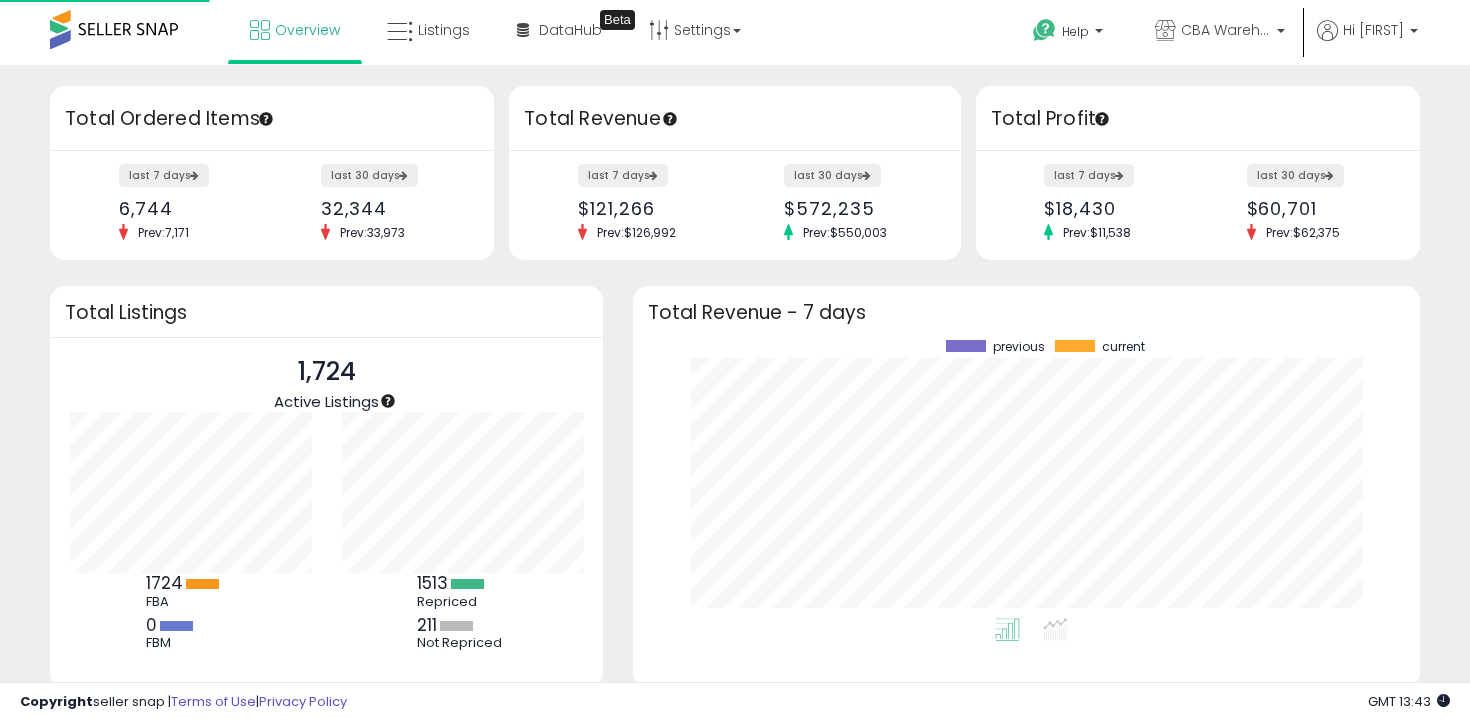 scroll, scrollTop: 0, scrollLeft: 0, axis: both 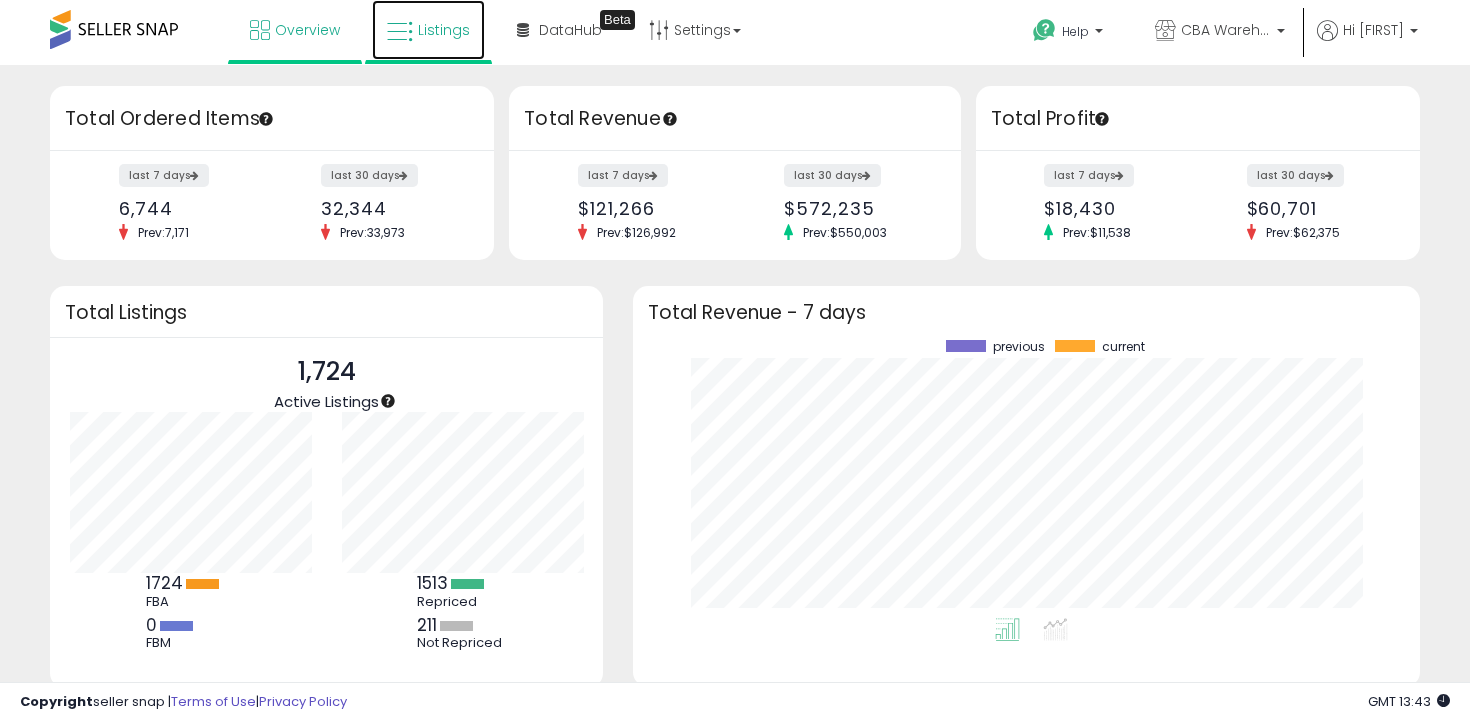 click on "Listings" at bounding box center (444, 30) 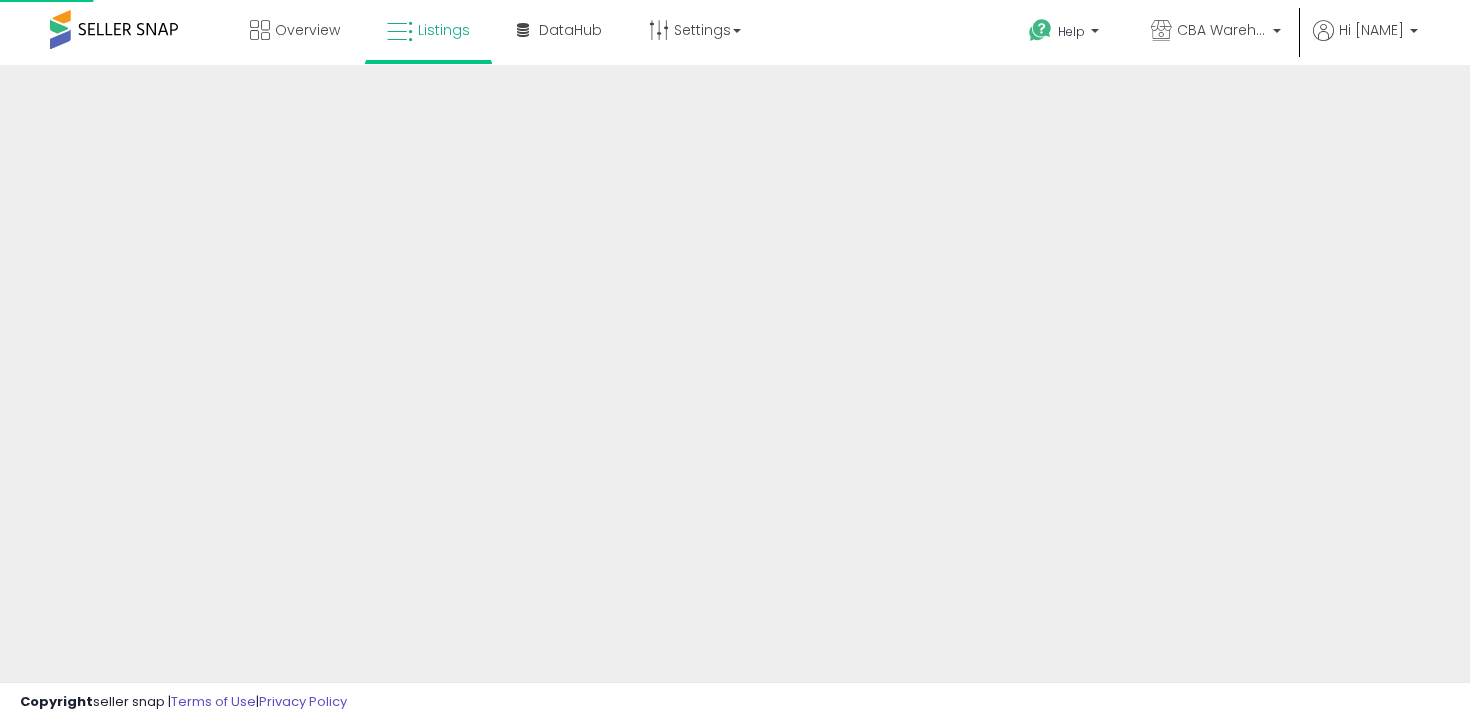 scroll, scrollTop: 0, scrollLeft: 0, axis: both 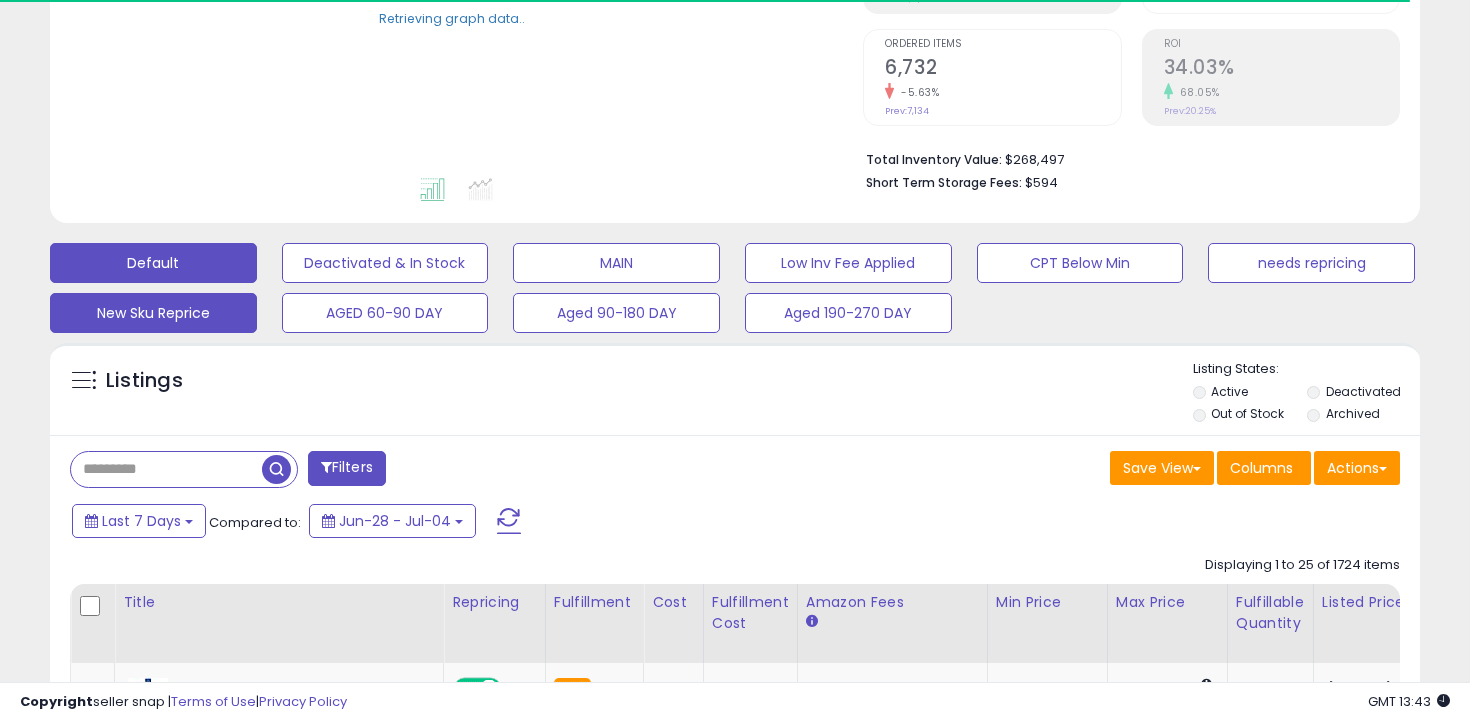 click on "New Sku Reprice" at bounding box center (385, 263) 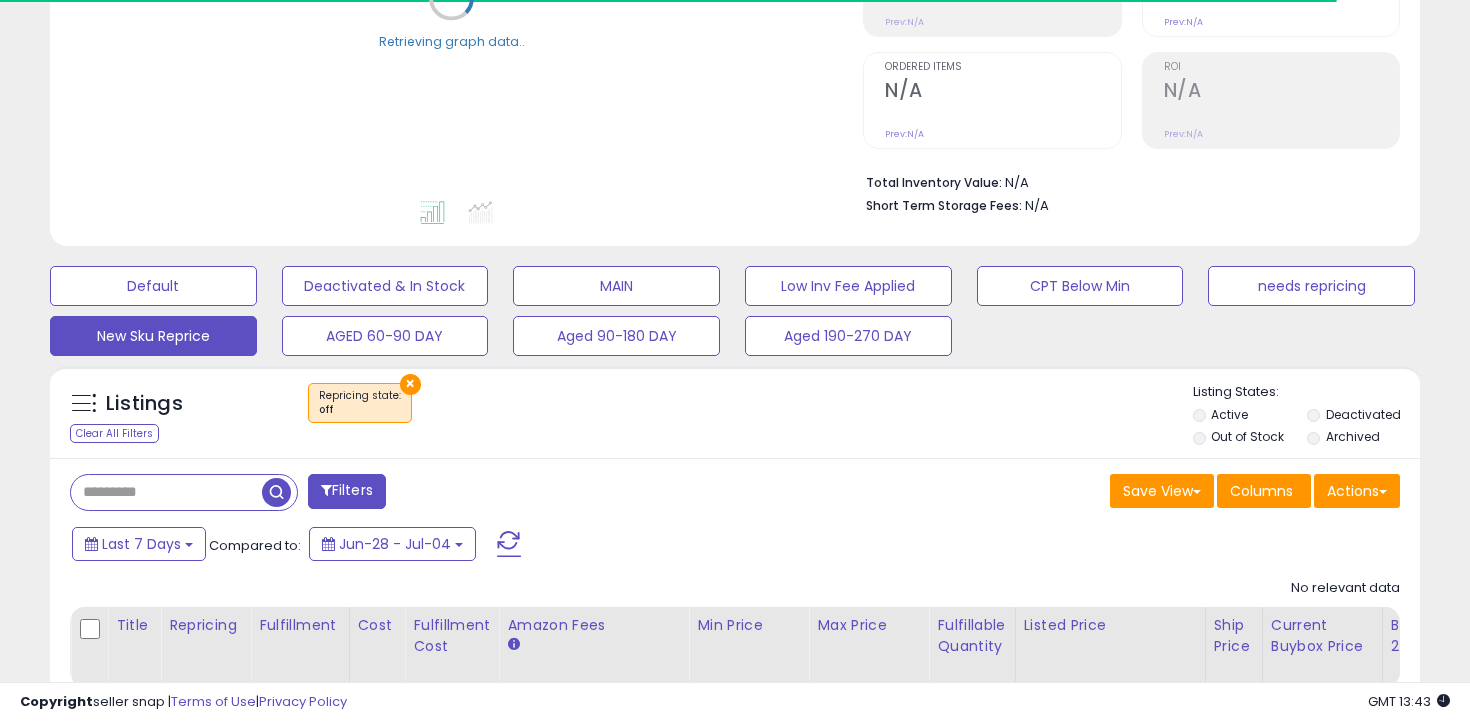 scroll, scrollTop: 366, scrollLeft: 0, axis: vertical 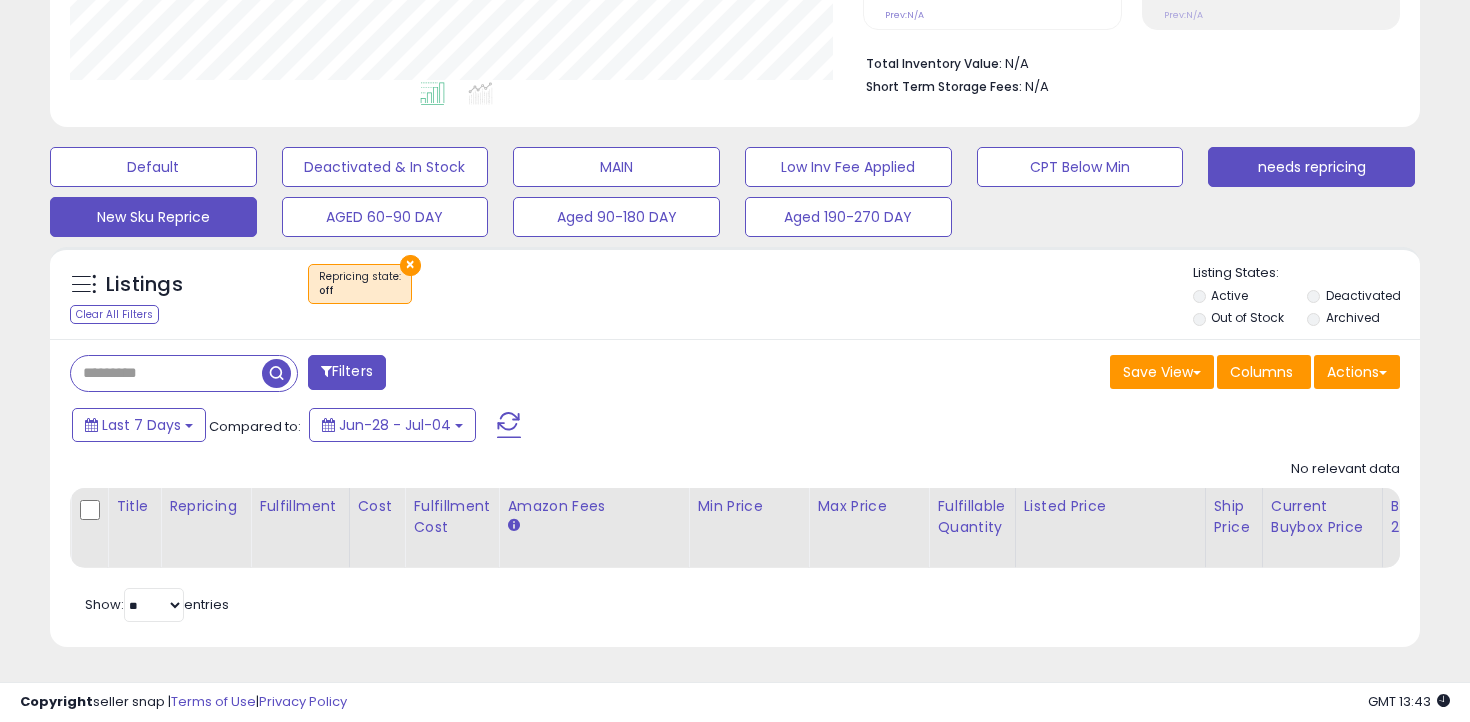 click on "needs repricing" at bounding box center (153, 167) 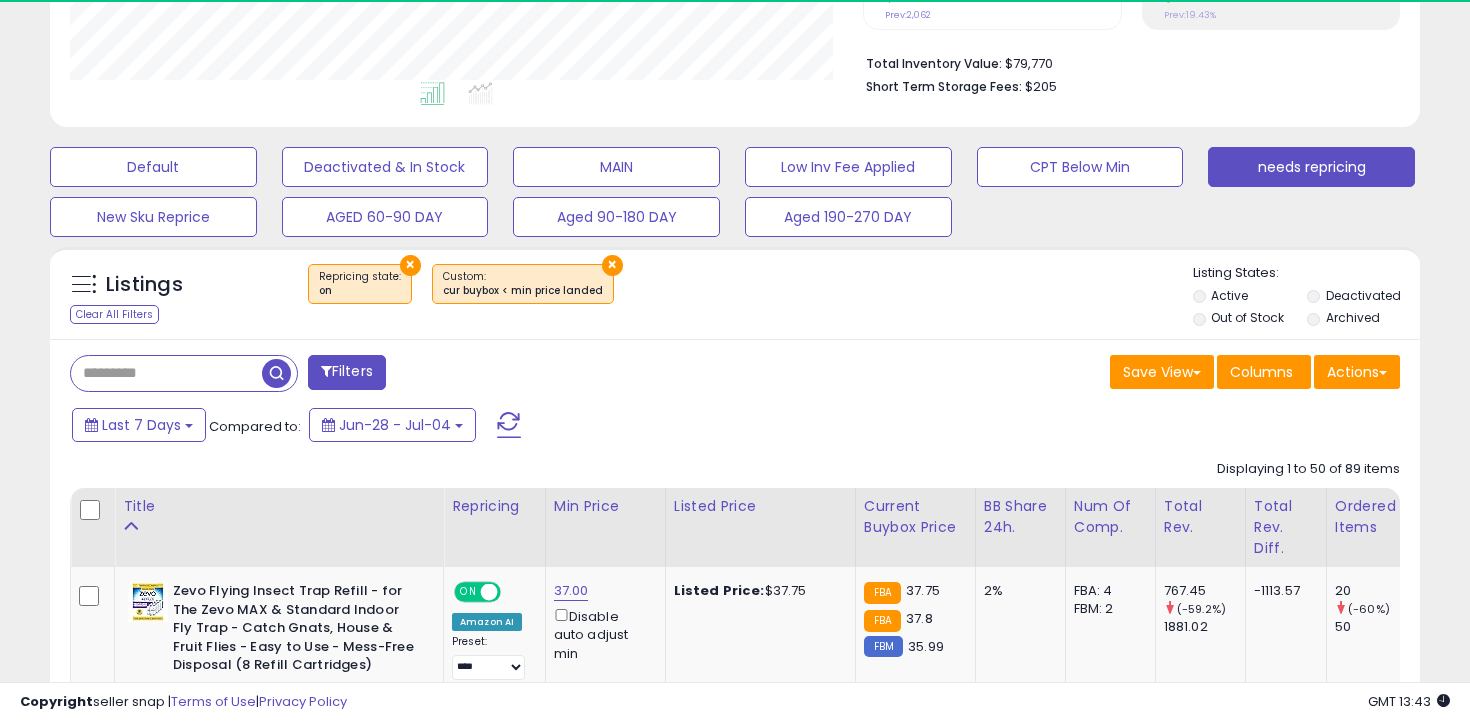 scroll, scrollTop: 999590, scrollLeft: 999206, axis: both 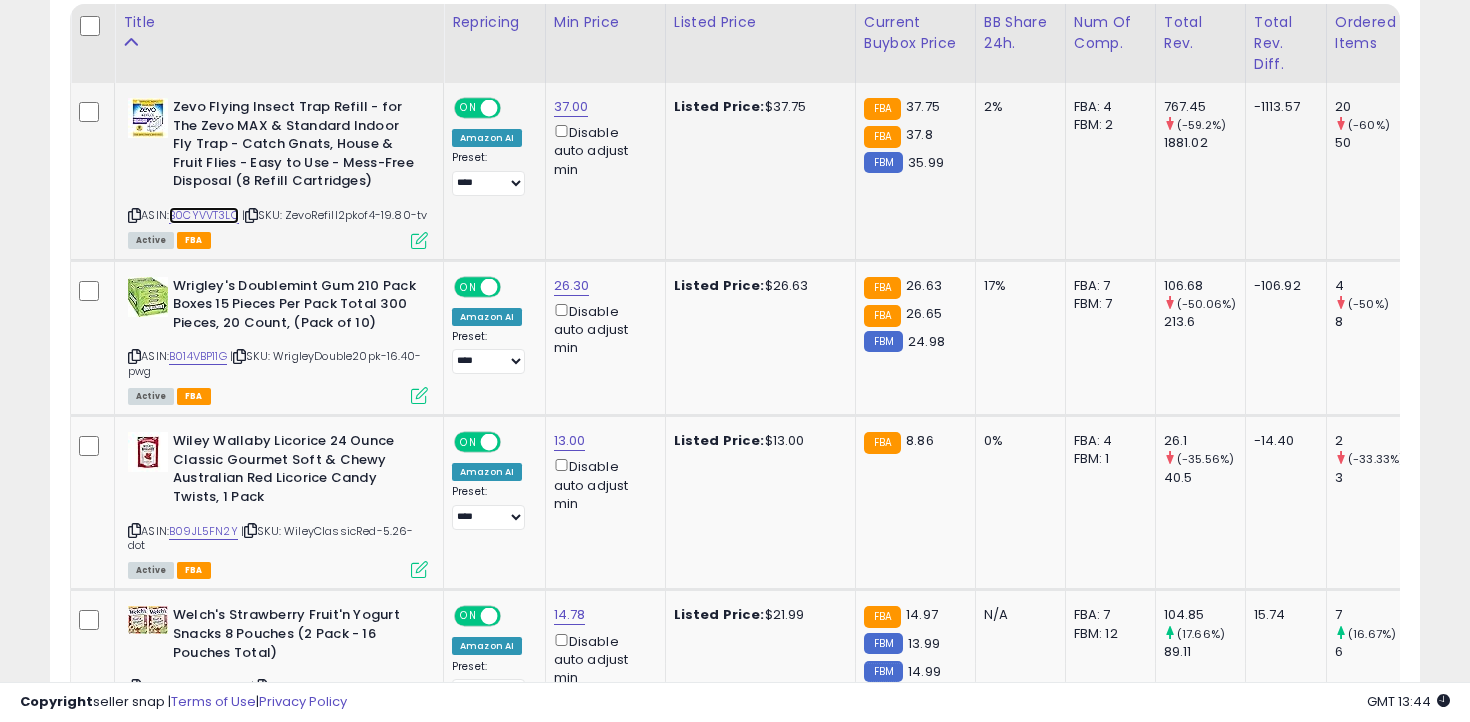 click on "B0CYVVT3LC" at bounding box center (204, 215) 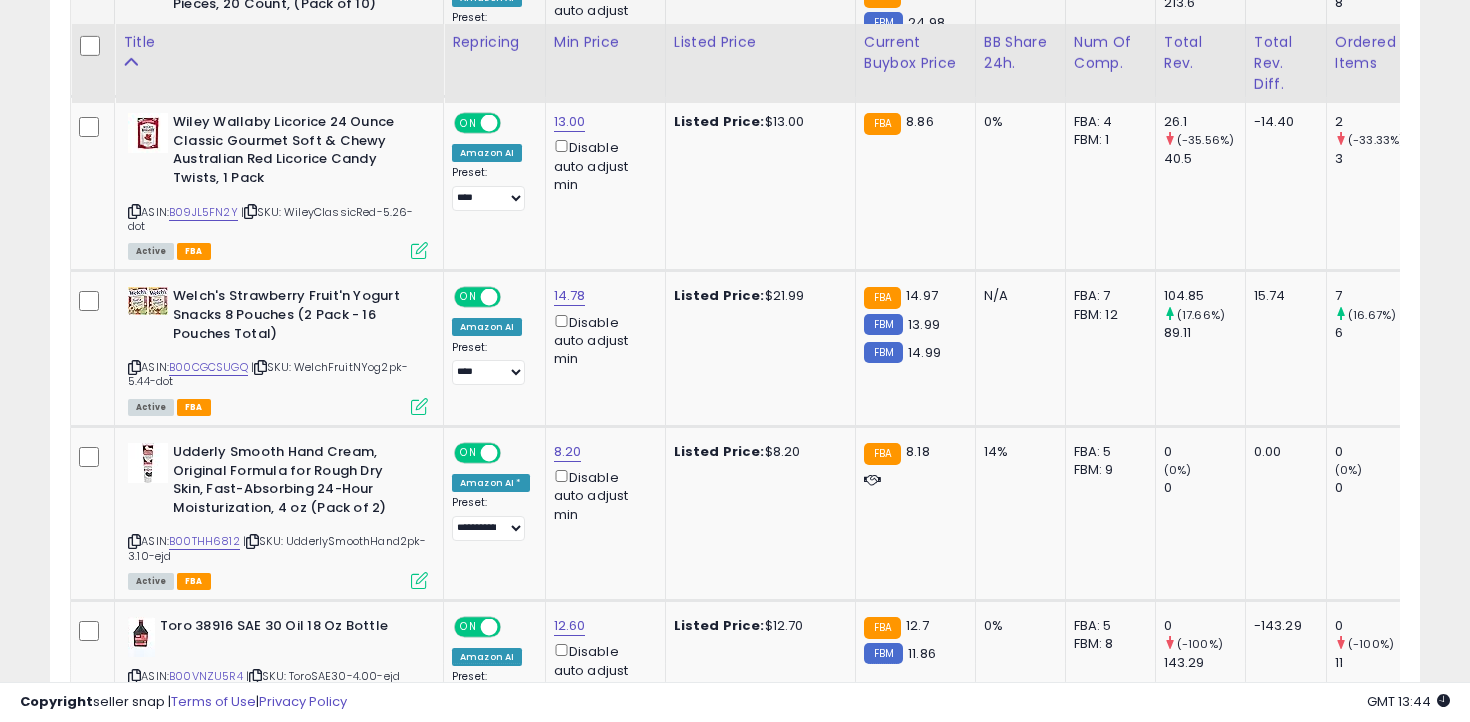 scroll, scrollTop: 1313, scrollLeft: 0, axis: vertical 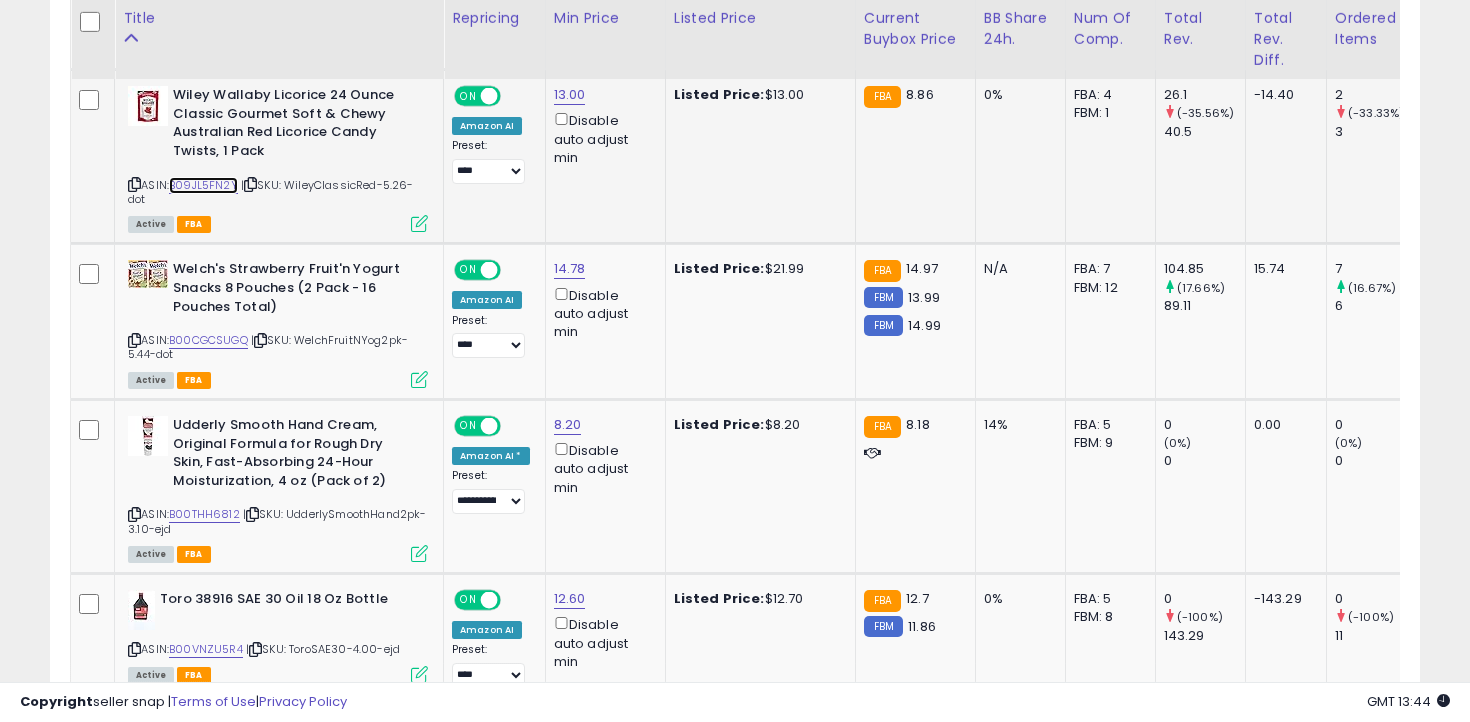 click on "B09JL5FN2Y" at bounding box center (203, 185) 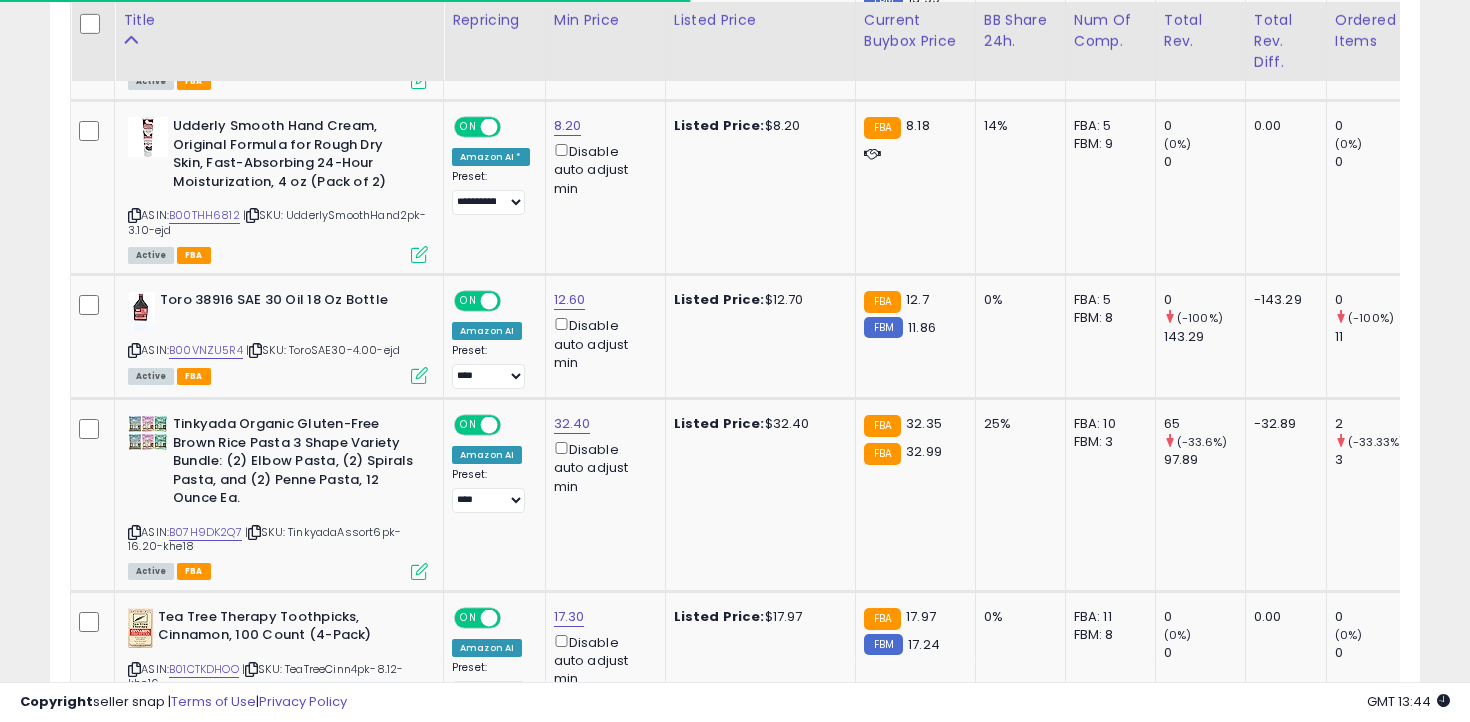 scroll, scrollTop: 1616, scrollLeft: 0, axis: vertical 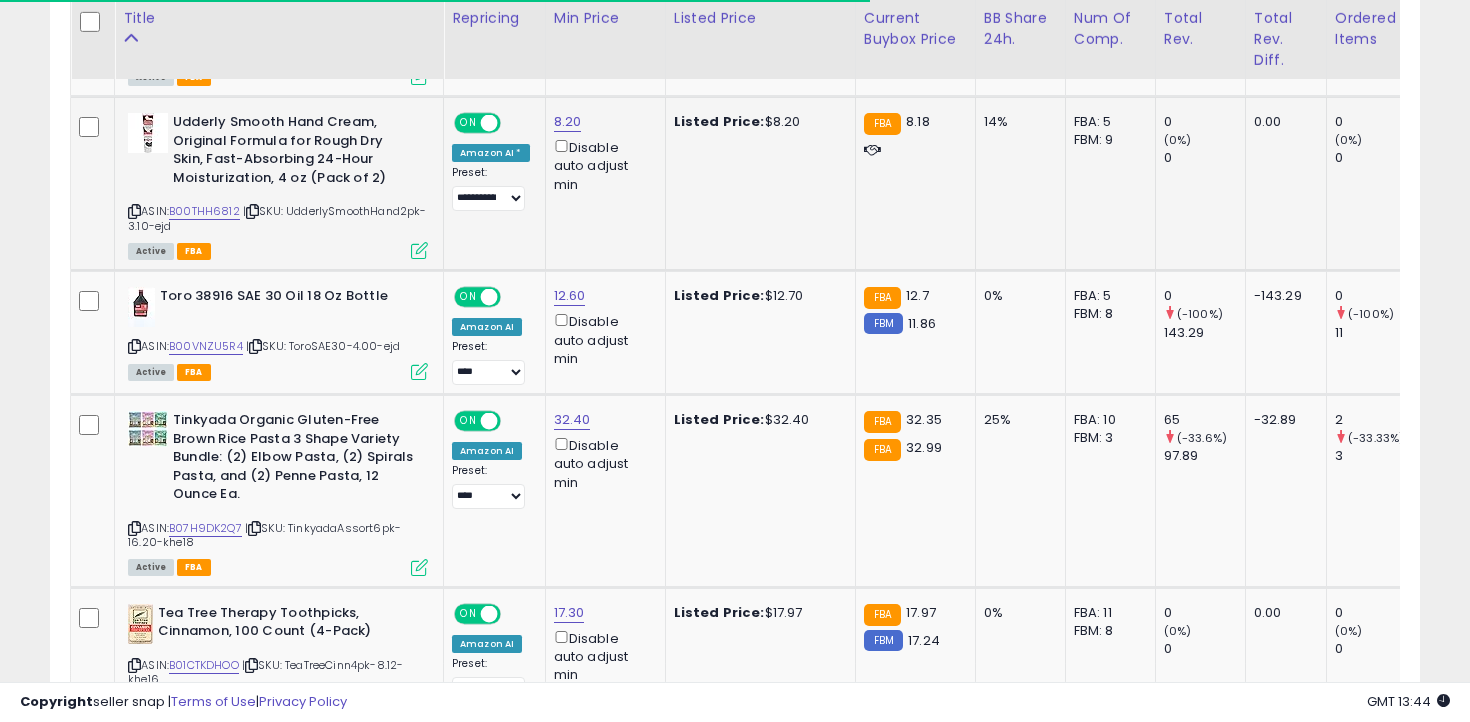 click on "ASIN:  B00THH6812    |   SKU: UdderlySmoothHand2pk-3.10-ejd Active FBA" at bounding box center [278, 185] 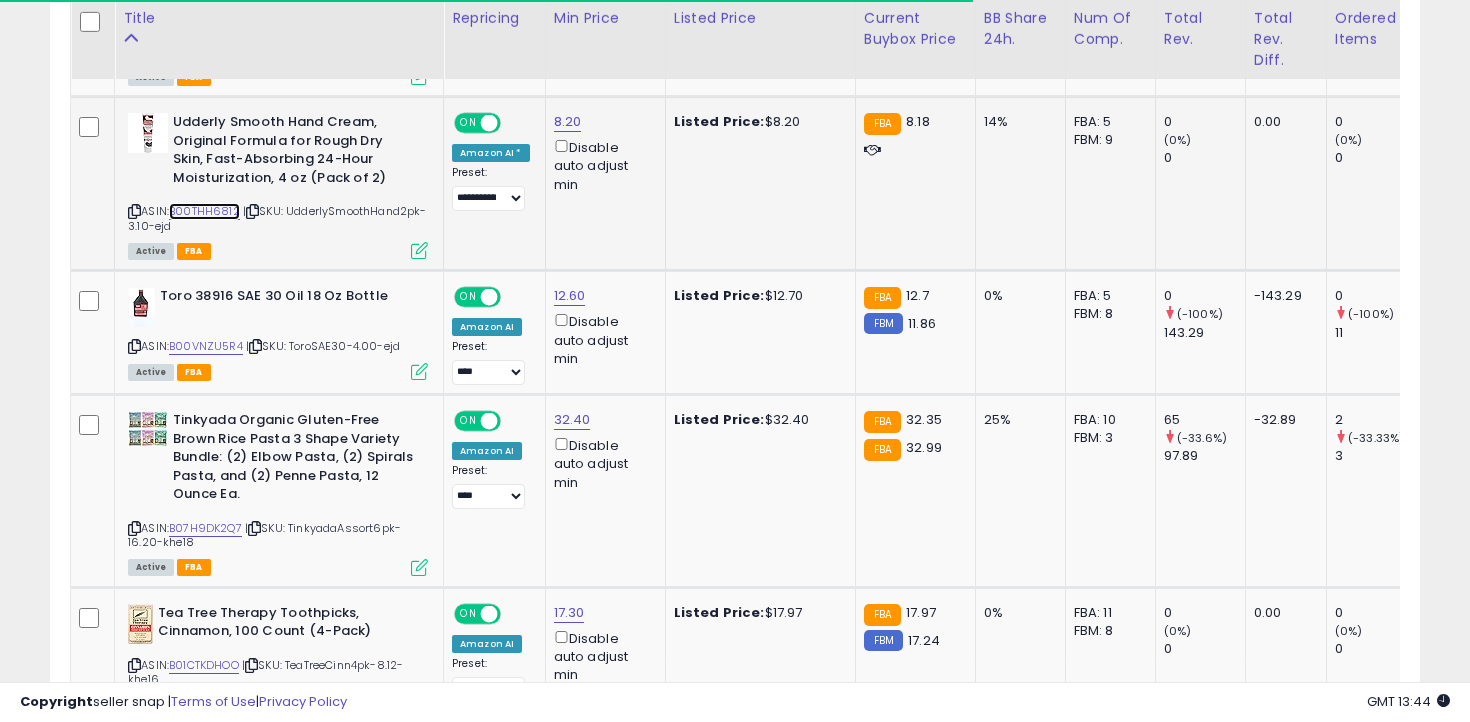 click on "B00THH6812" at bounding box center (204, 211) 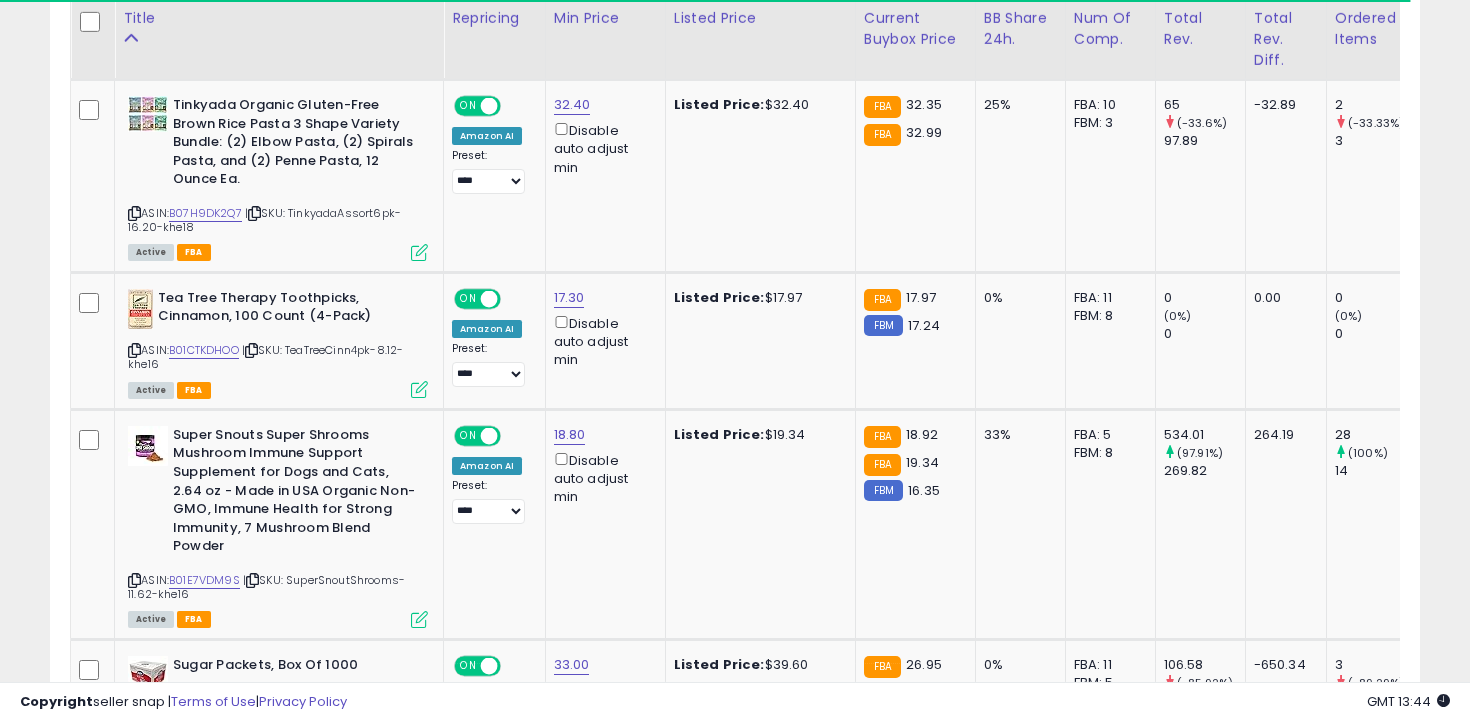 scroll, scrollTop: 1938, scrollLeft: 0, axis: vertical 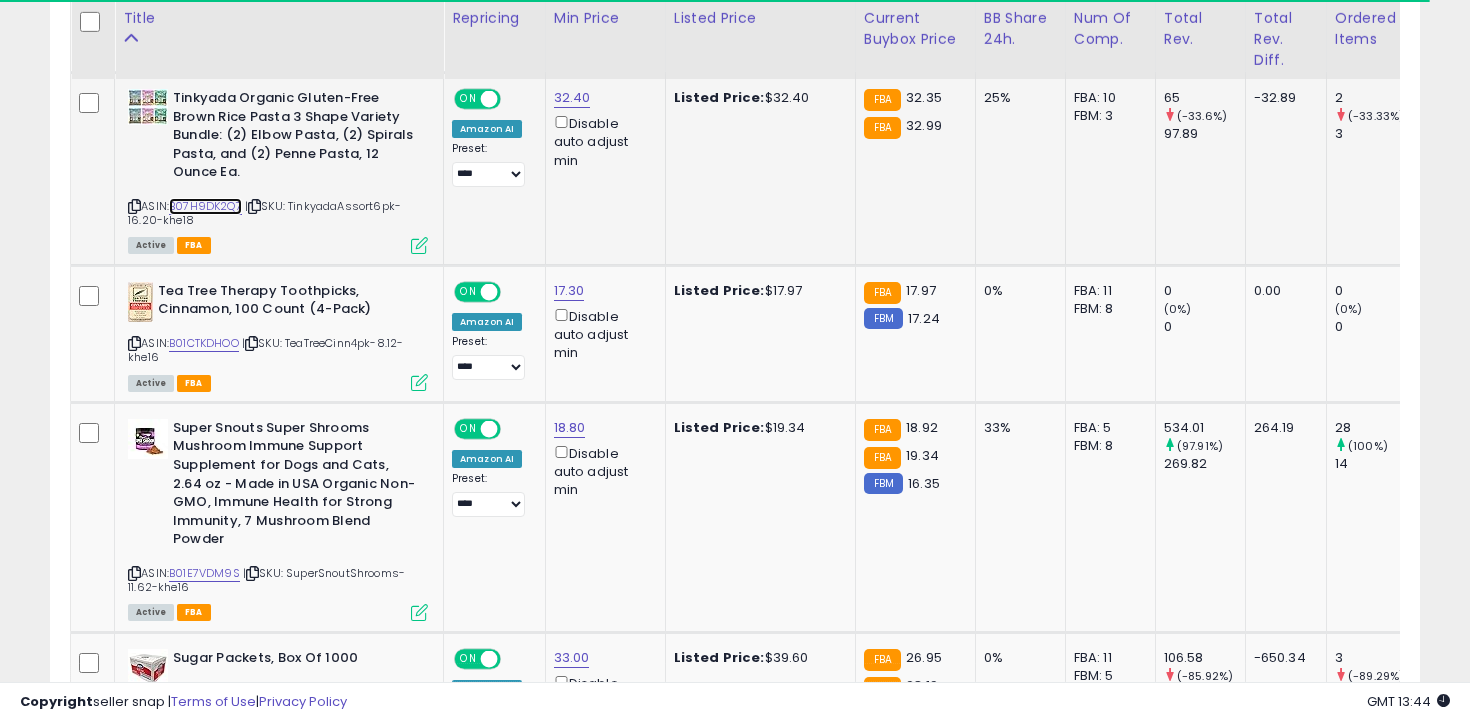 click on "B07H9DK2Q7" at bounding box center [205, 206] 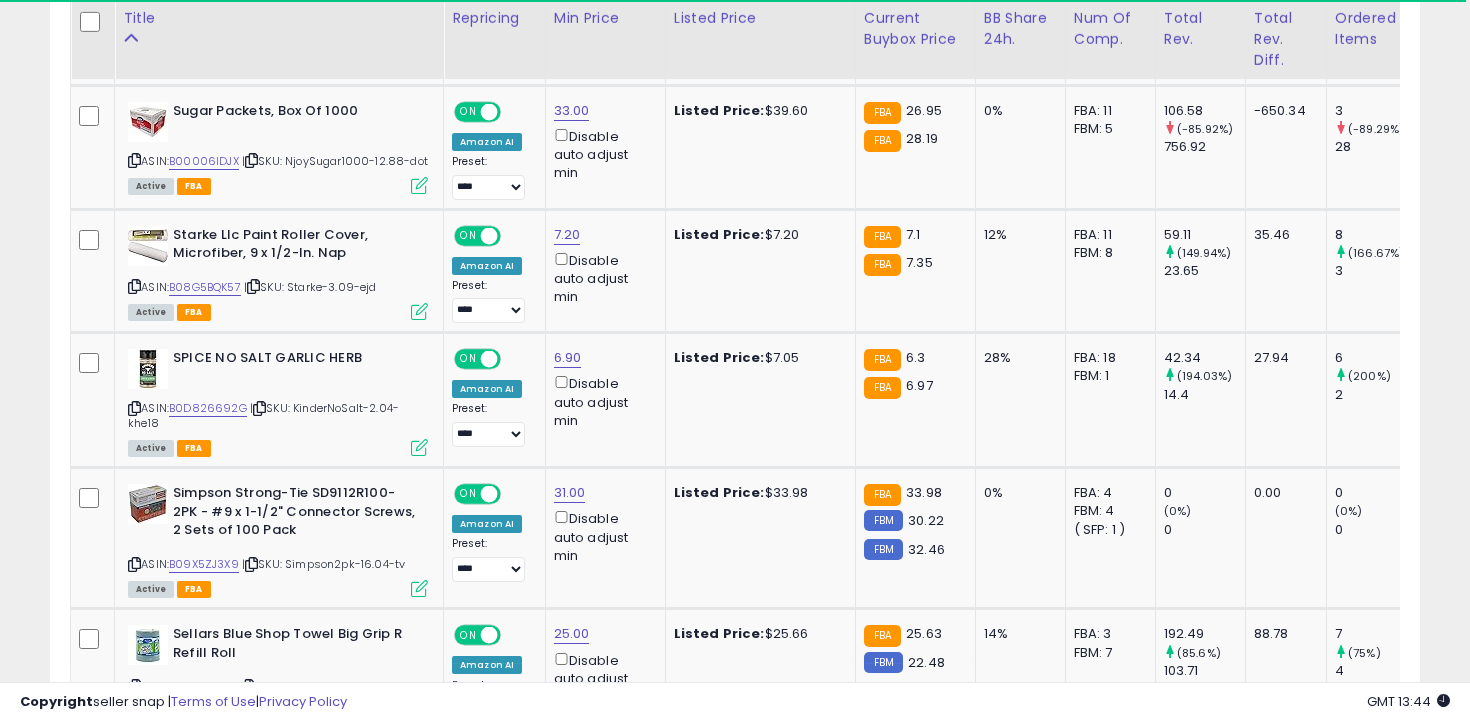 scroll, scrollTop: 2495, scrollLeft: 0, axis: vertical 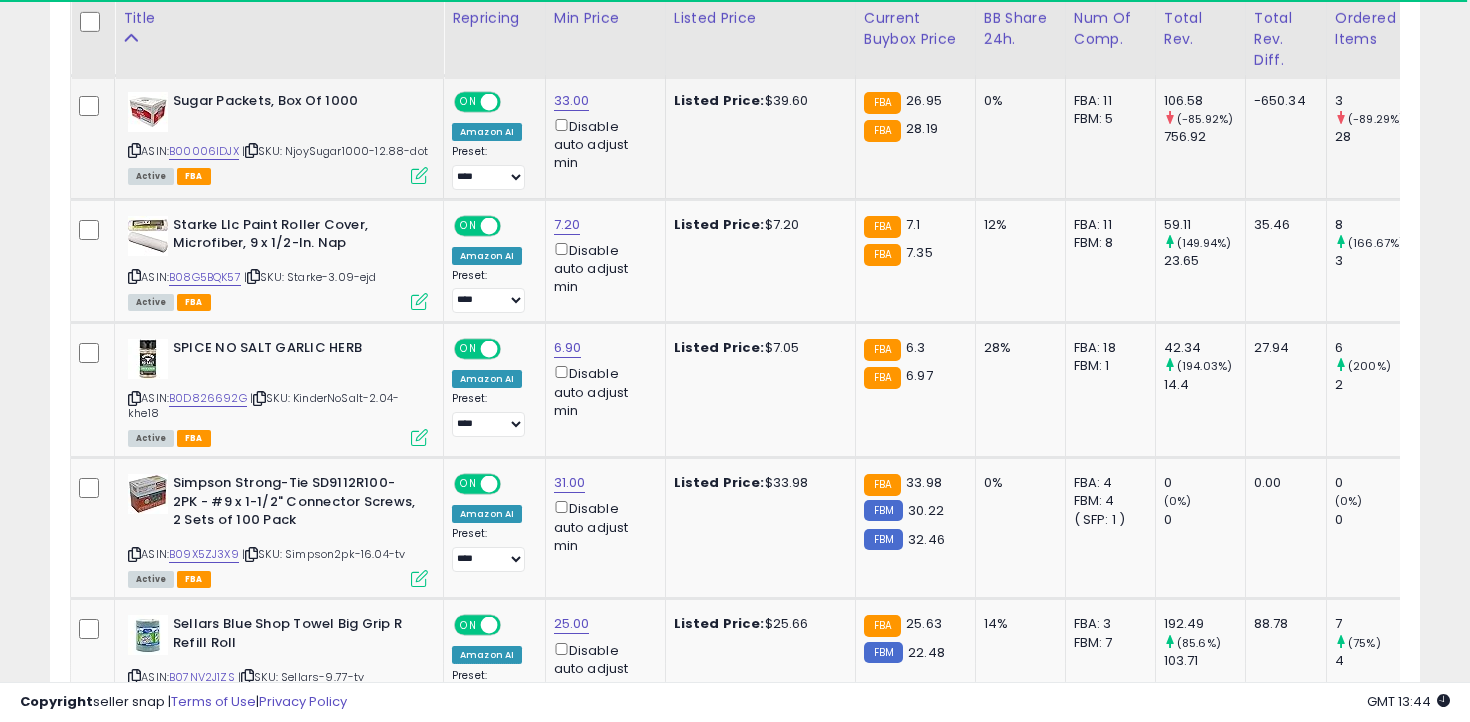 click at bounding box center (134, 150) 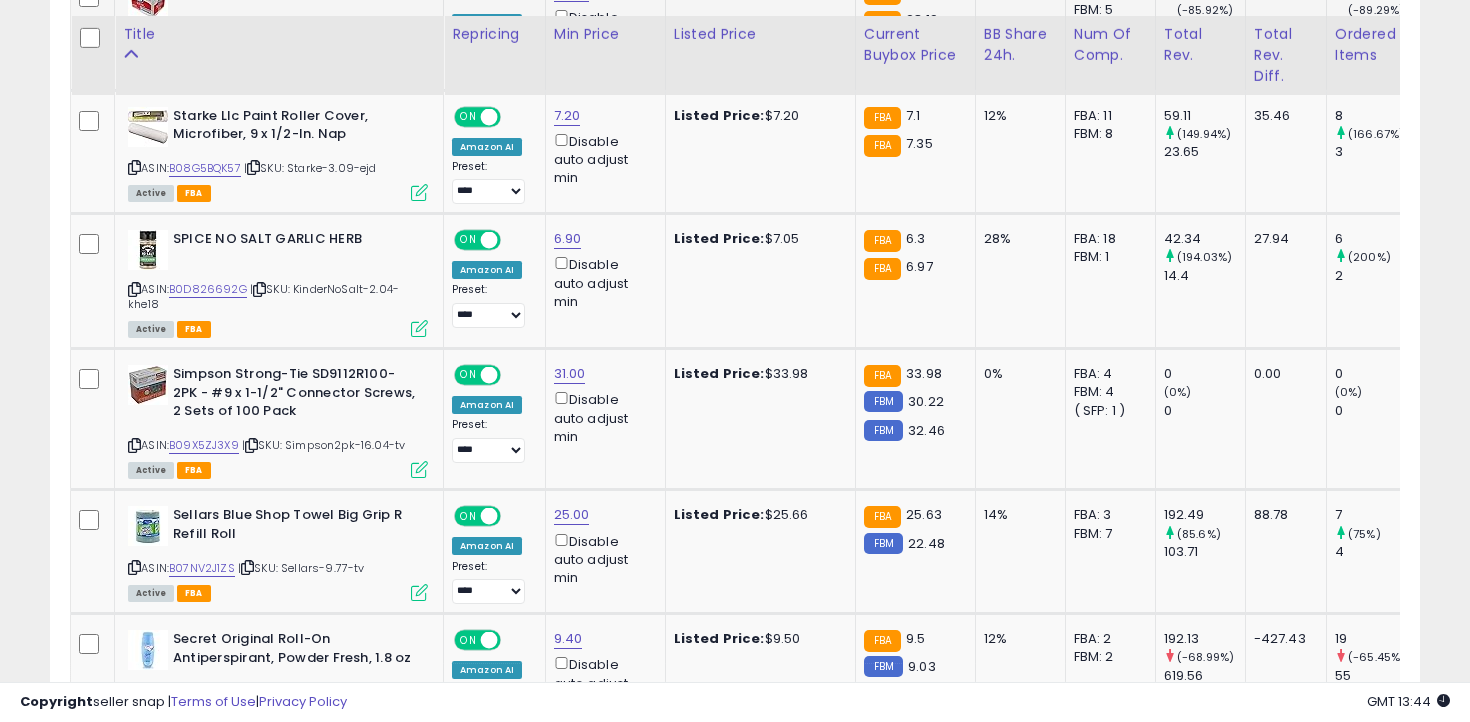 scroll, scrollTop: 2621, scrollLeft: 0, axis: vertical 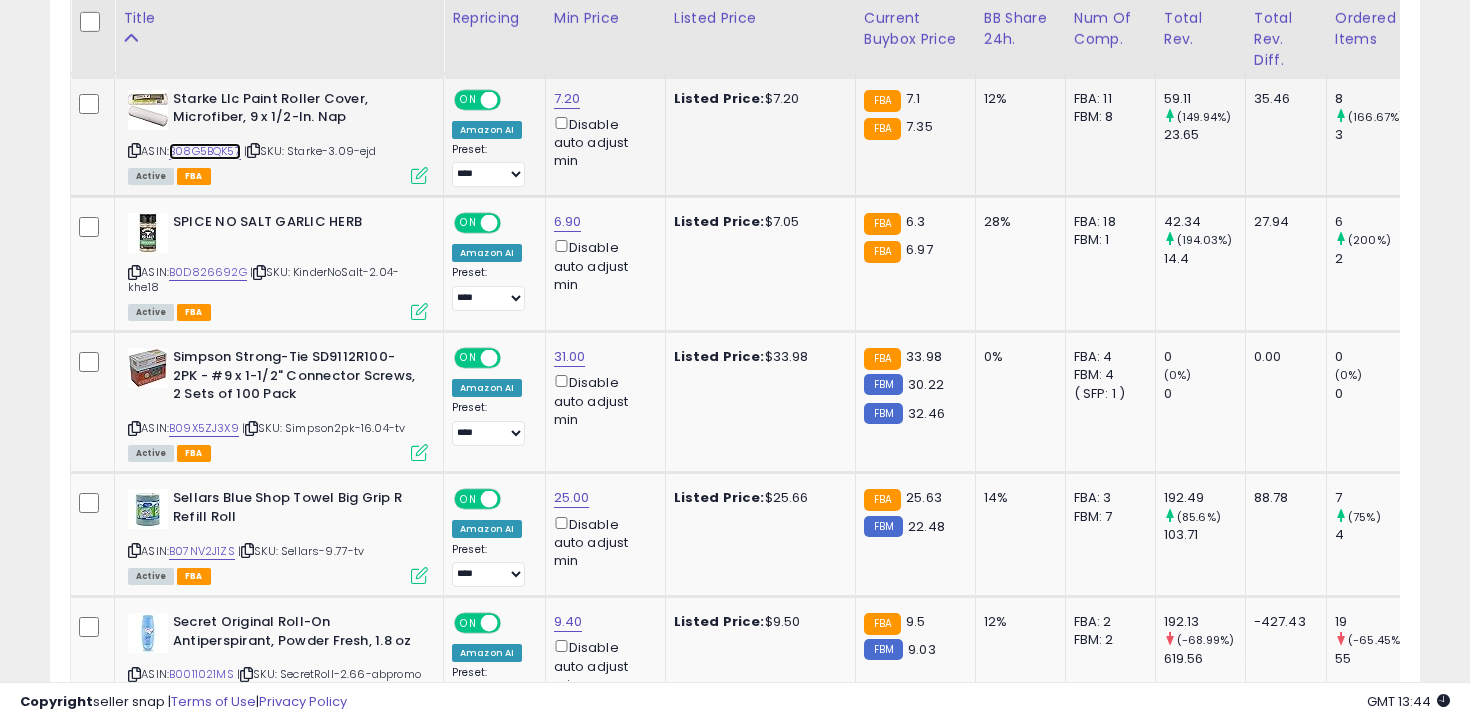 click on "B08G5BQK57" at bounding box center (205, 151) 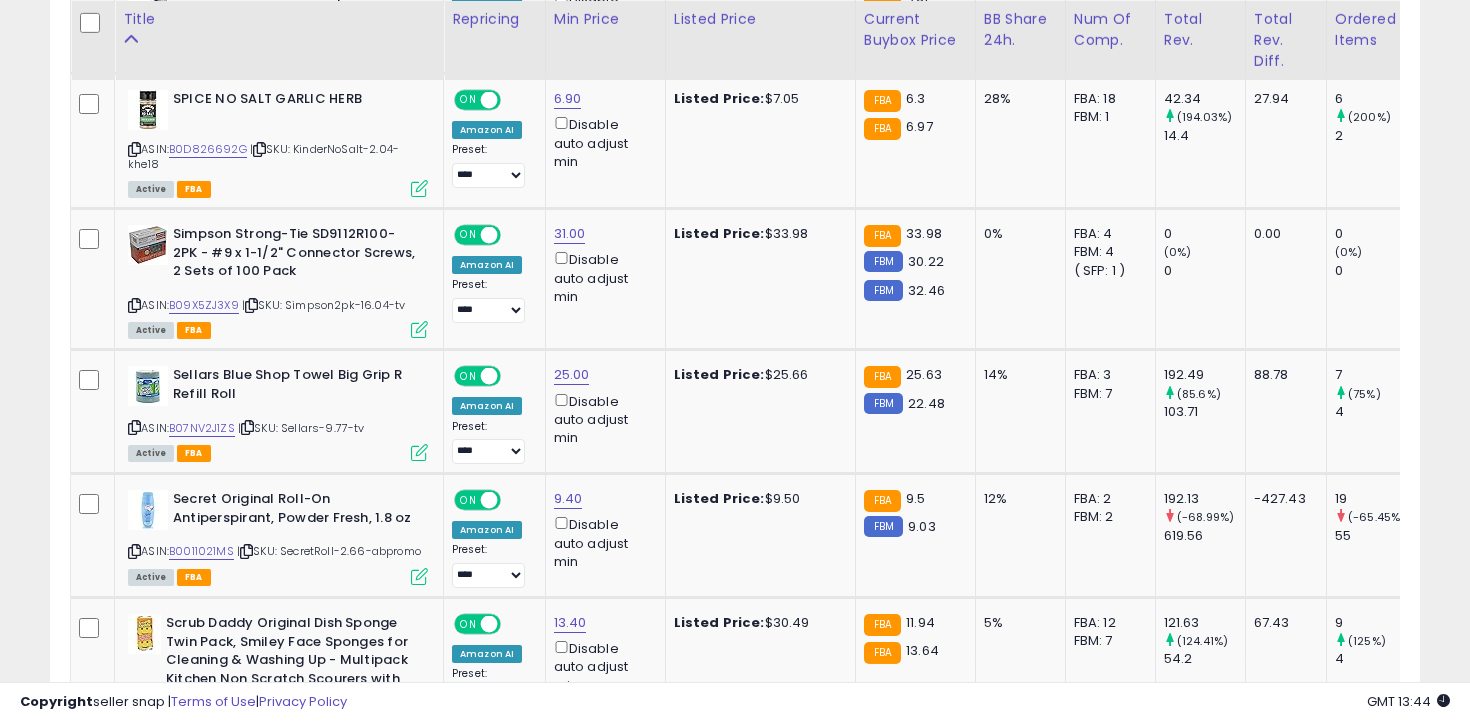 scroll, scrollTop: 2746, scrollLeft: 0, axis: vertical 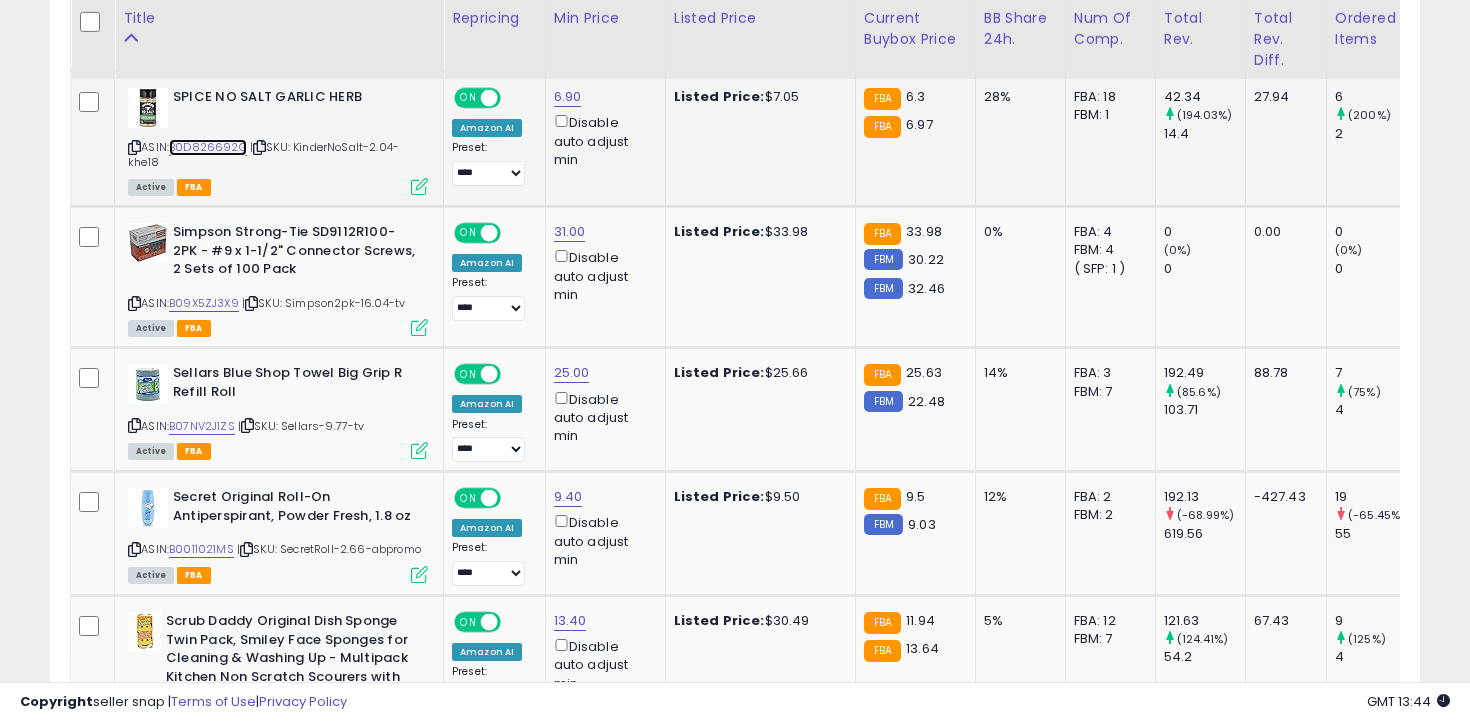 click on "B0D826692G" at bounding box center (208, 147) 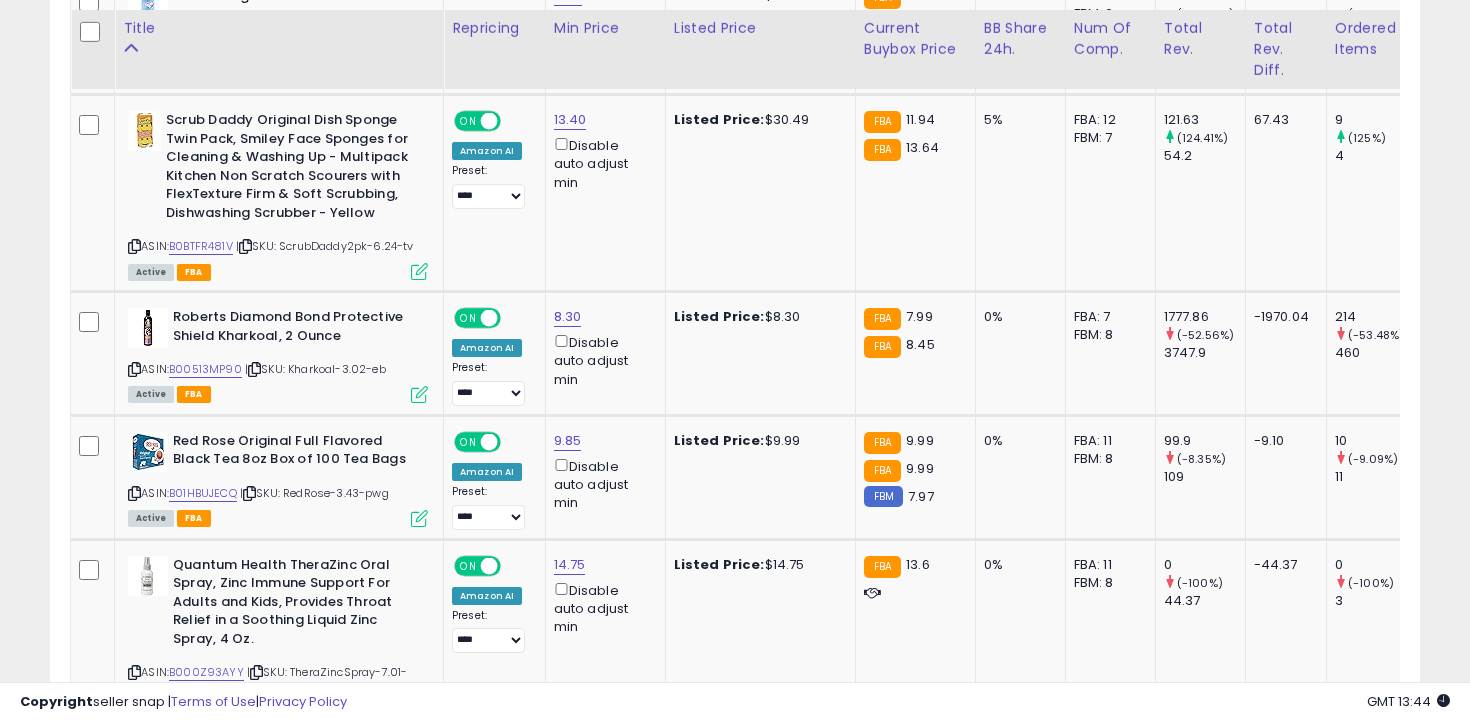 scroll, scrollTop: 3261, scrollLeft: 0, axis: vertical 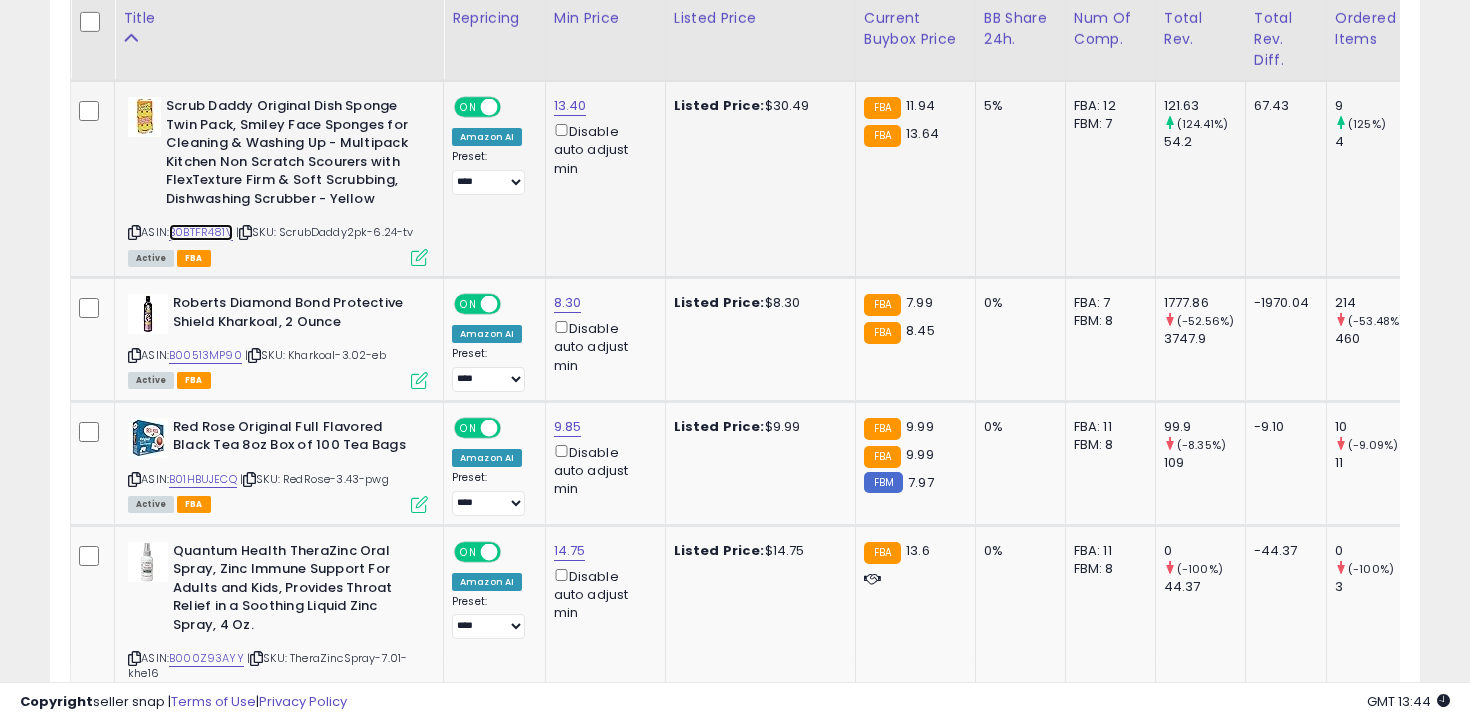 click on "B0BTFR481V" at bounding box center (201, 232) 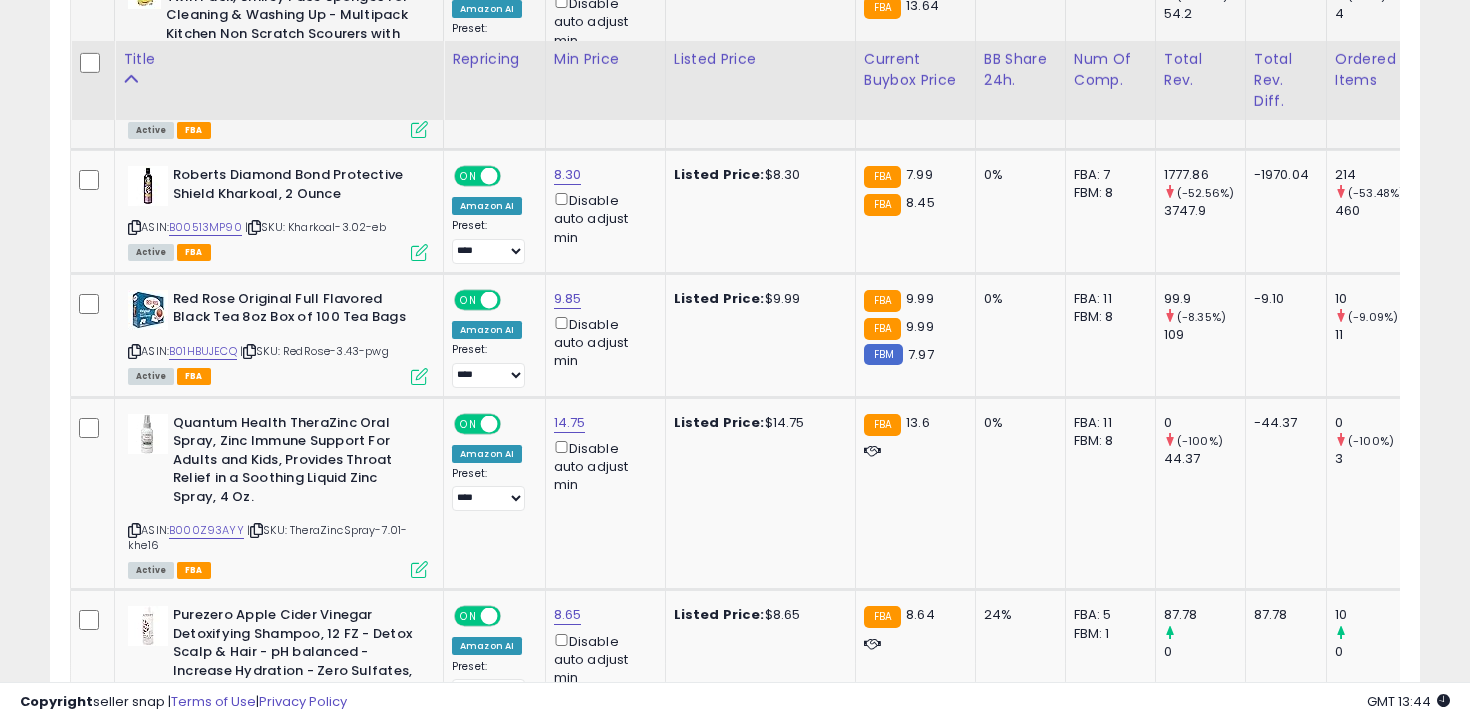 scroll, scrollTop: 3438, scrollLeft: 0, axis: vertical 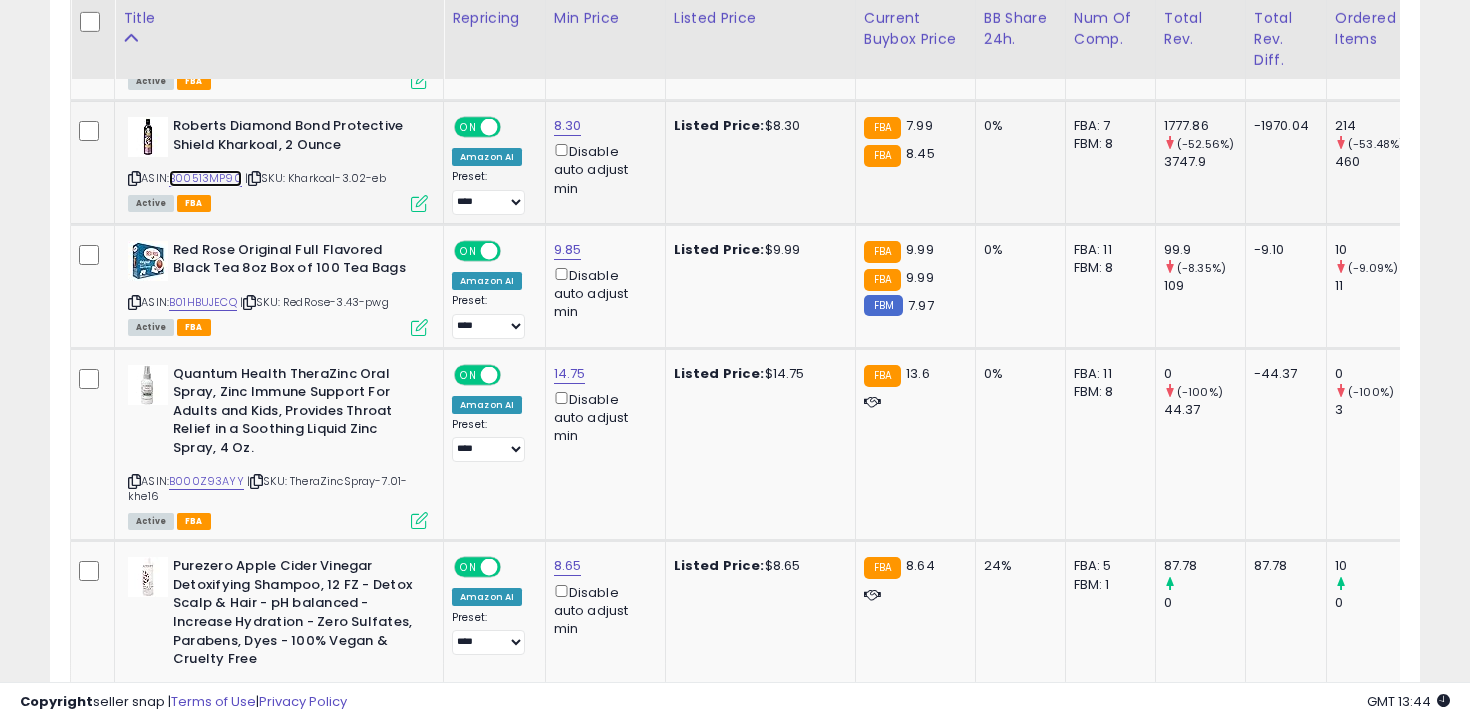 click on "B00513MP90" at bounding box center (205, 178) 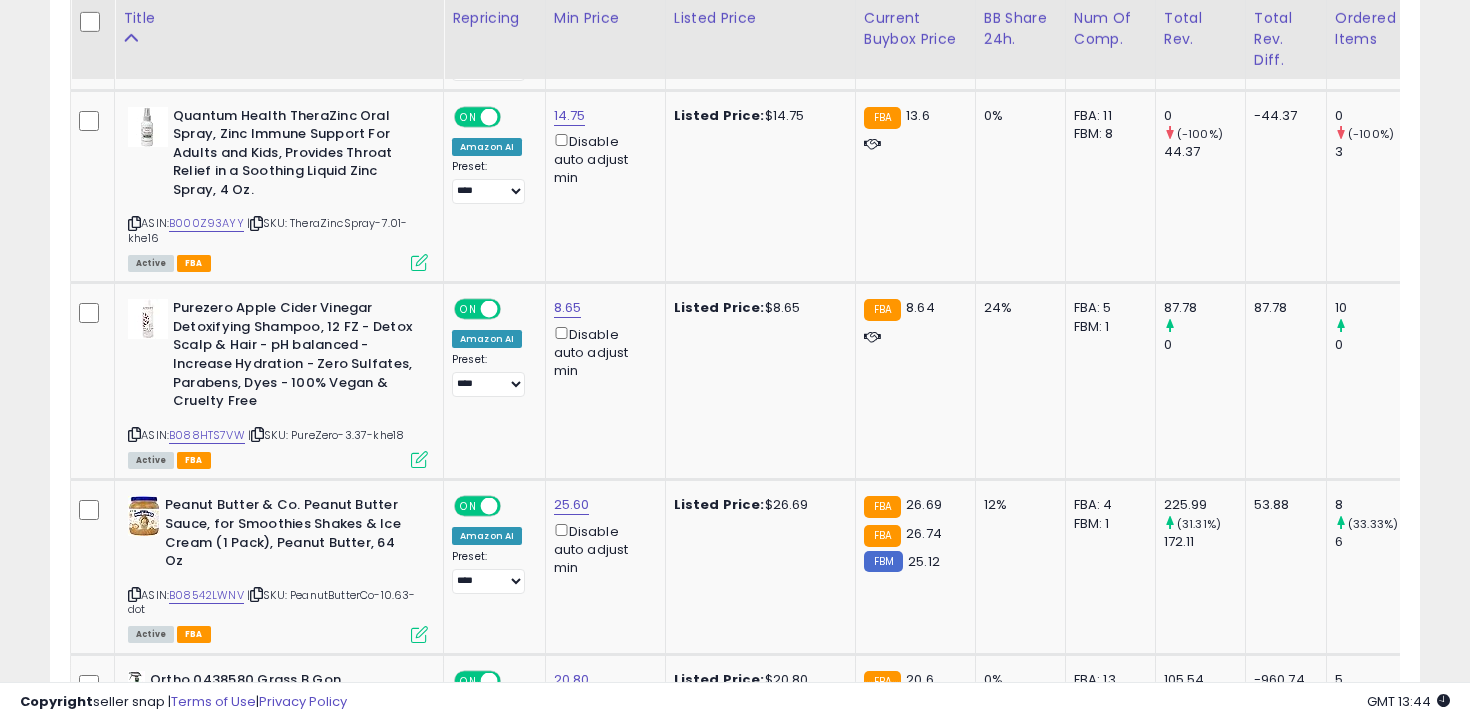 scroll, scrollTop: 3699, scrollLeft: 0, axis: vertical 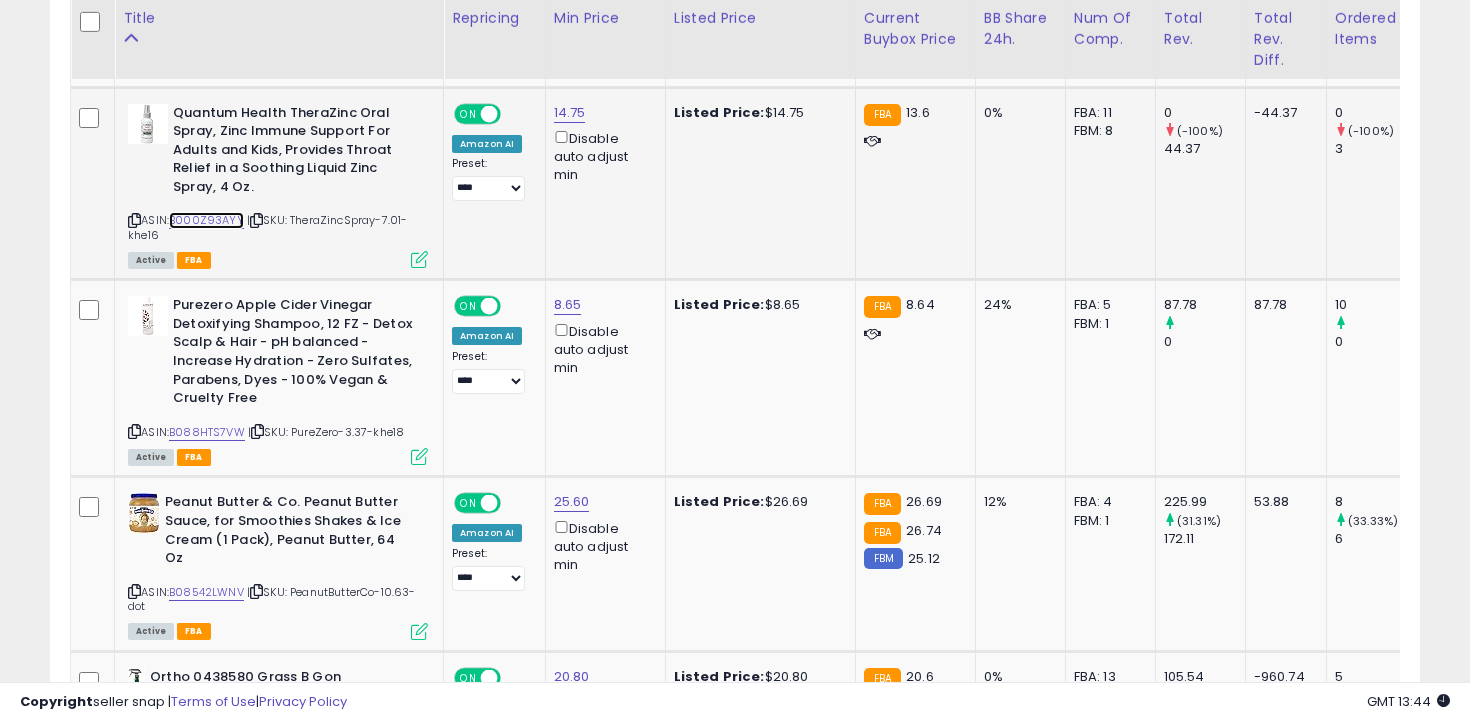 click on "B000Z93AYY" at bounding box center (206, 220) 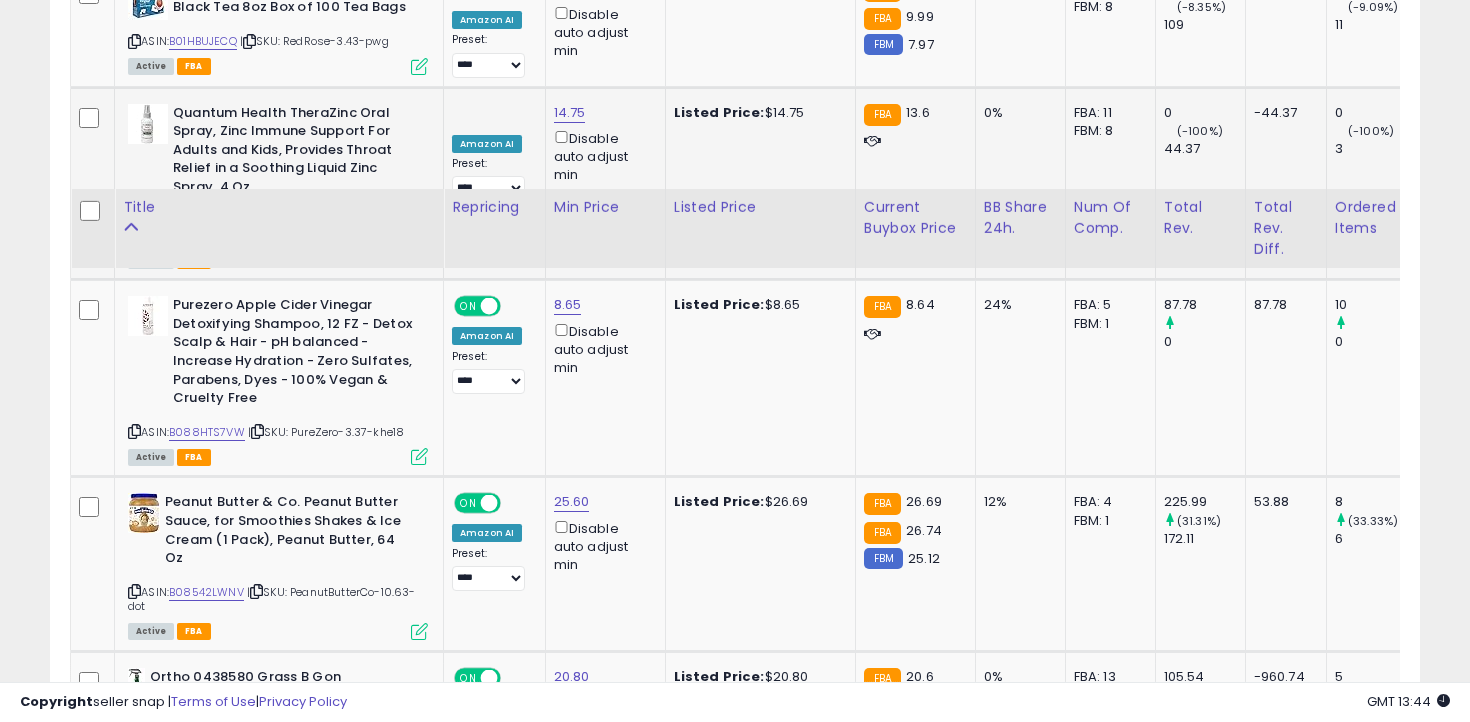 scroll, scrollTop: 3900, scrollLeft: 0, axis: vertical 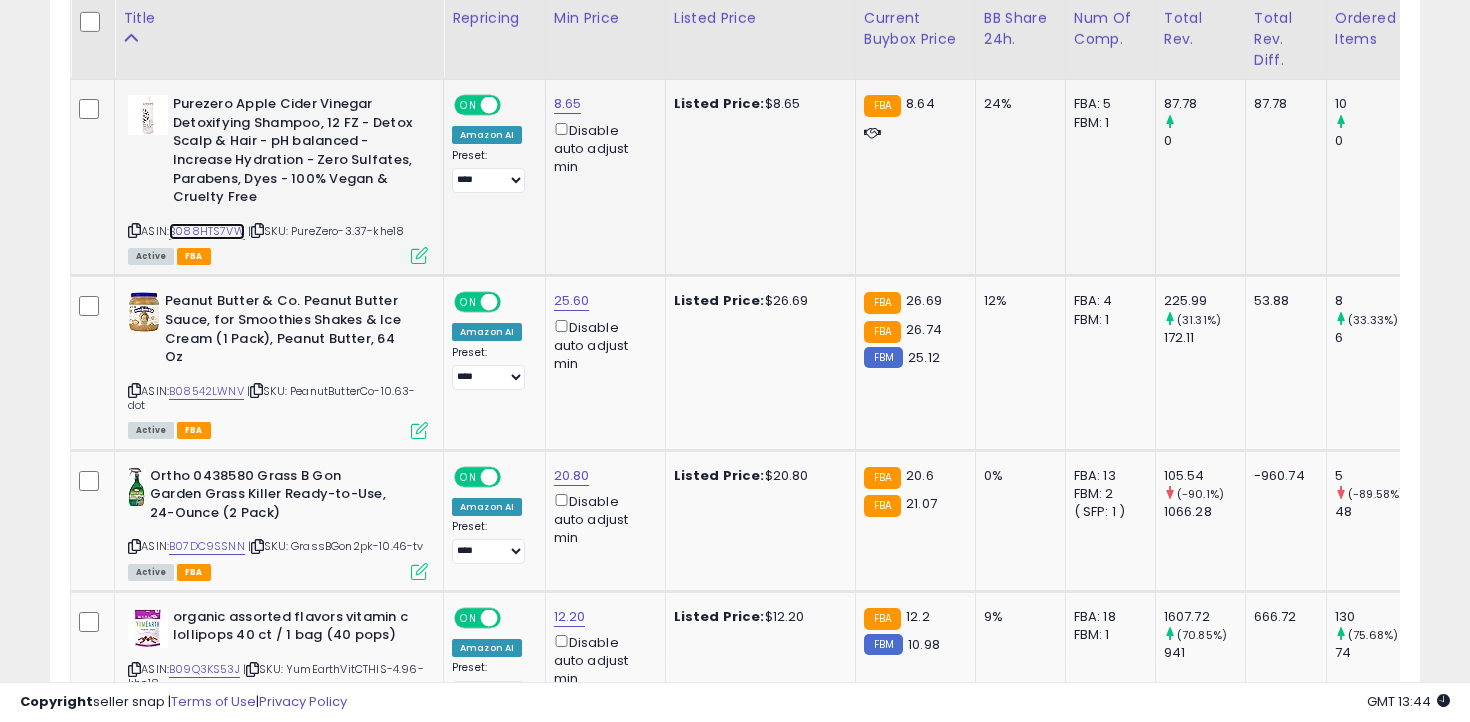 click on "B088HTS7VW" at bounding box center (207, 231) 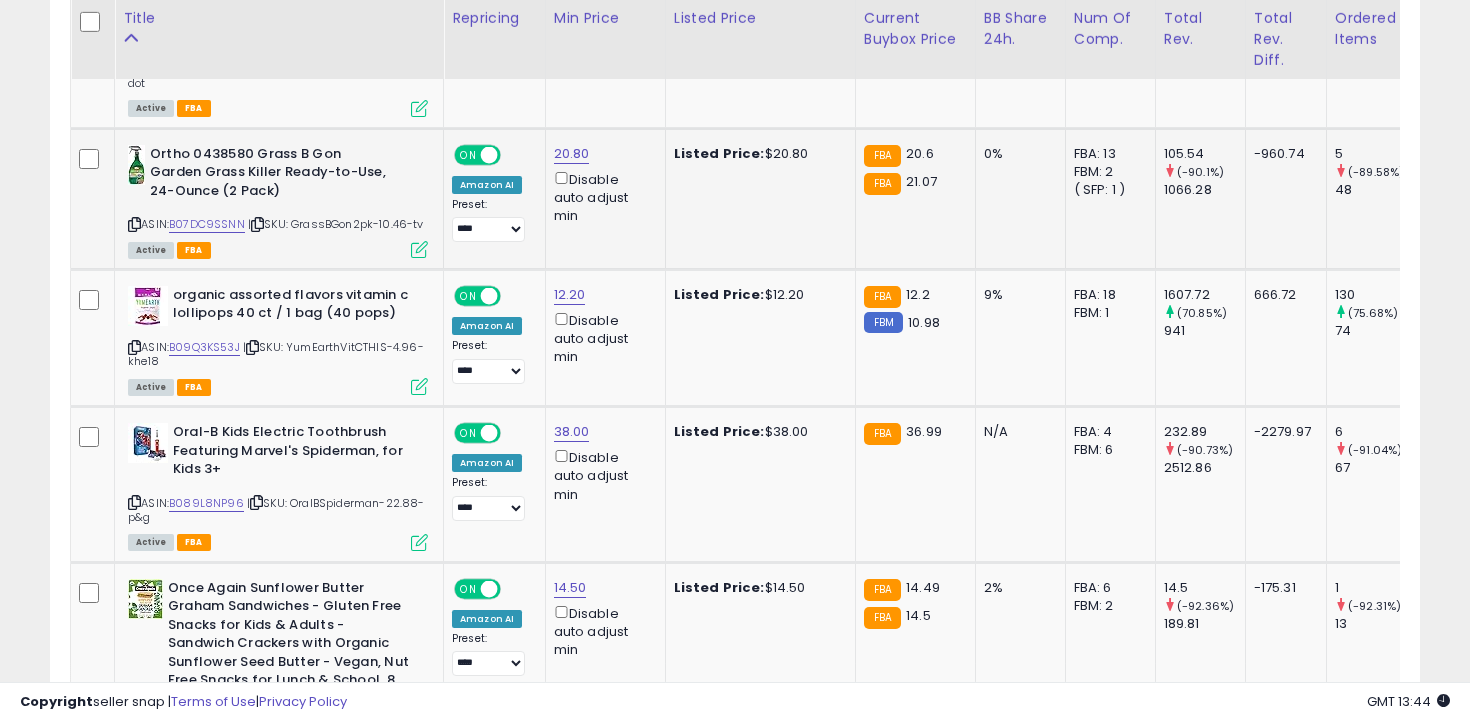 scroll, scrollTop: 4276, scrollLeft: 0, axis: vertical 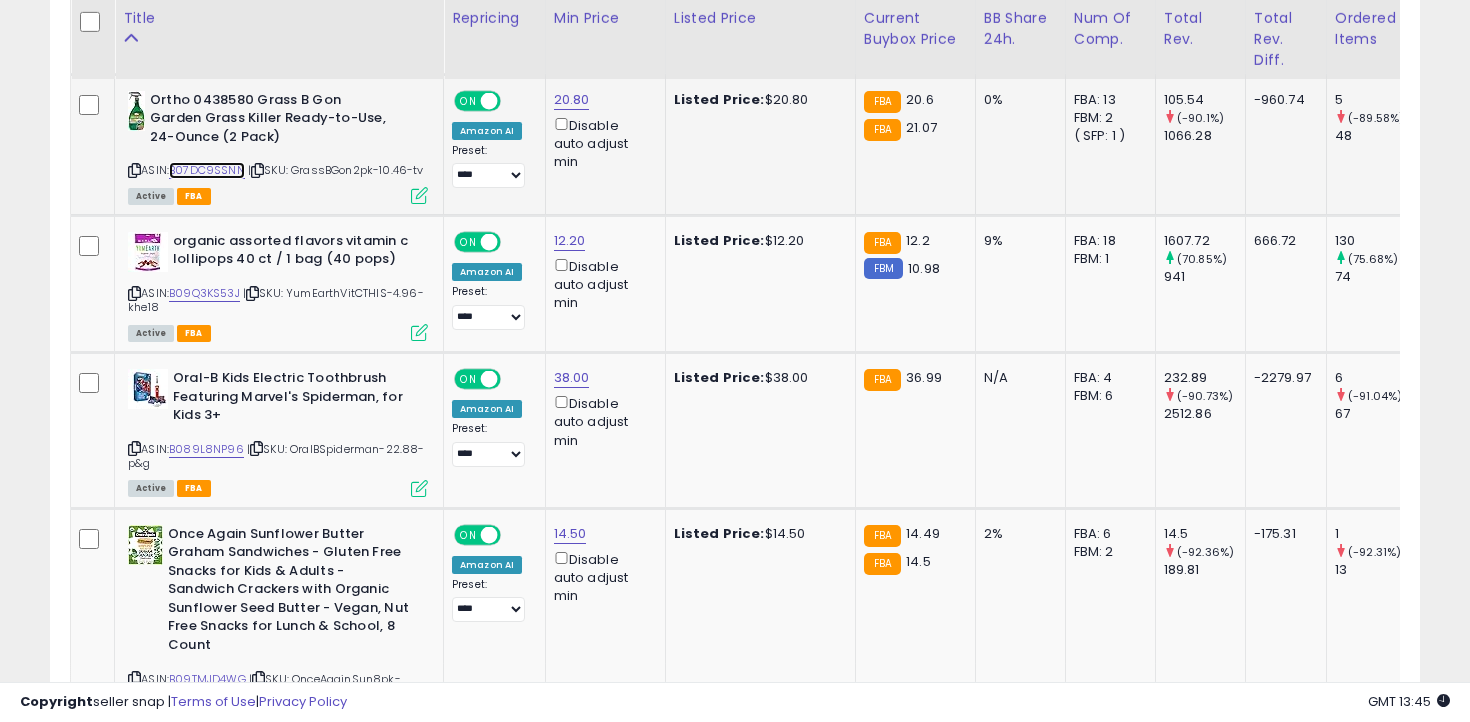 click on "B07DC9SSNN" at bounding box center [207, 170] 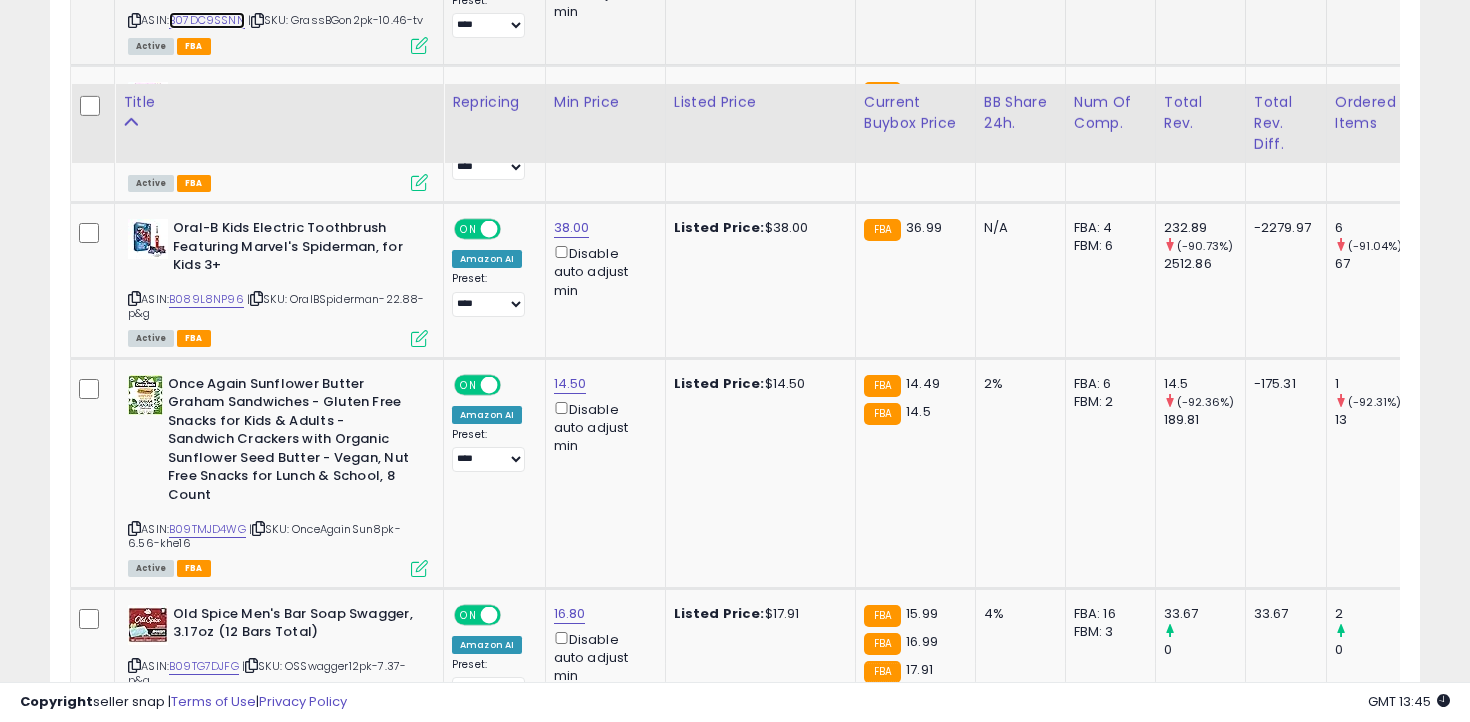 scroll, scrollTop: 4550, scrollLeft: 0, axis: vertical 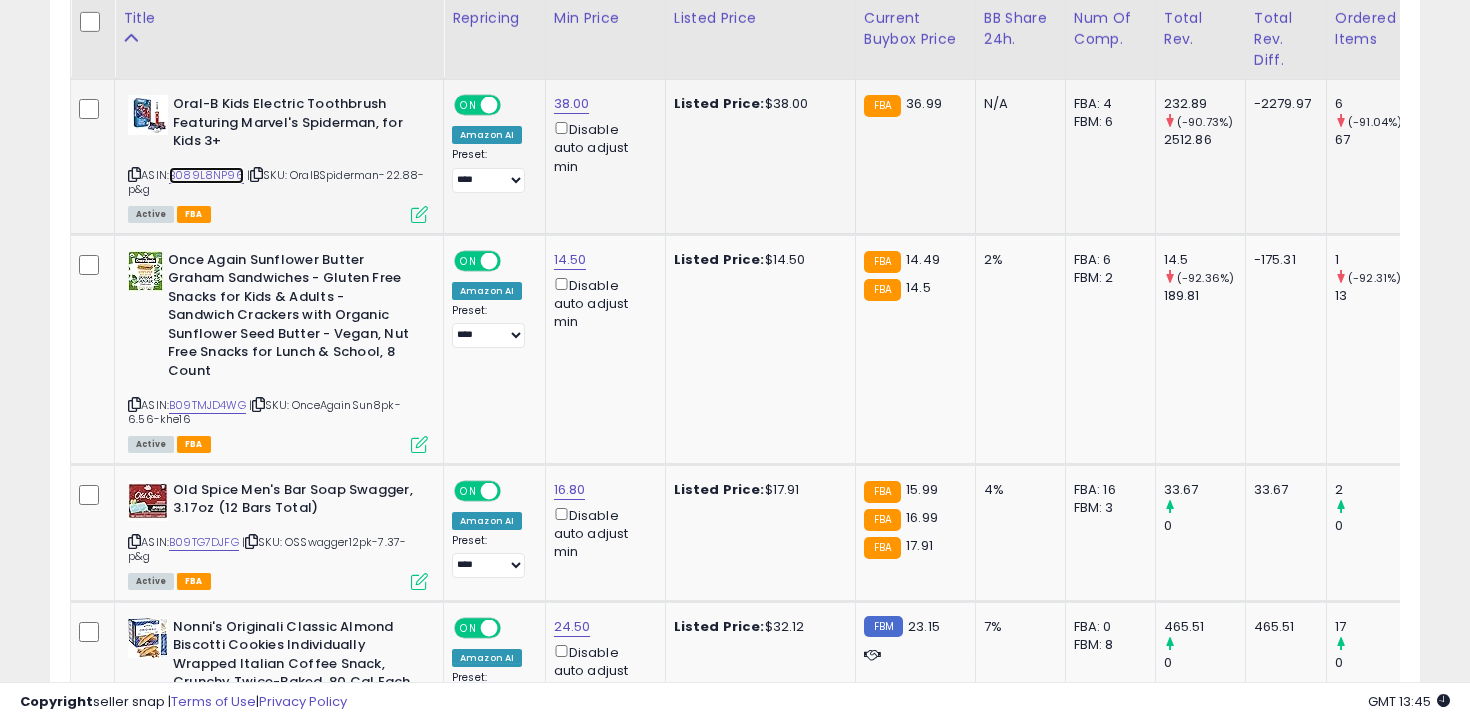 click on "B089L8NP96" at bounding box center (206, 175) 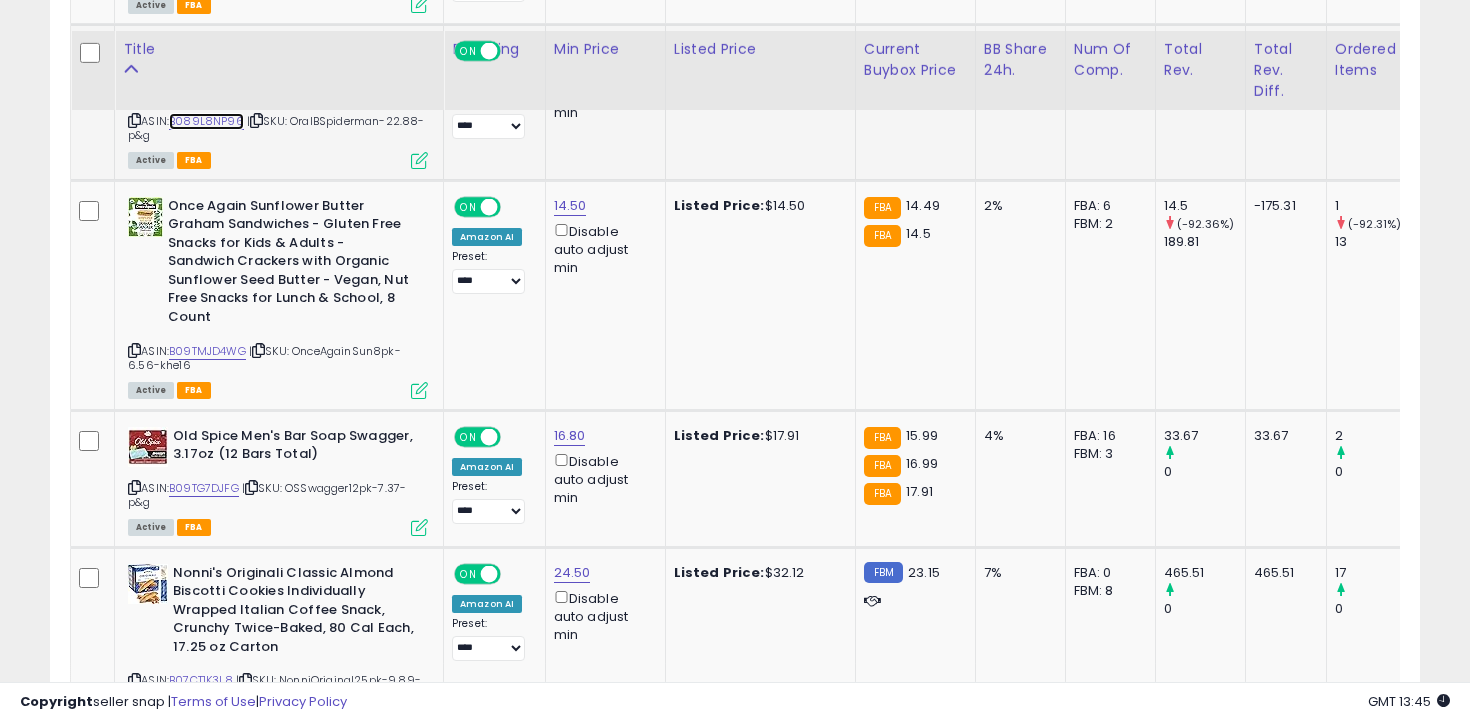 scroll, scrollTop: 4719, scrollLeft: 0, axis: vertical 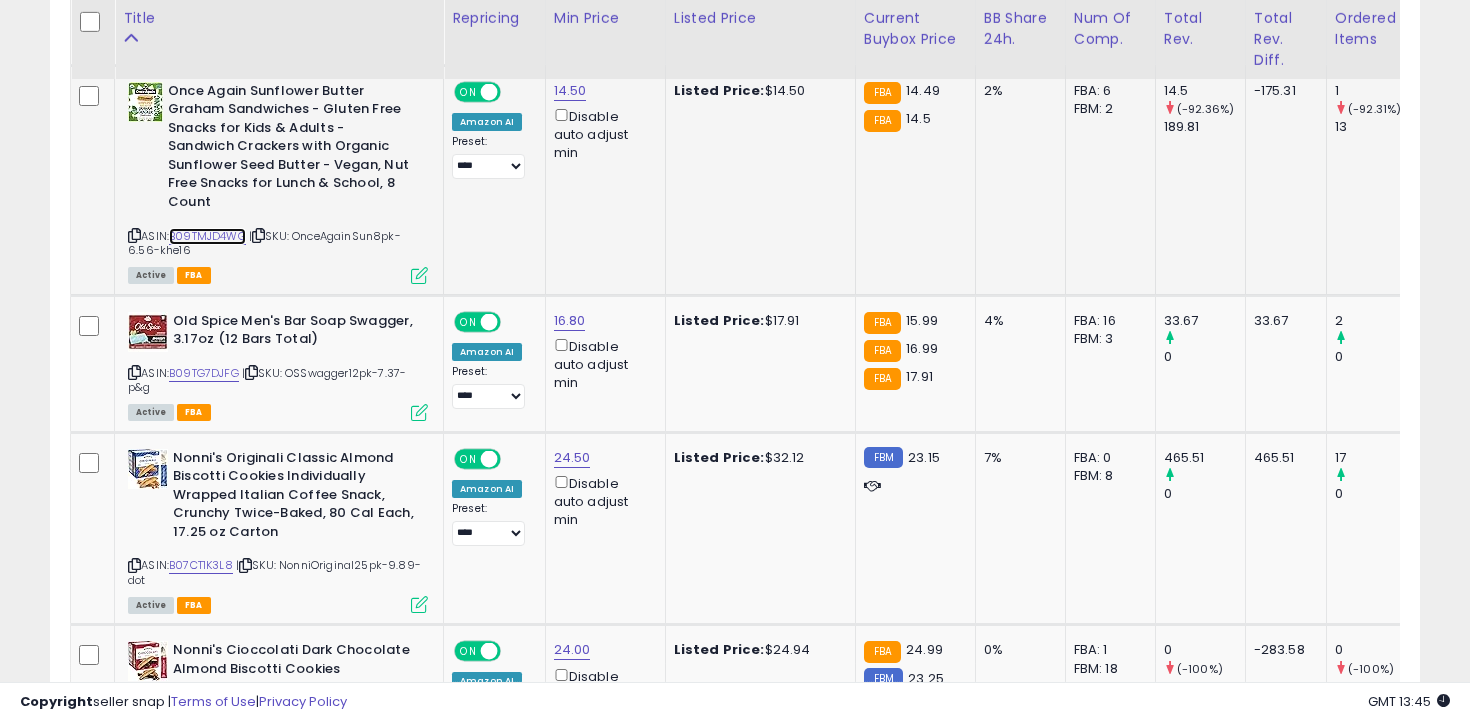 click on "B09TMJD4WG" at bounding box center [207, 236] 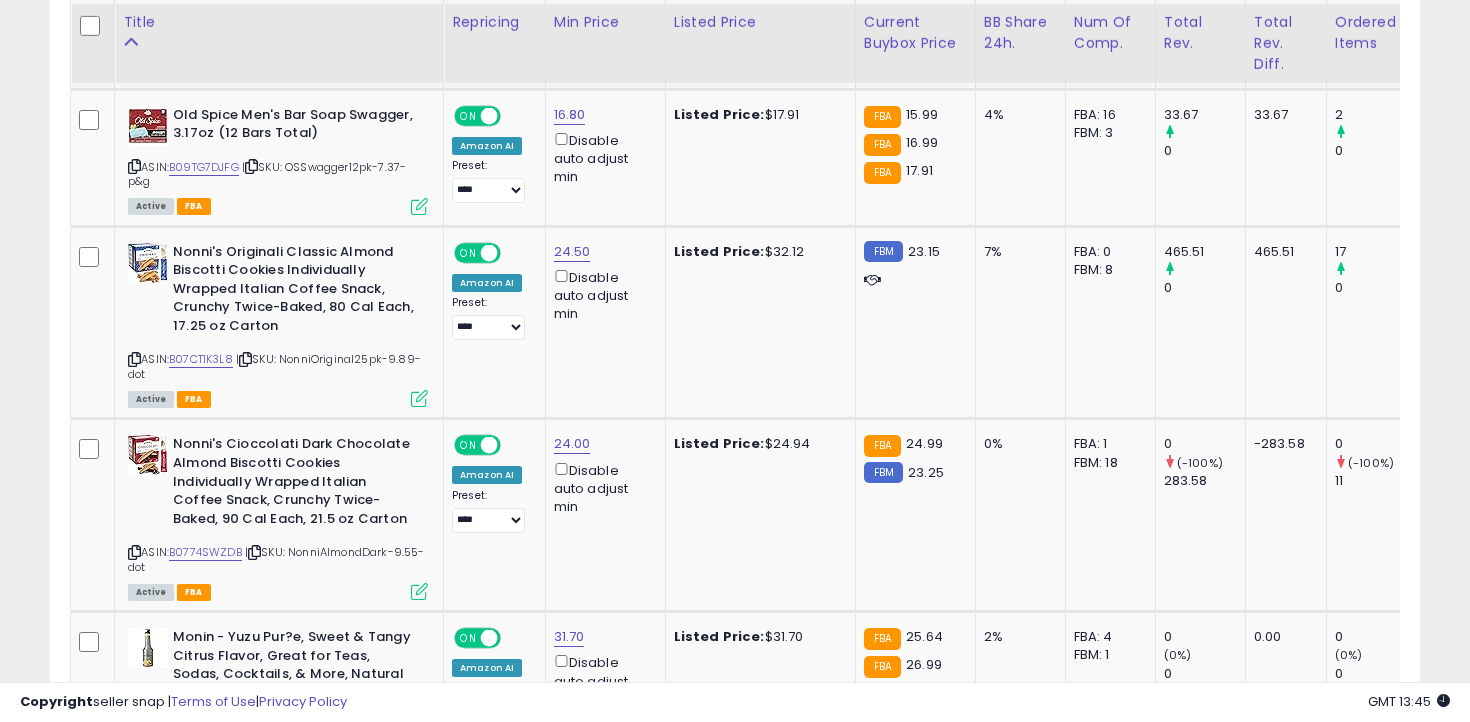 scroll, scrollTop: 4933, scrollLeft: 0, axis: vertical 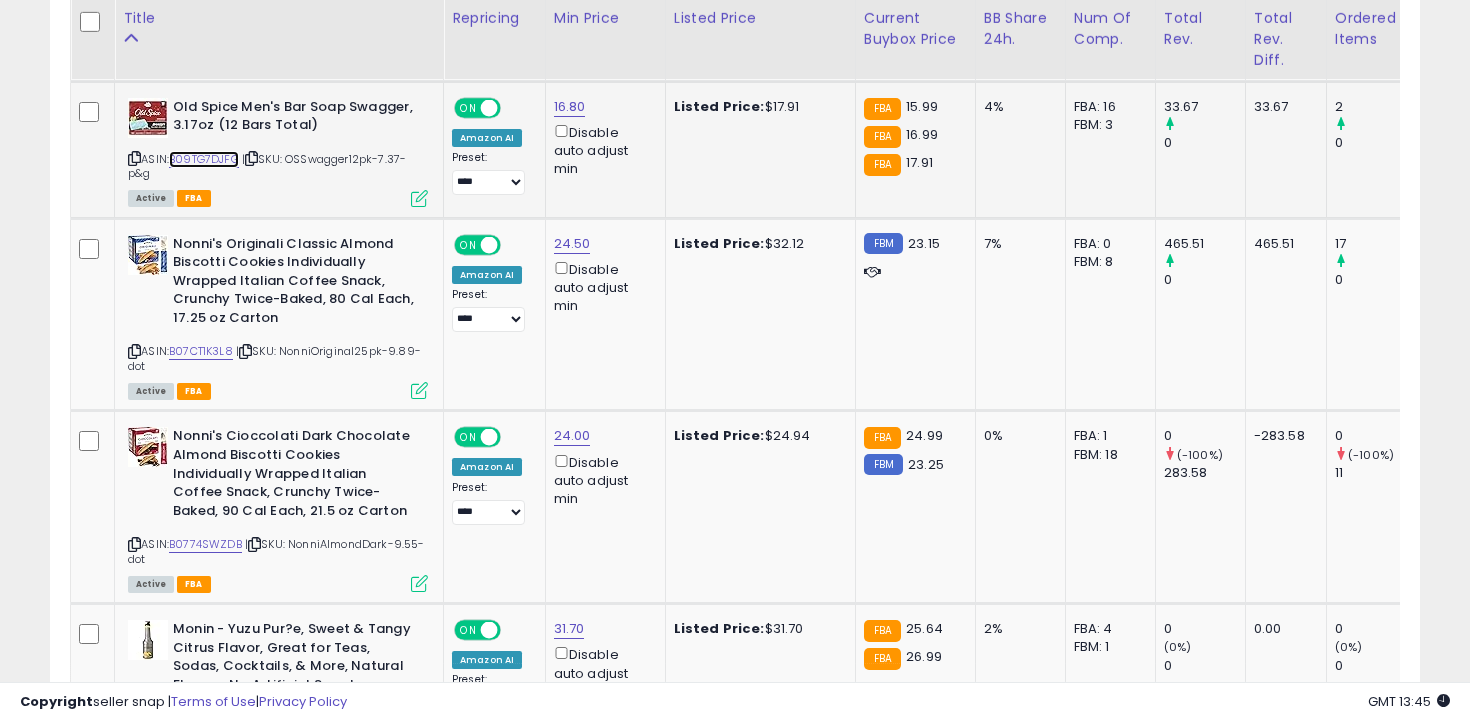 click on "B09TG7DJFG" at bounding box center [204, 159] 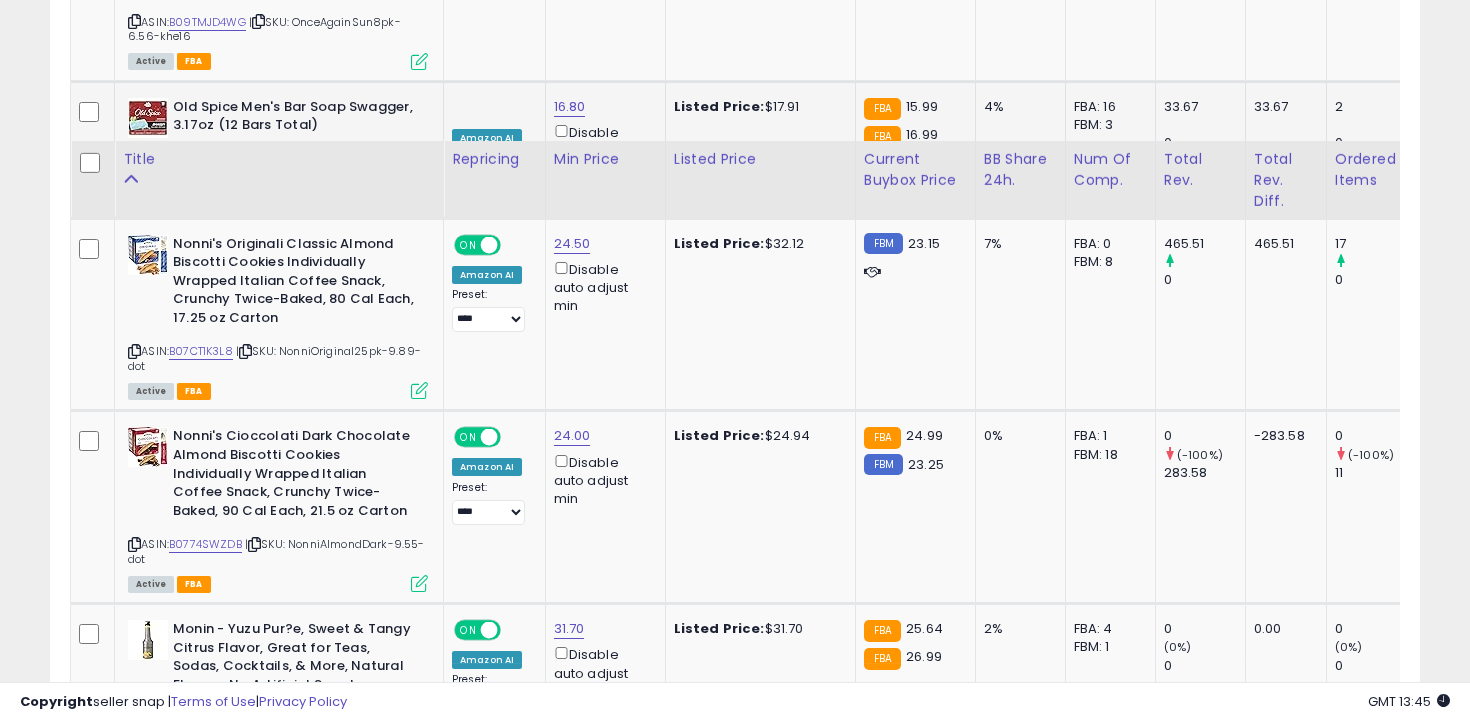scroll, scrollTop: 5085, scrollLeft: 0, axis: vertical 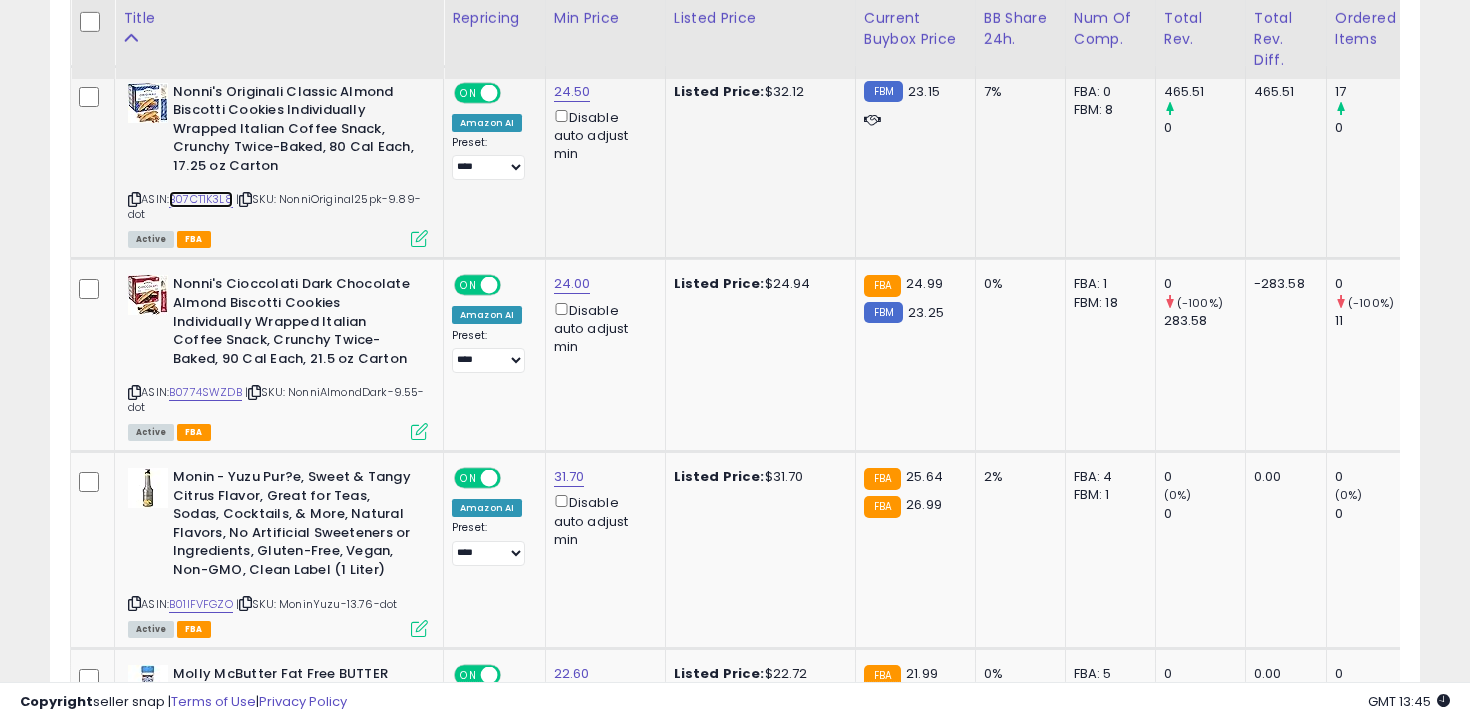 click on "B07CT1K3L8" at bounding box center (201, 199) 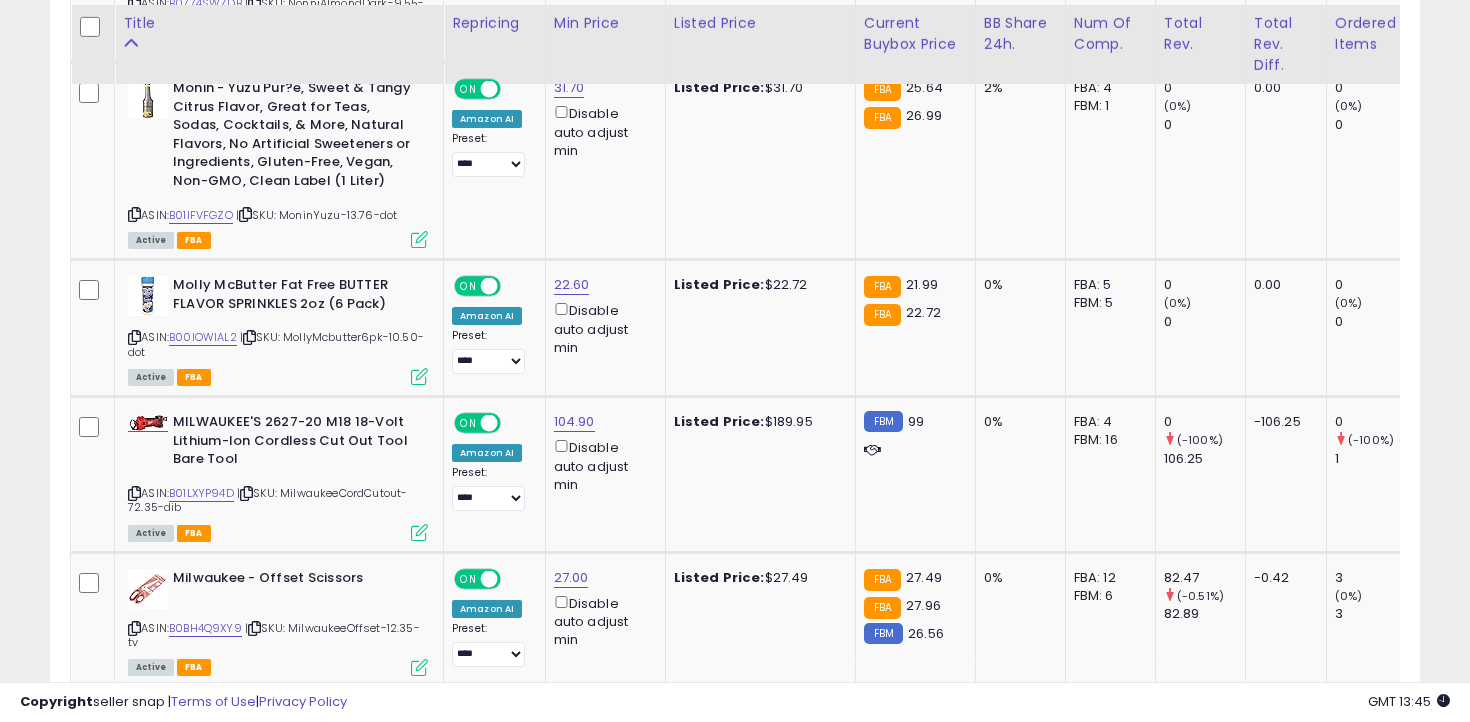 scroll, scrollTop: 5479, scrollLeft: 0, axis: vertical 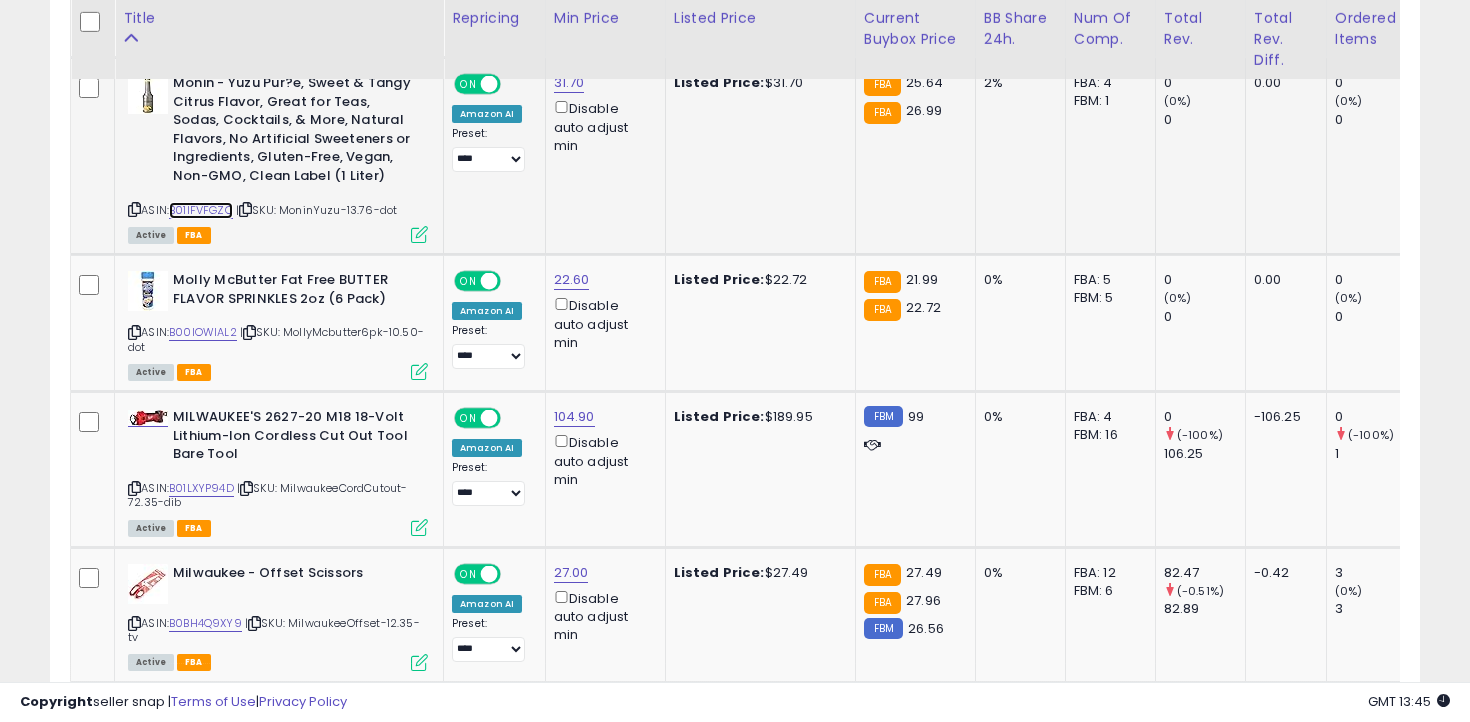 click on "B01IFVFGZO" at bounding box center (201, 210) 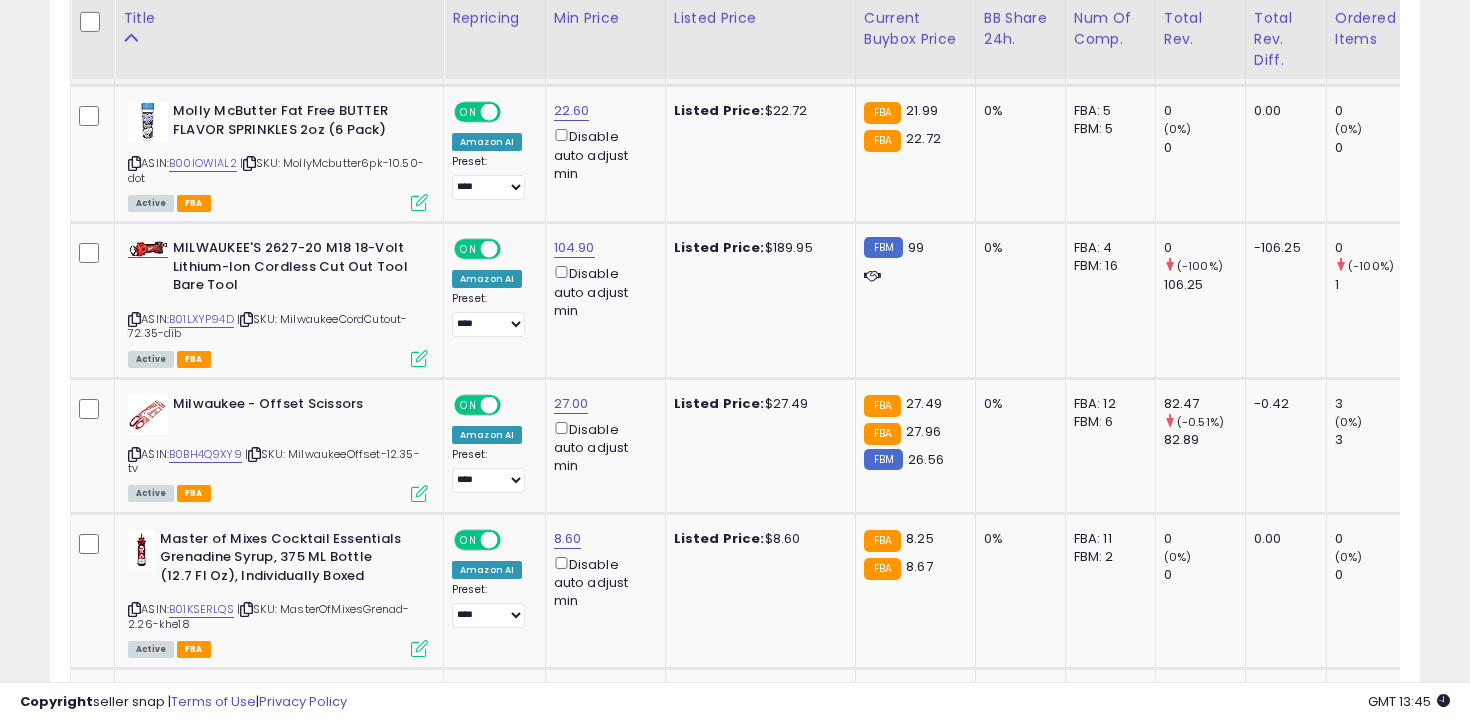 scroll, scrollTop: 5670, scrollLeft: 0, axis: vertical 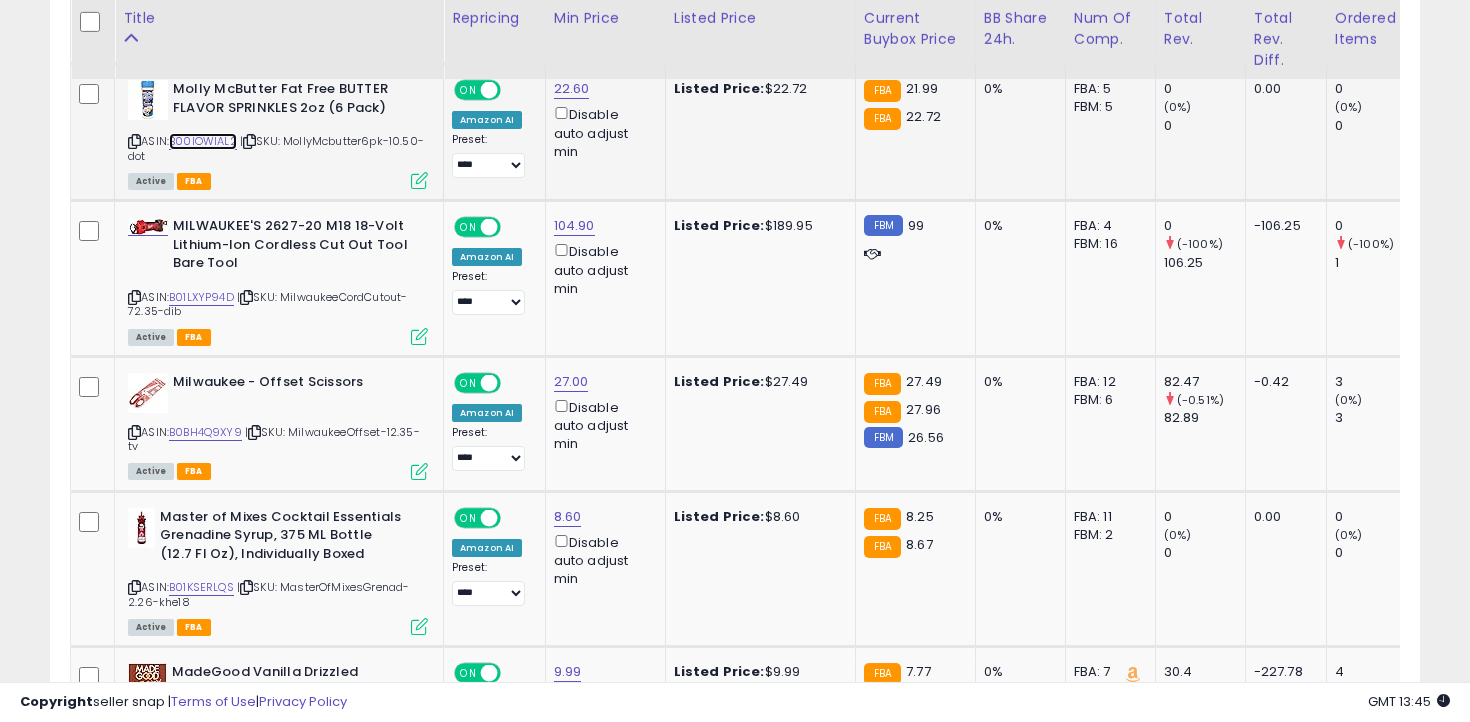 click on "B00IOWIAL2" at bounding box center [203, 141] 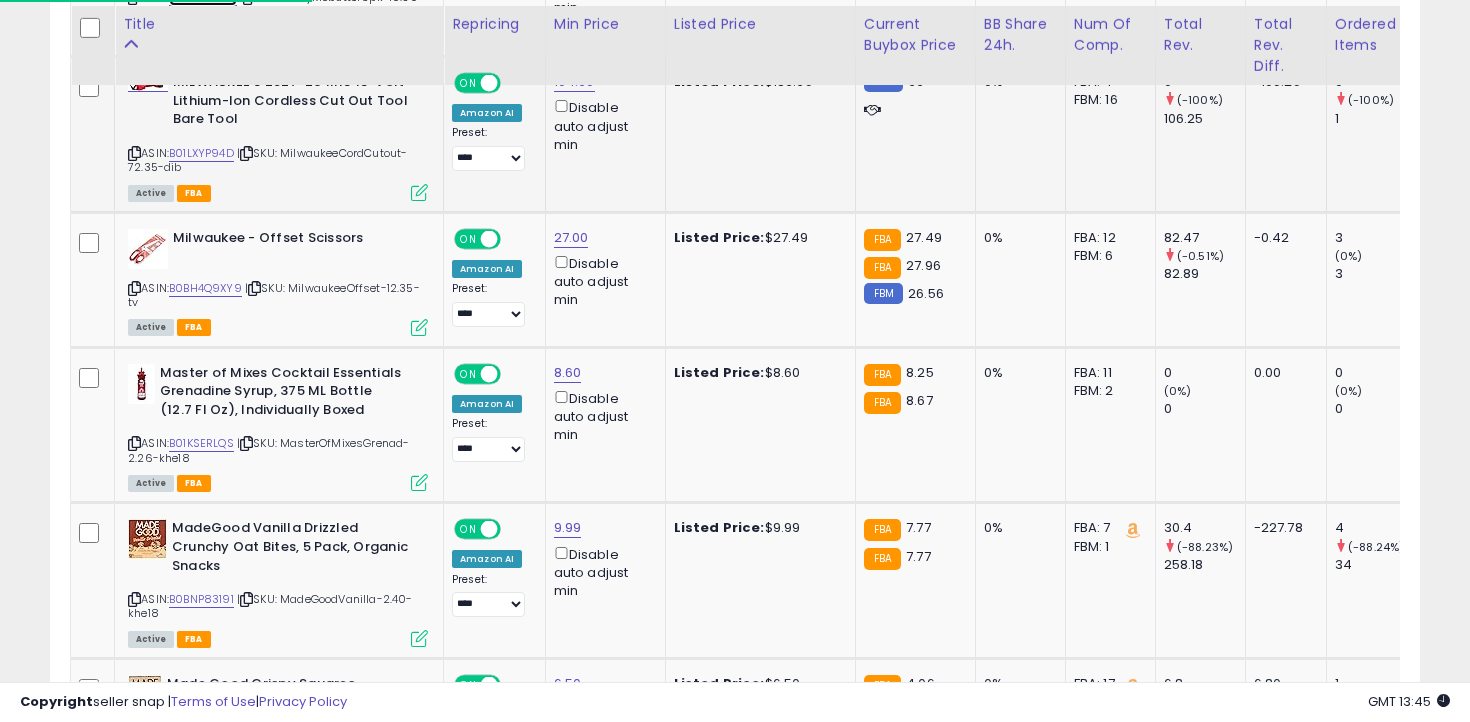 scroll, scrollTop: 5820, scrollLeft: 0, axis: vertical 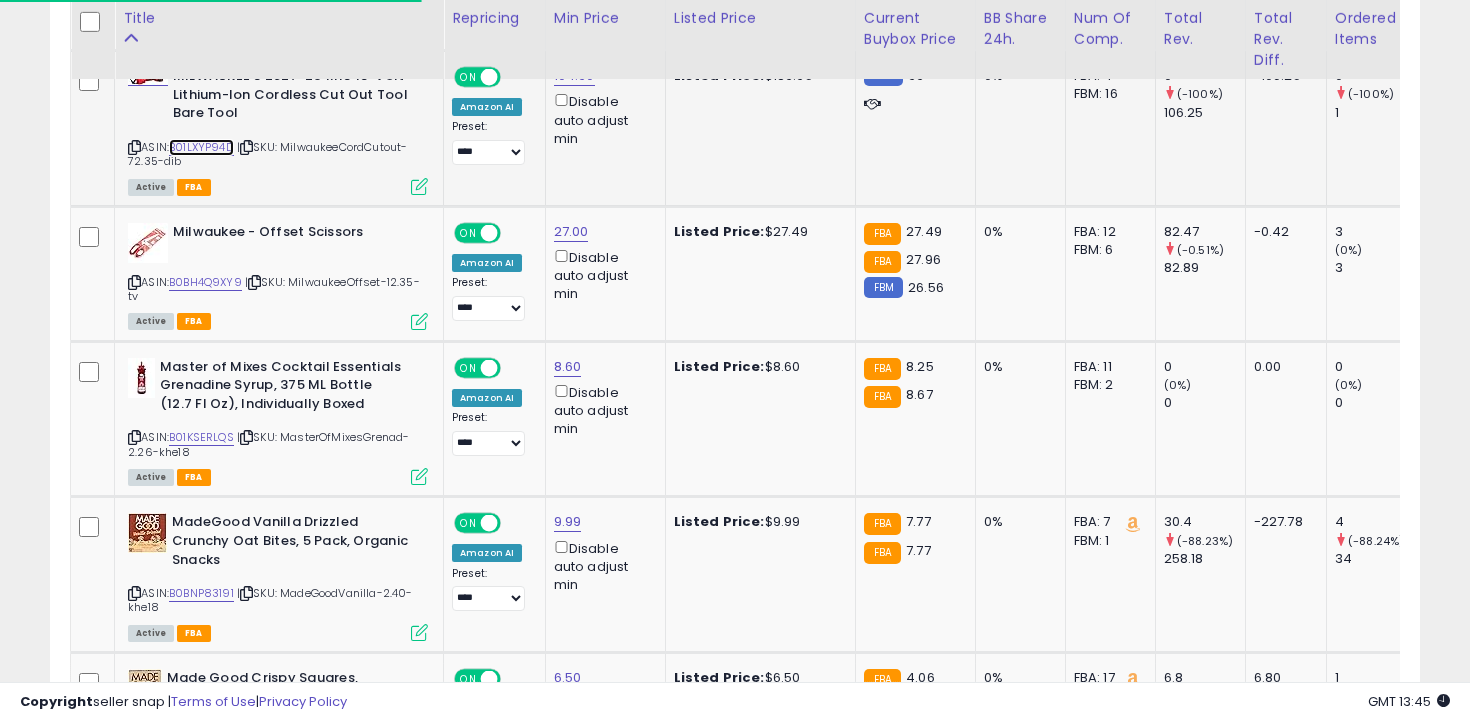click on "B01LXYP94D" at bounding box center [201, 147] 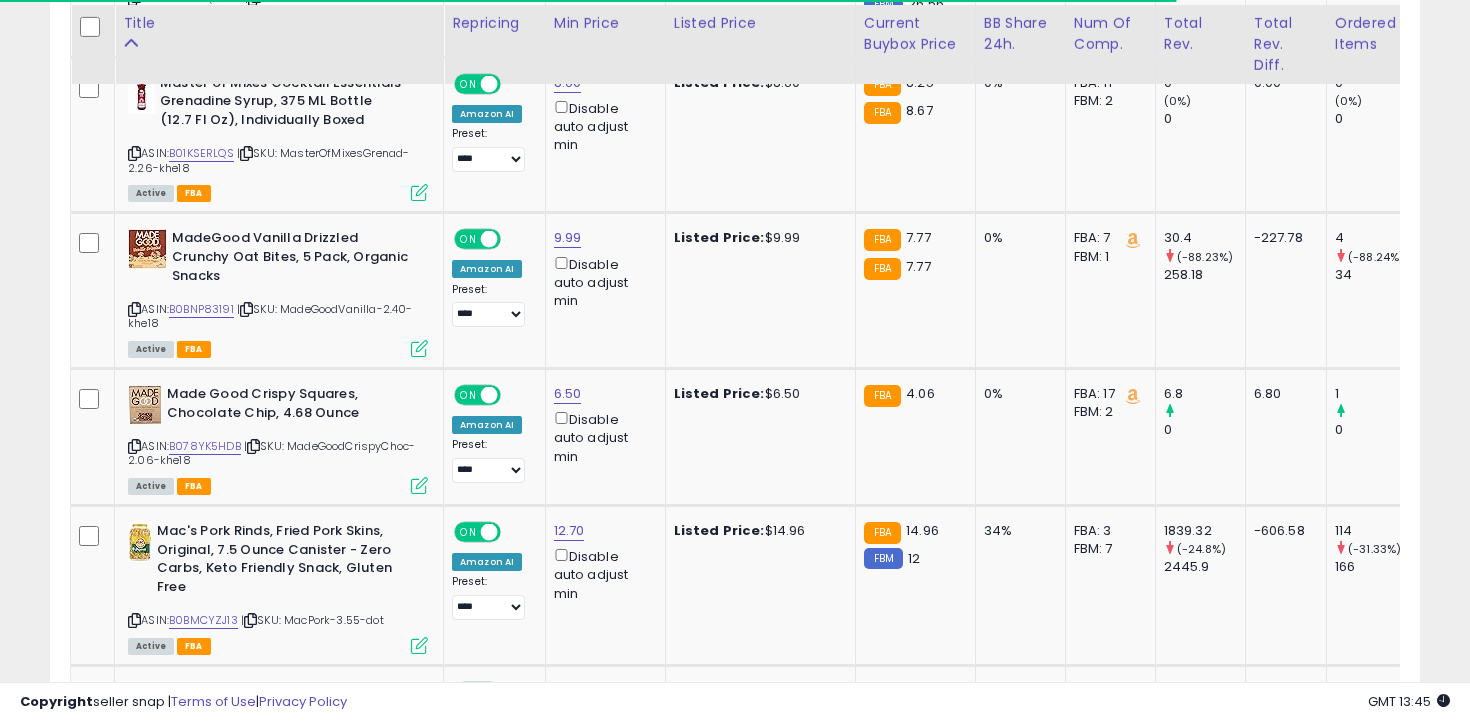 scroll, scrollTop: 6109, scrollLeft: 0, axis: vertical 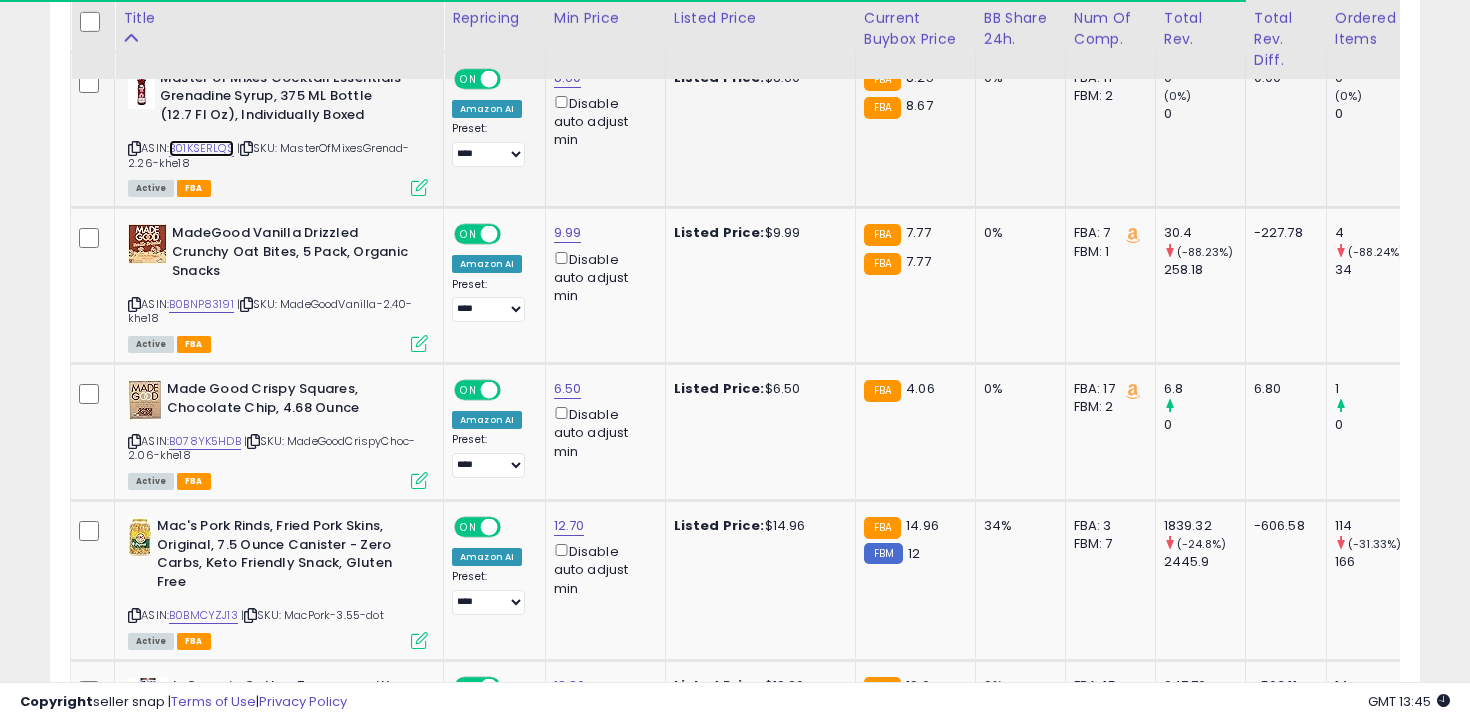click on "B01KSERLQS" at bounding box center [201, 148] 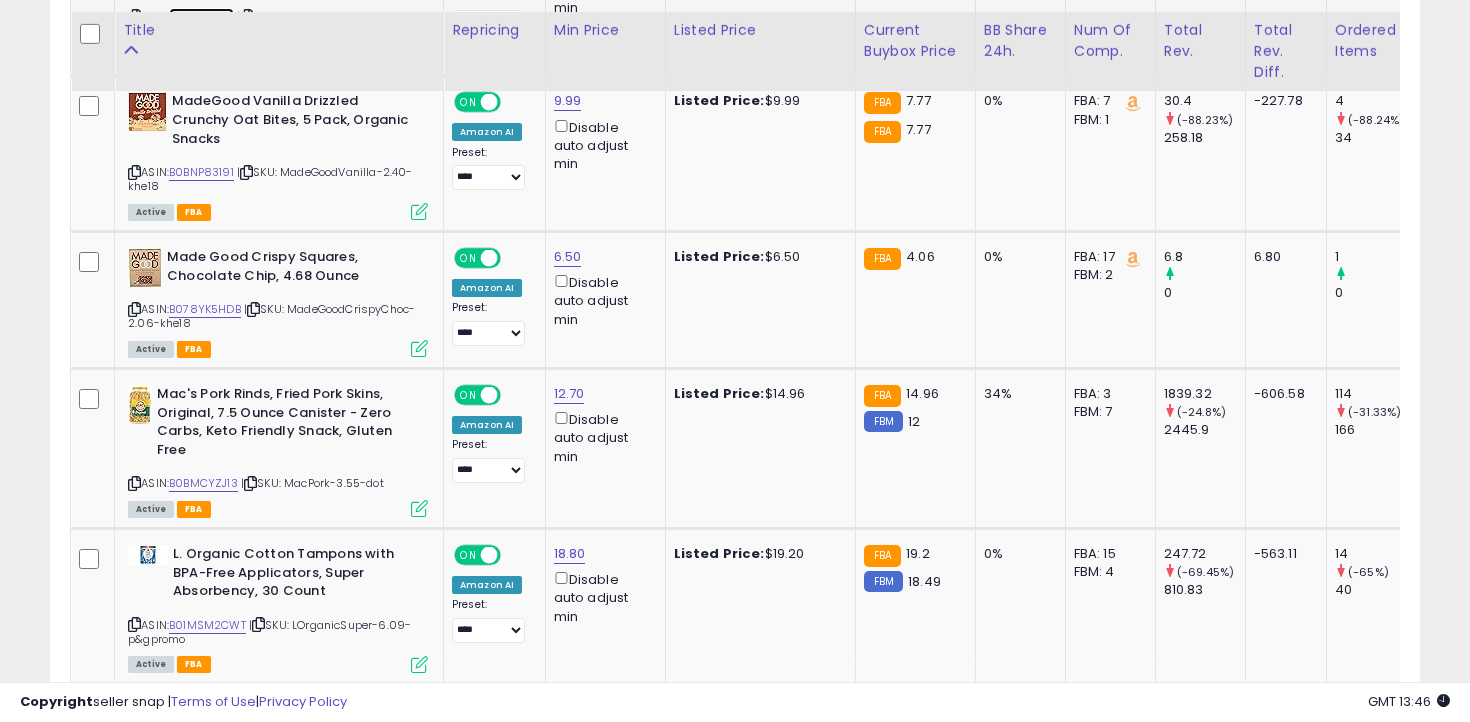 scroll, scrollTop: 6256, scrollLeft: 0, axis: vertical 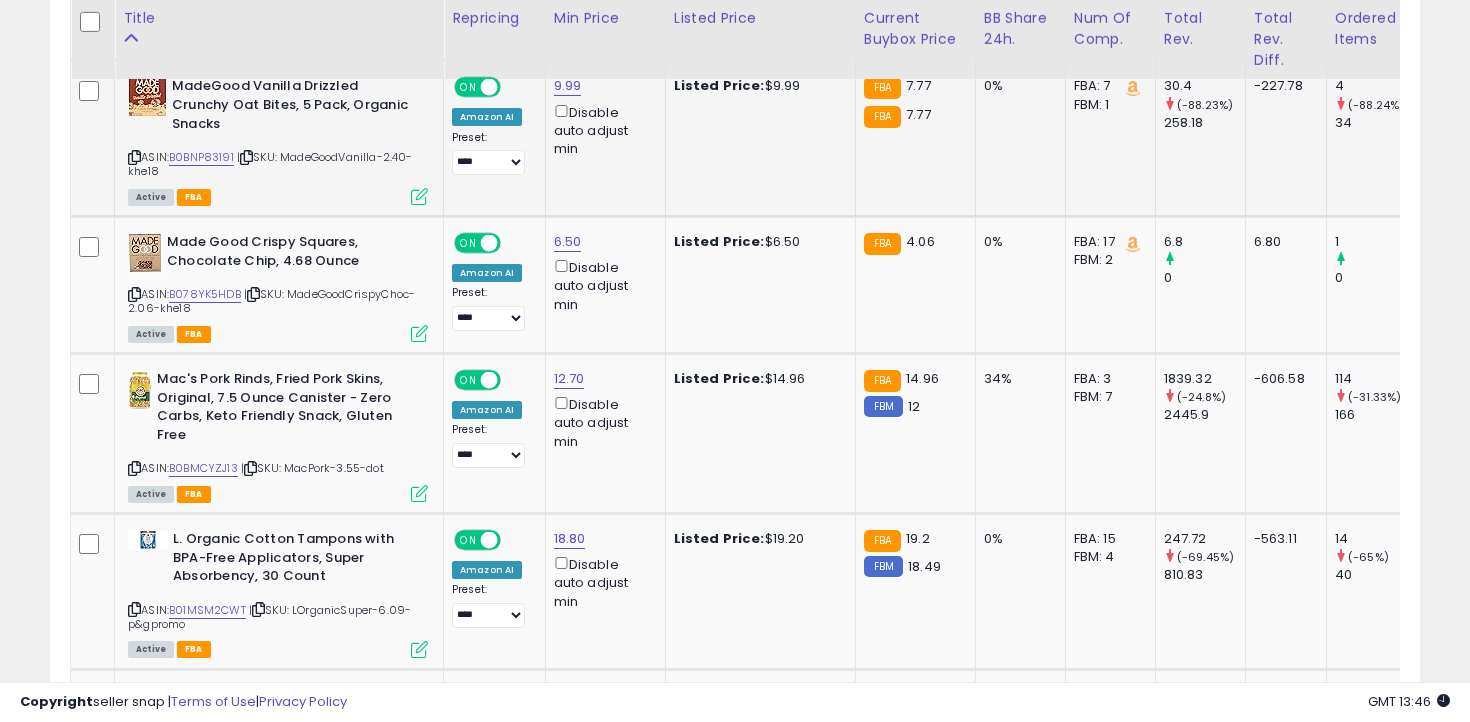 click at bounding box center (134, 157) 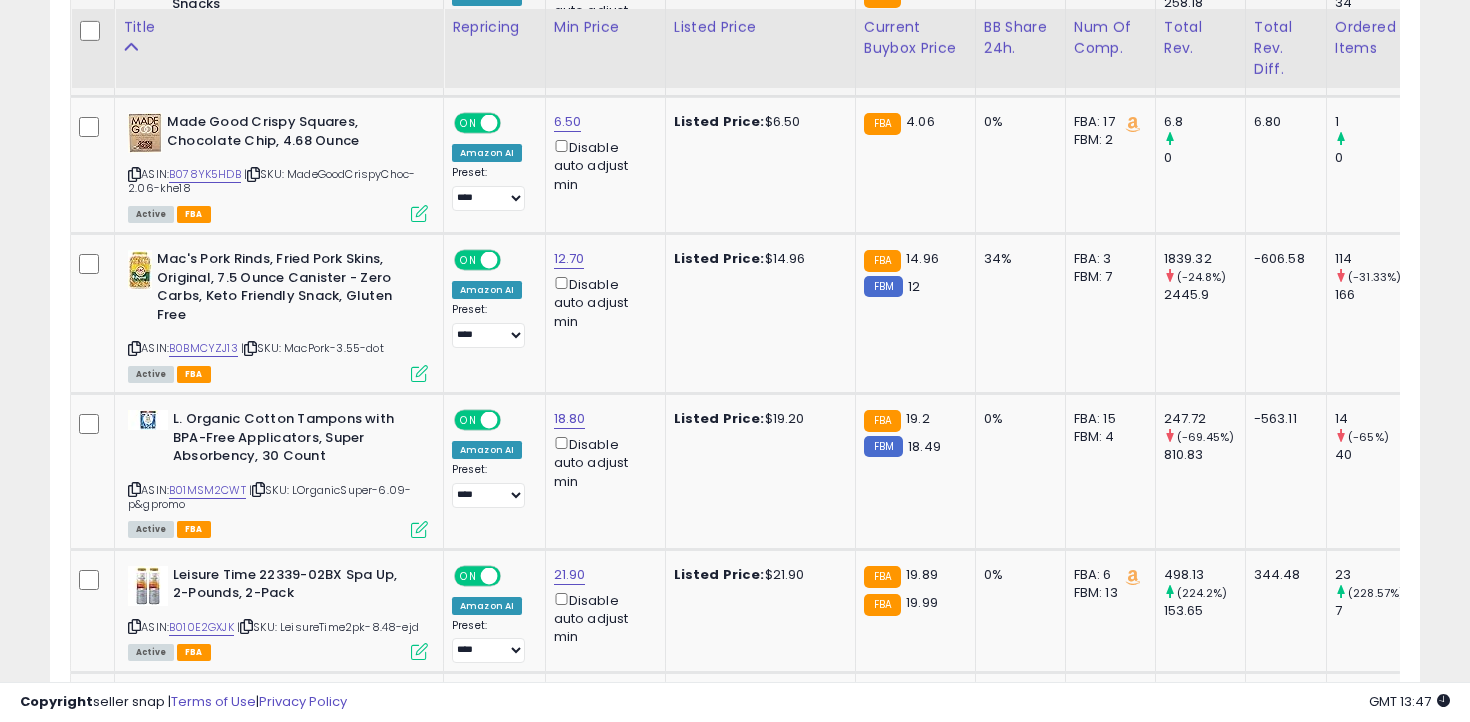 scroll, scrollTop: 6385, scrollLeft: 0, axis: vertical 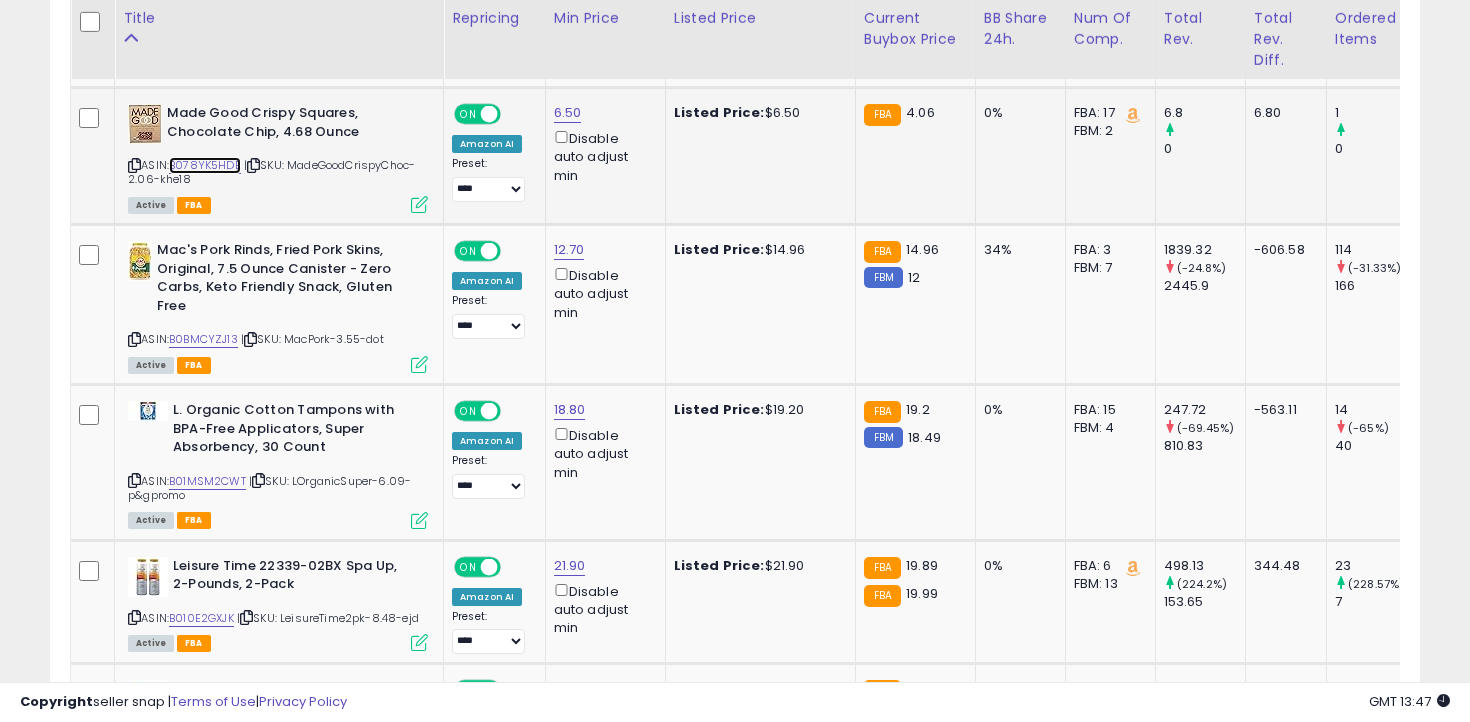 click on "B078YK5HDB" at bounding box center [205, 165] 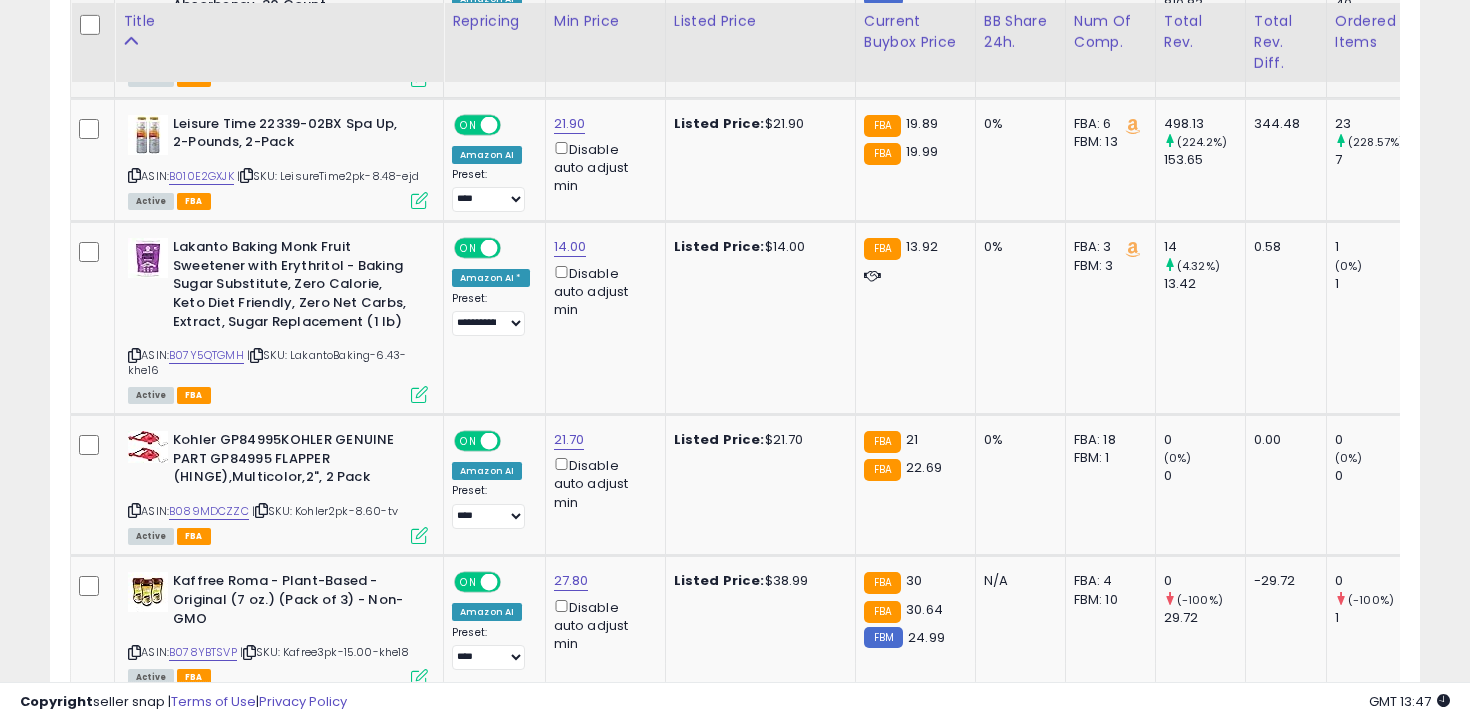 scroll, scrollTop: 6830, scrollLeft: 0, axis: vertical 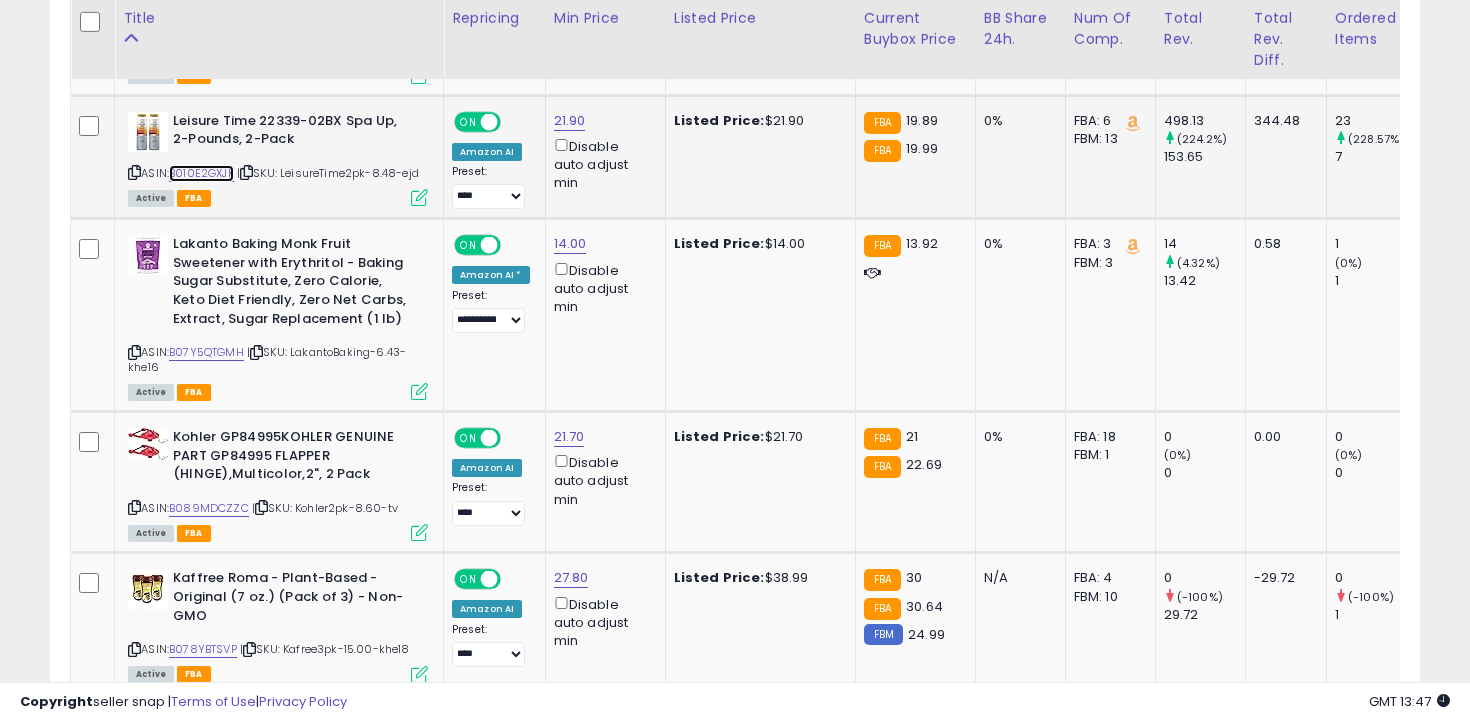 click on "B010E2GXJK" at bounding box center [201, 173] 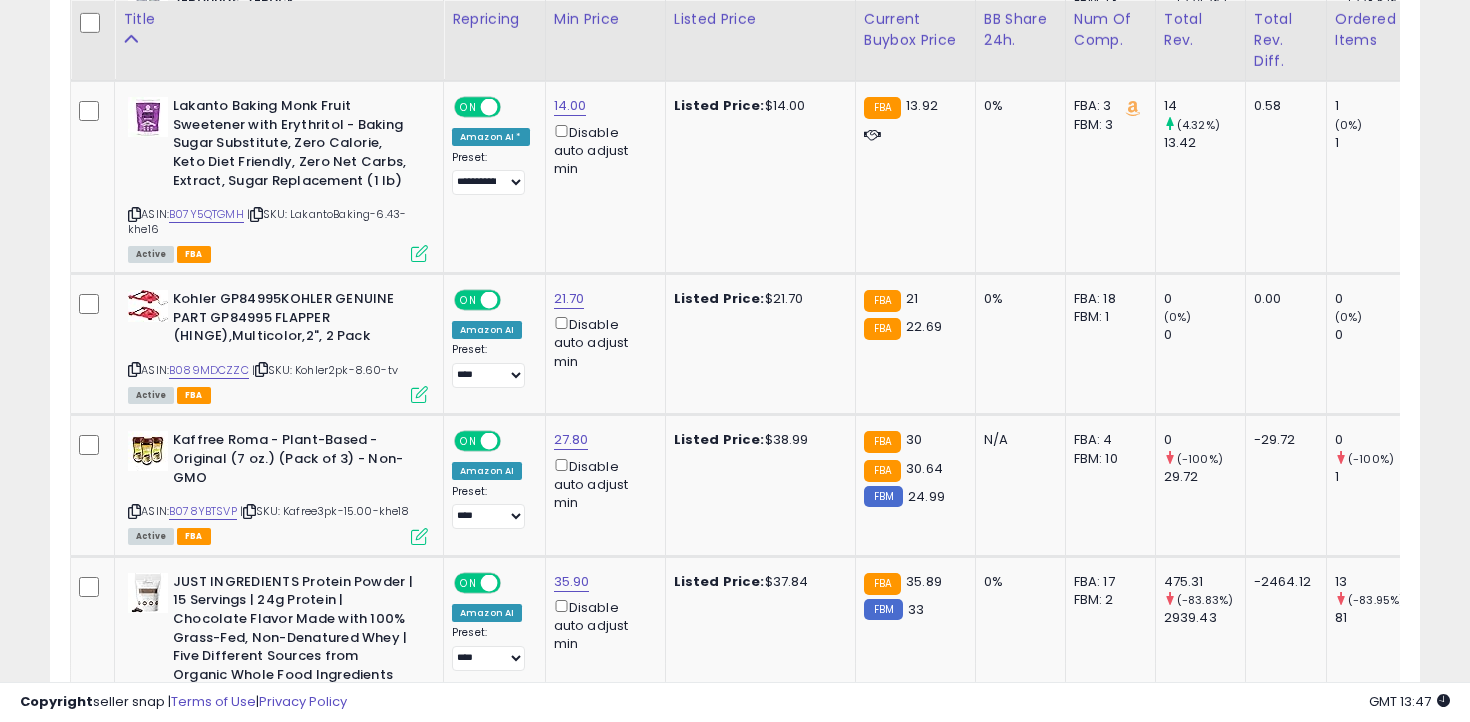scroll, scrollTop: 6969, scrollLeft: 0, axis: vertical 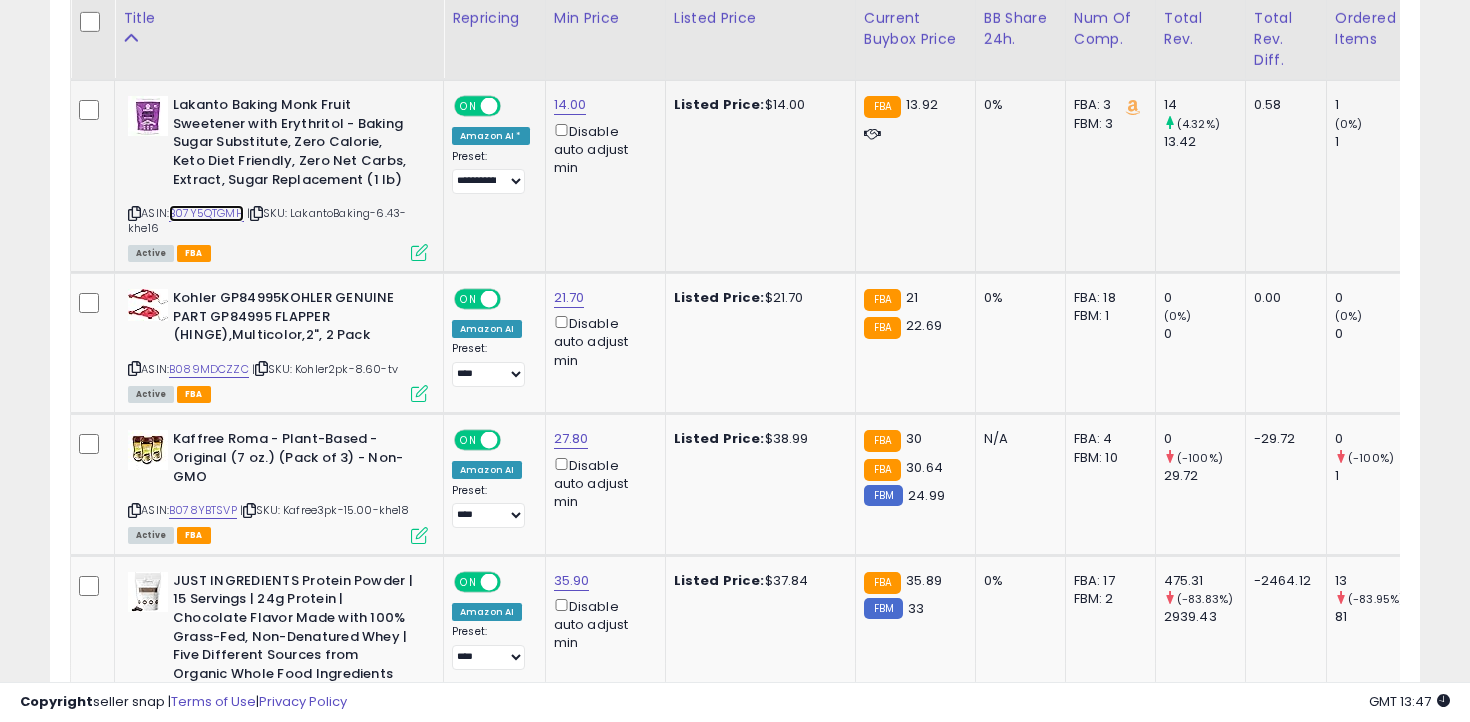 drag, startPoint x: 230, startPoint y: 207, endPoint x: 239, endPoint y: 202, distance: 10.29563 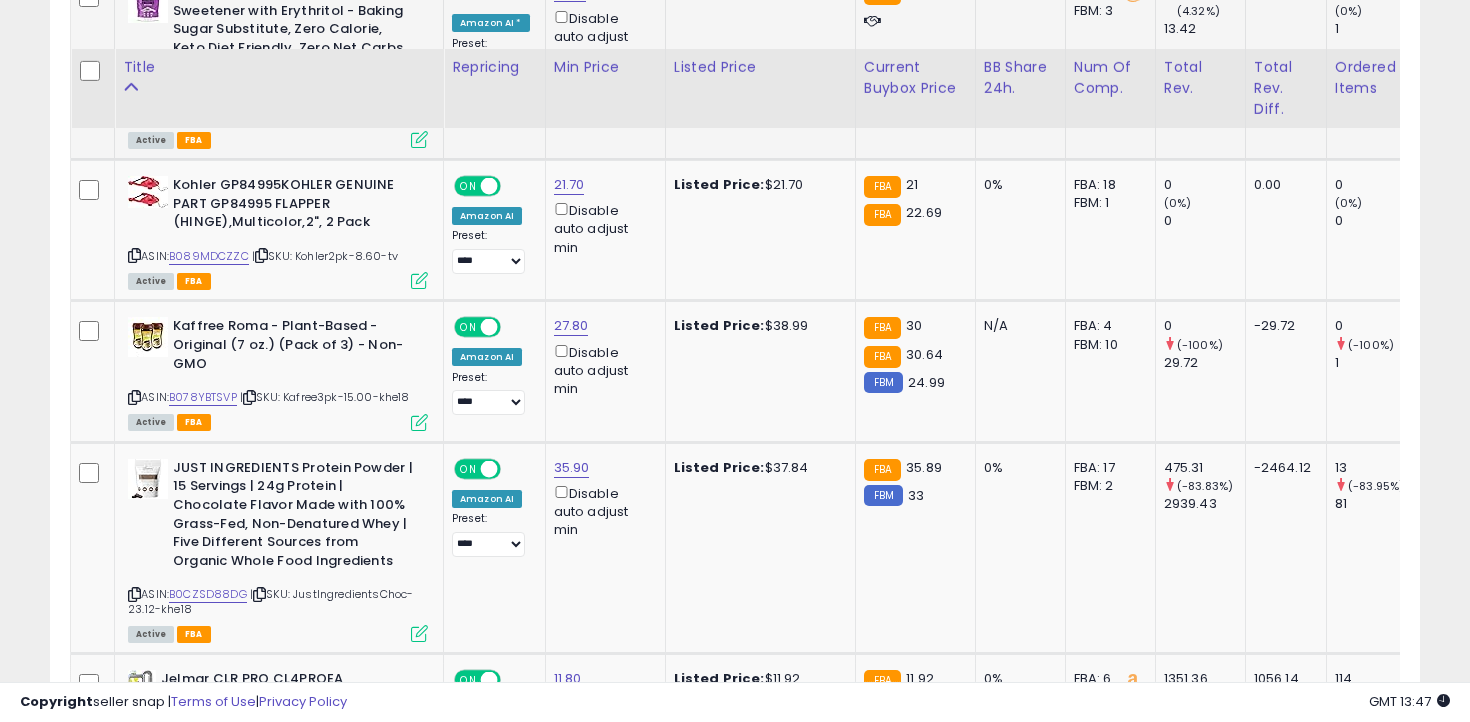 scroll, scrollTop: 7160, scrollLeft: 0, axis: vertical 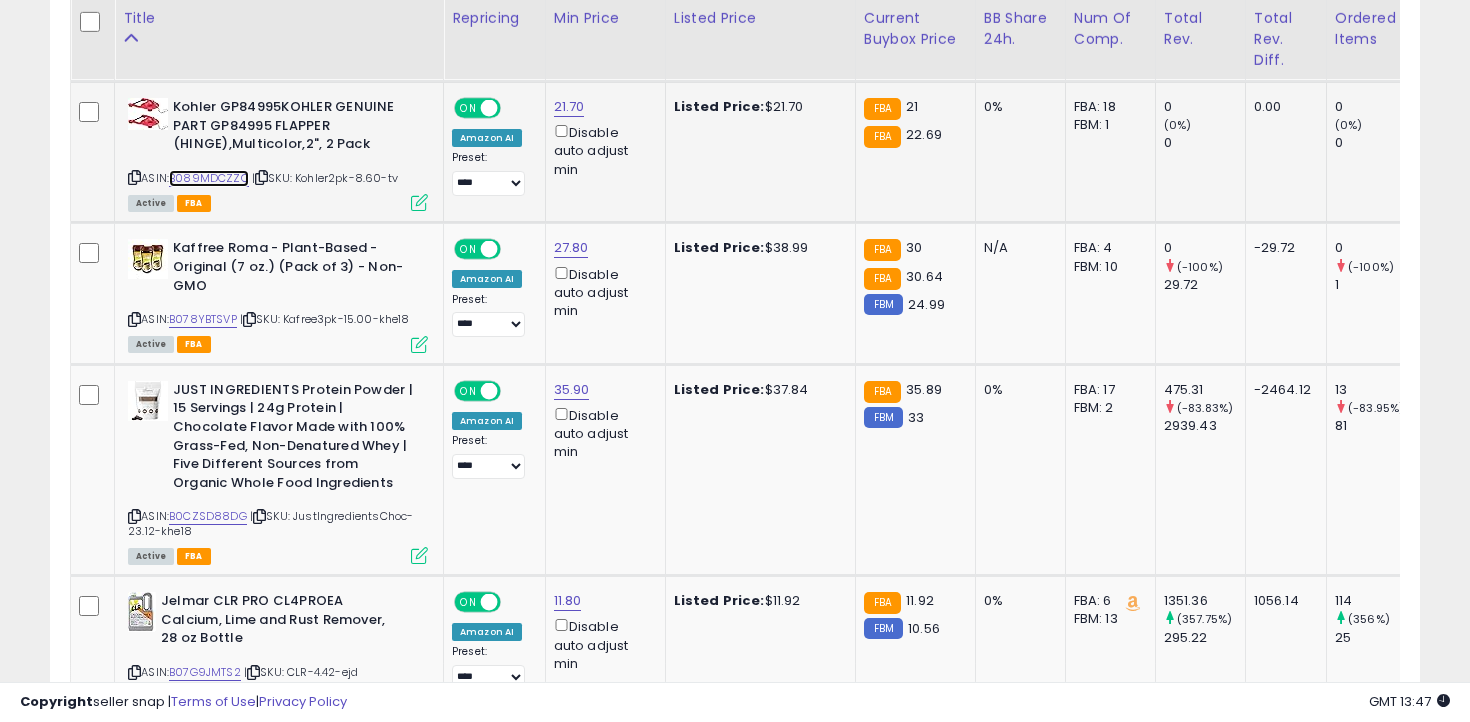 click on "B089MDCZZC" at bounding box center (209, 178) 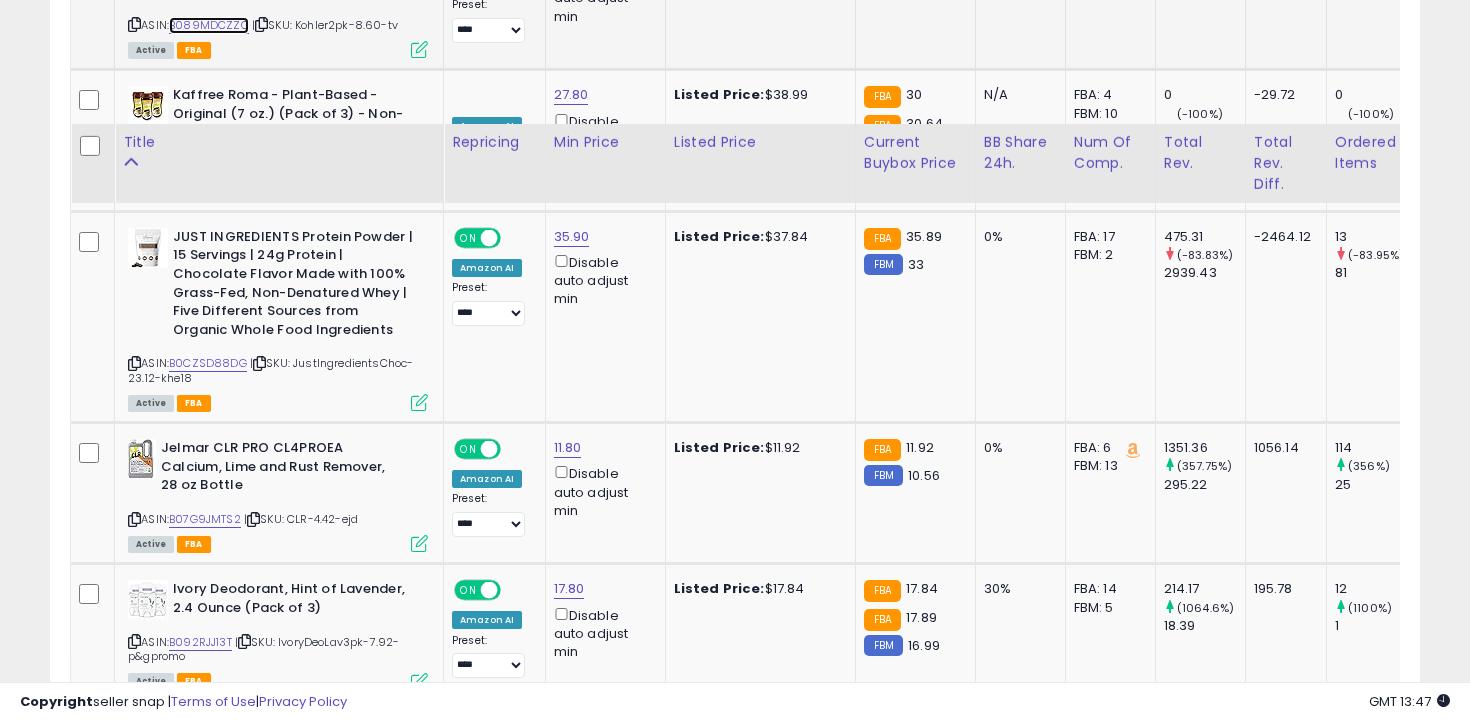 scroll, scrollTop: 7452, scrollLeft: 0, axis: vertical 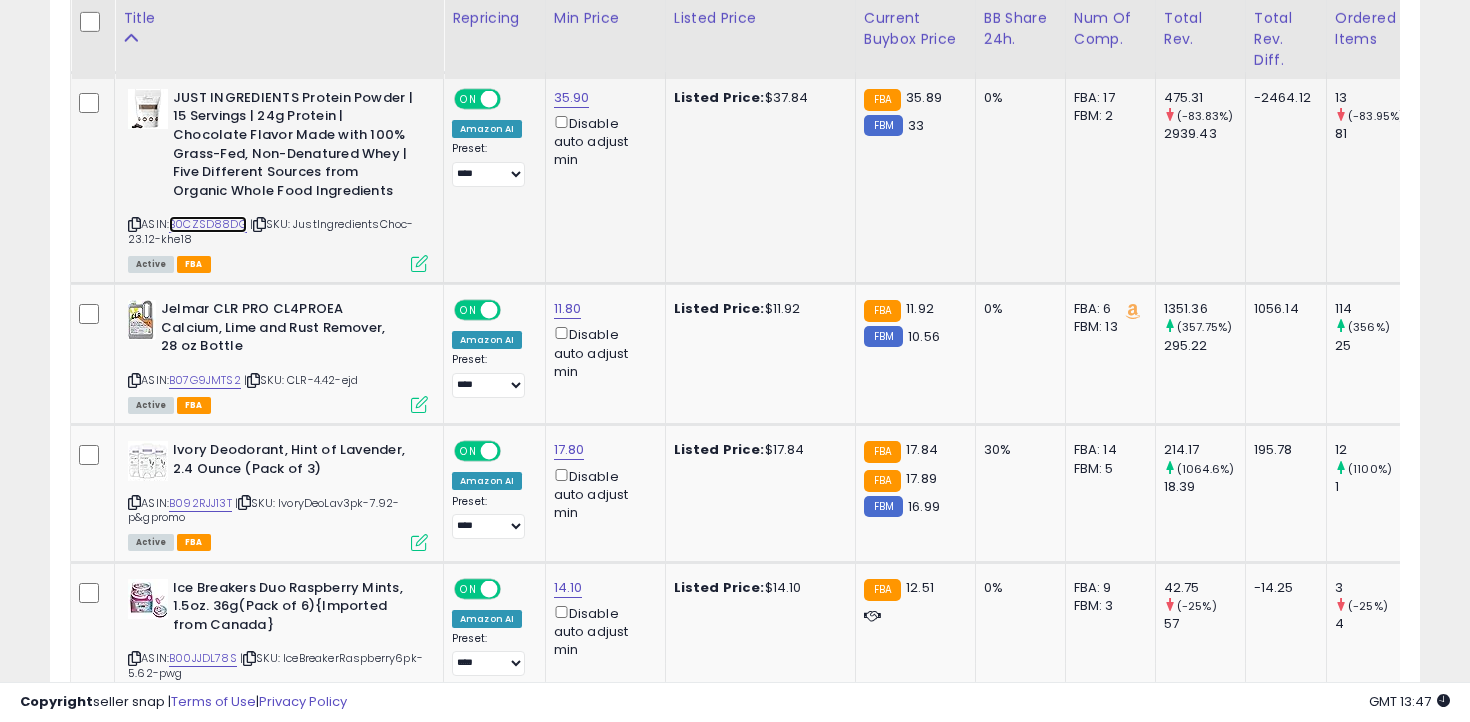 click on "B0CZSD88DG" at bounding box center [208, 224] 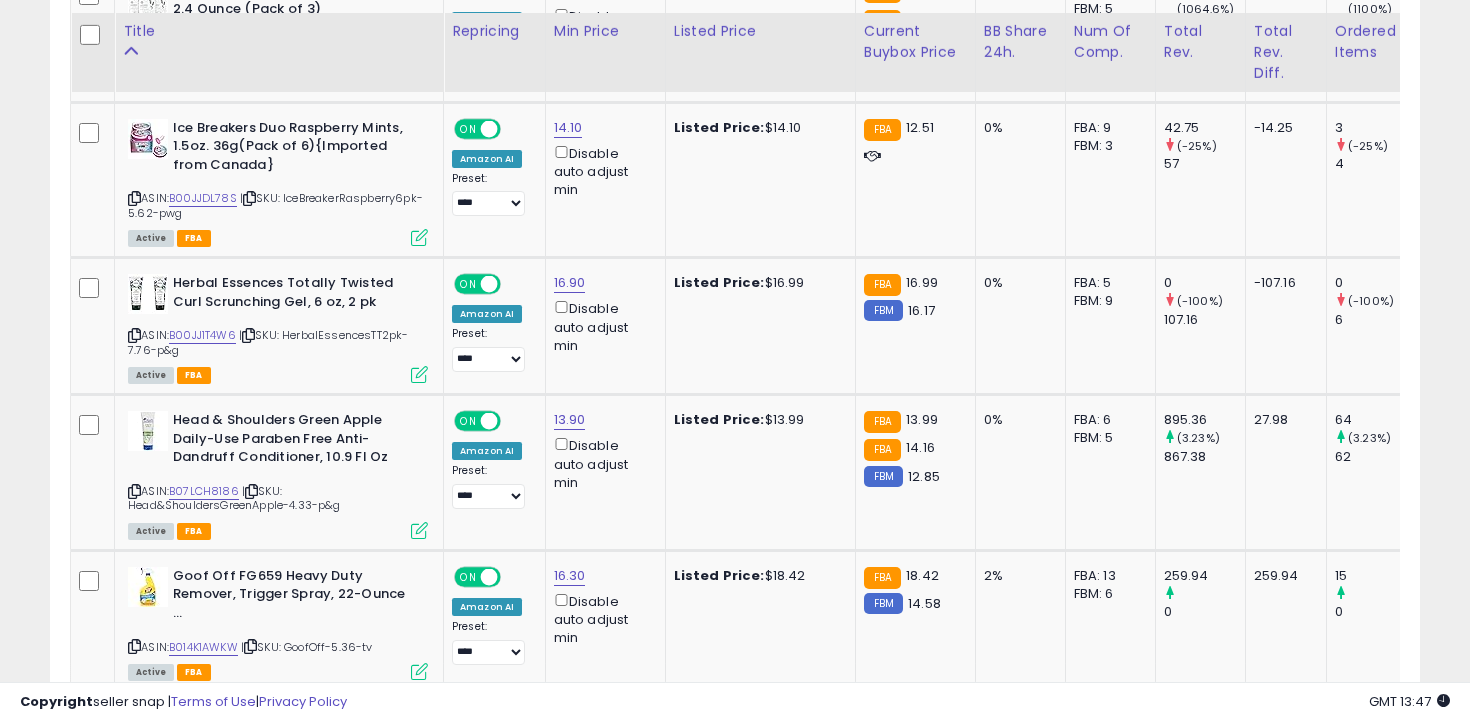 scroll, scrollTop: 7928, scrollLeft: 0, axis: vertical 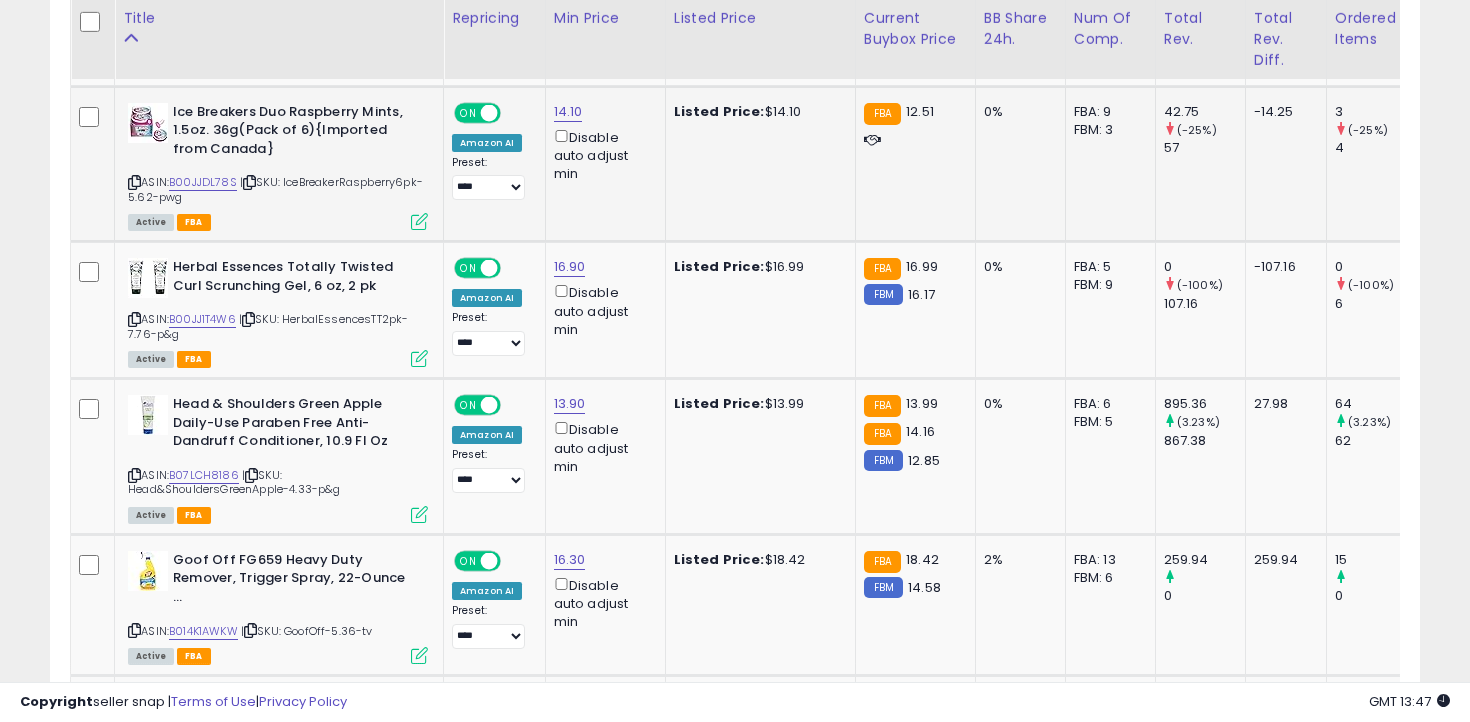 click on "|   SKU: IceBreakerRaspberry6pk-5.62-pwg" at bounding box center (275, 189) 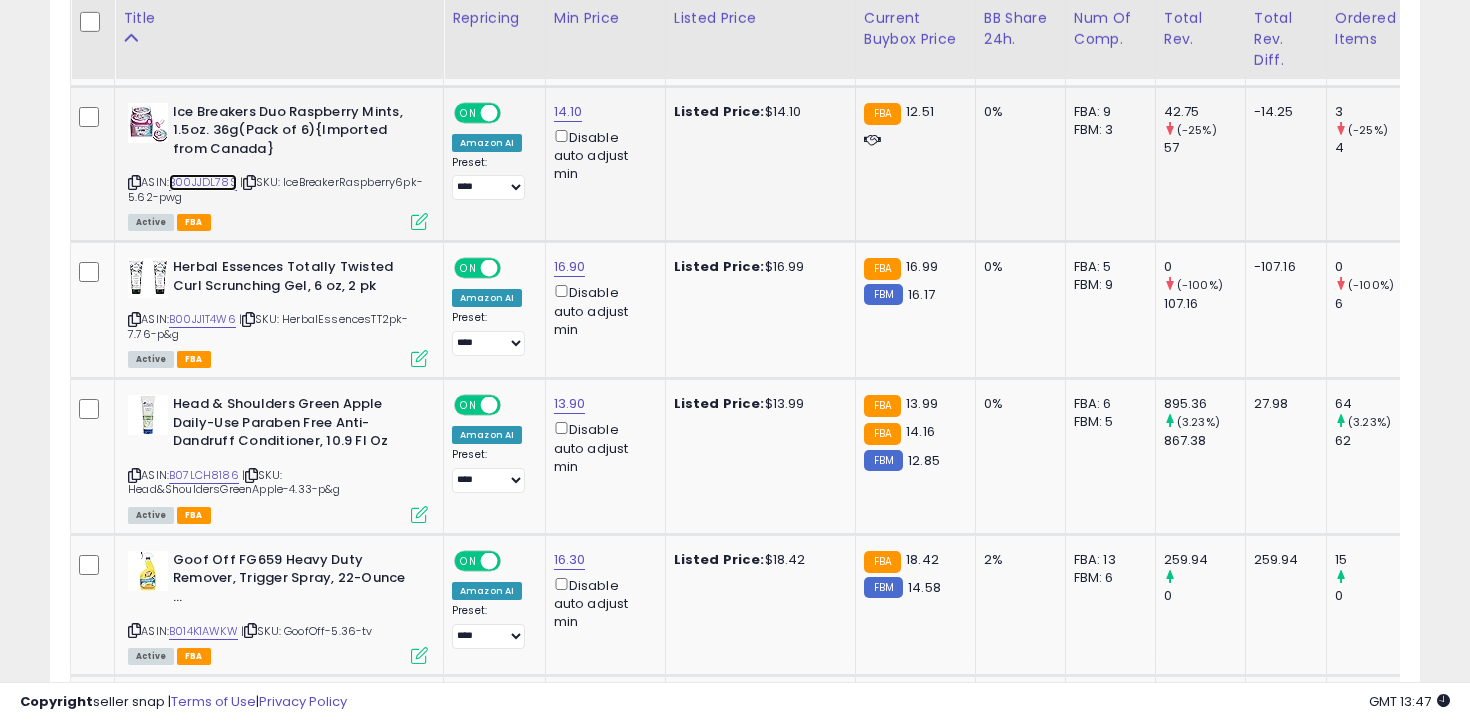 click on "B00JJDL78S" at bounding box center (203, 182) 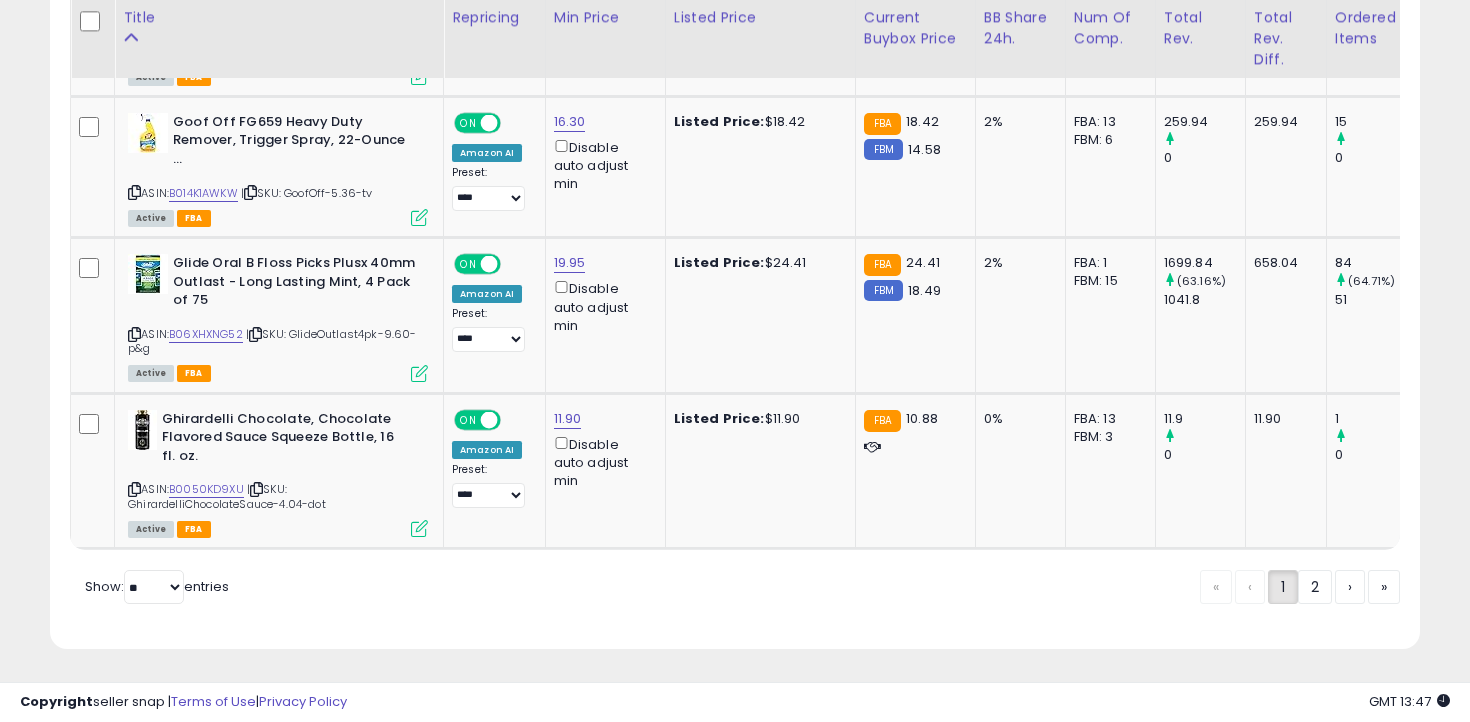 scroll, scrollTop: 8365, scrollLeft: 0, axis: vertical 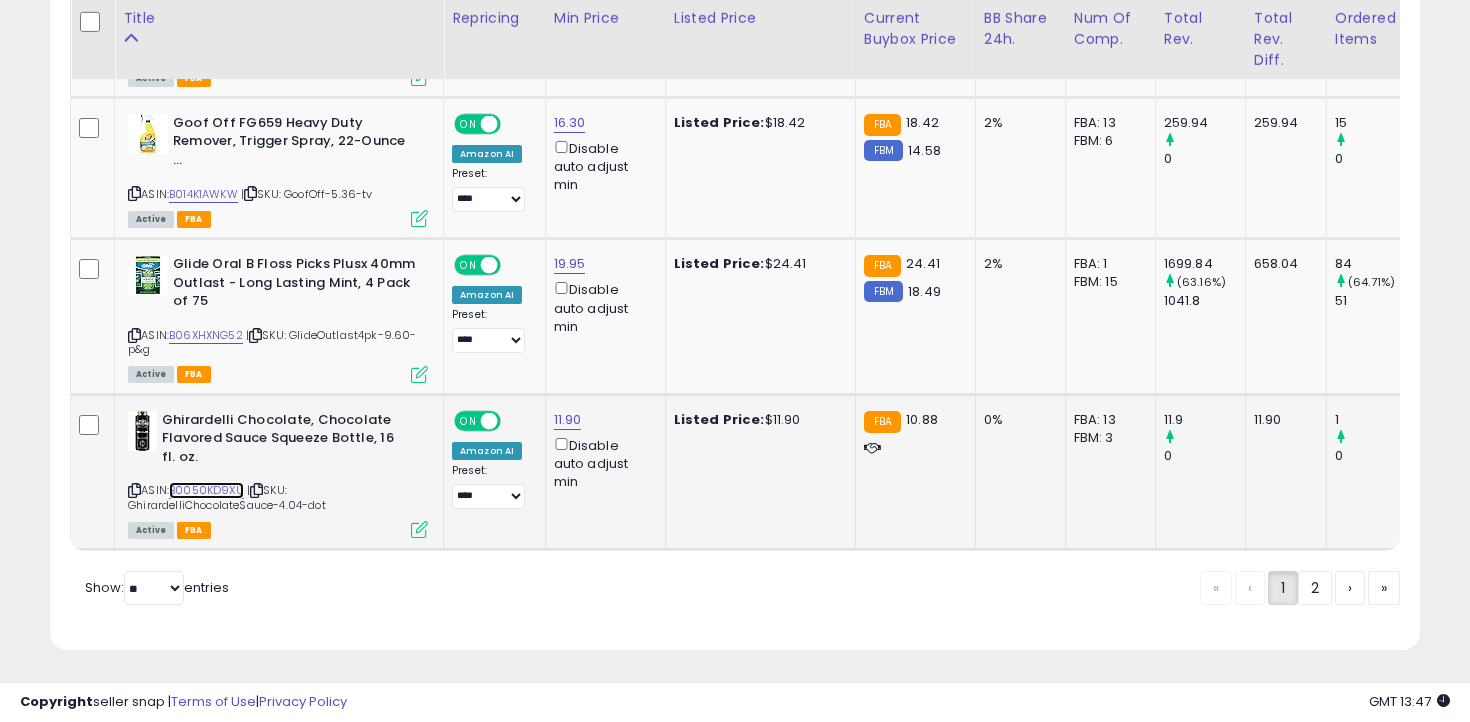 click on "B0050KD9XU" at bounding box center [206, 490] 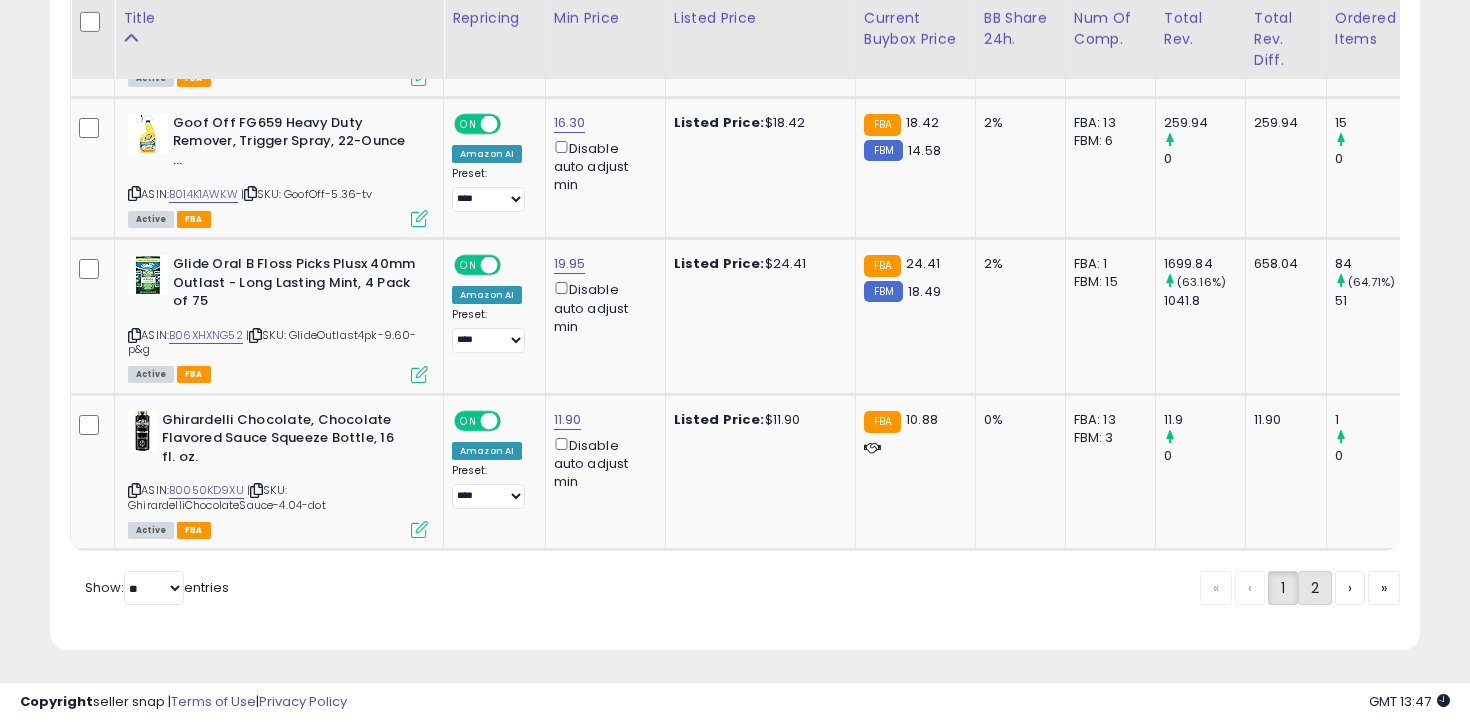 click on "2" 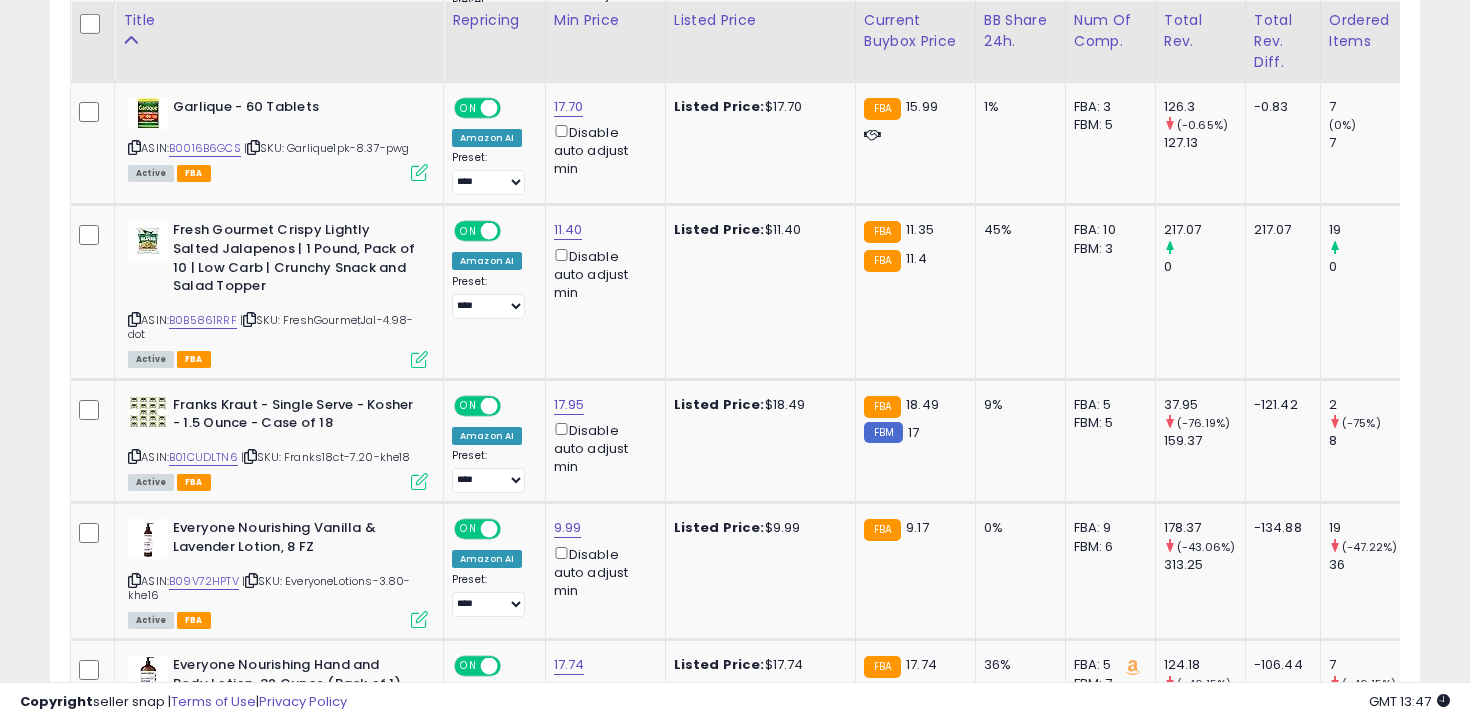 scroll, scrollTop: 1125, scrollLeft: 0, axis: vertical 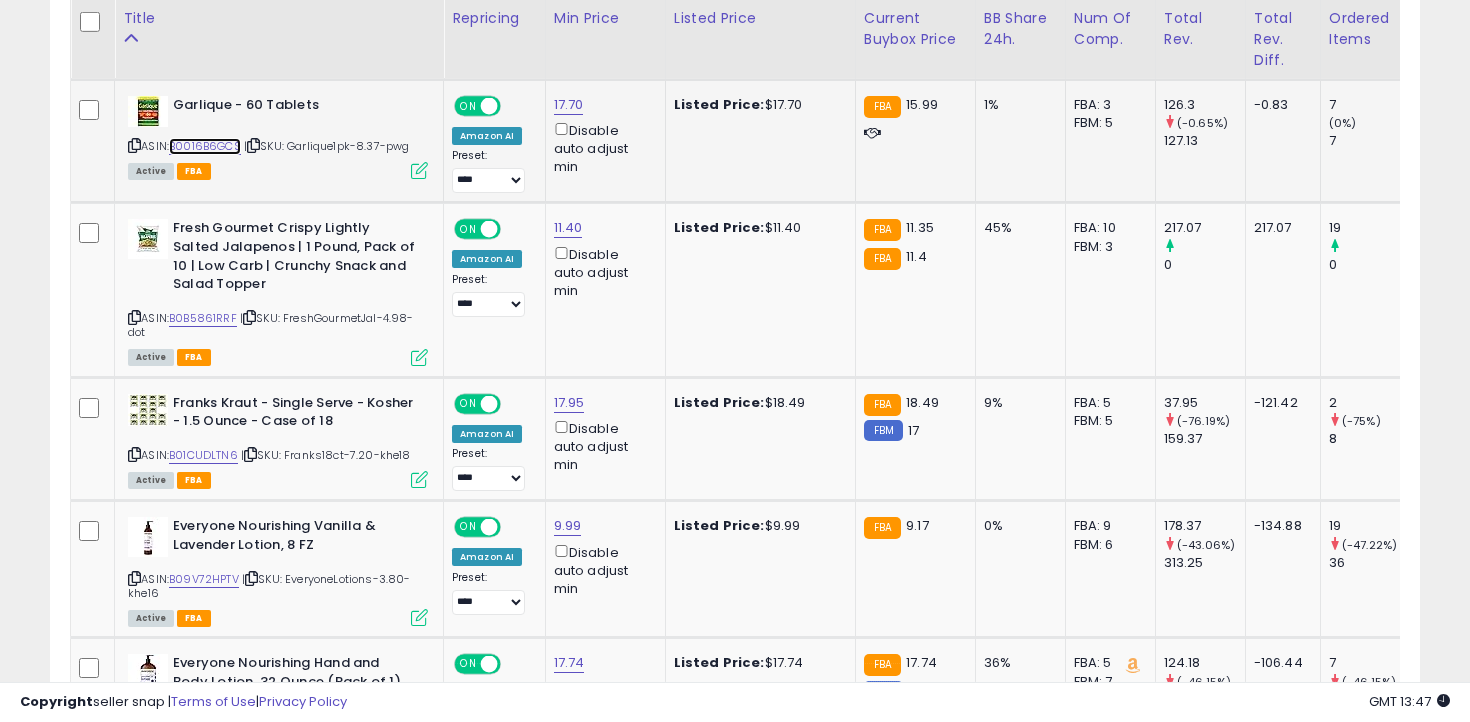 click on "B0016B6GCS" at bounding box center (205, 146) 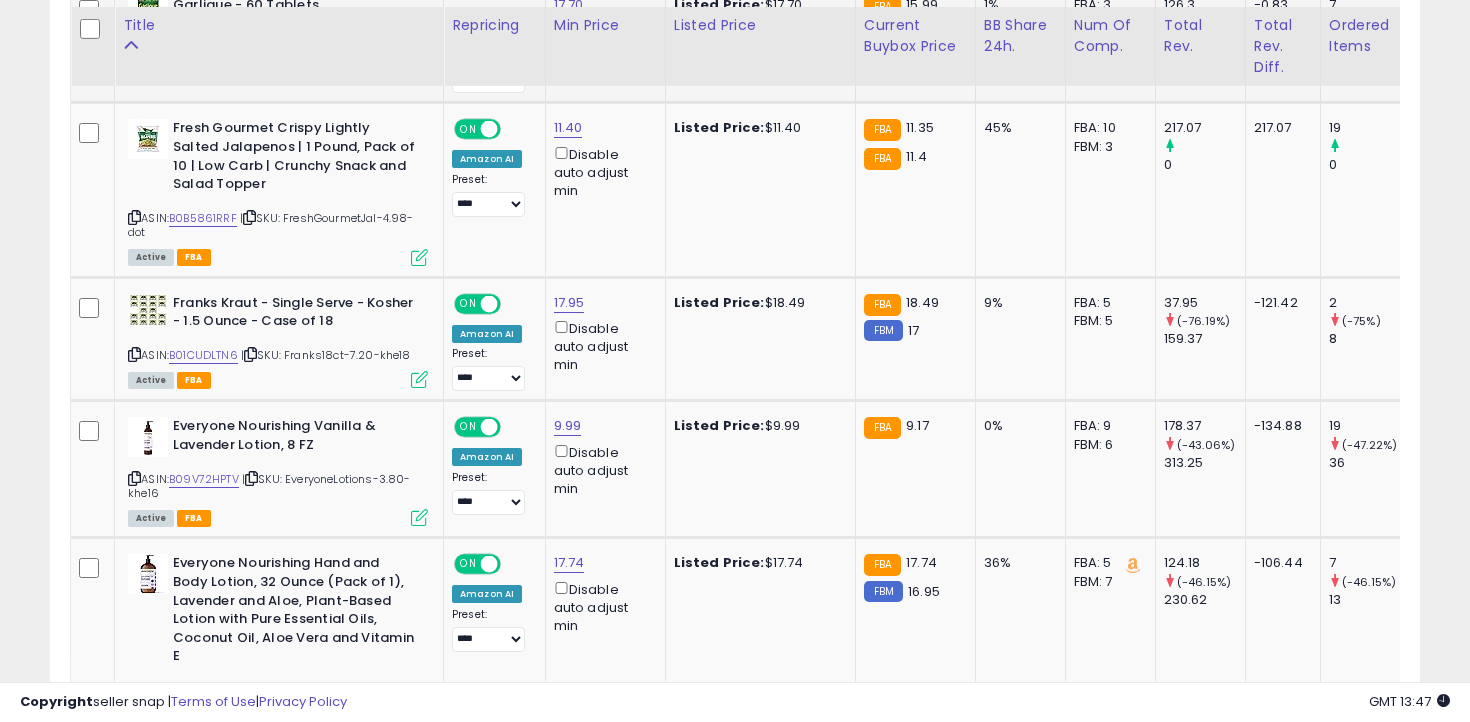 scroll, scrollTop: 1241, scrollLeft: 0, axis: vertical 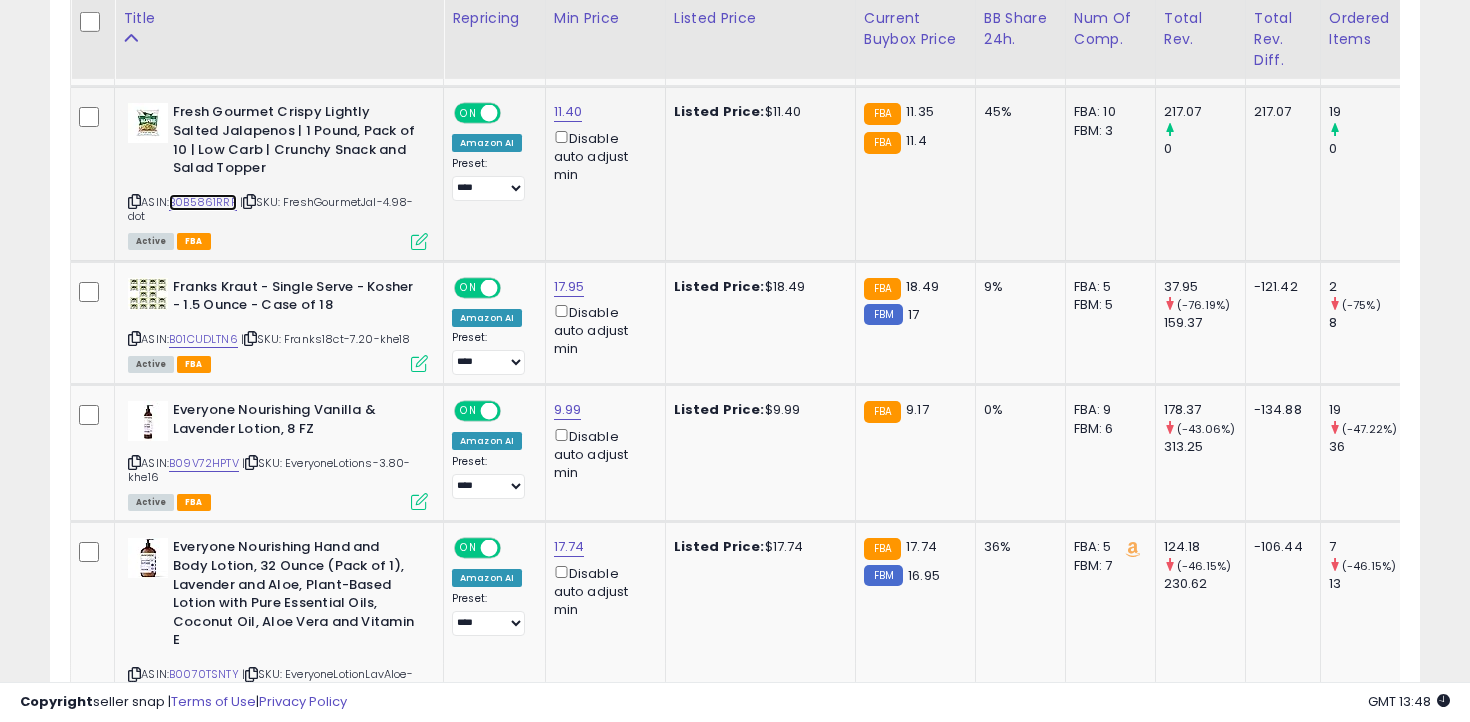click on "B0B5861RRF" at bounding box center [203, 202] 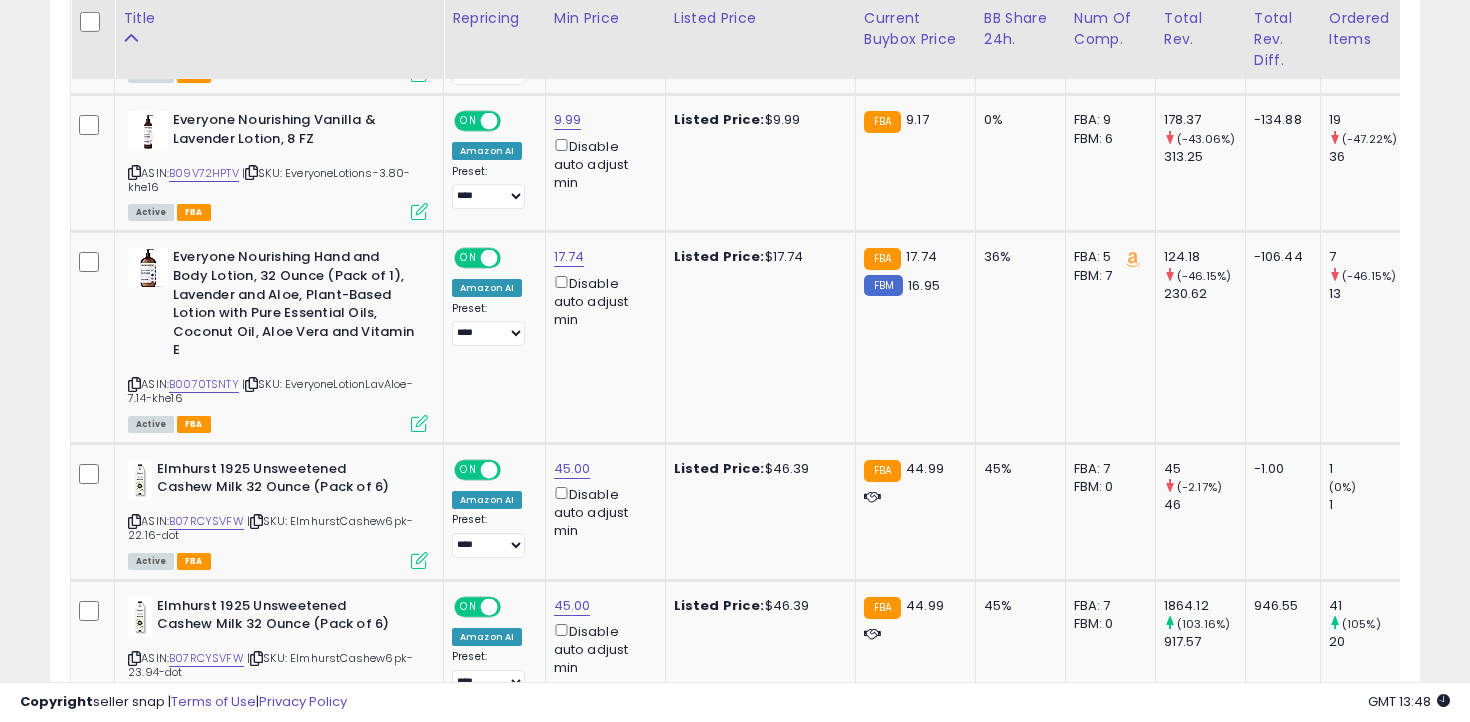 scroll, scrollTop: 1543, scrollLeft: 0, axis: vertical 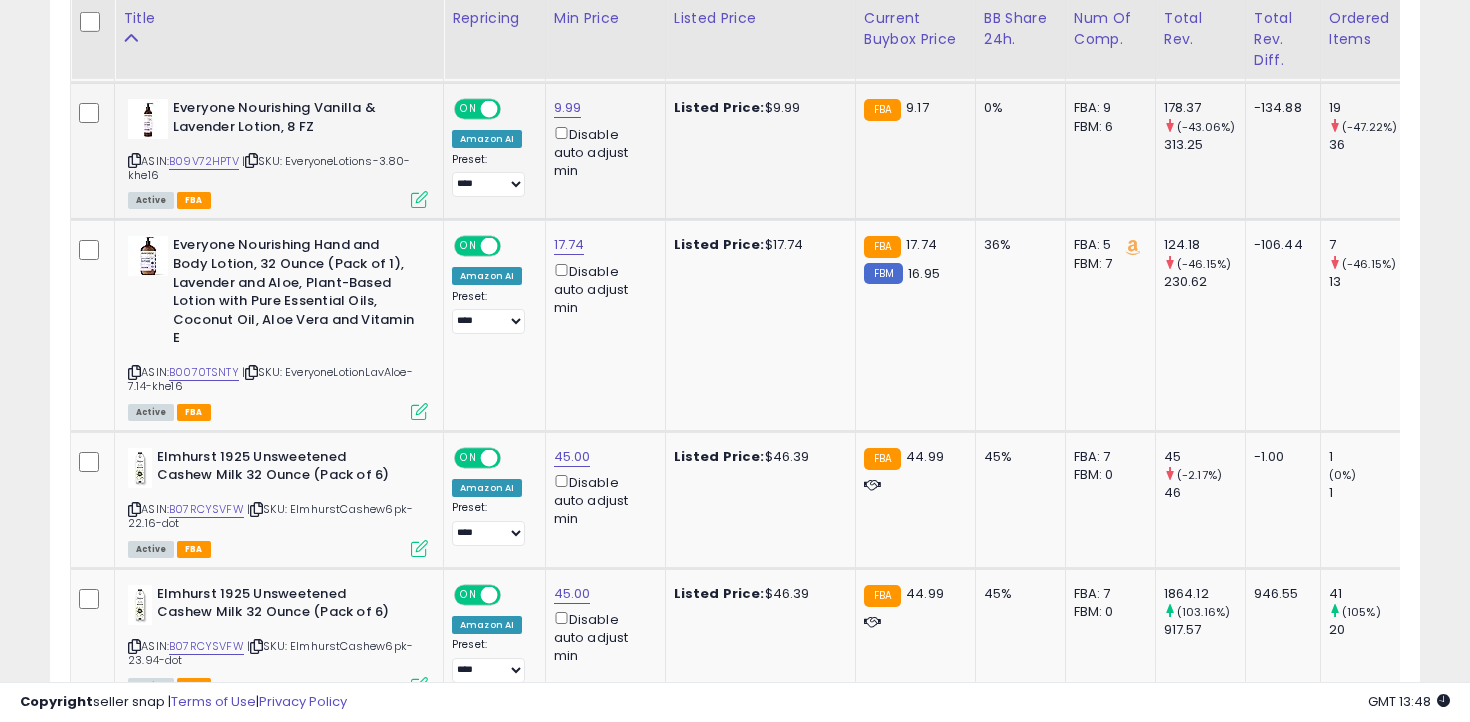 click on "ASIN:  B09V72HPTV    |   SKU: EveryoneLotions-3.80-khe16 Active FBA" at bounding box center (278, 152) 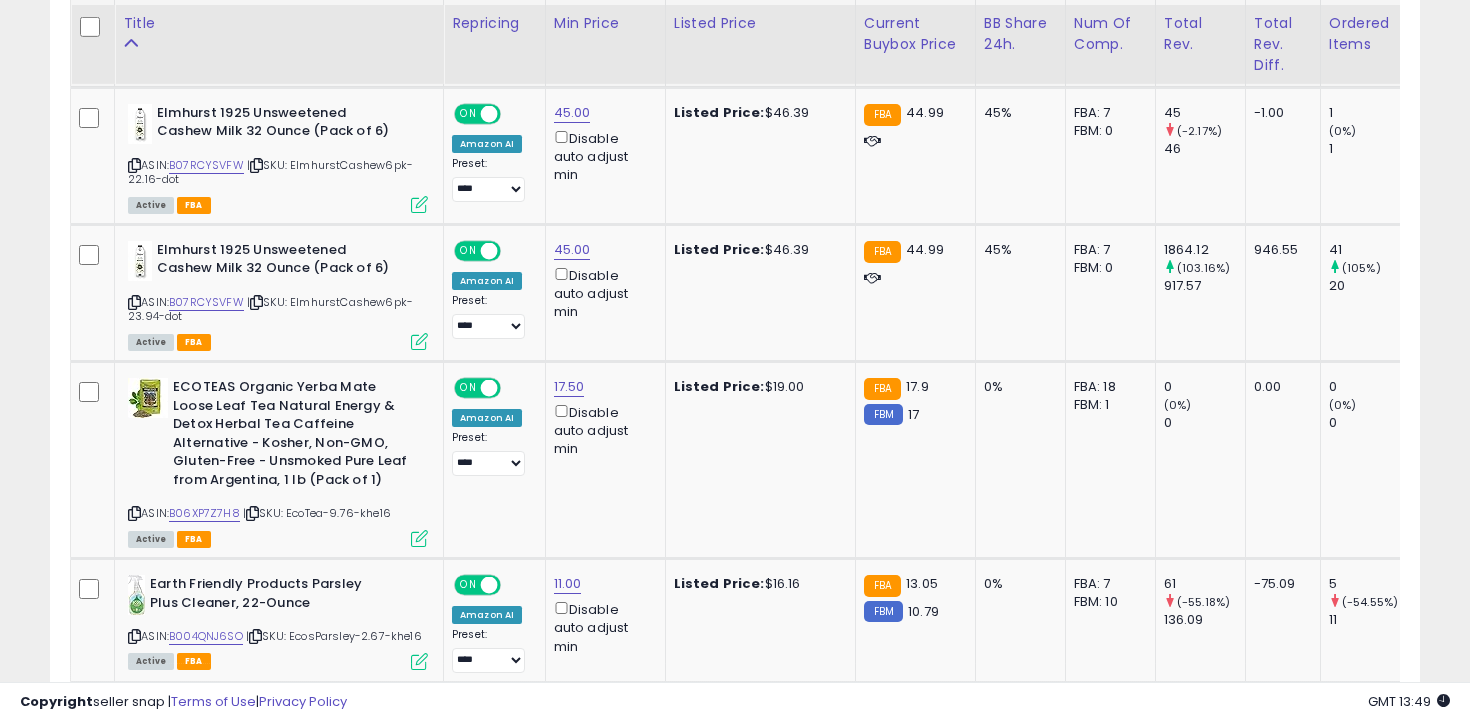 scroll, scrollTop: 1898, scrollLeft: 0, axis: vertical 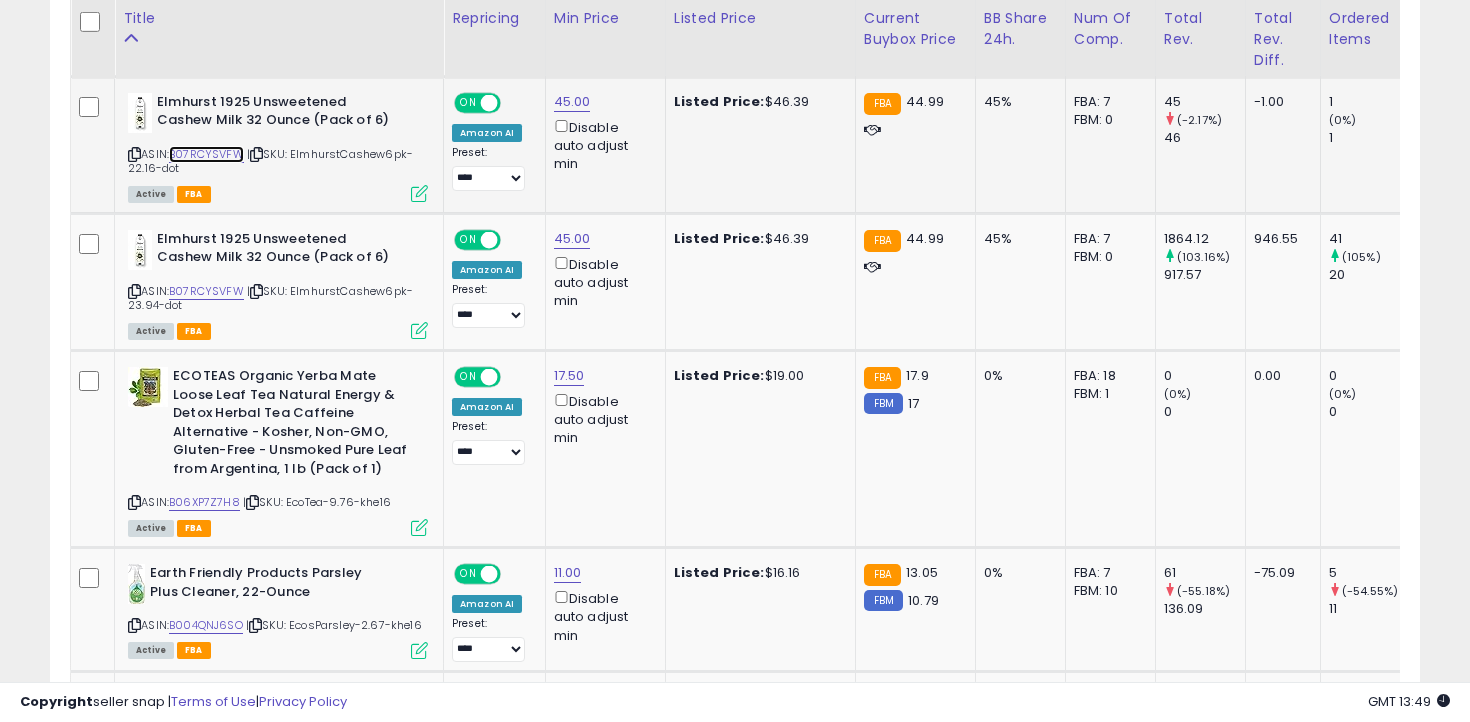 click on "B07RCYSVFW" at bounding box center [206, 154] 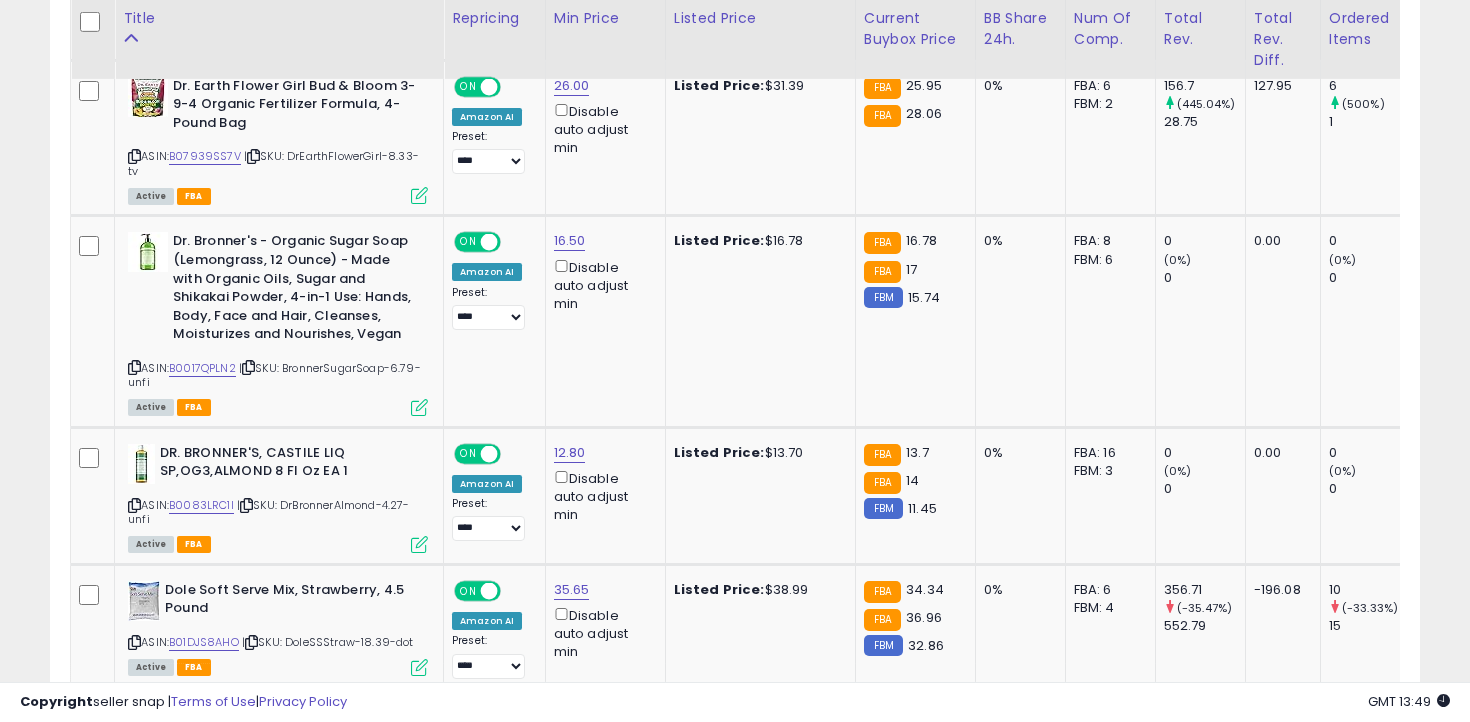 scroll, scrollTop: 2510, scrollLeft: 0, axis: vertical 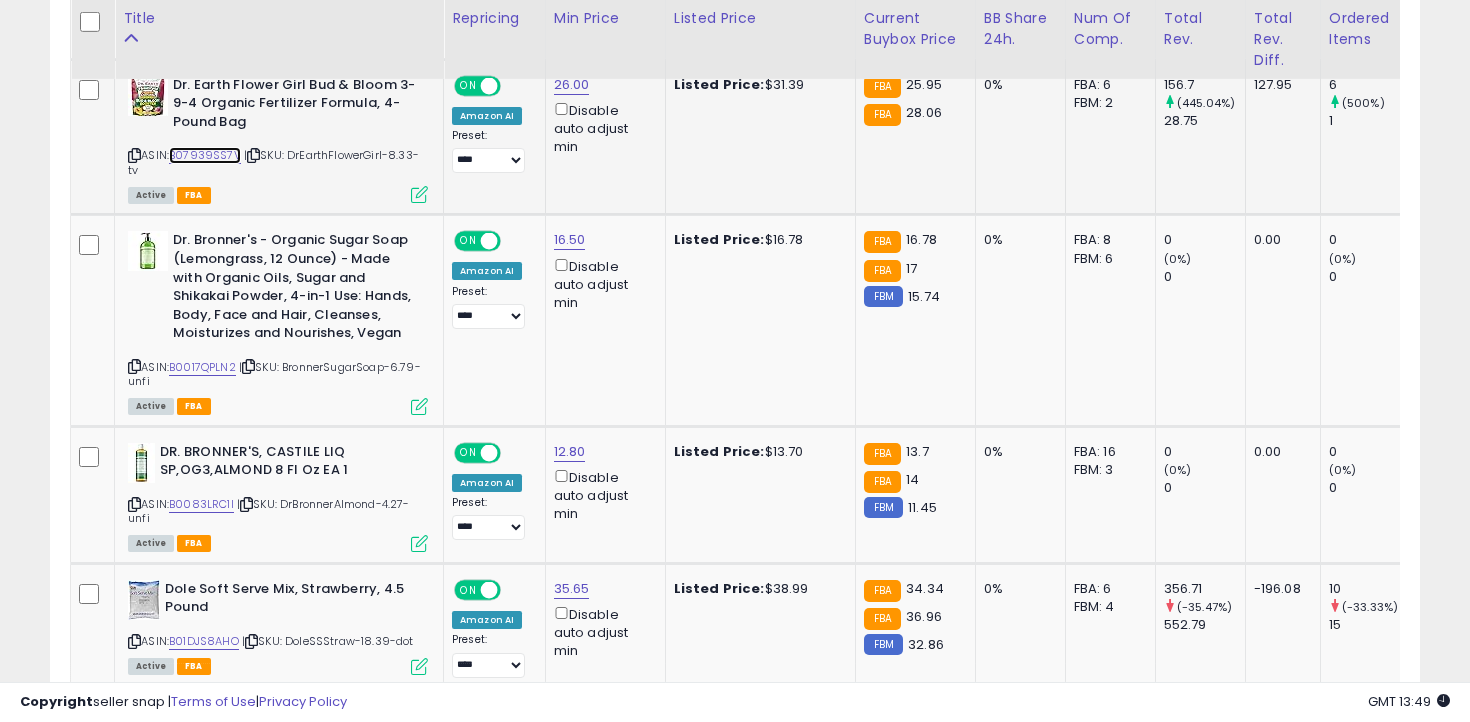 click on "B07939SS7V" at bounding box center (205, 155) 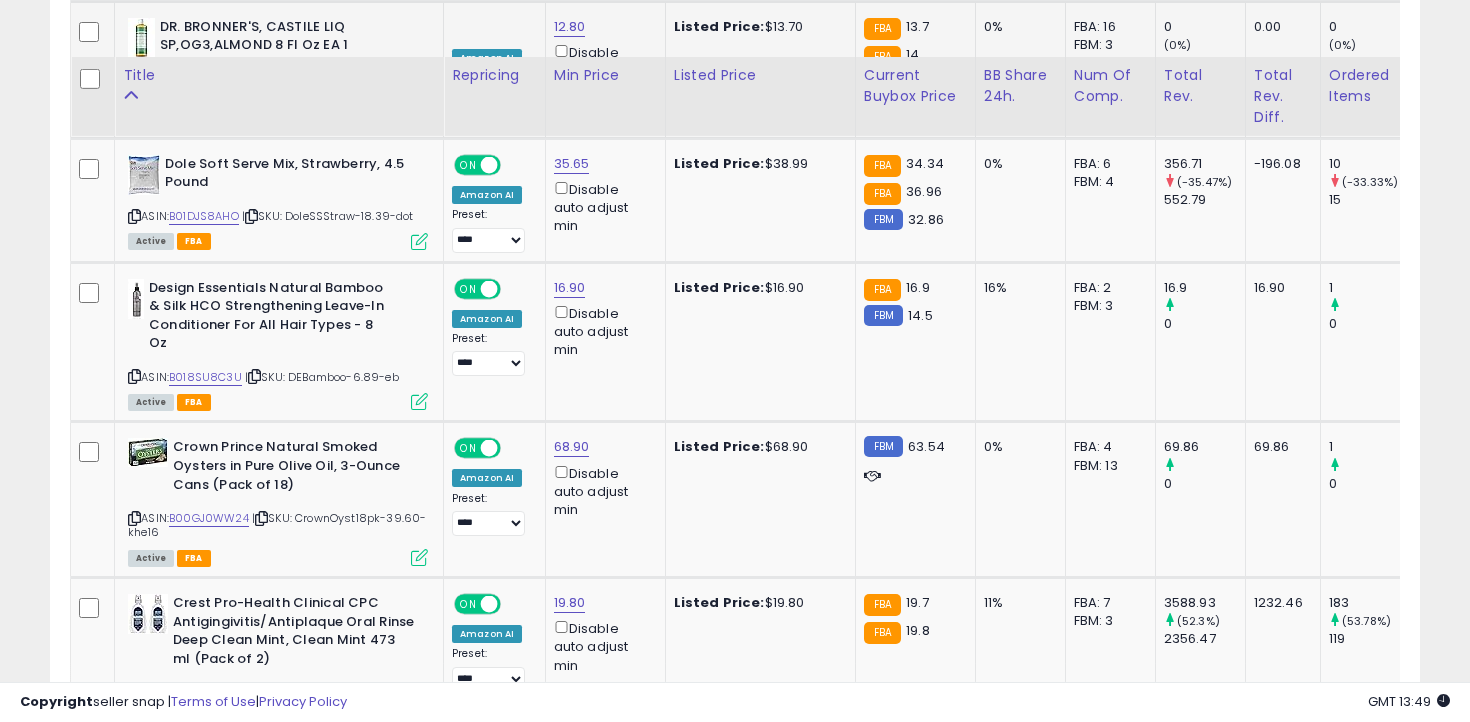 scroll, scrollTop: 2997, scrollLeft: 0, axis: vertical 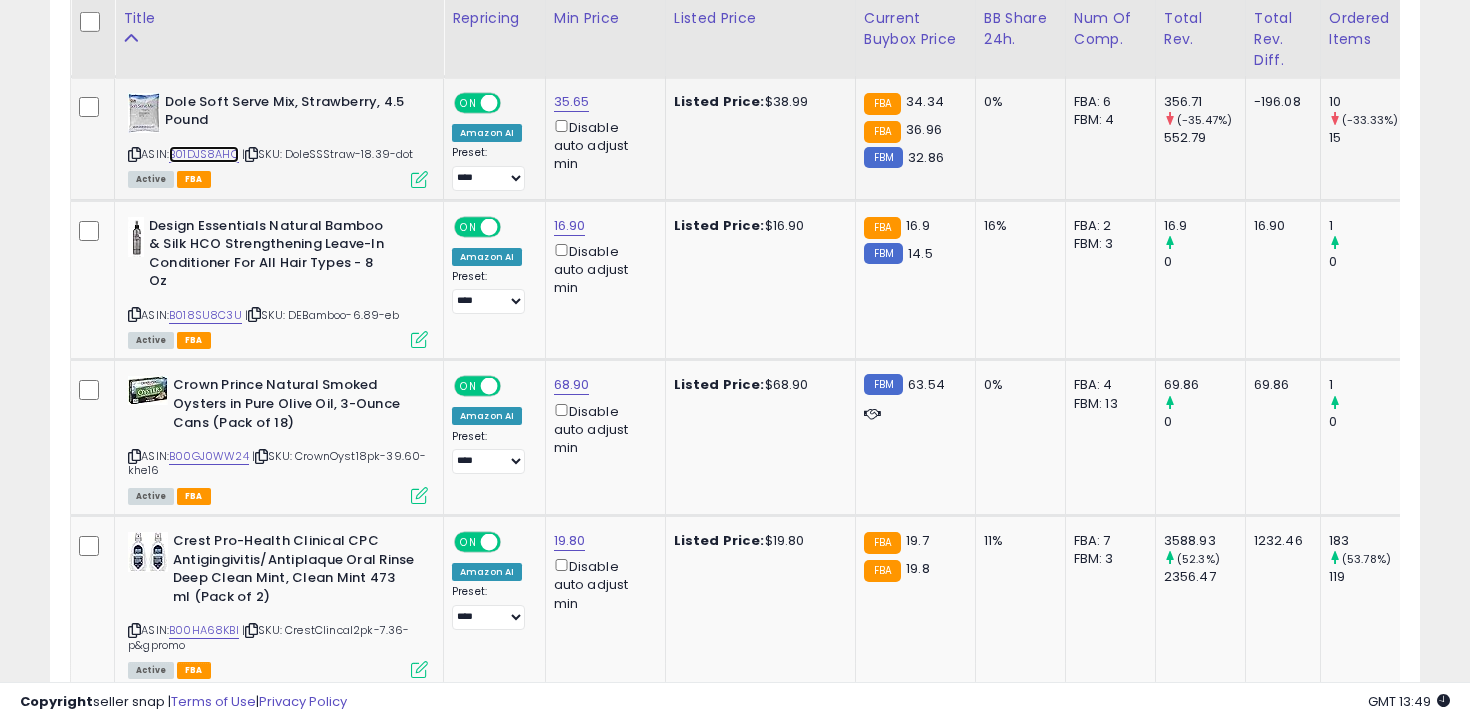 click on "B01DJS8AHO" at bounding box center [204, 154] 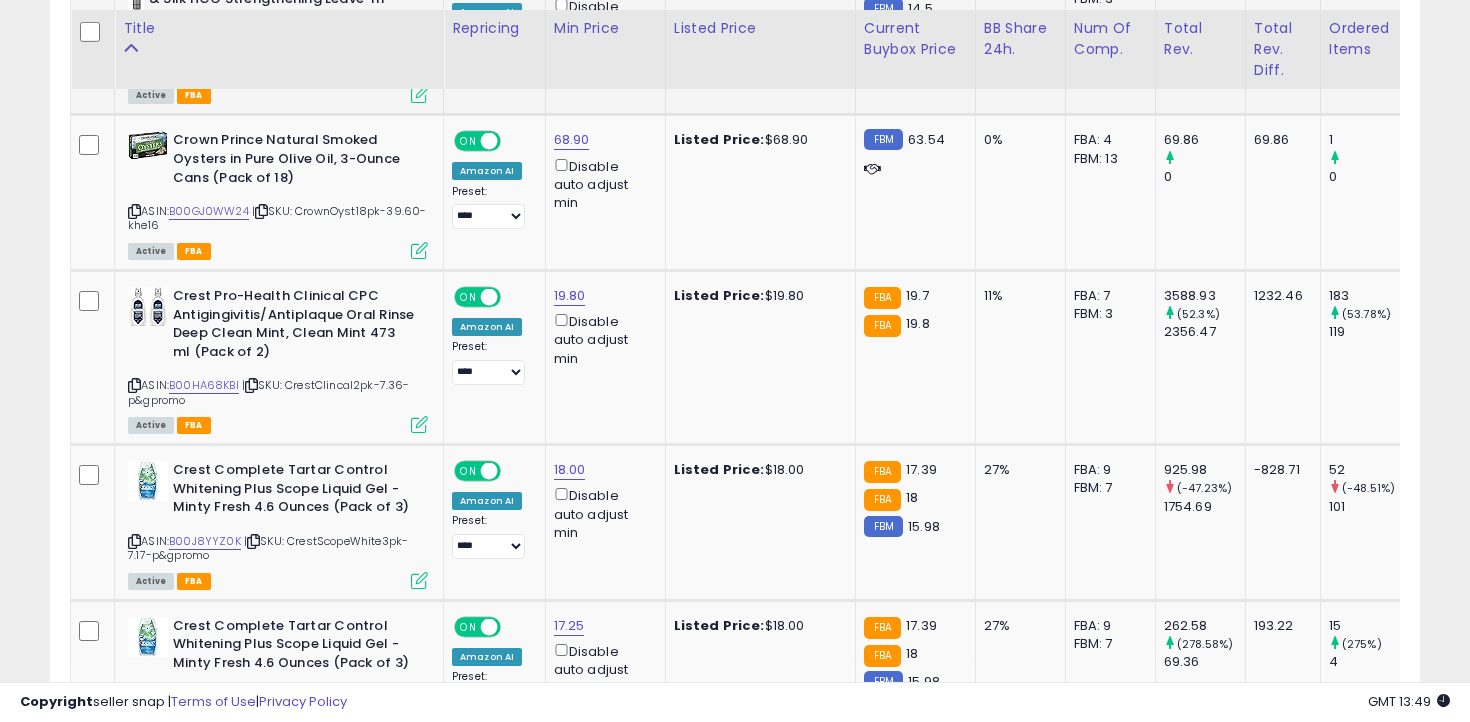 scroll, scrollTop: 3252, scrollLeft: 0, axis: vertical 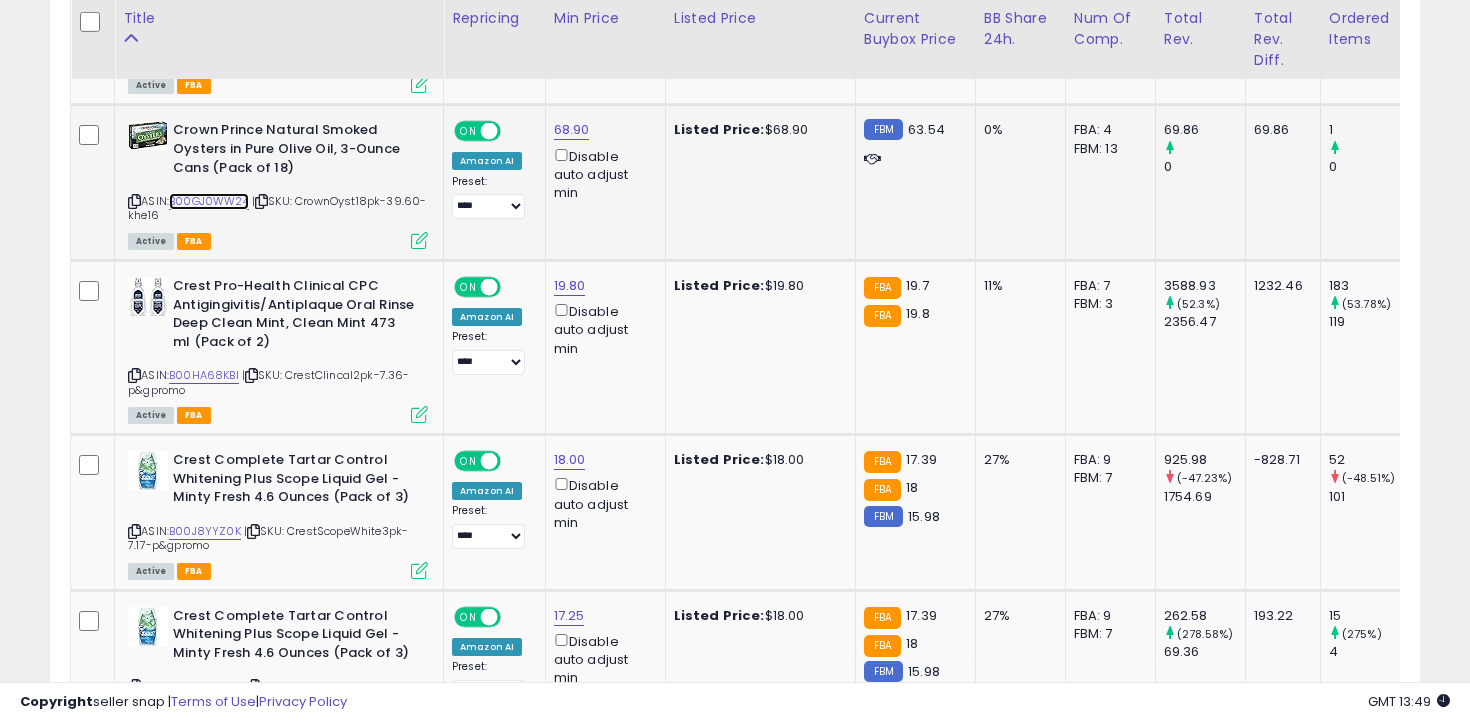 click on "B00GJ0WW24" at bounding box center [209, 201] 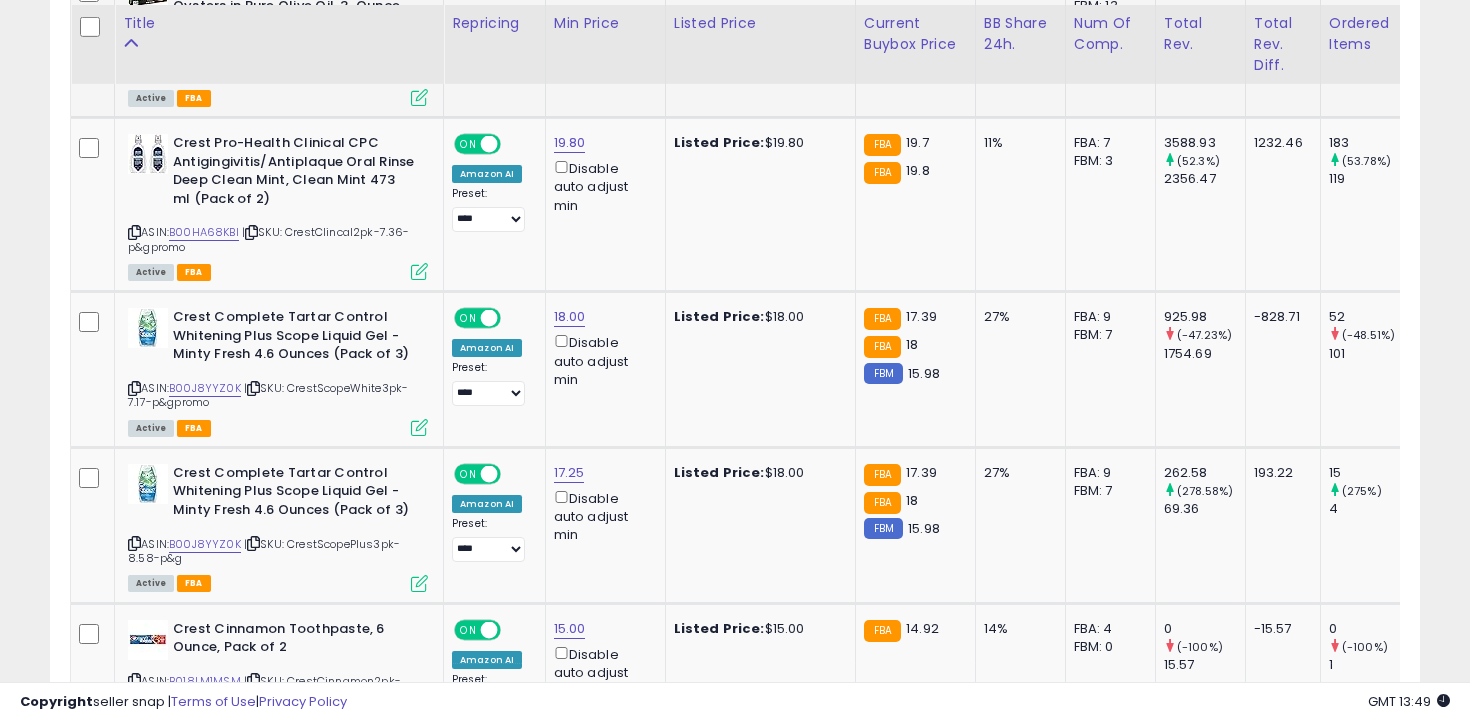 scroll, scrollTop: 3412, scrollLeft: 0, axis: vertical 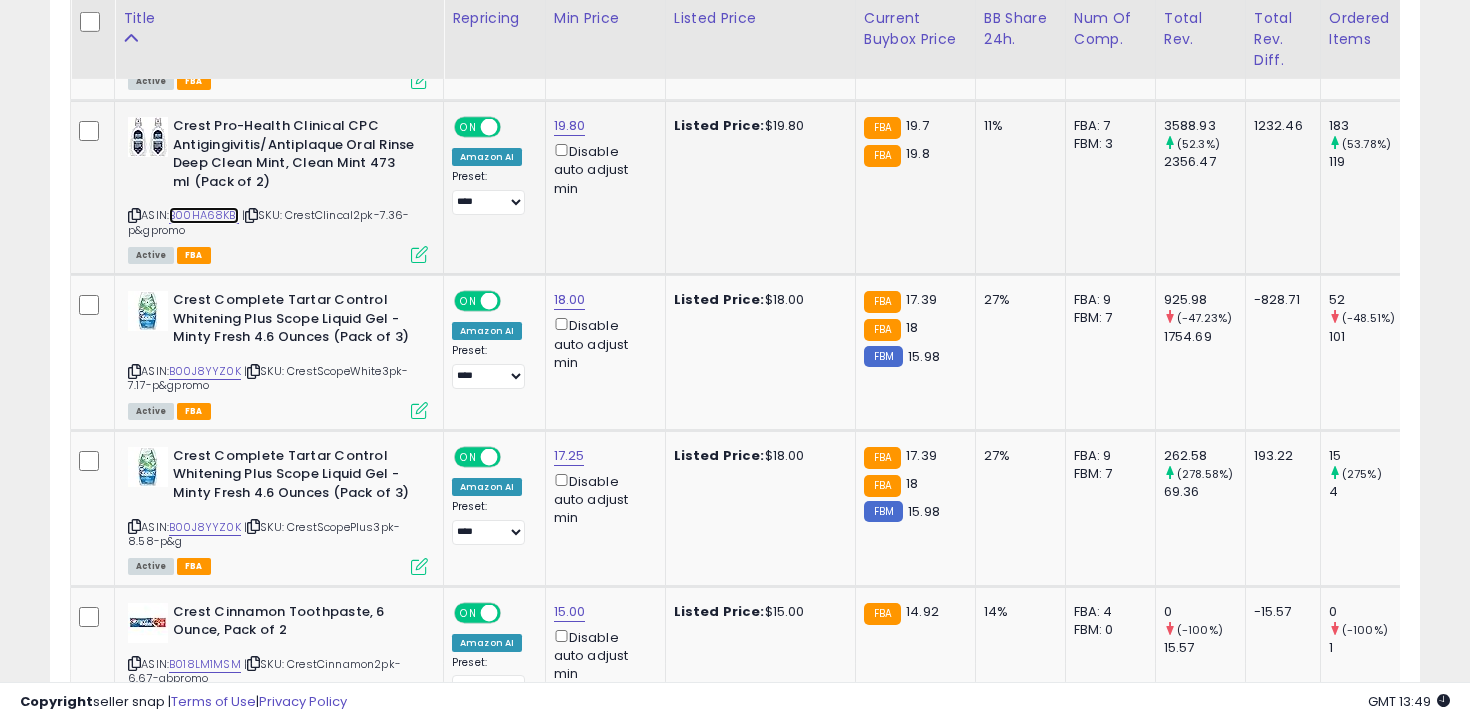 click on "B00HA68KBI" at bounding box center (204, 215) 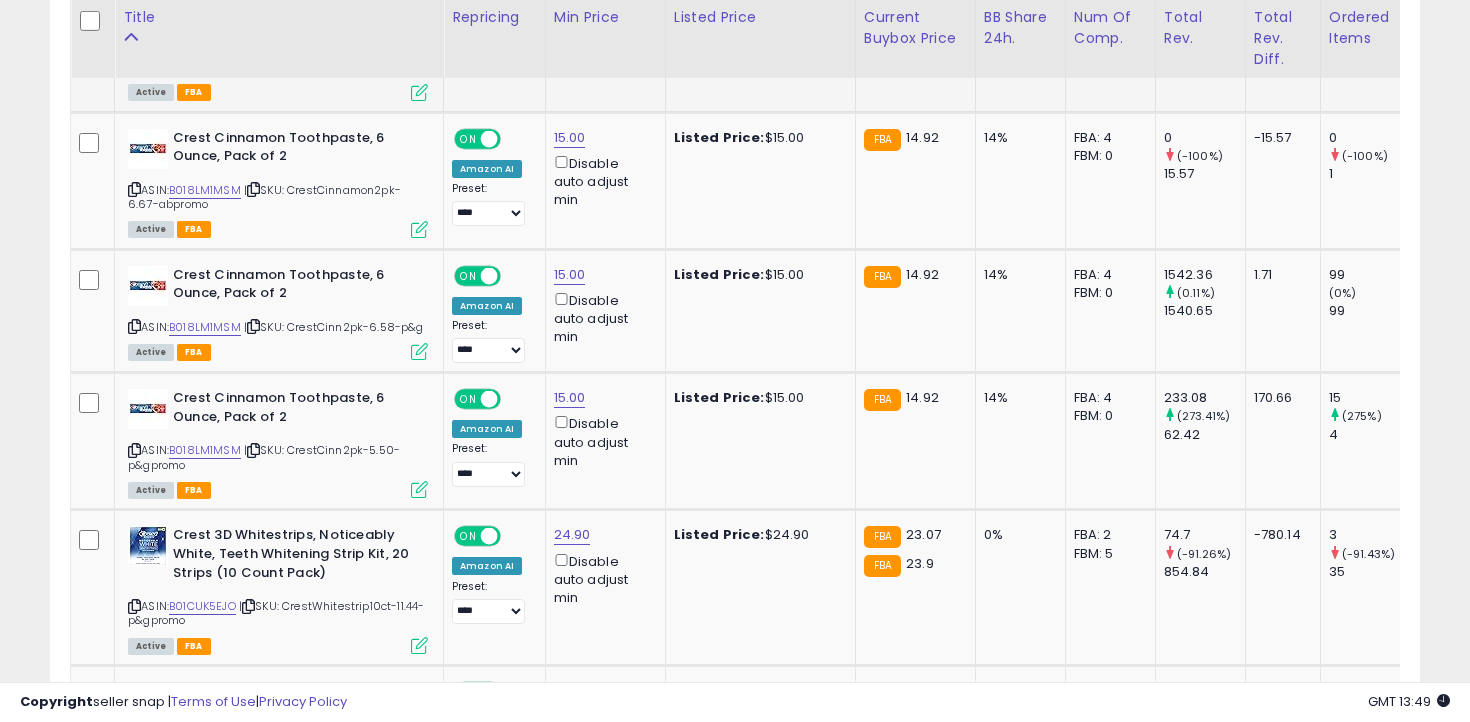 scroll, scrollTop: 3888, scrollLeft: 0, axis: vertical 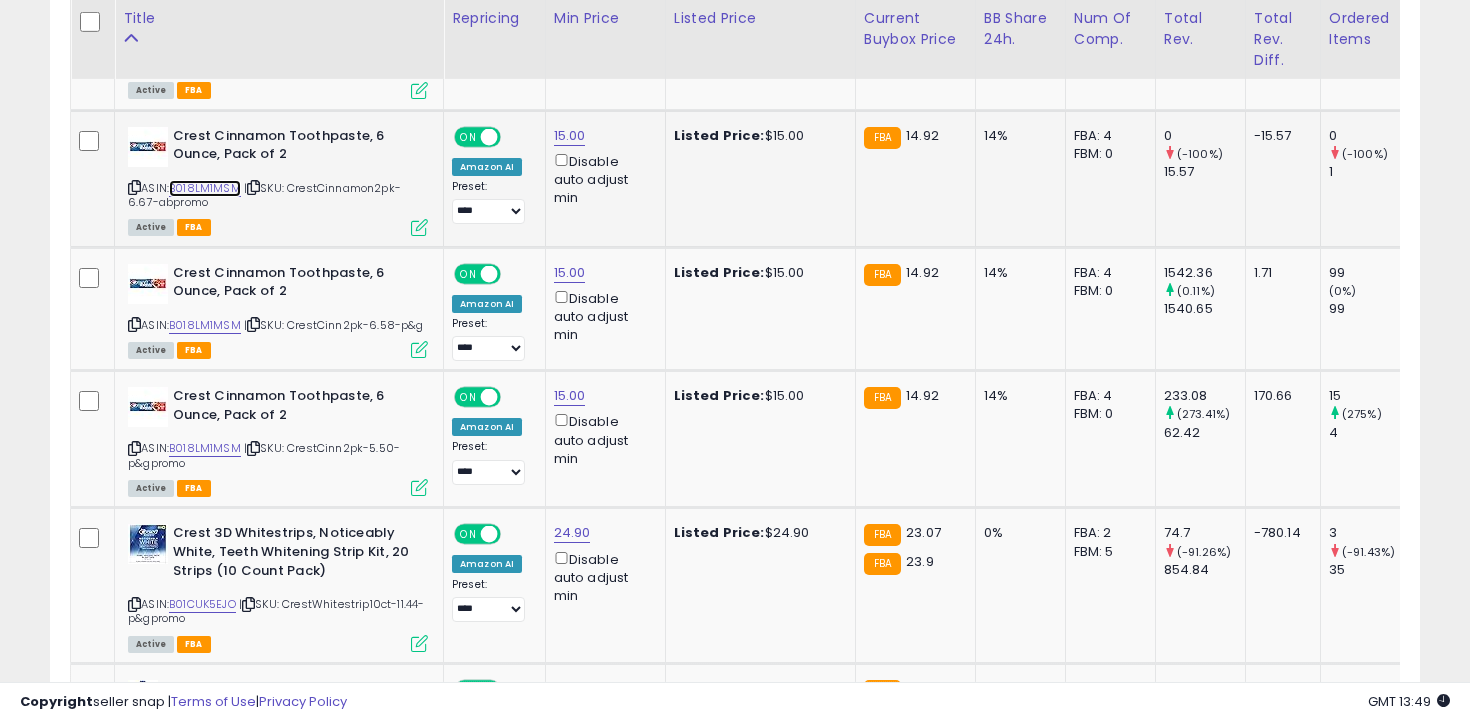 click on "B018LM1MSM" at bounding box center [205, 188] 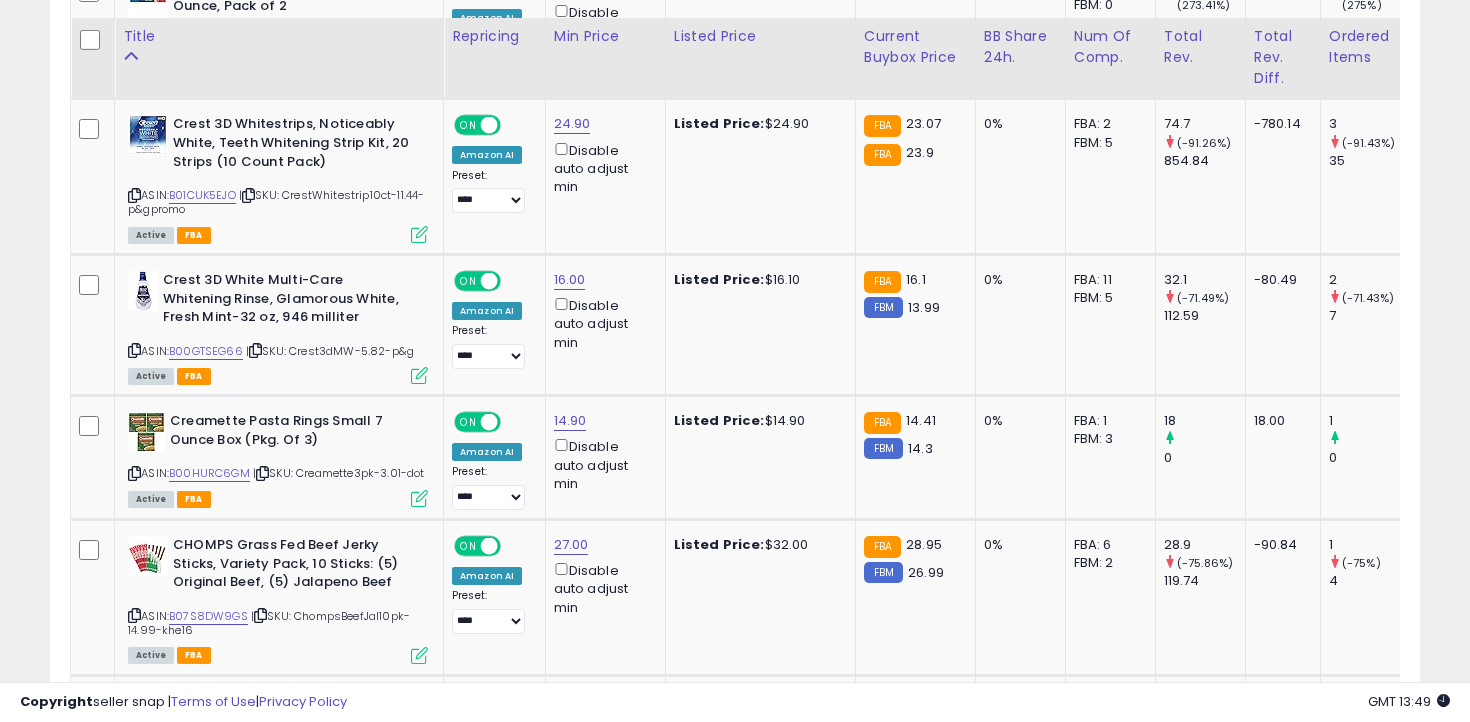 scroll, scrollTop: 4316, scrollLeft: 0, axis: vertical 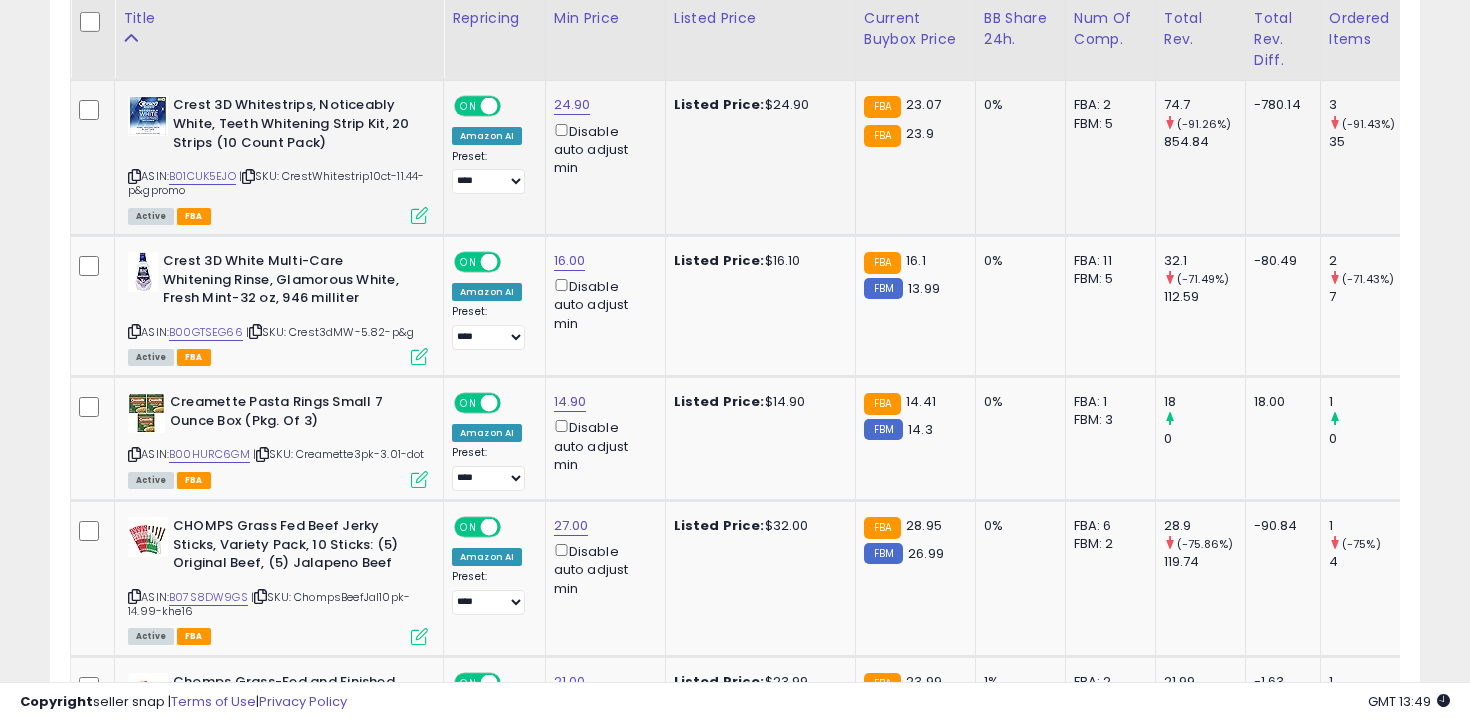 click on "ASIN:  B01CUK5EJO    |   SKU: CrestWhitestrip10ct-11.44-p&gpromo Active FBA" at bounding box center (278, 159) 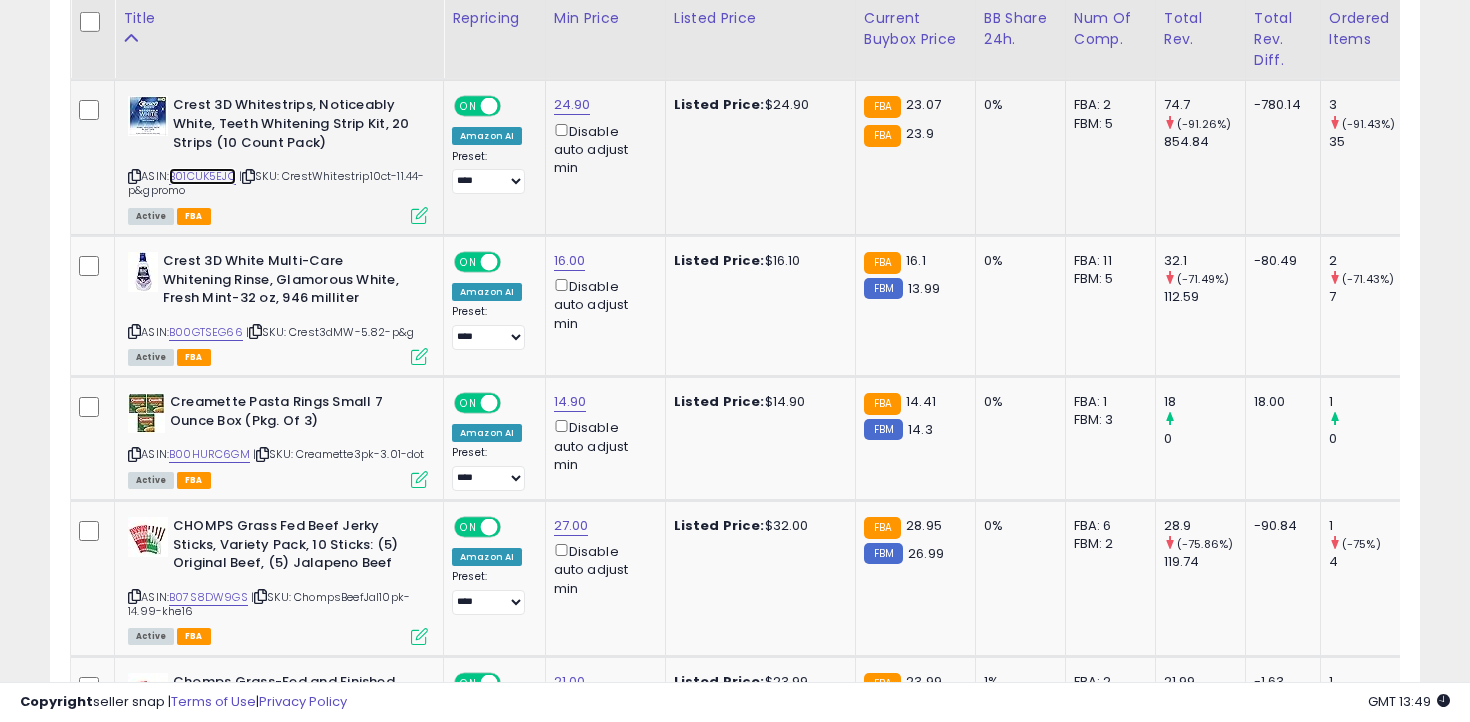 click on "B01CUK5EJO" at bounding box center (202, 176) 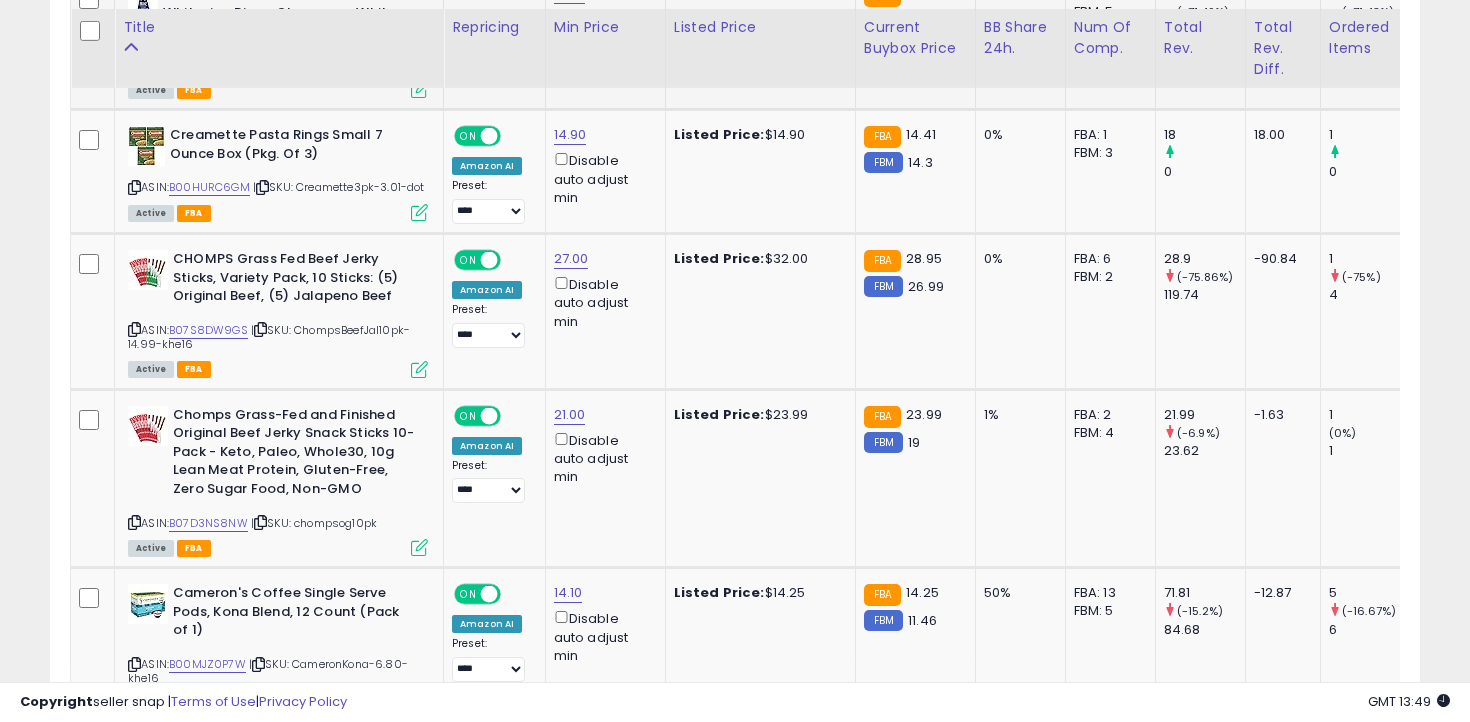 scroll, scrollTop: 4593, scrollLeft: 0, axis: vertical 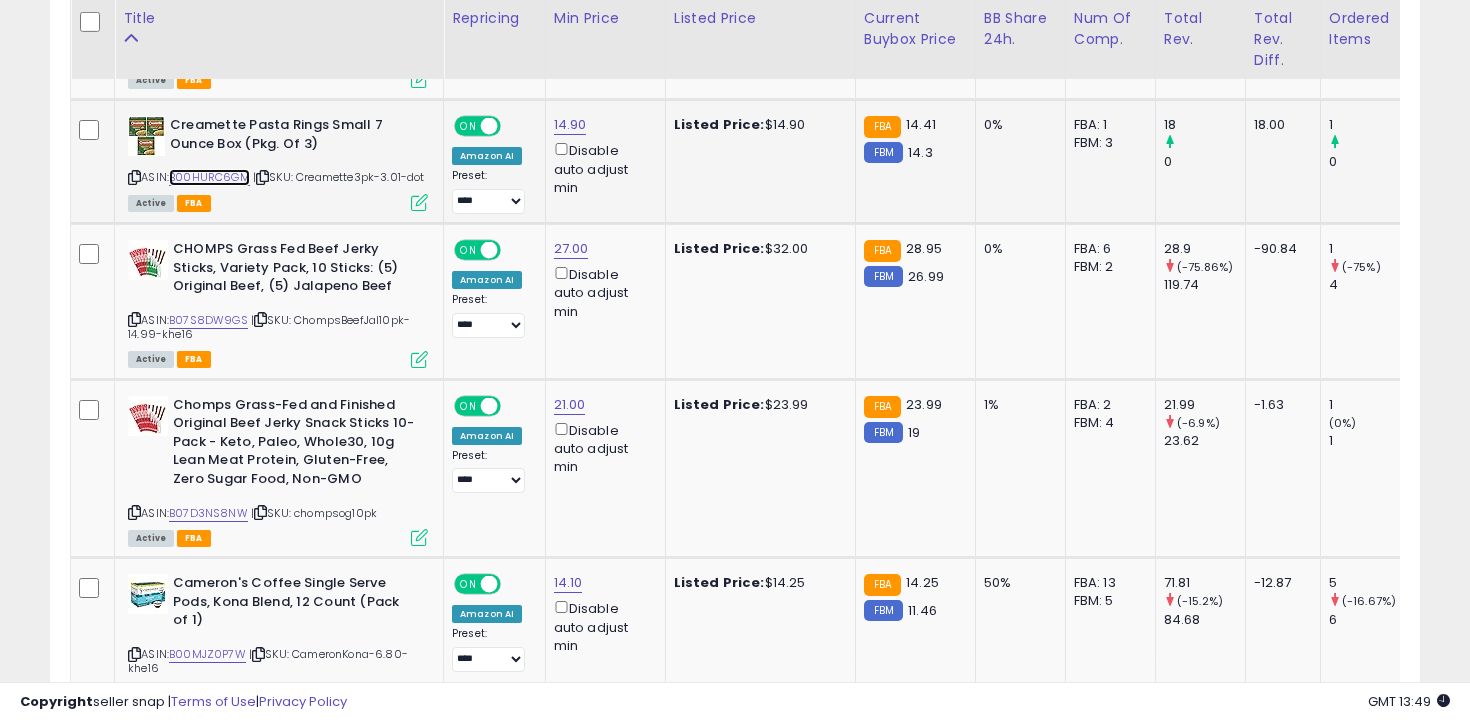 click on "B00HURC6GM" at bounding box center [209, 177] 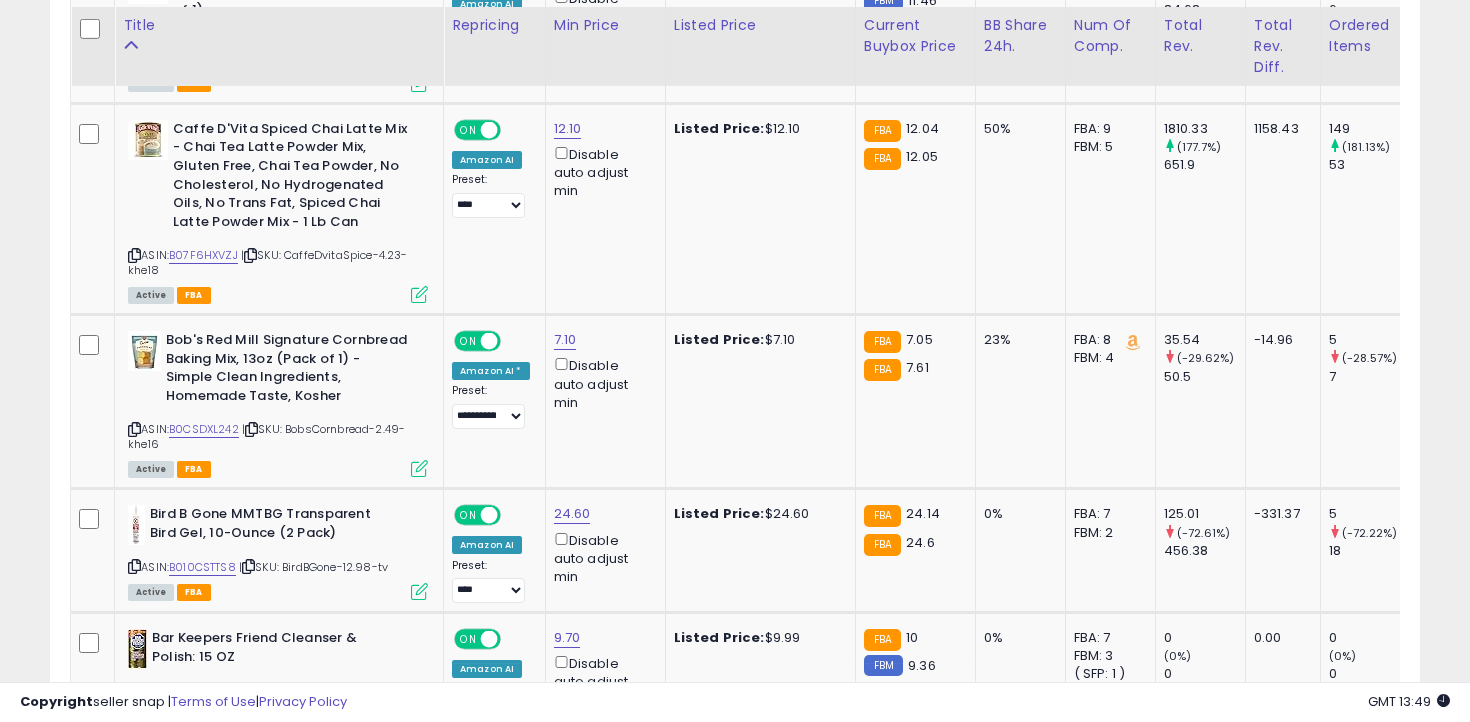 scroll, scrollTop: 5210, scrollLeft: 0, axis: vertical 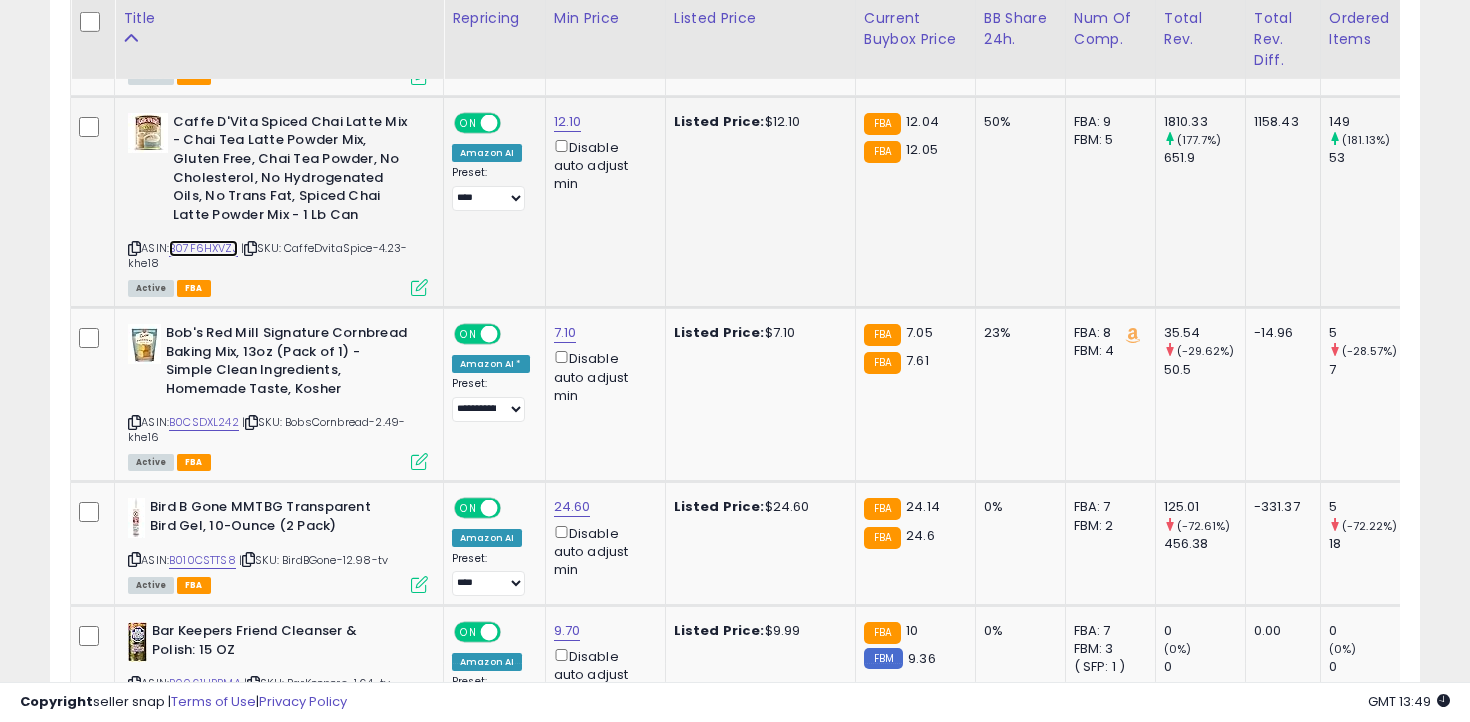 click on "B07F6HXVZJ" at bounding box center (203, 248) 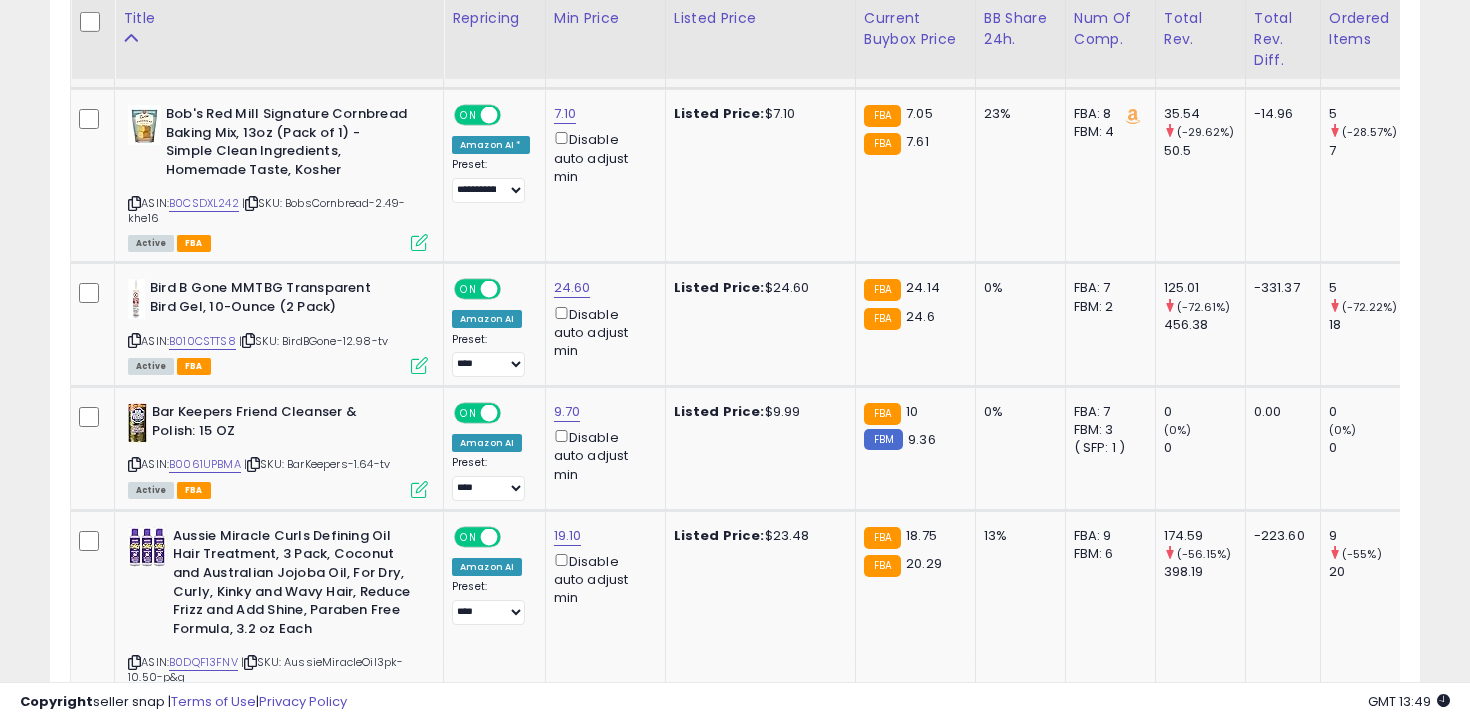 scroll, scrollTop: 5432, scrollLeft: 0, axis: vertical 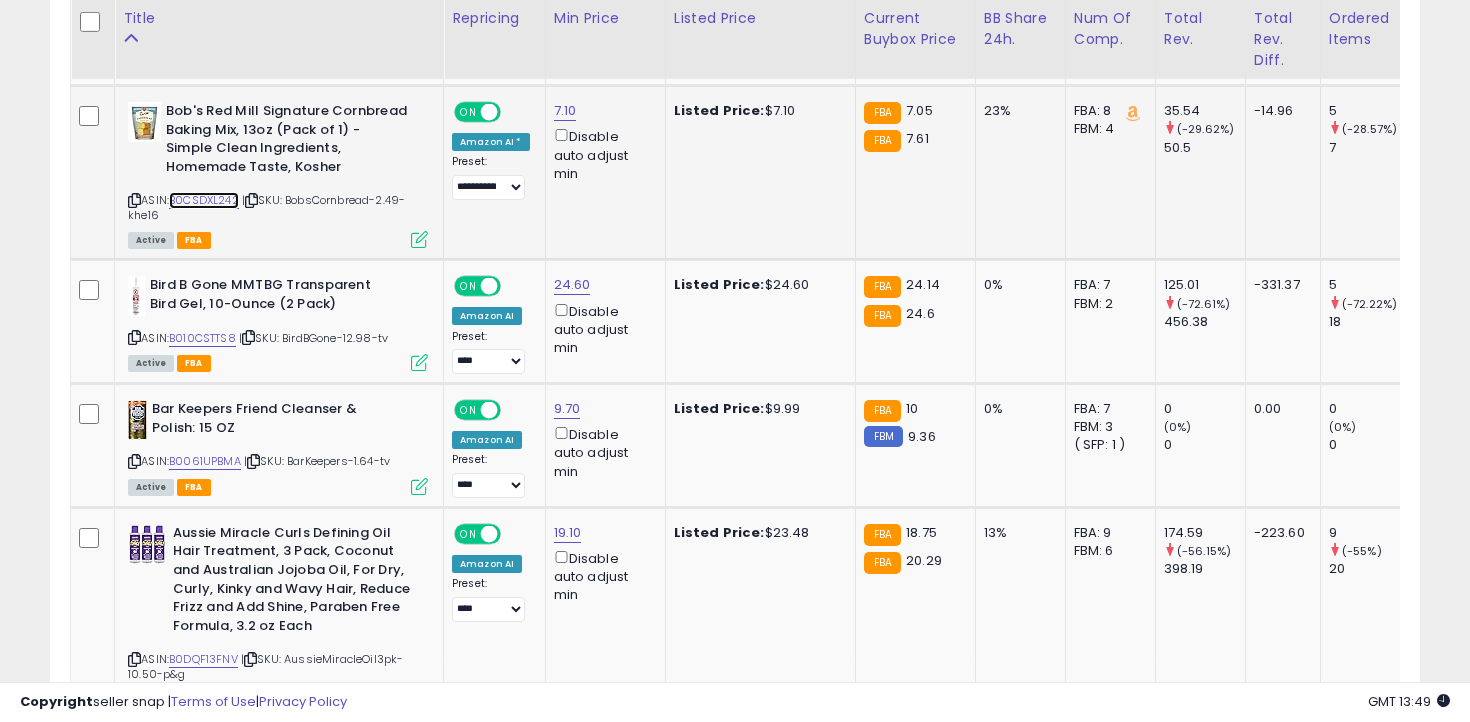click on "B0CSDXL242" at bounding box center [204, 200] 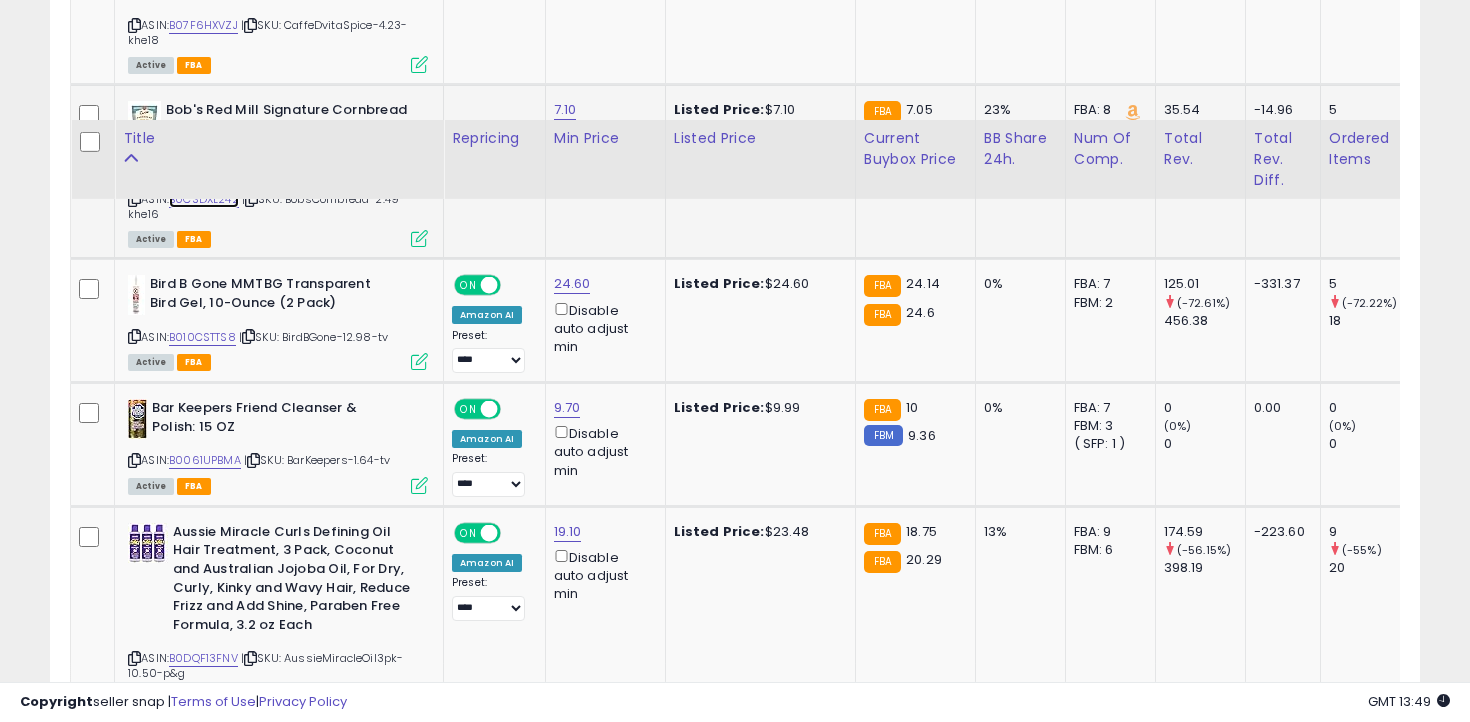 scroll, scrollTop: 5613, scrollLeft: 0, axis: vertical 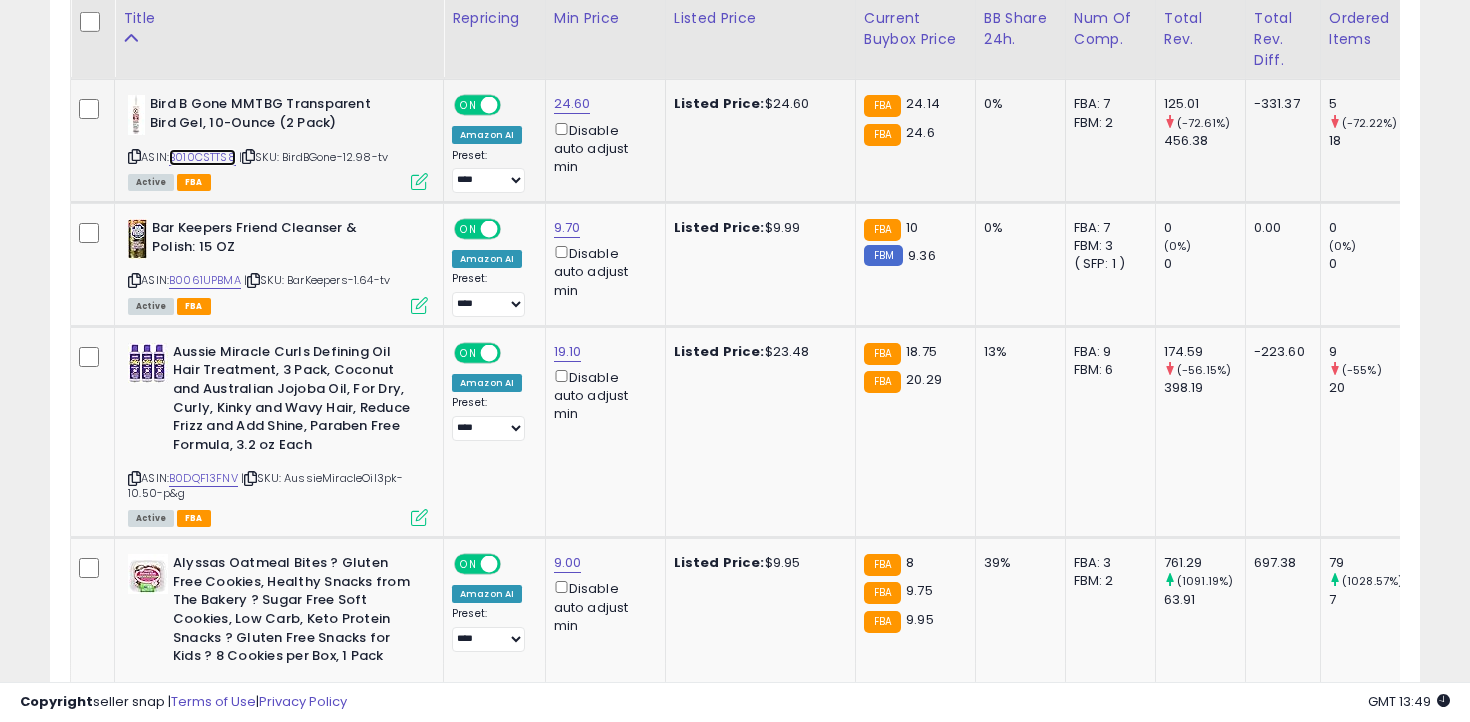 click on "B010CSTTS8" at bounding box center [202, 157] 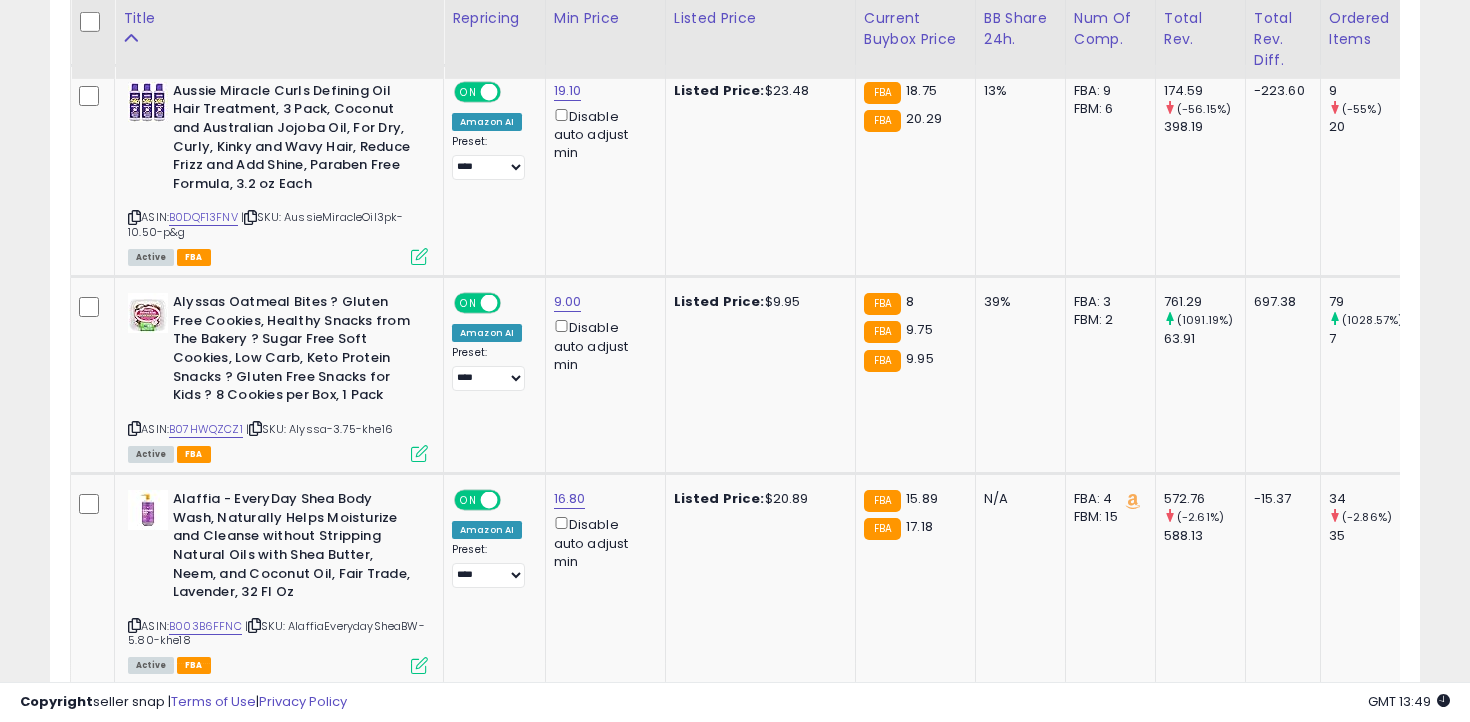 scroll, scrollTop: 5876, scrollLeft: 0, axis: vertical 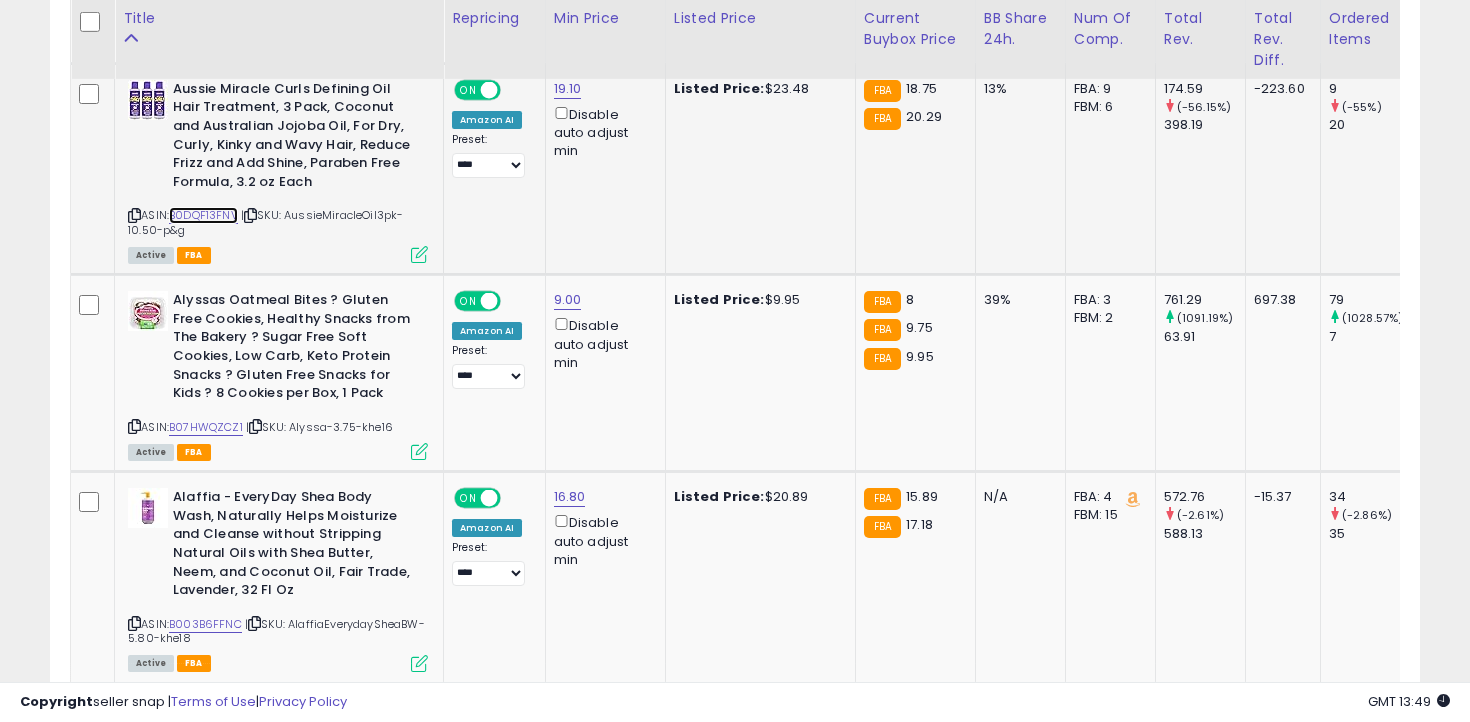 click on "B0DQF13FNV" at bounding box center [203, 215] 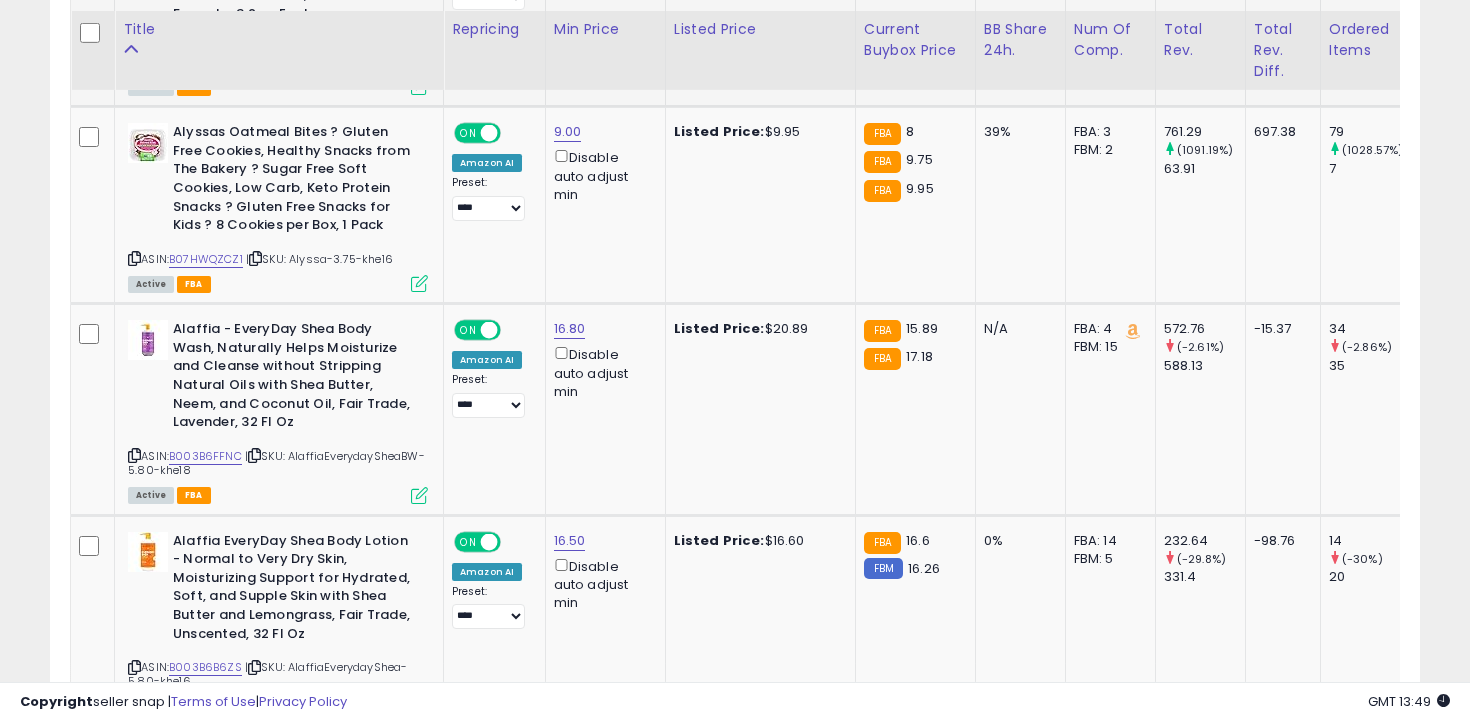 scroll, scrollTop: 6061, scrollLeft: 0, axis: vertical 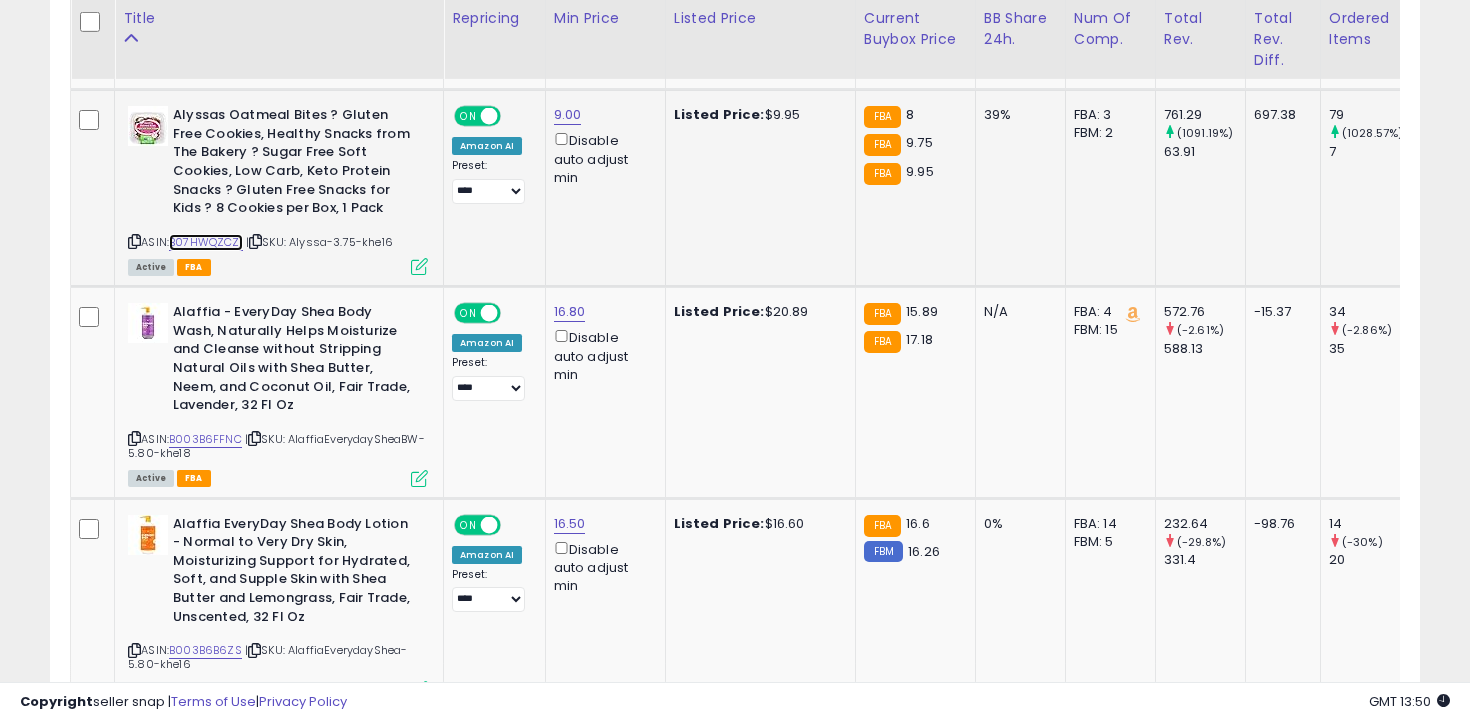 click on "B07HWQZCZ1" at bounding box center (206, 242) 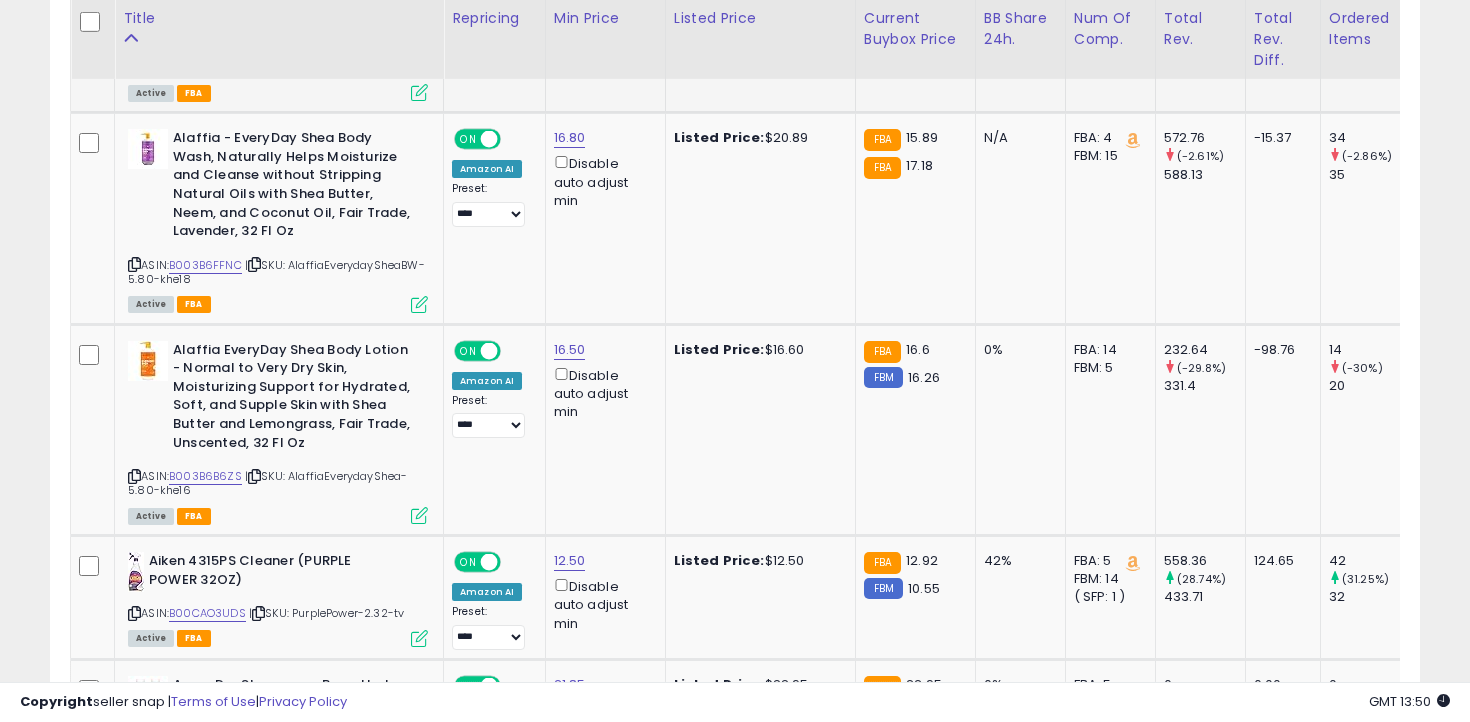 scroll, scrollTop: 6244, scrollLeft: 0, axis: vertical 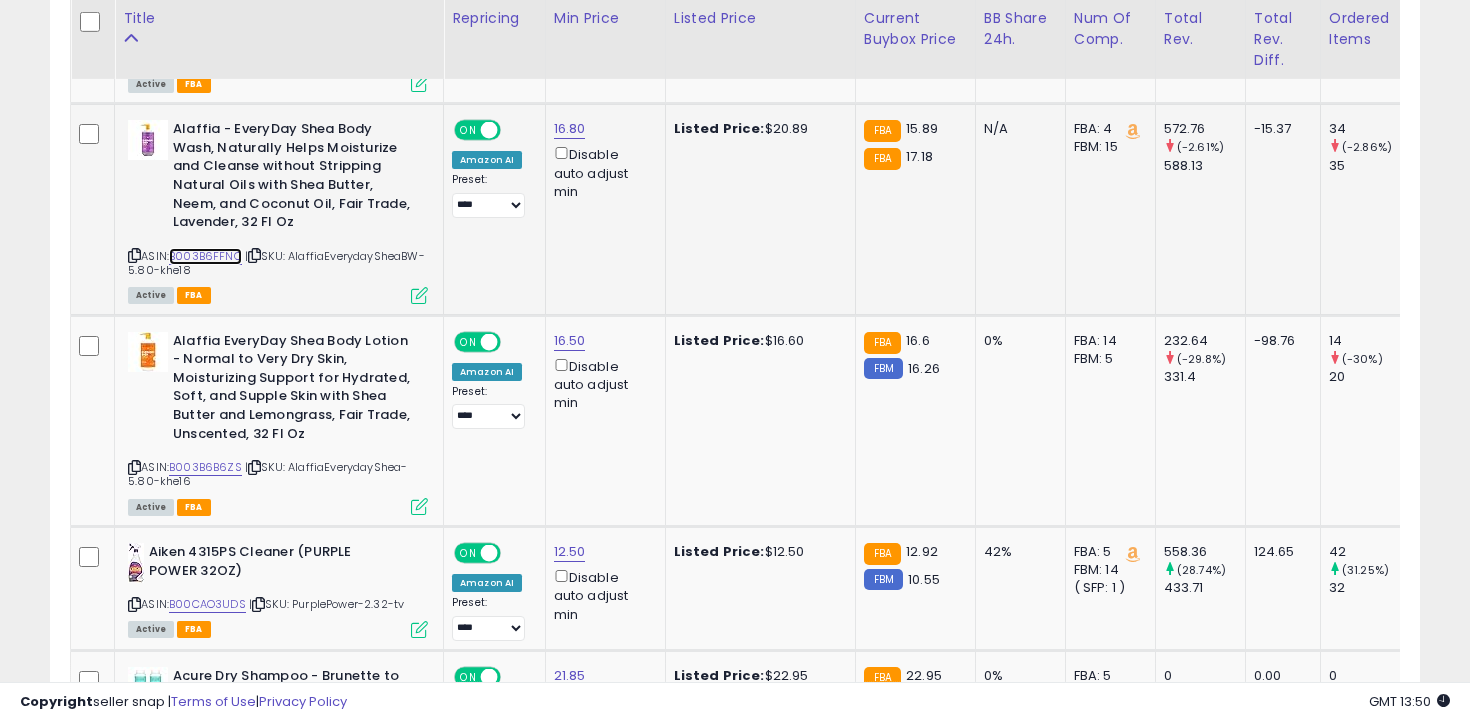 click on "B003B6FFNC" at bounding box center (205, 256) 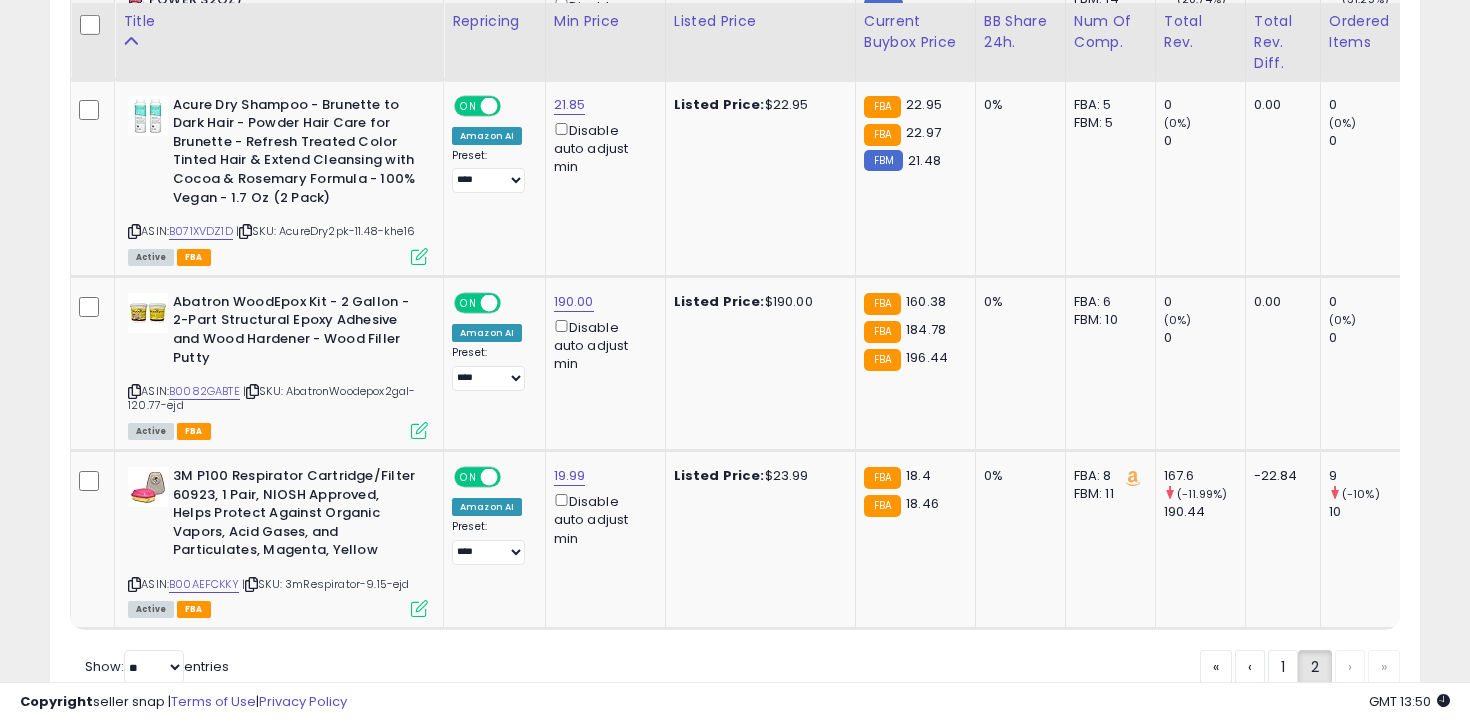 scroll, scrollTop: 6818, scrollLeft: 0, axis: vertical 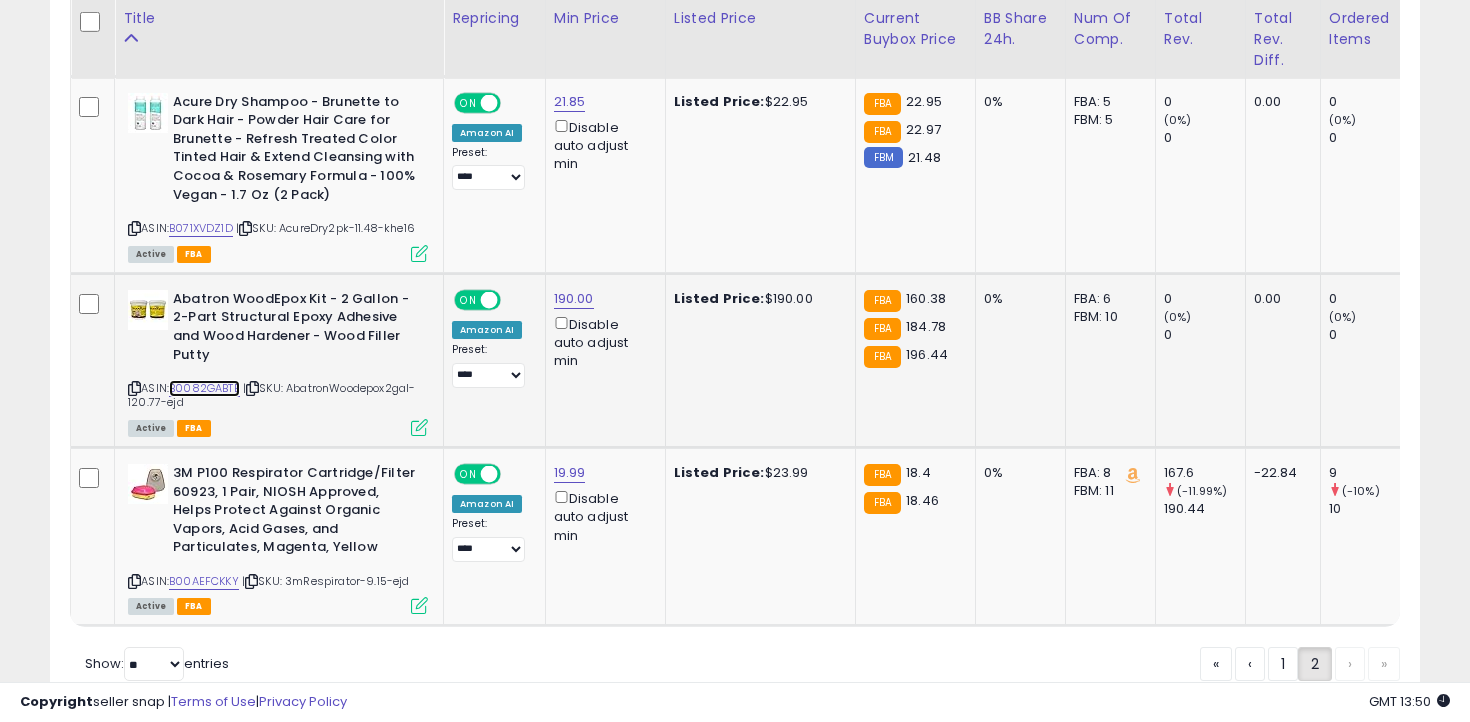click on "B0082GABTE" at bounding box center (204, 388) 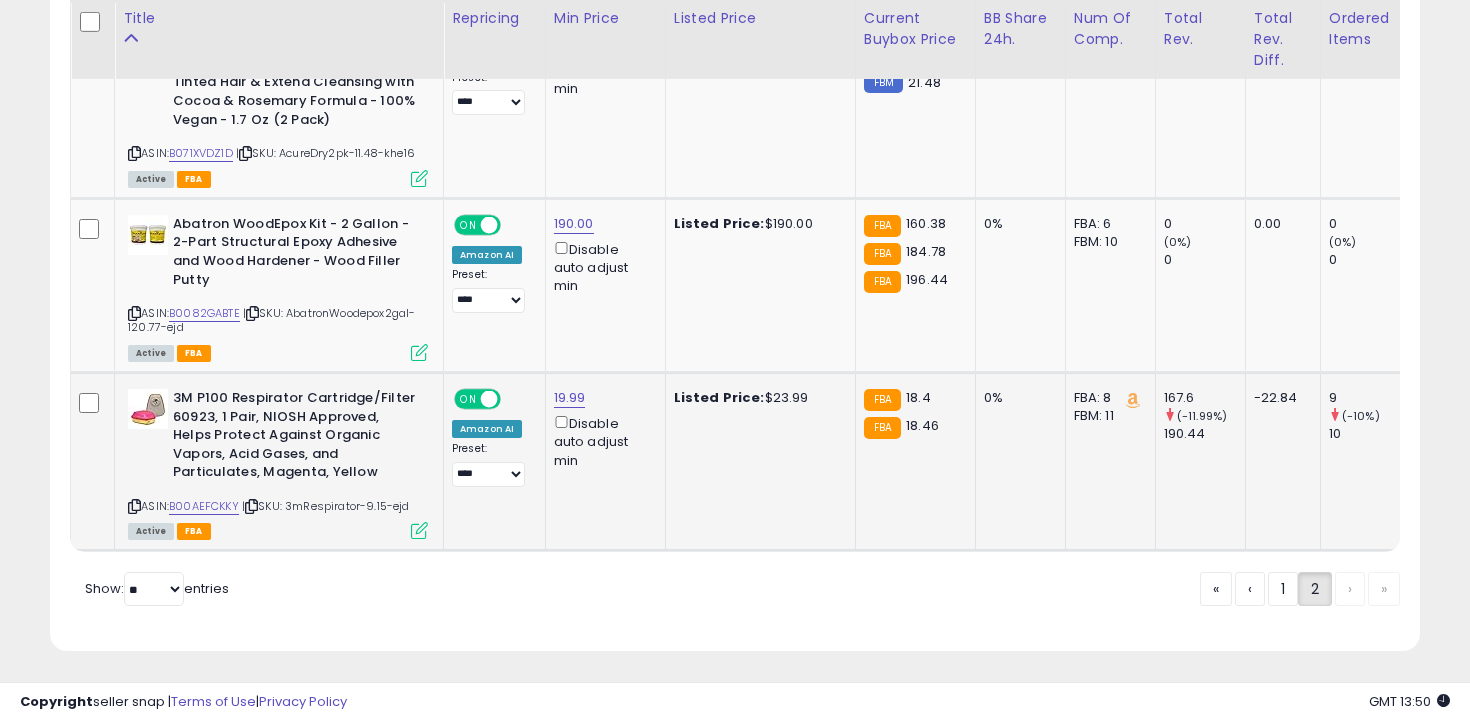 click at bounding box center [134, 506] 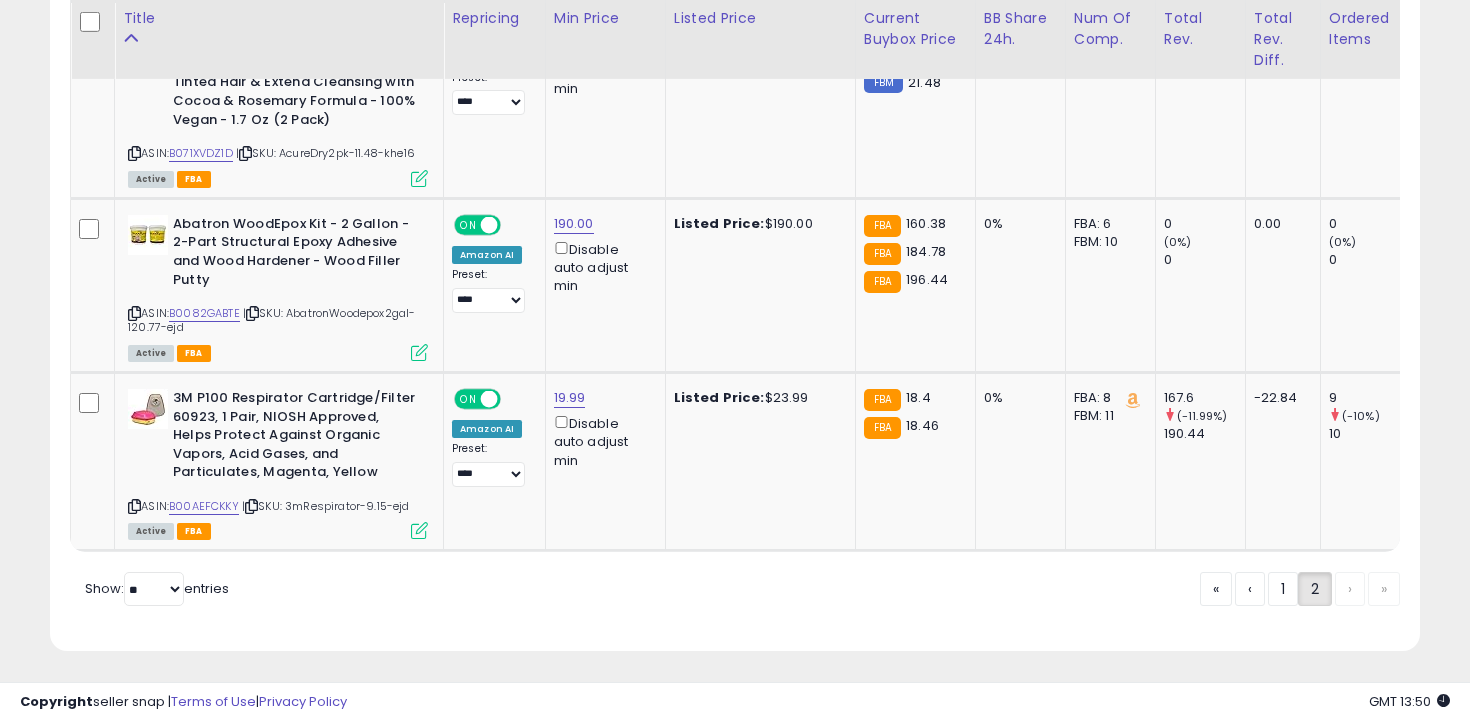 click on "«
‹
1
2
›
»" at bounding box center (1300, 591) 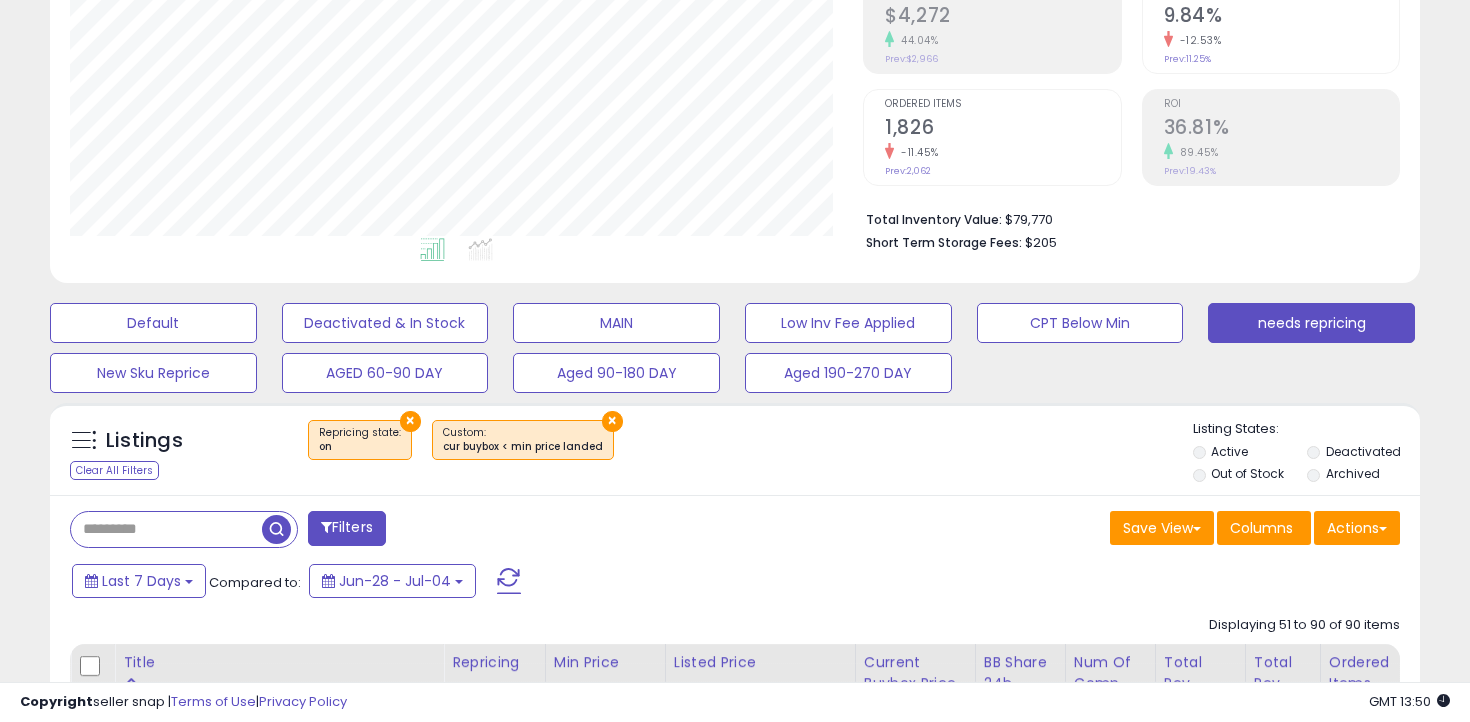 scroll, scrollTop: 341, scrollLeft: 0, axis: vertical 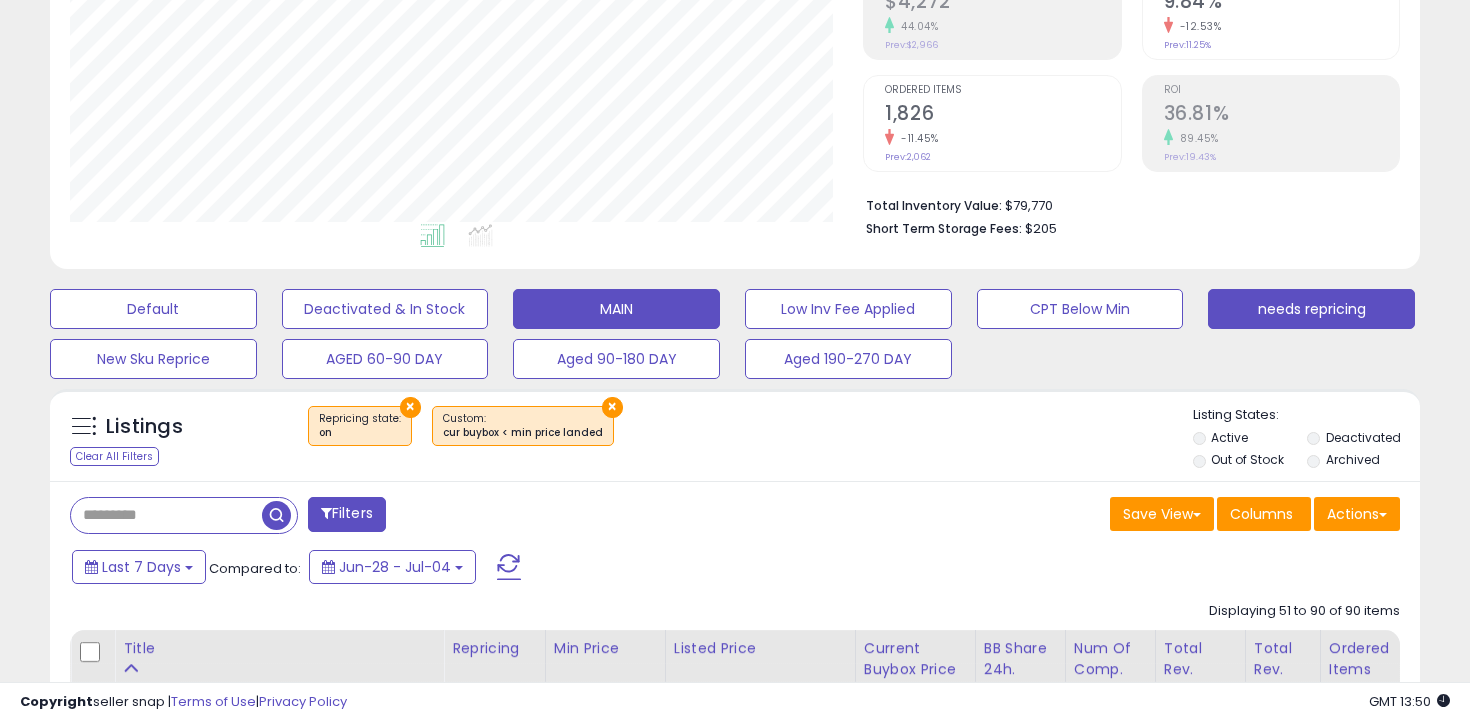 click on "MAIN" at bounding box center [153, 309] 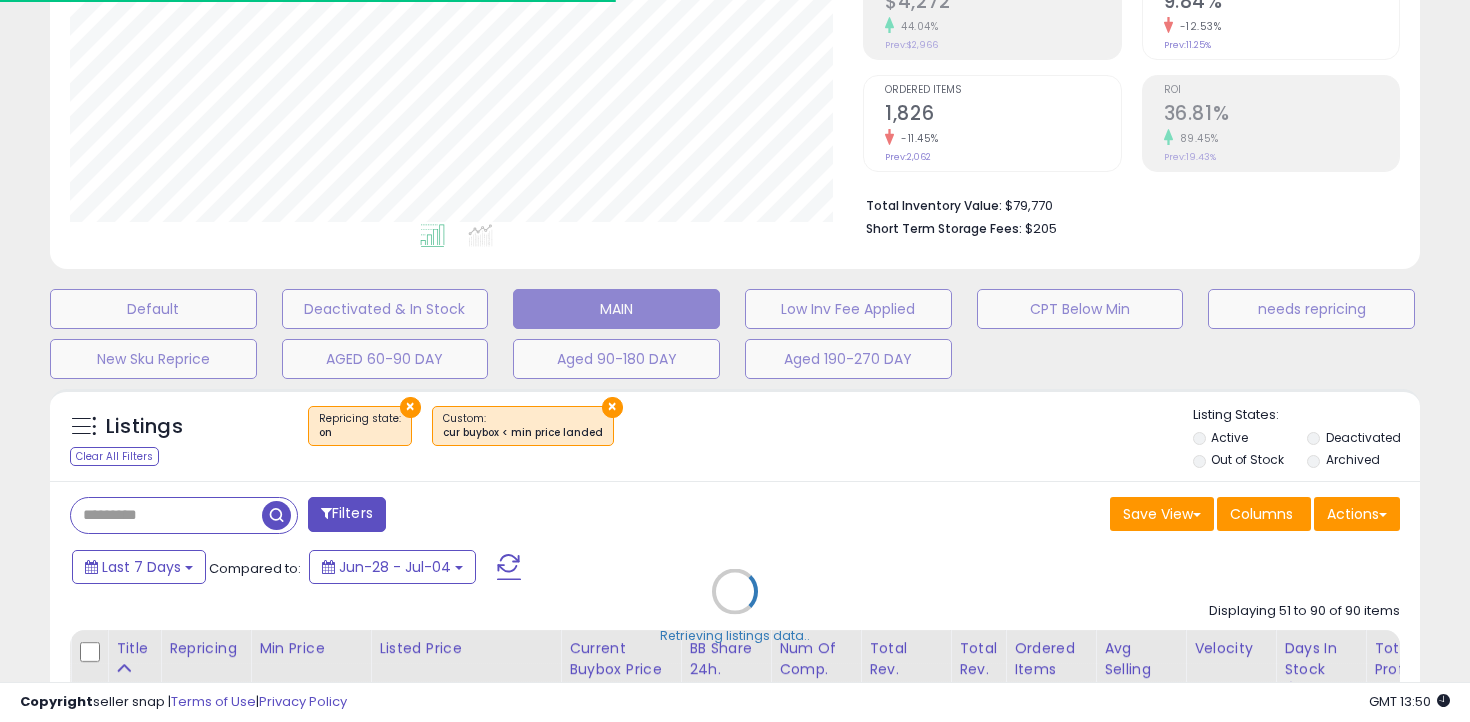 select on "**" 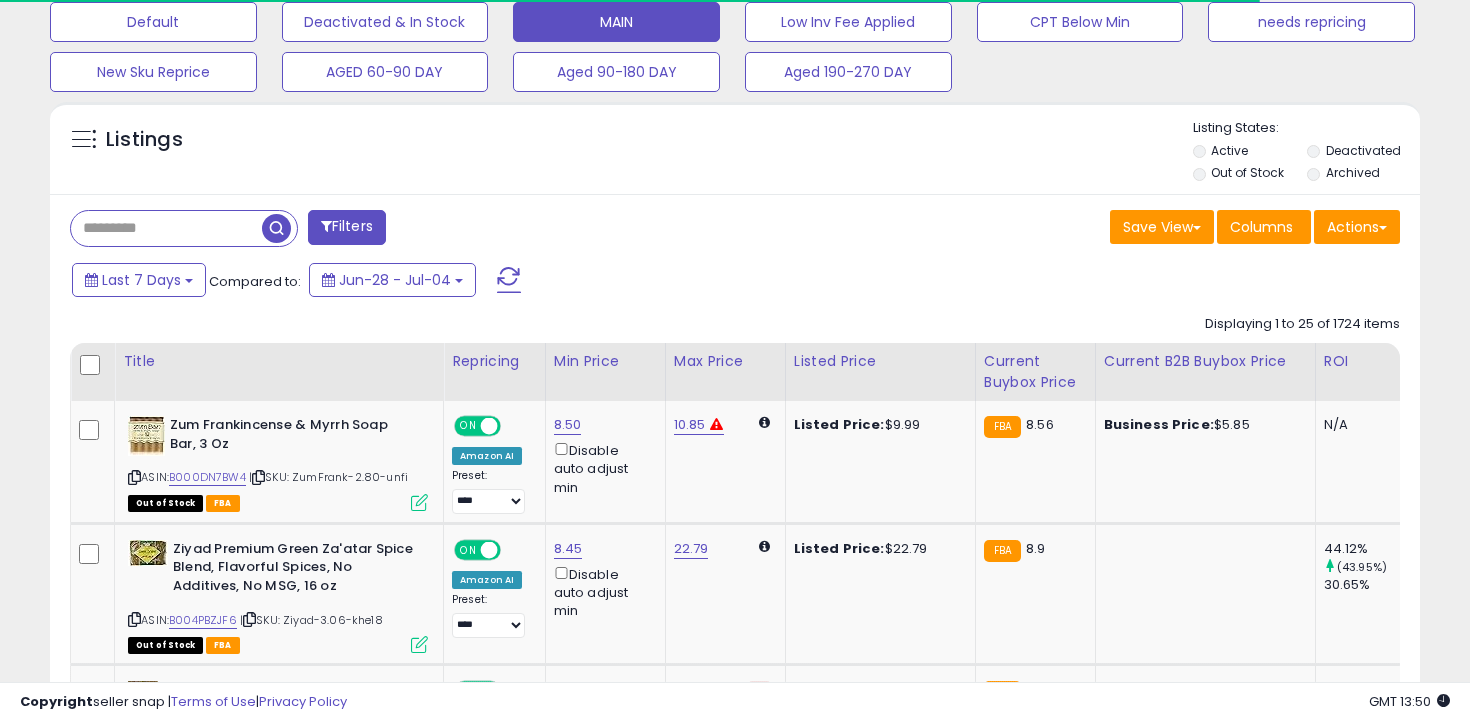 scroll, scrollTop: 671, scrollLeft: 0, axis: vertical 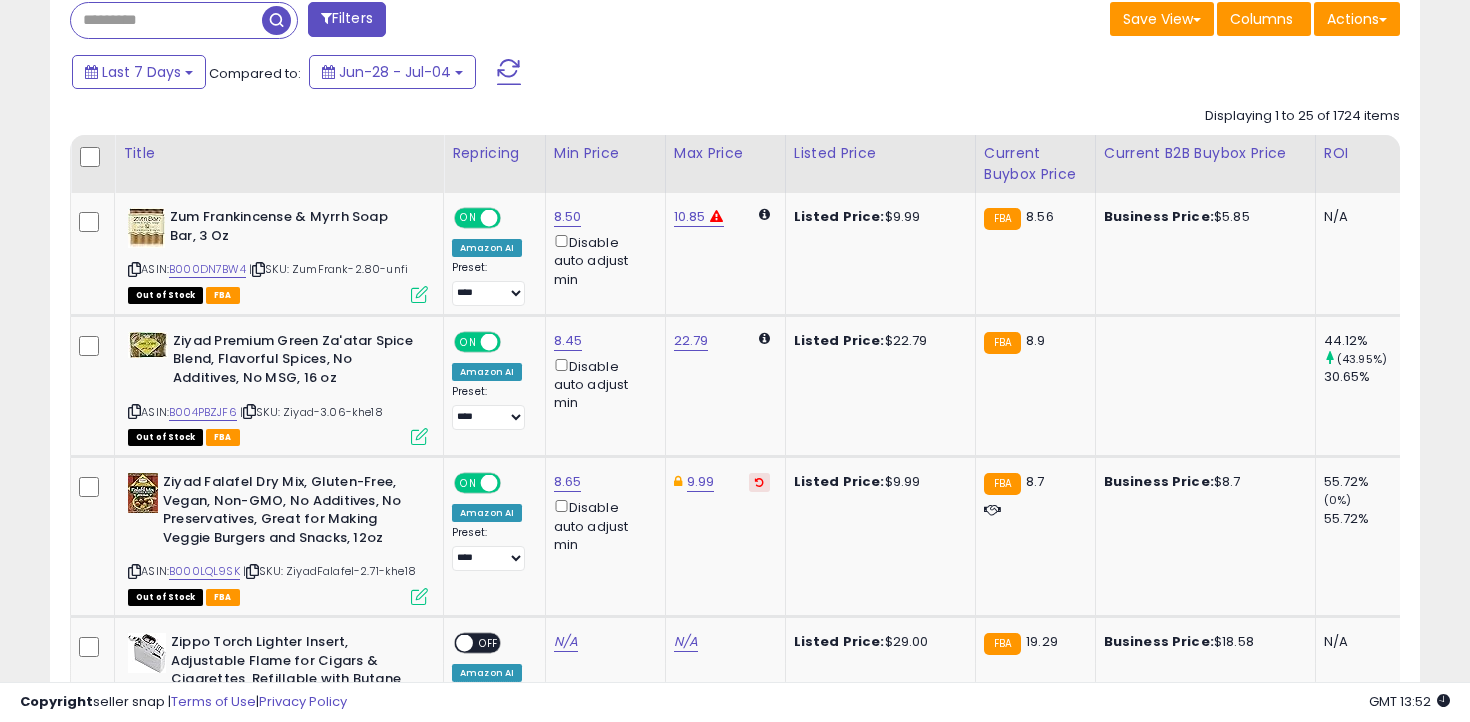 click at bounding box center [166, 20] 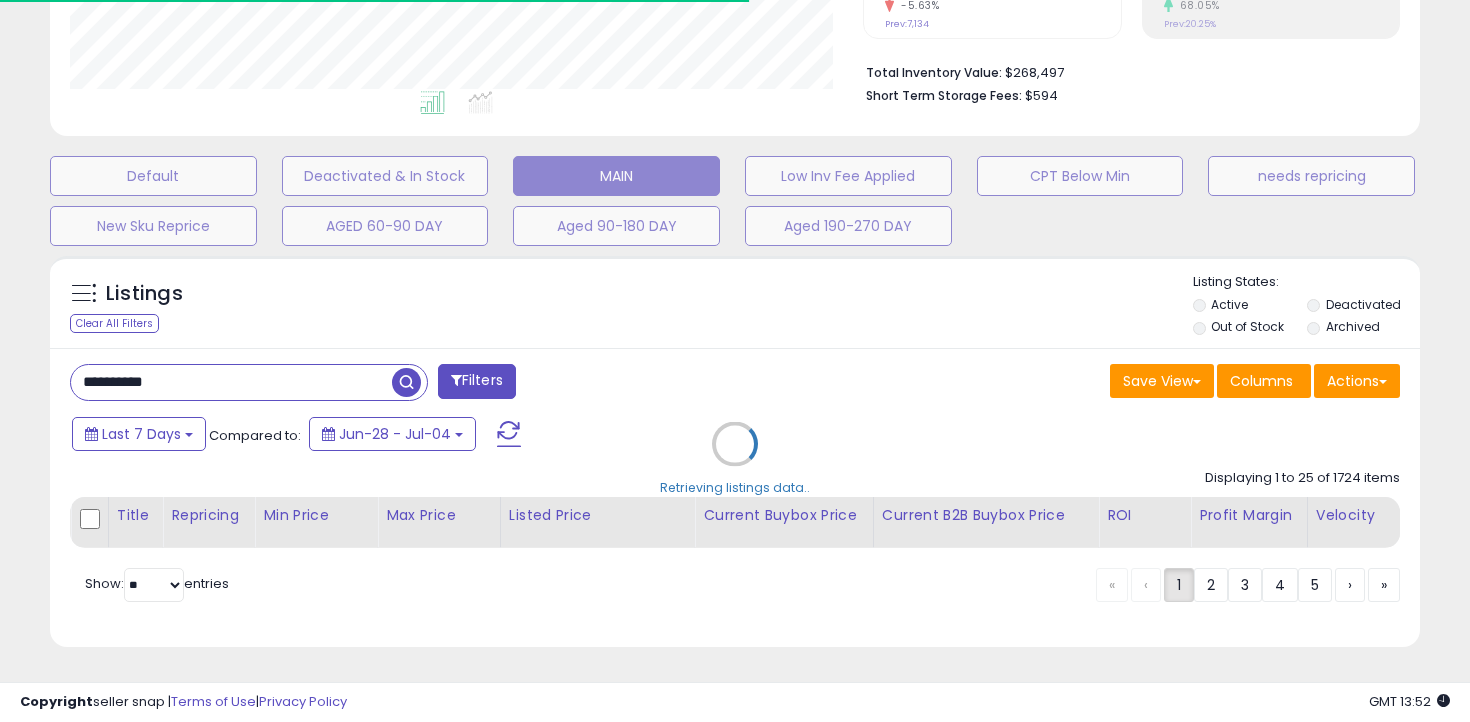 scroll, scrollTop: 654, scrollLeft: 0, axis: vertical 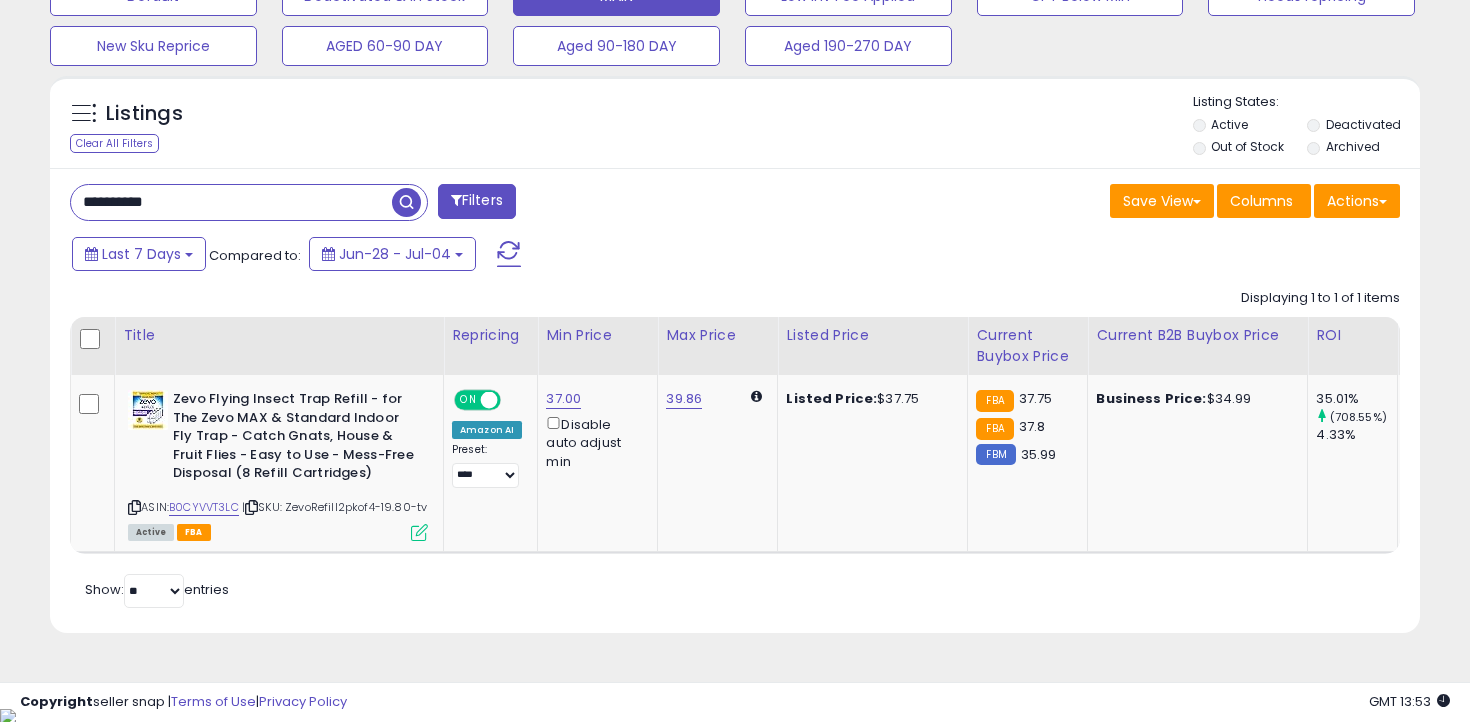 click on "**********" at bounding box center (231, 202) 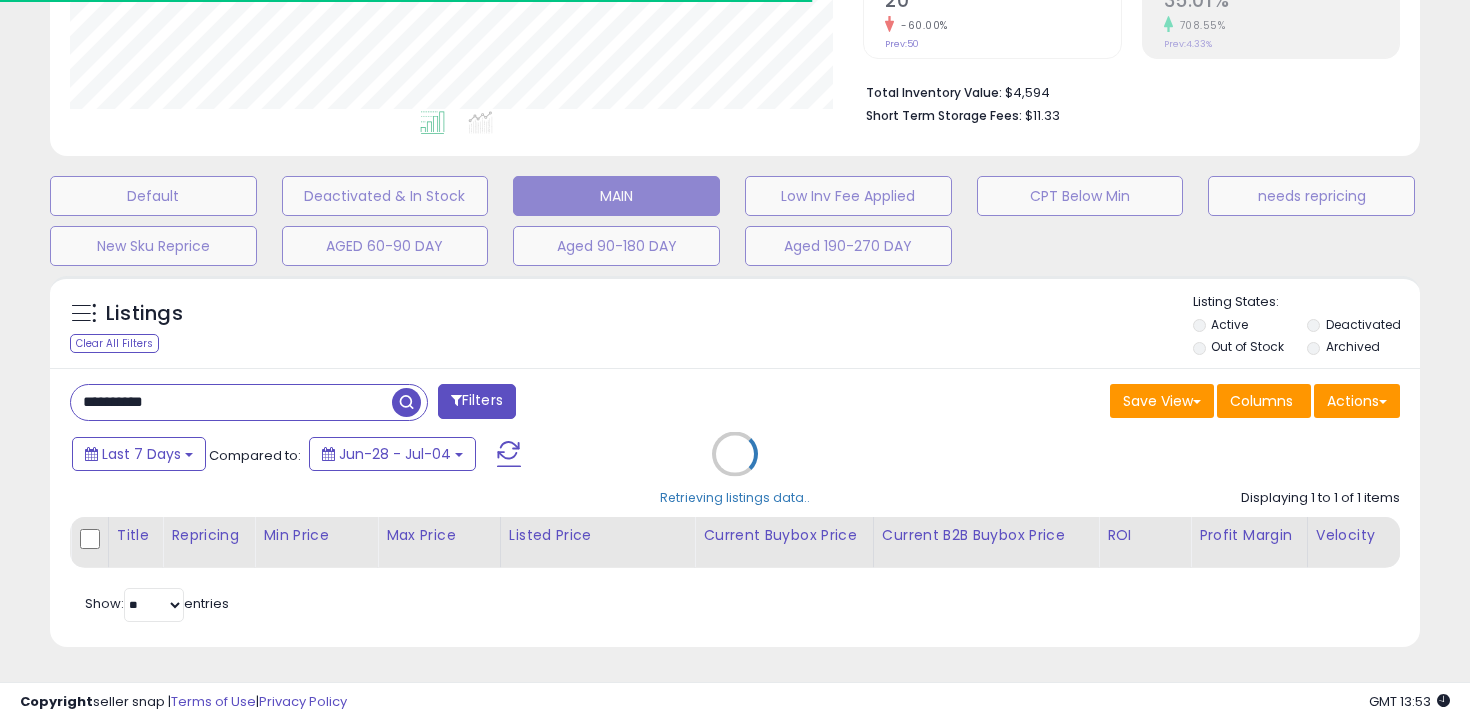 scroll, scrollTop: 636, scrollLeft: 0, axis: vertical 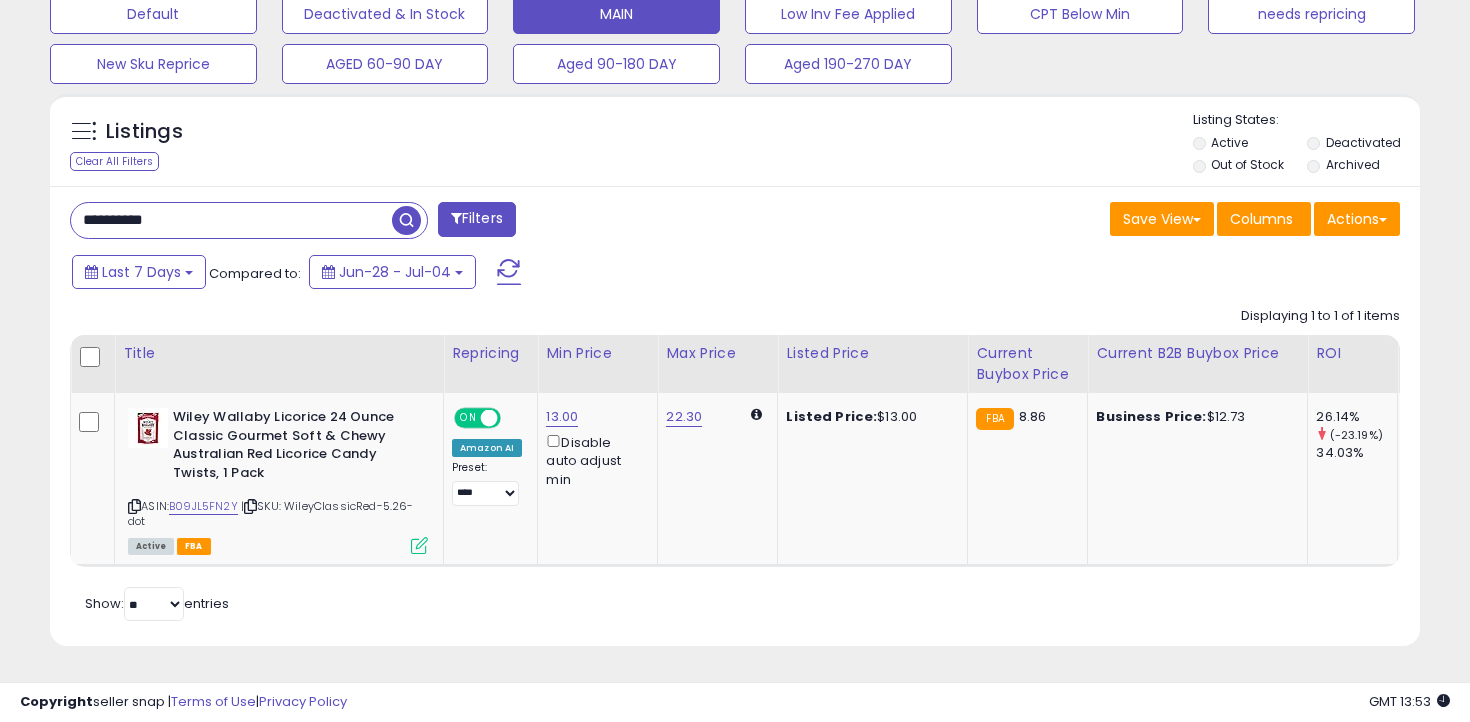 click on "**********" at bounding box center (735, 416) 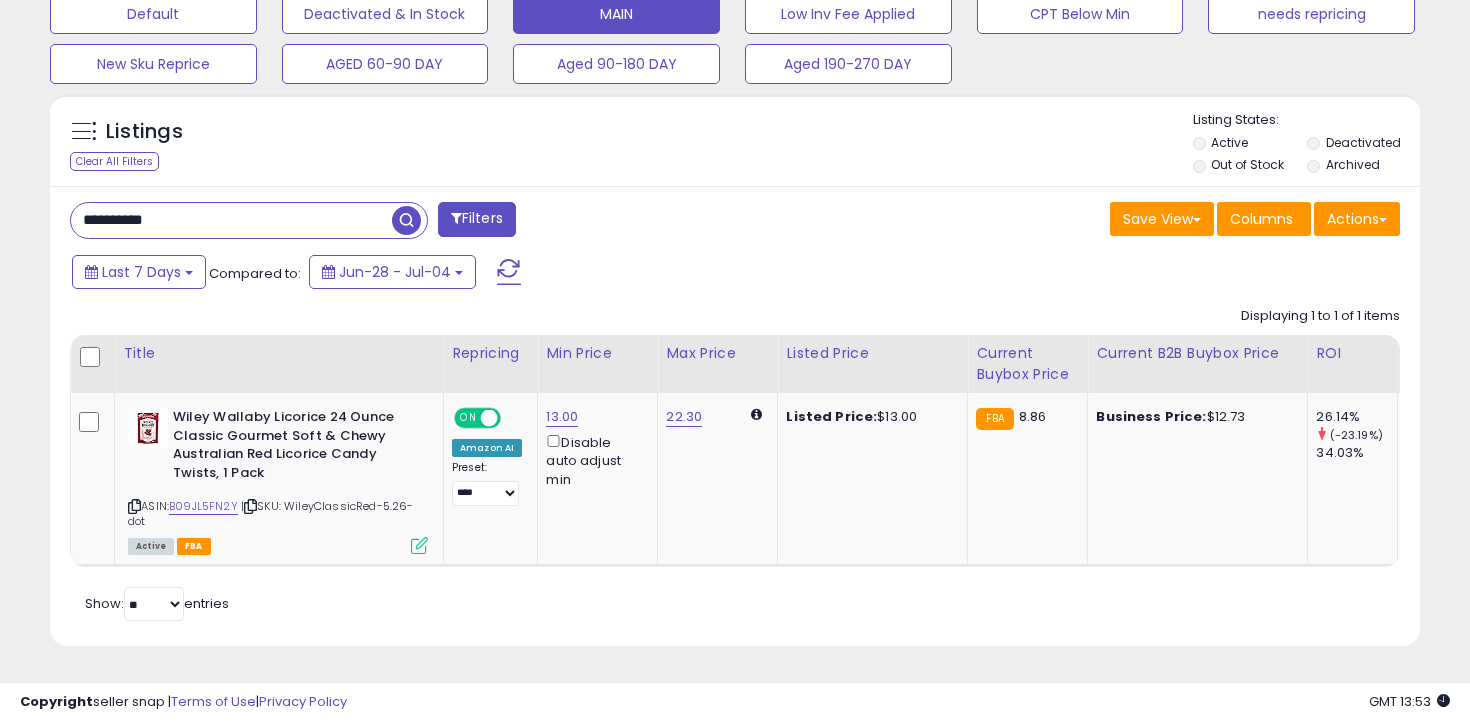 click on "**********" at bounding box center (231, 220) 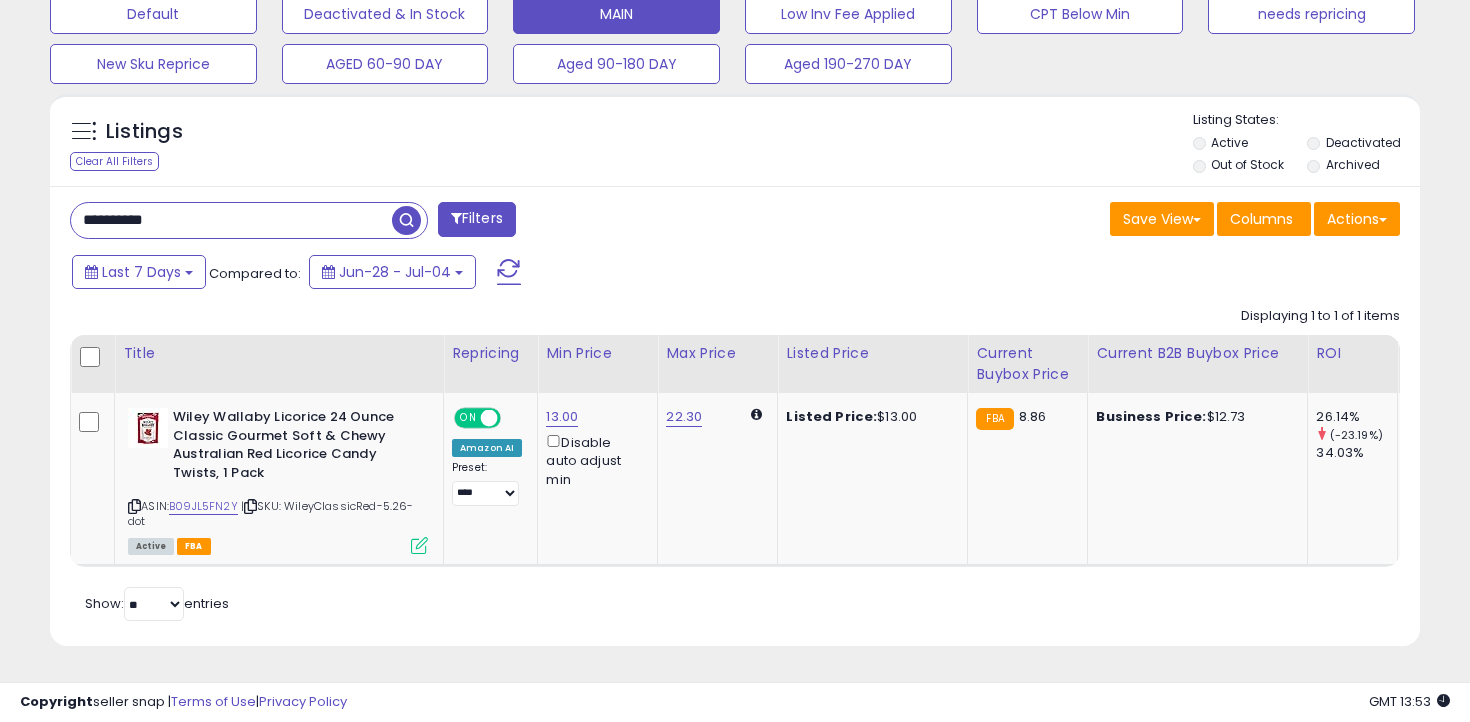type on "**********" 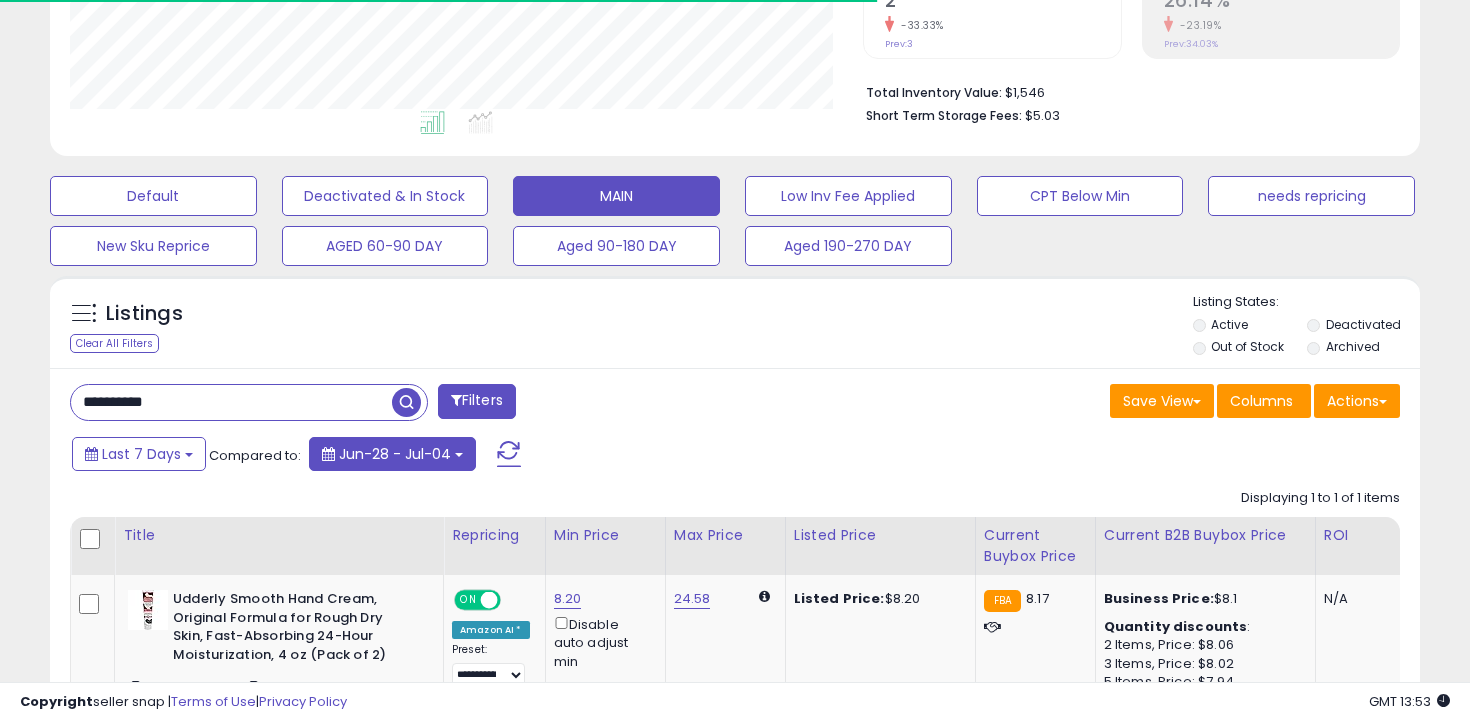 scroll, scrollTop: 636, scrollLeft: 0, axis: vertical 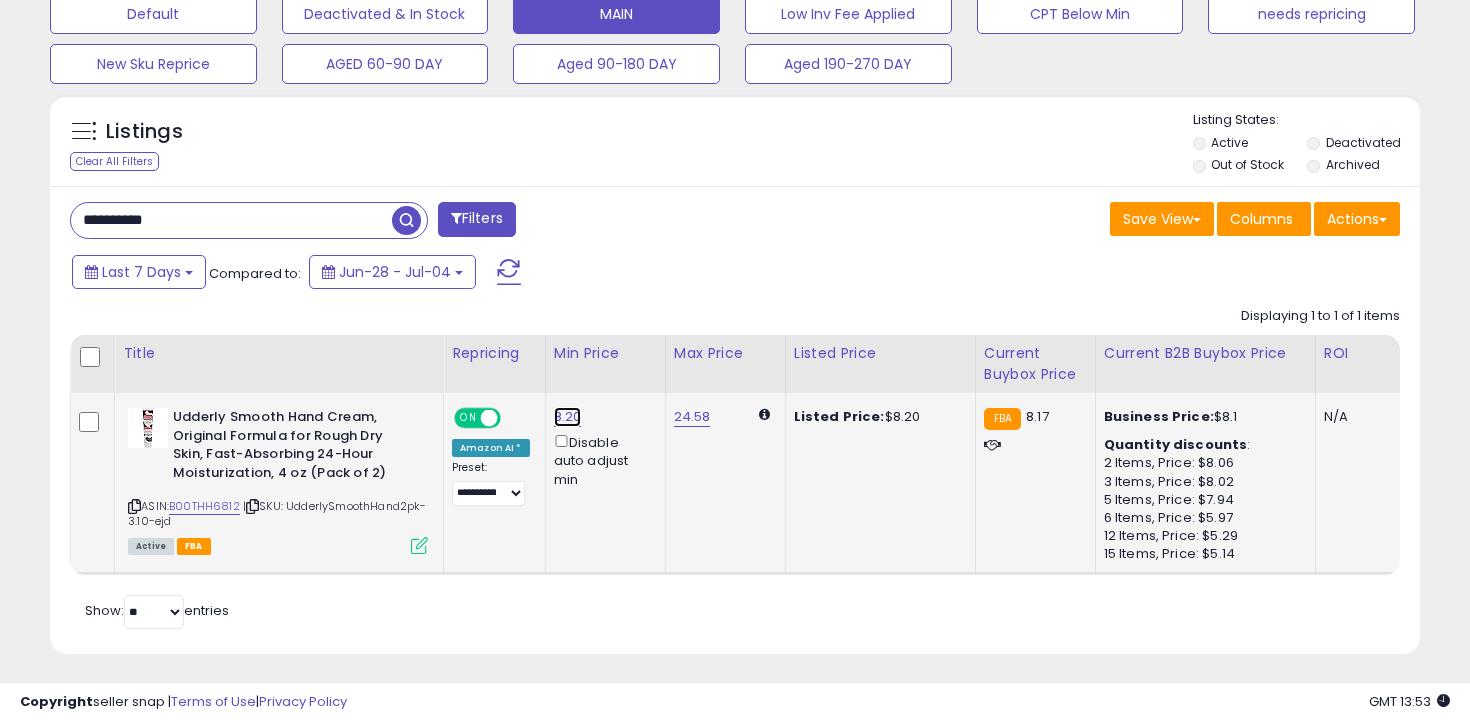 click on "8.20" at bounding box center (568, 417) 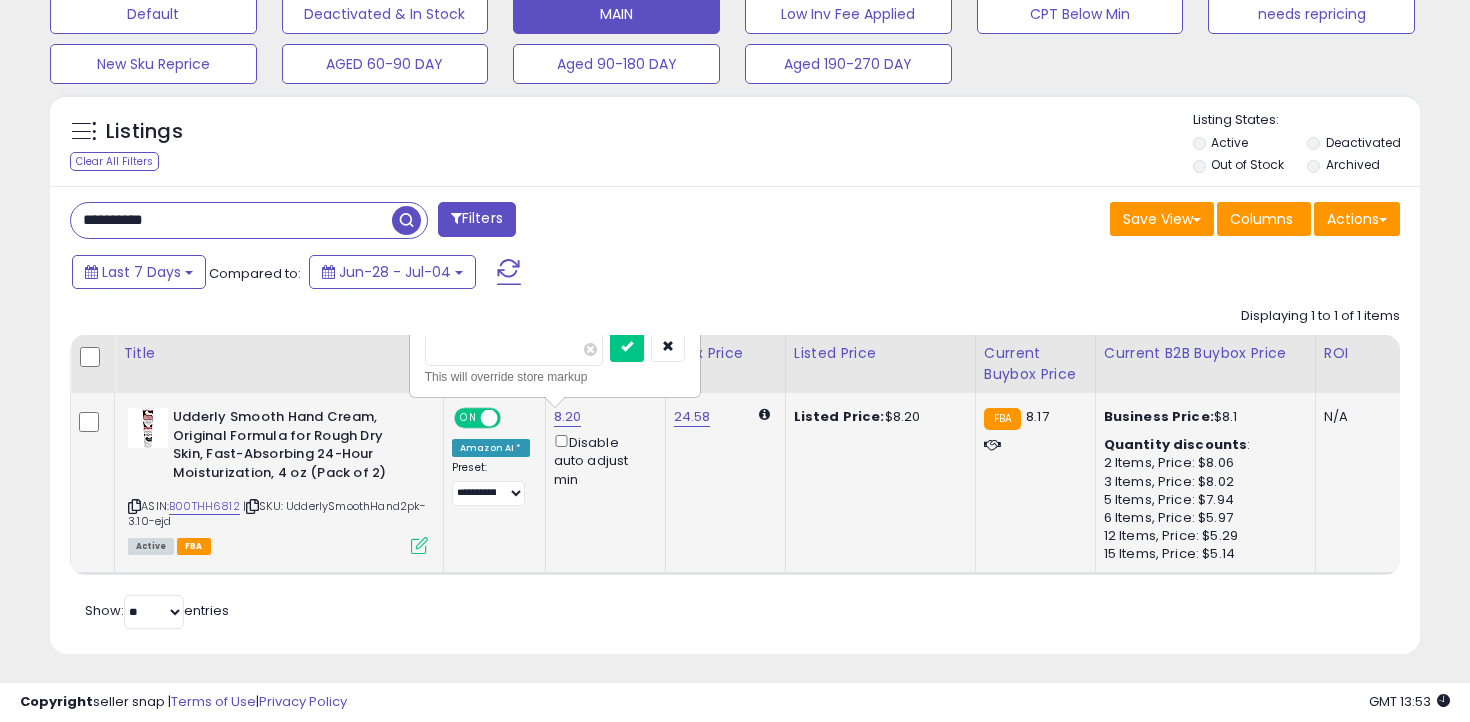 type on "****" 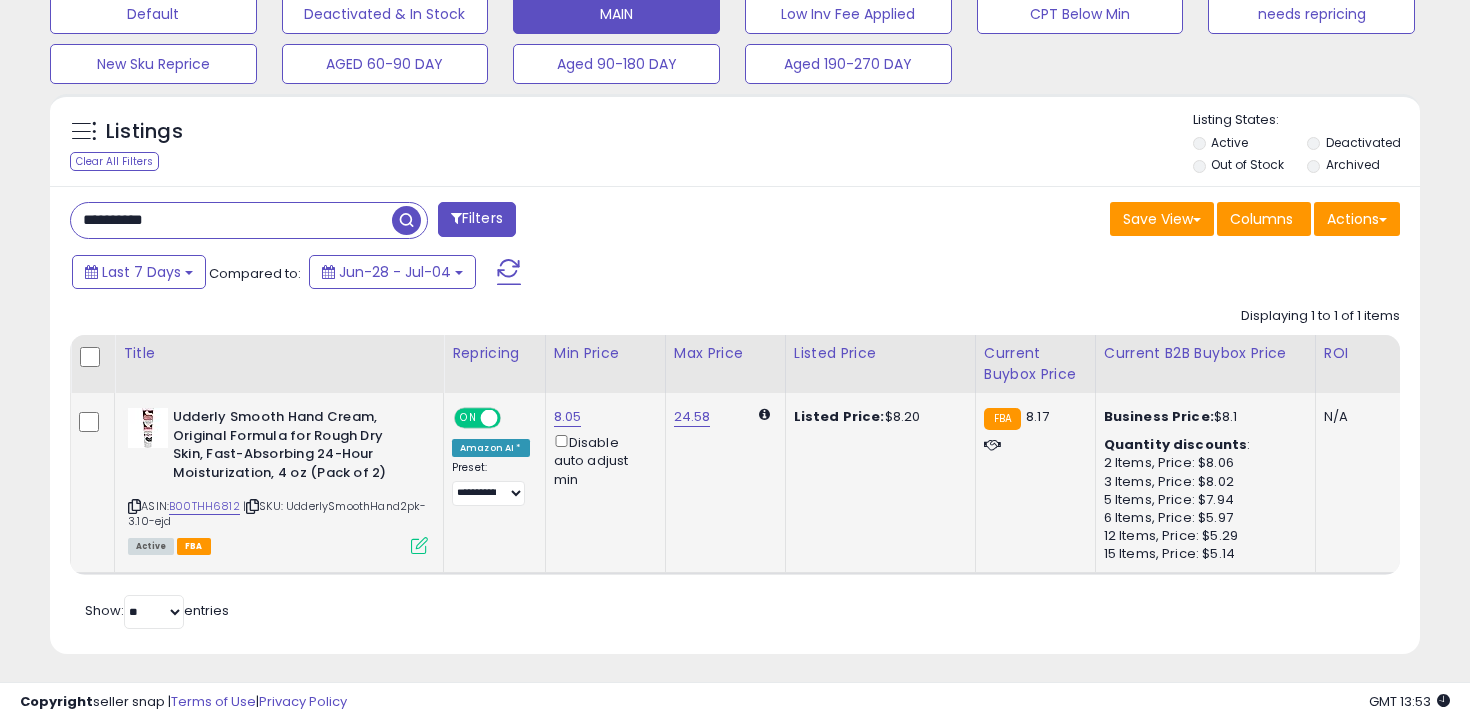 click on "**********" at bounding box center [231, 220] 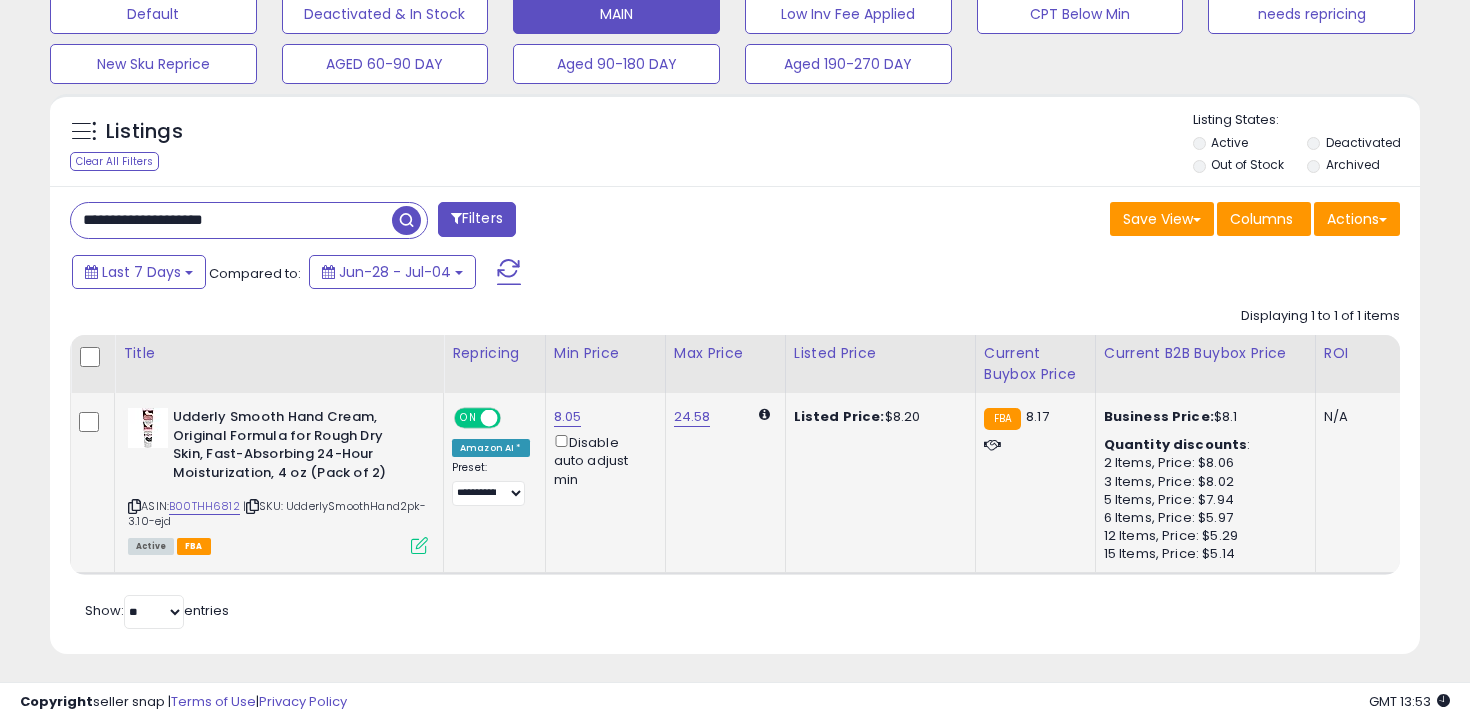 click on "**********" at bounding box center [231, 220] 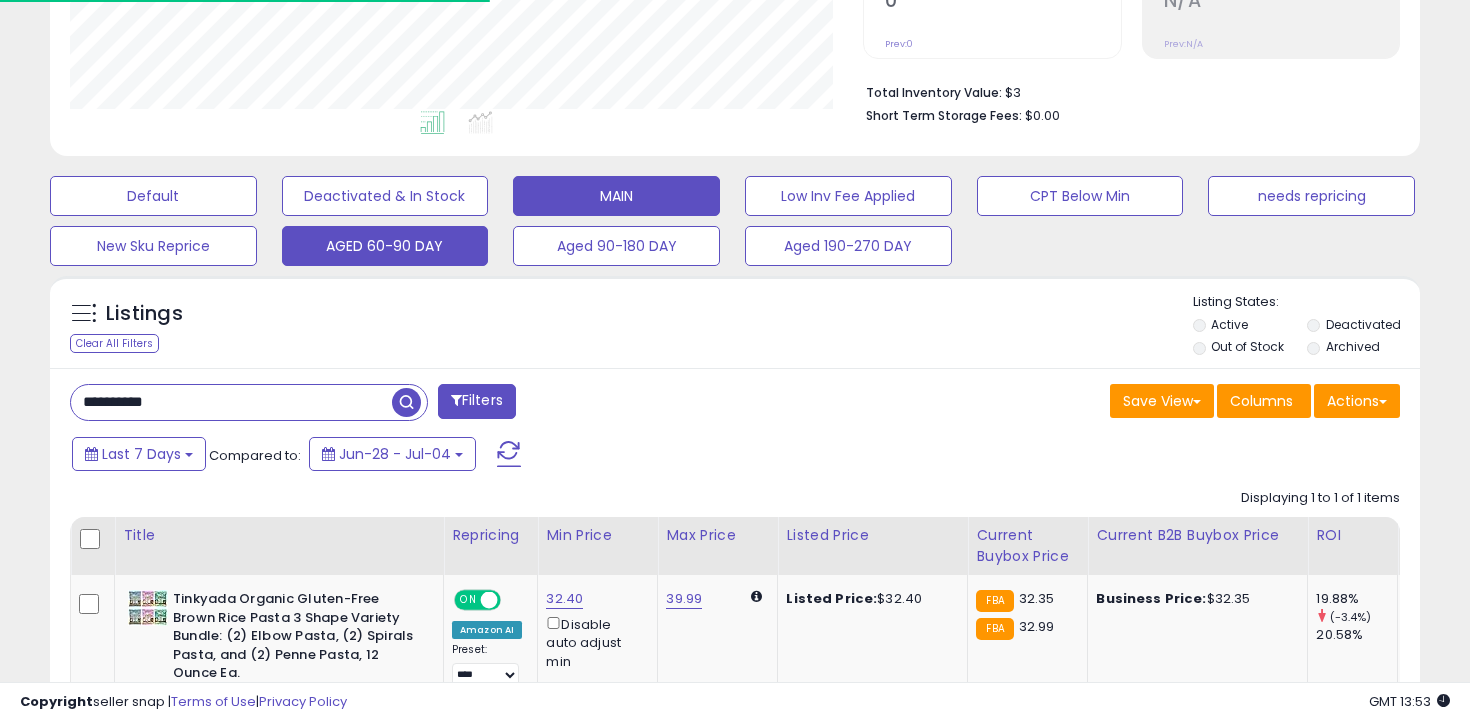 scroll, scrollTop: 636, scrollLeft: 0, axis: vertical 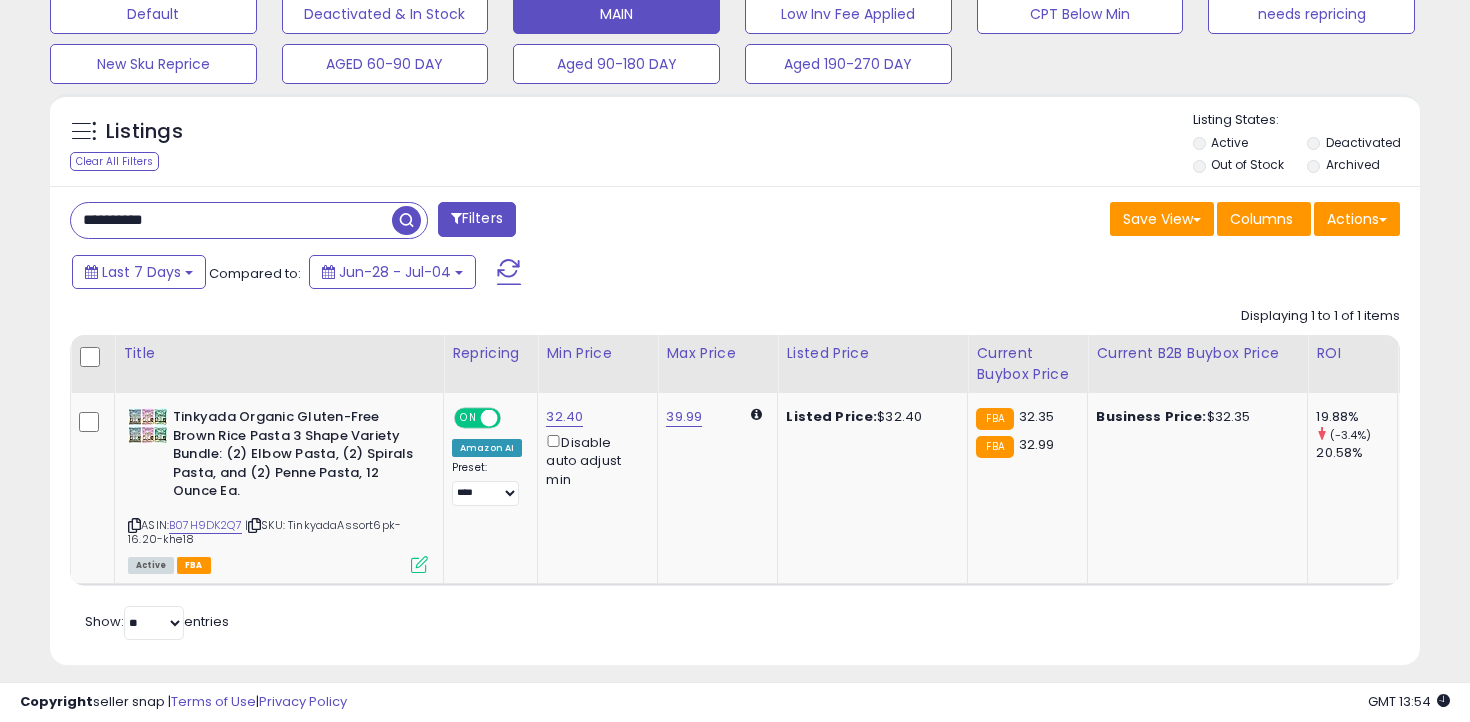 click on "**********" at bounding box center [231, 220] 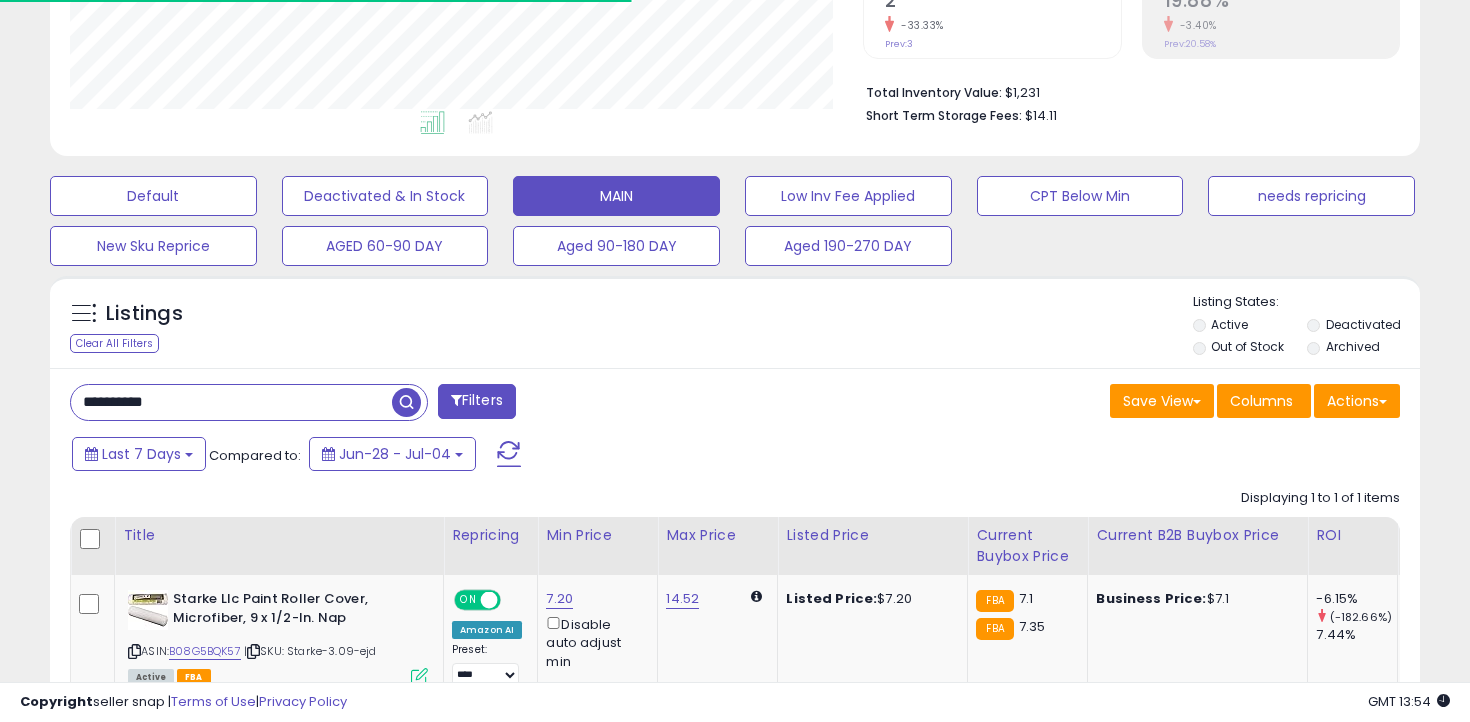 scroll, scrollTop: 585, scrollLeft: 0, axis: vertical 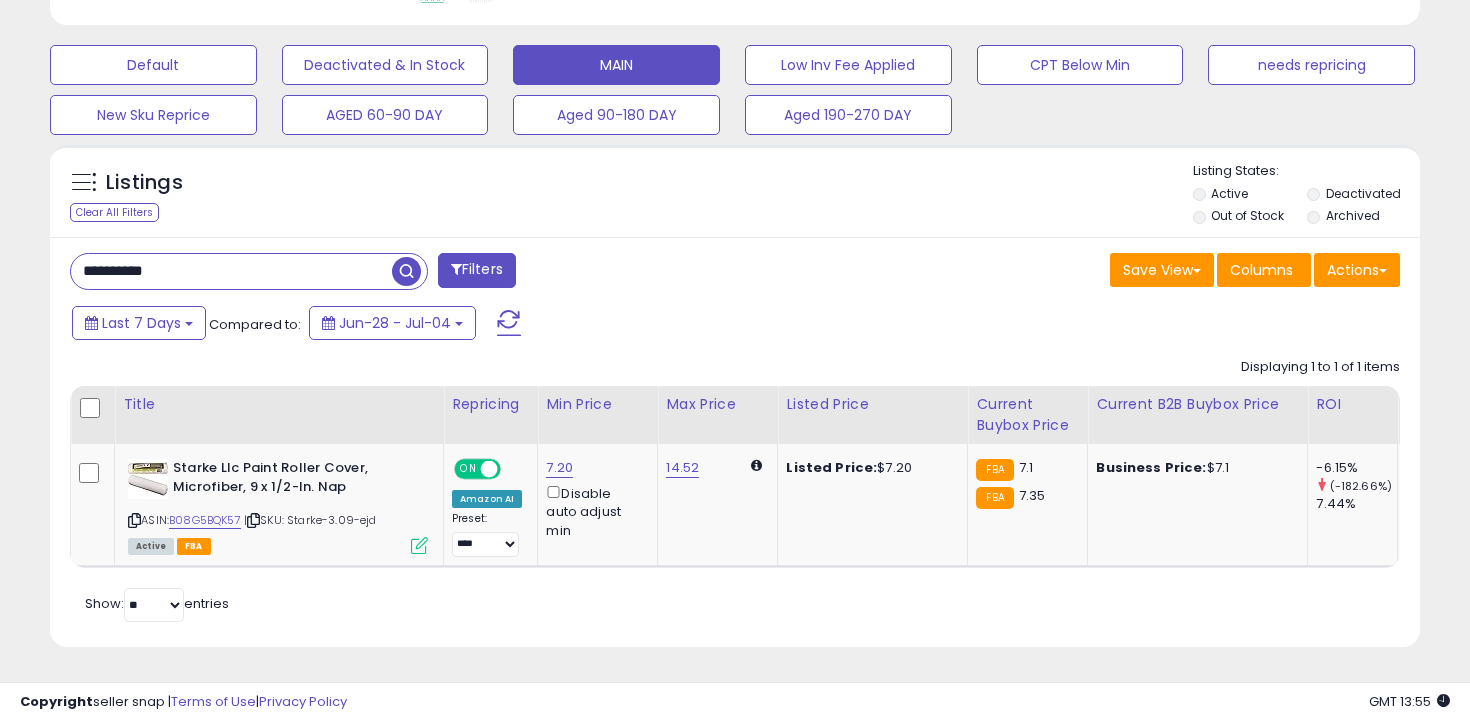 click on "**********" at bounding box center [231, 271] 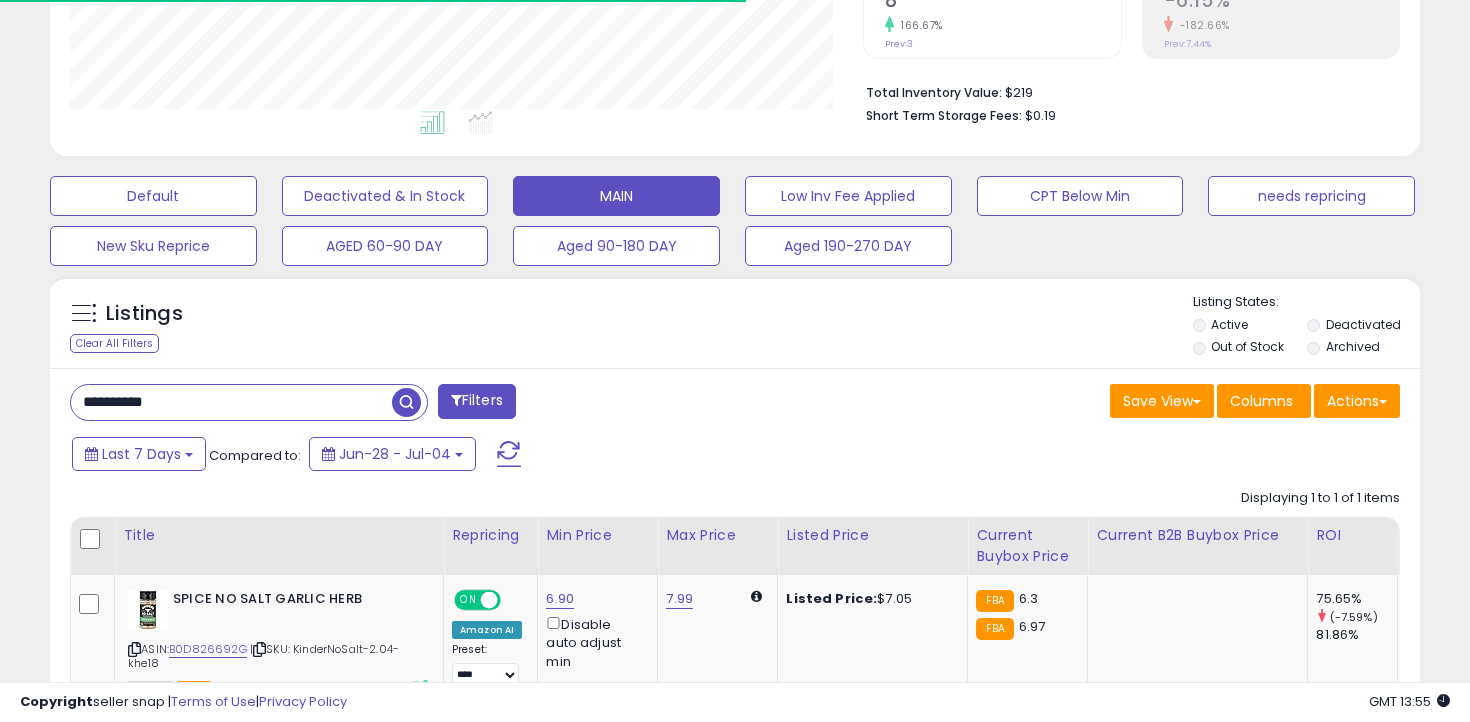 scroll, scrollTop: 585, scrollLeft: 0, axis: vertical 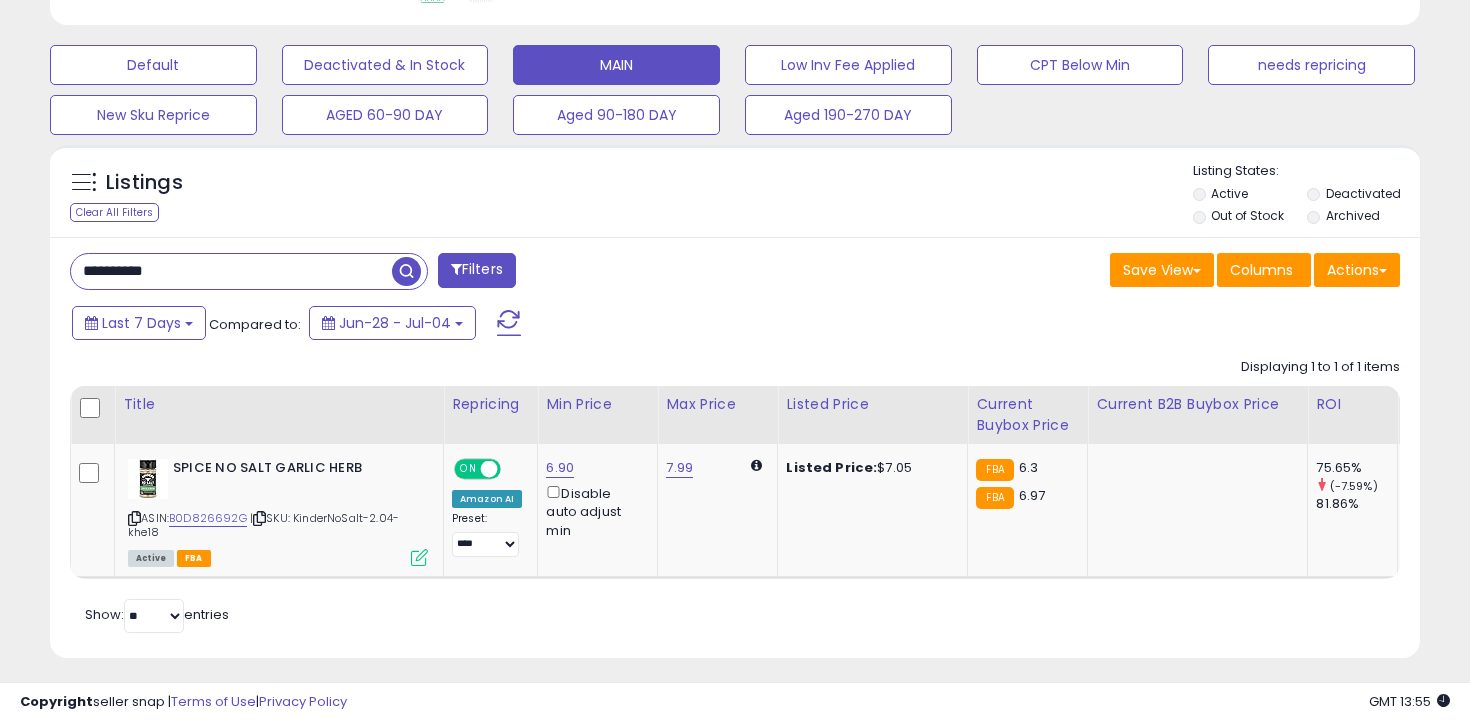 click on "**********" at bounding box center (231, 271) 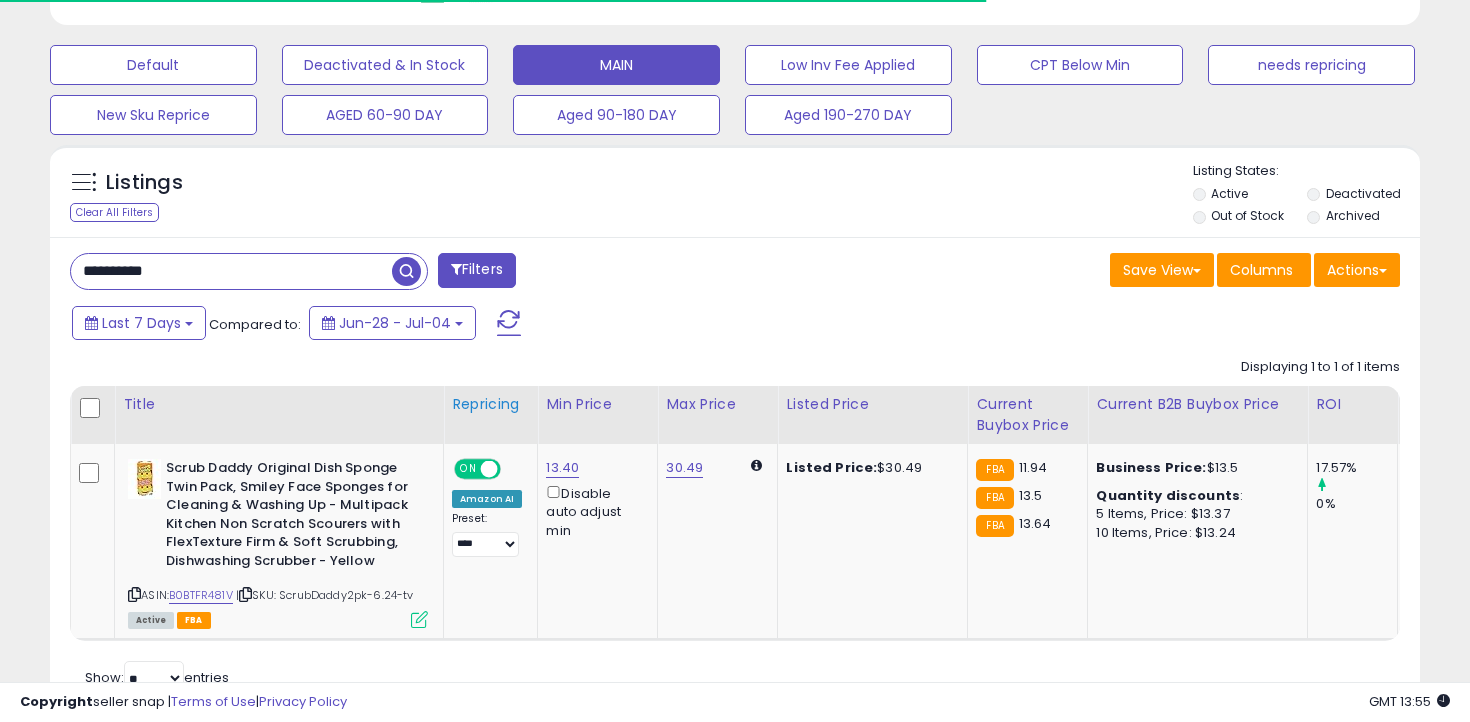 scroll, scrollTop: 658, scrollLeft: 0, axis: vertical 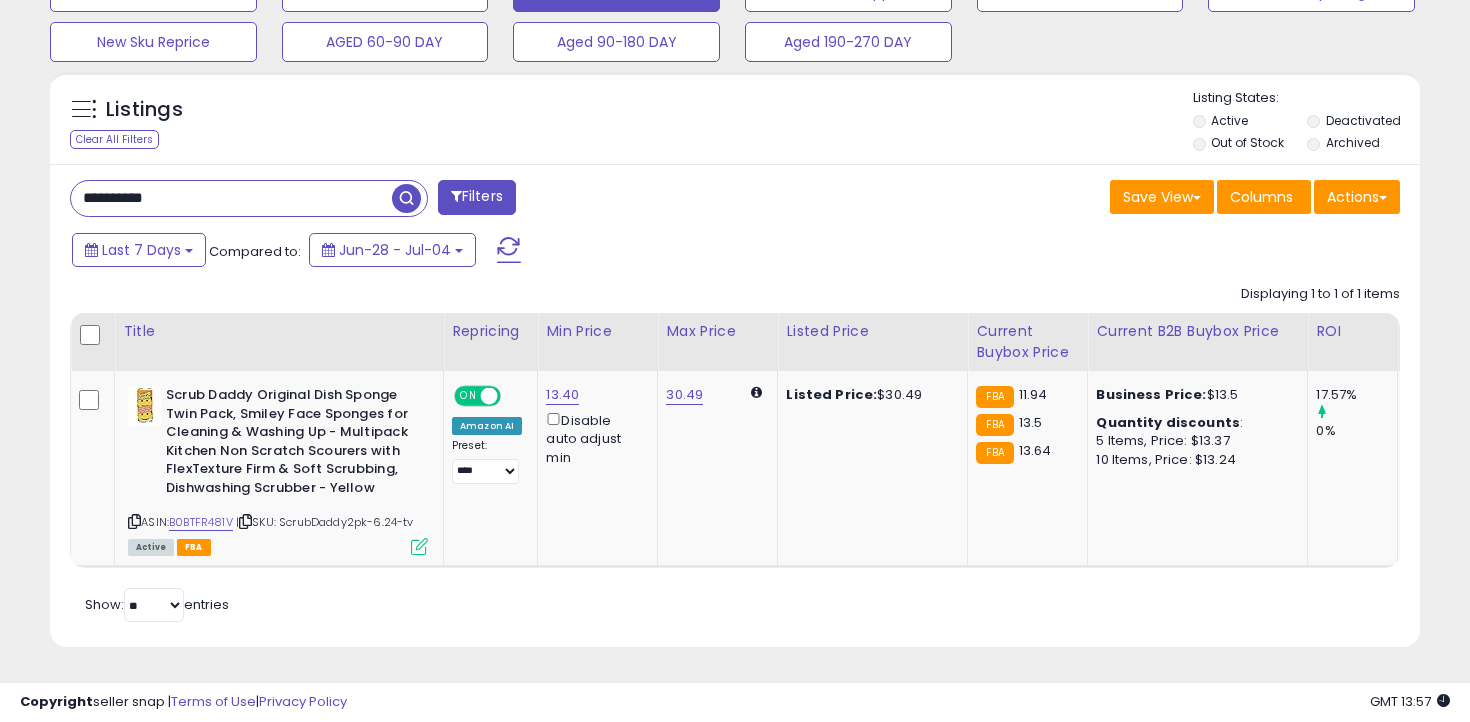 click on "**********" at bounding box center [231, 198] 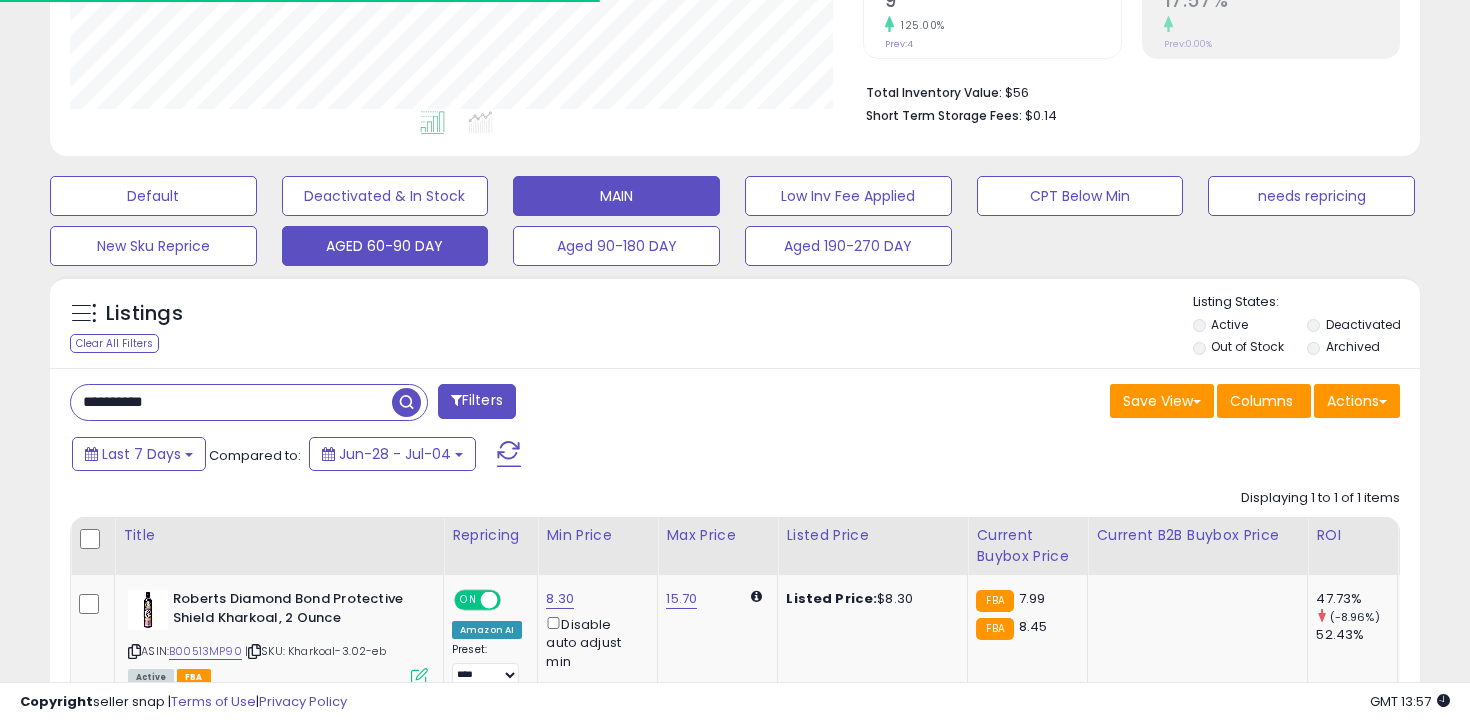 scroll, scrollTop: 585, scrollLeft: 0, axis: vertical 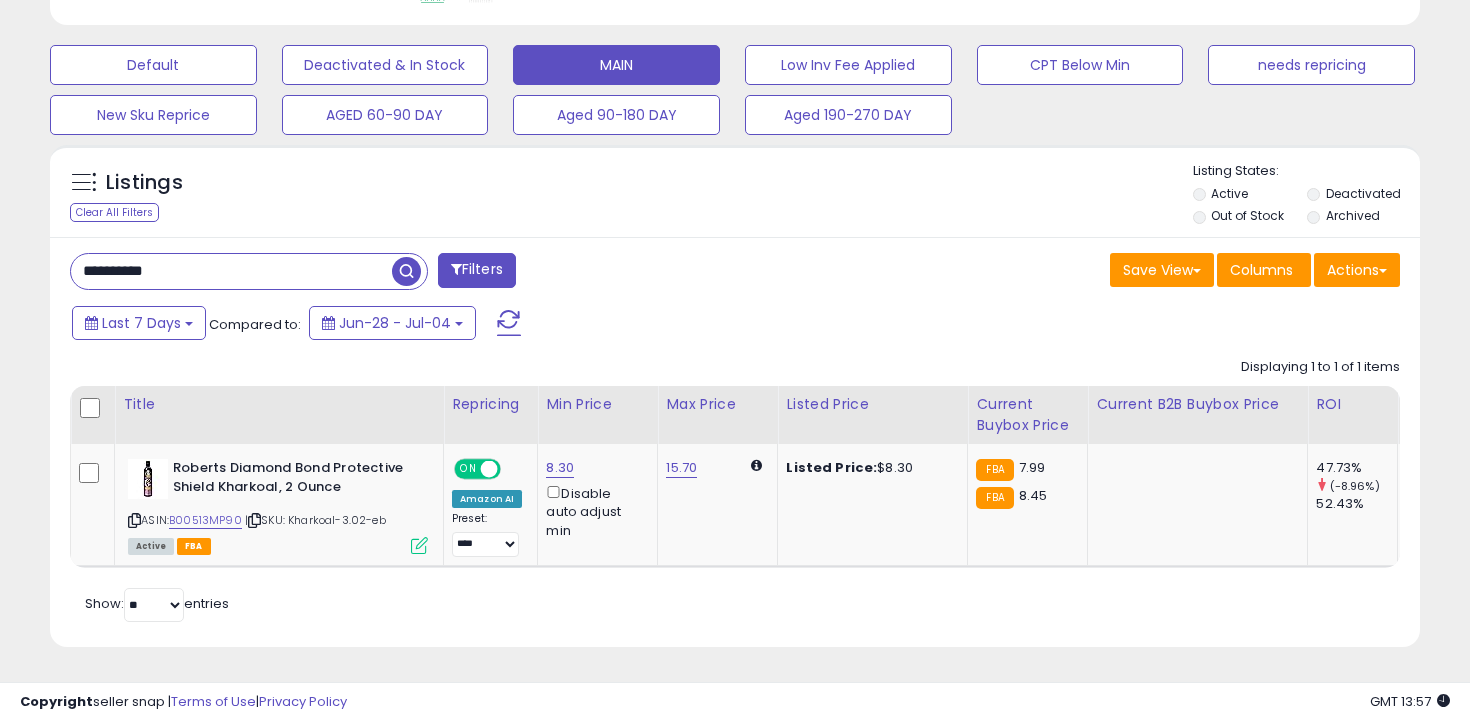 click on "**********" at bounding box center [231, 271] 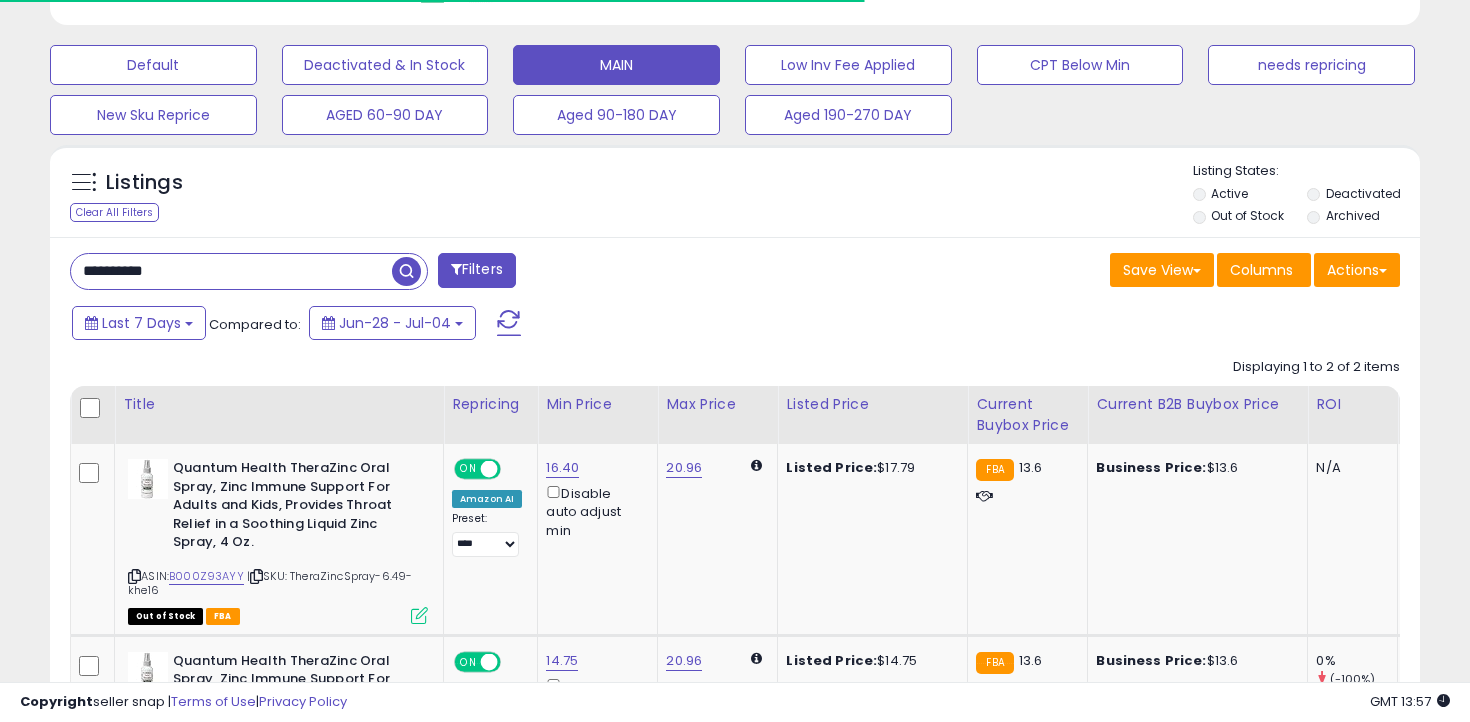 scroll, scrollTop: 847, scrollLeft: 0, axis: vertical 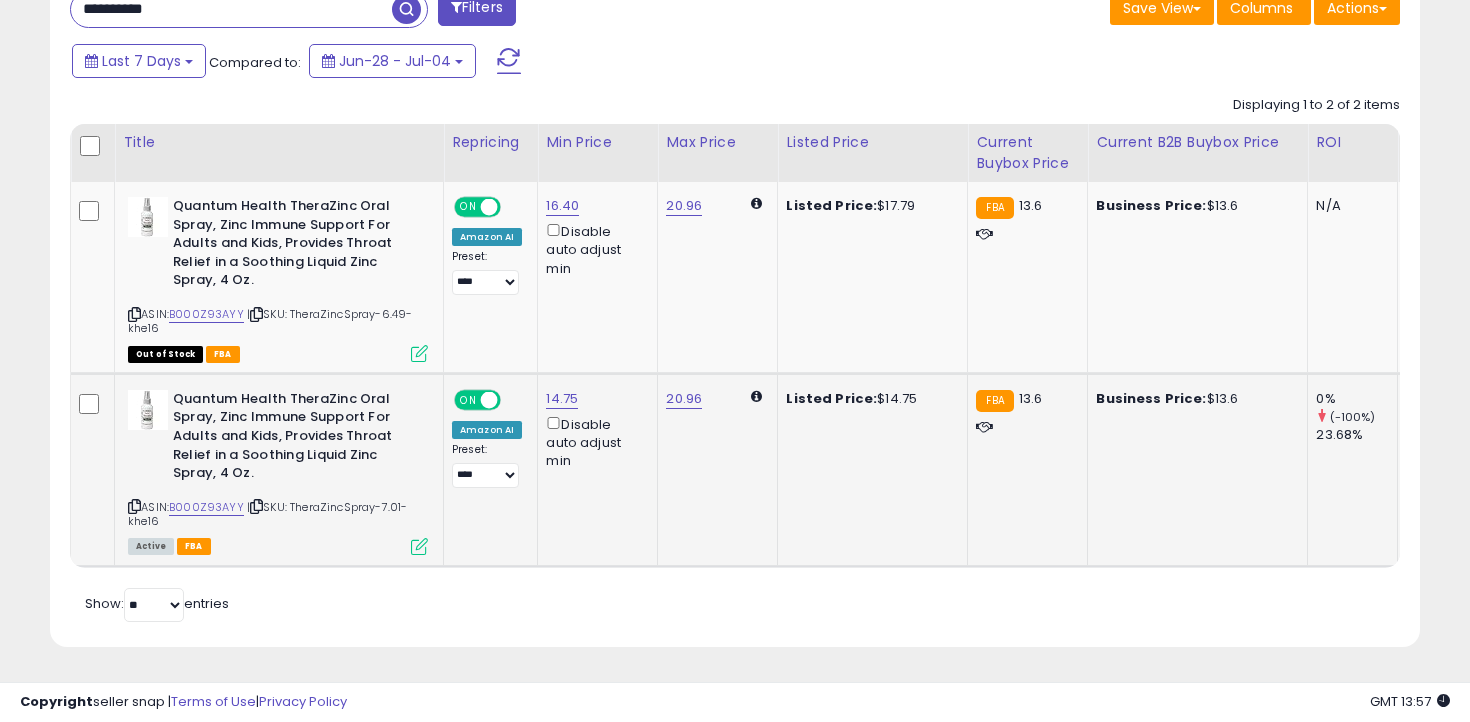 click on "14.75  Disable auto adjust min" 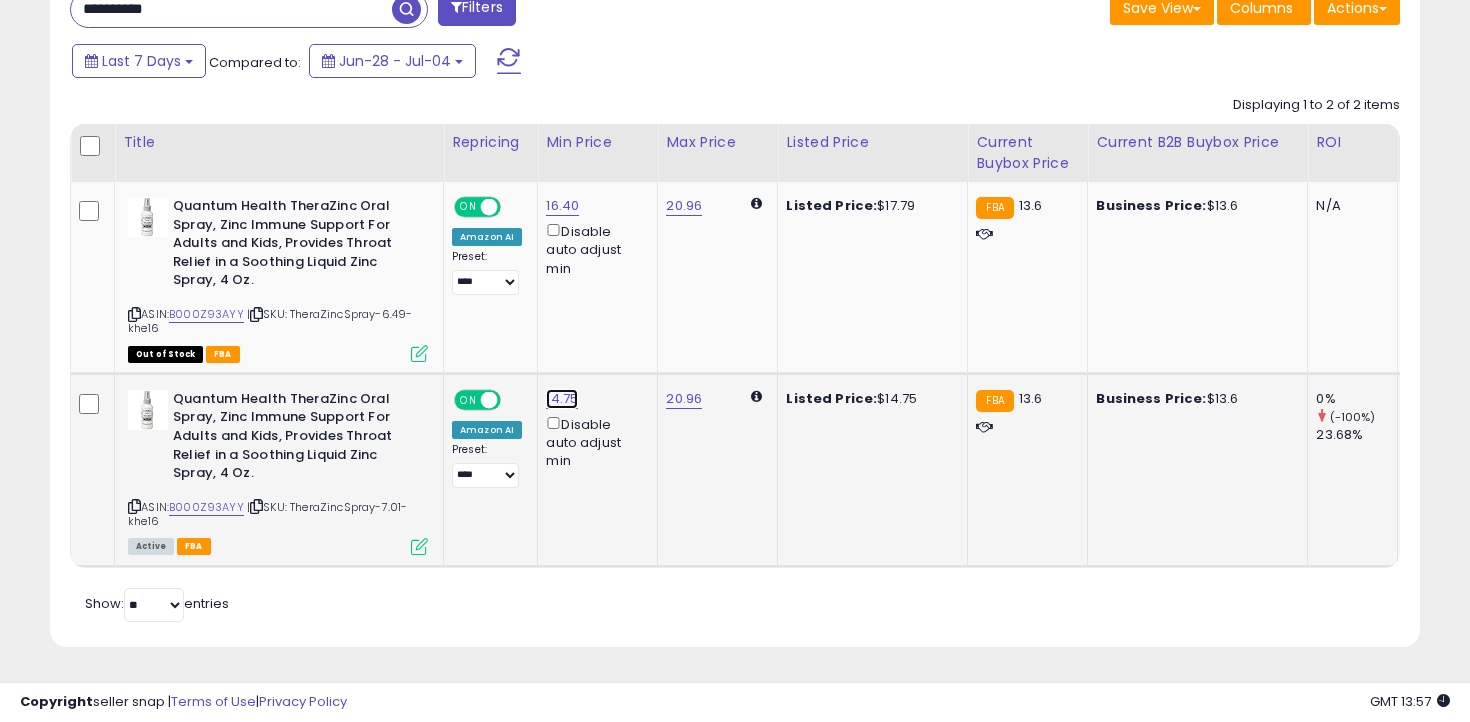 click on "14.75" at bounding box center (562, 206) 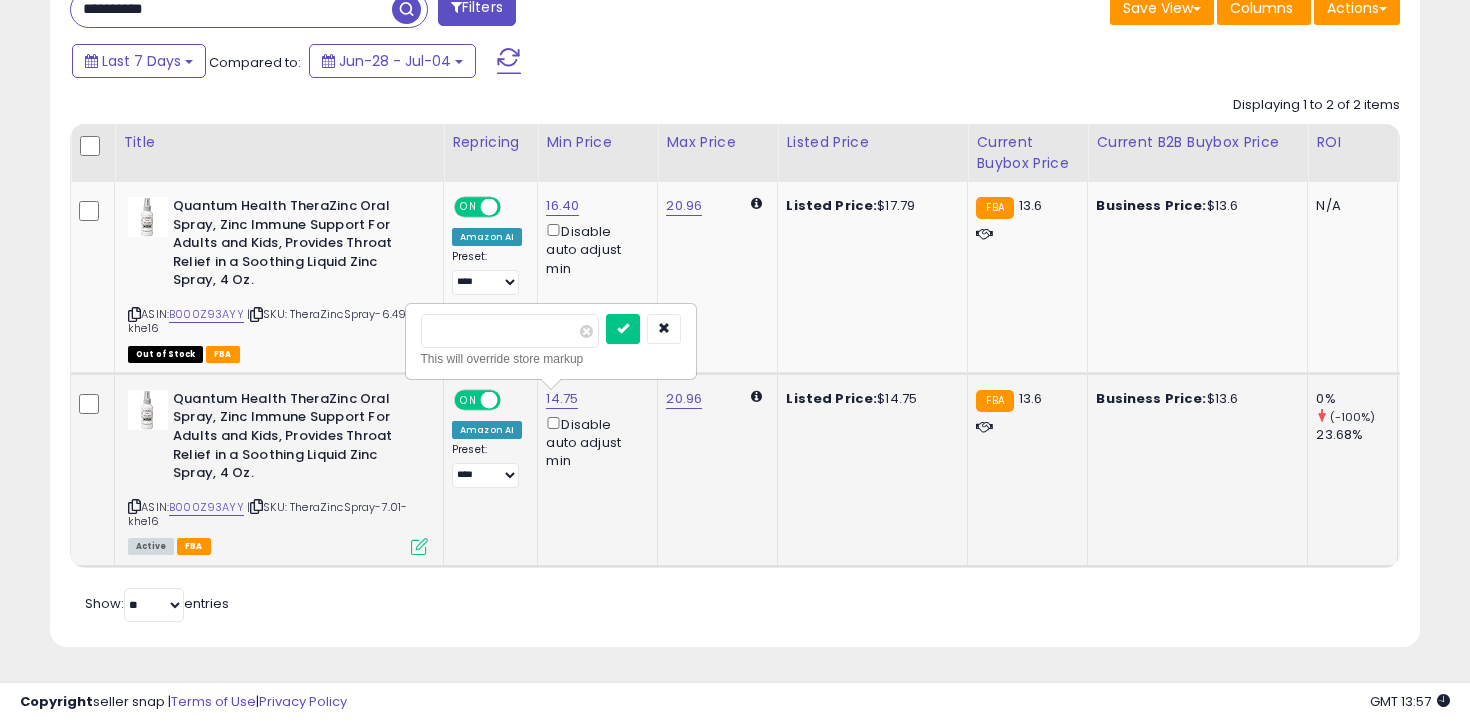 click on "*****" at bounding box center (551, 331) 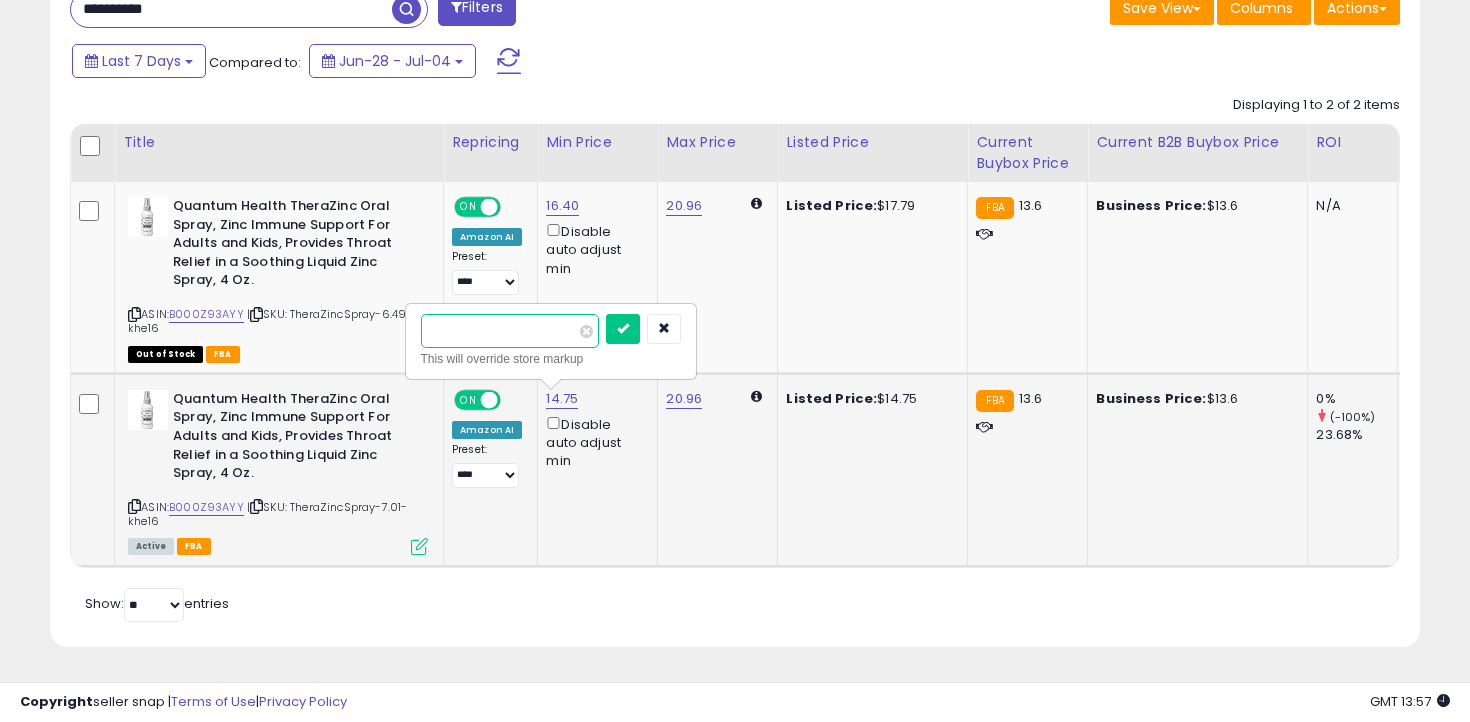 click on "*****" at bounding box center [510, 331] 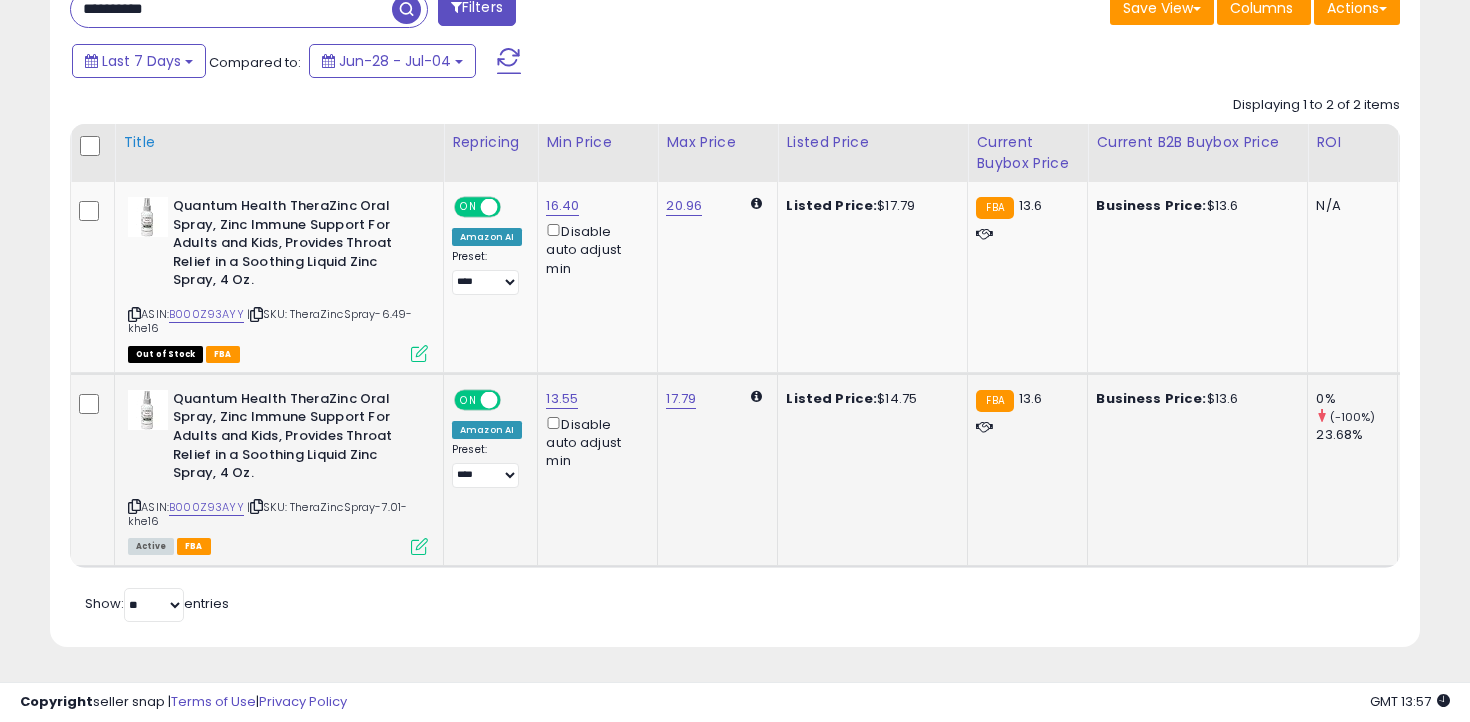scroll, scrollTop: 747, scrollLeft: 0, axis: vertical 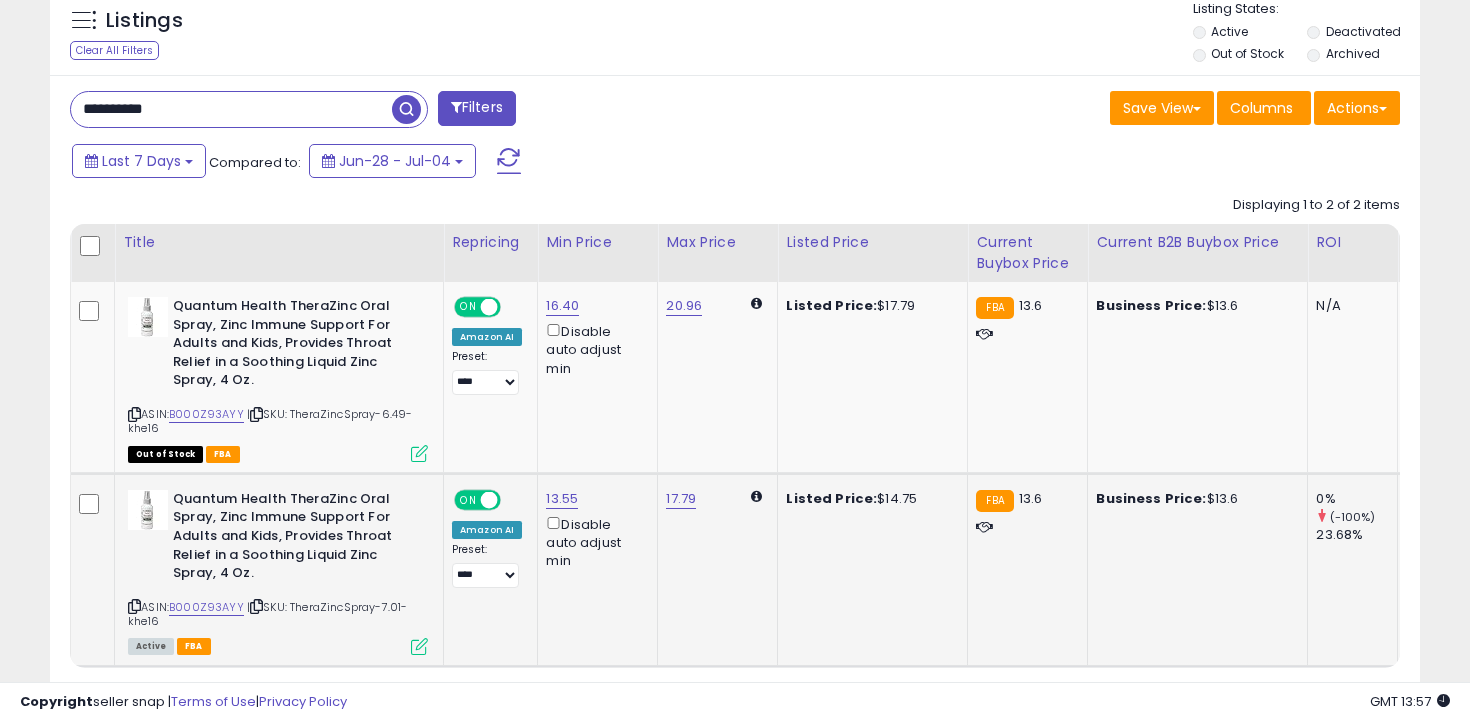 click on "**********" at bounding box center [231, 109] 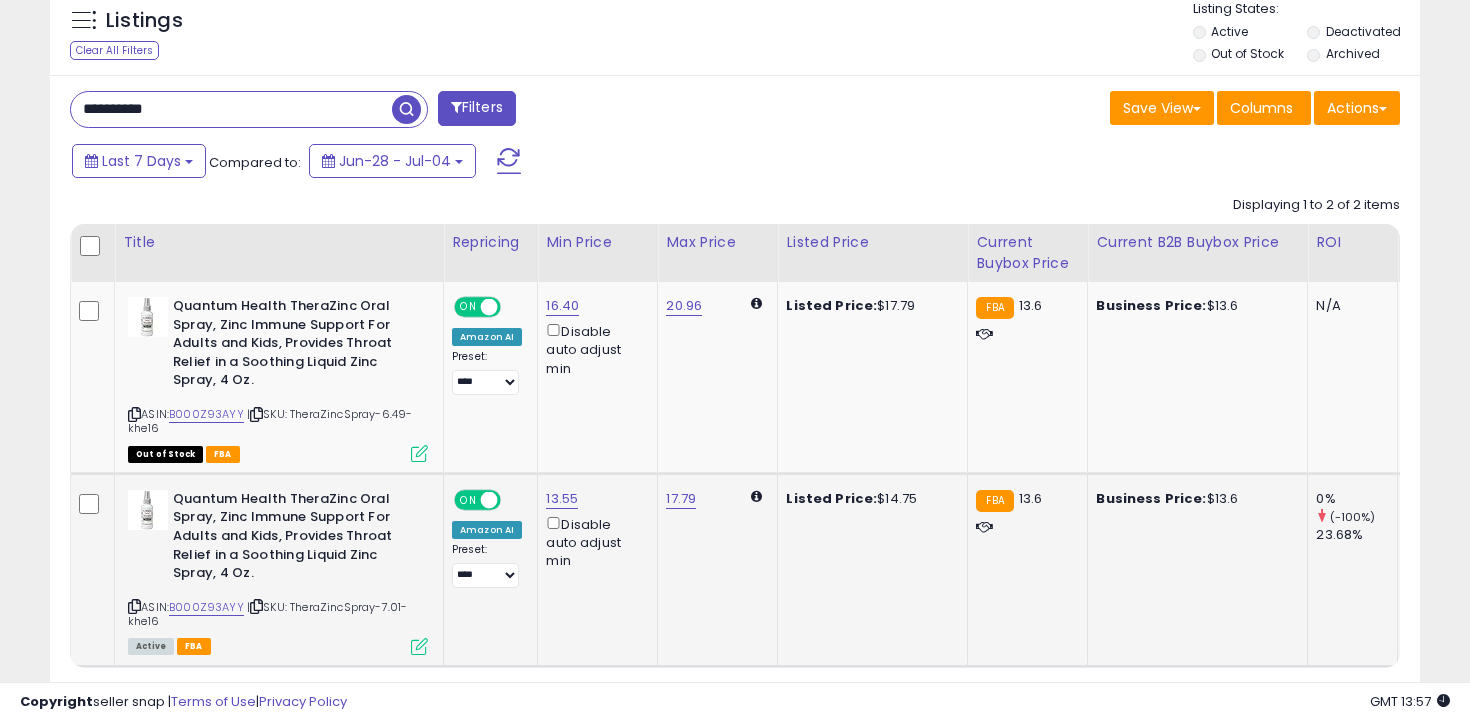 paste 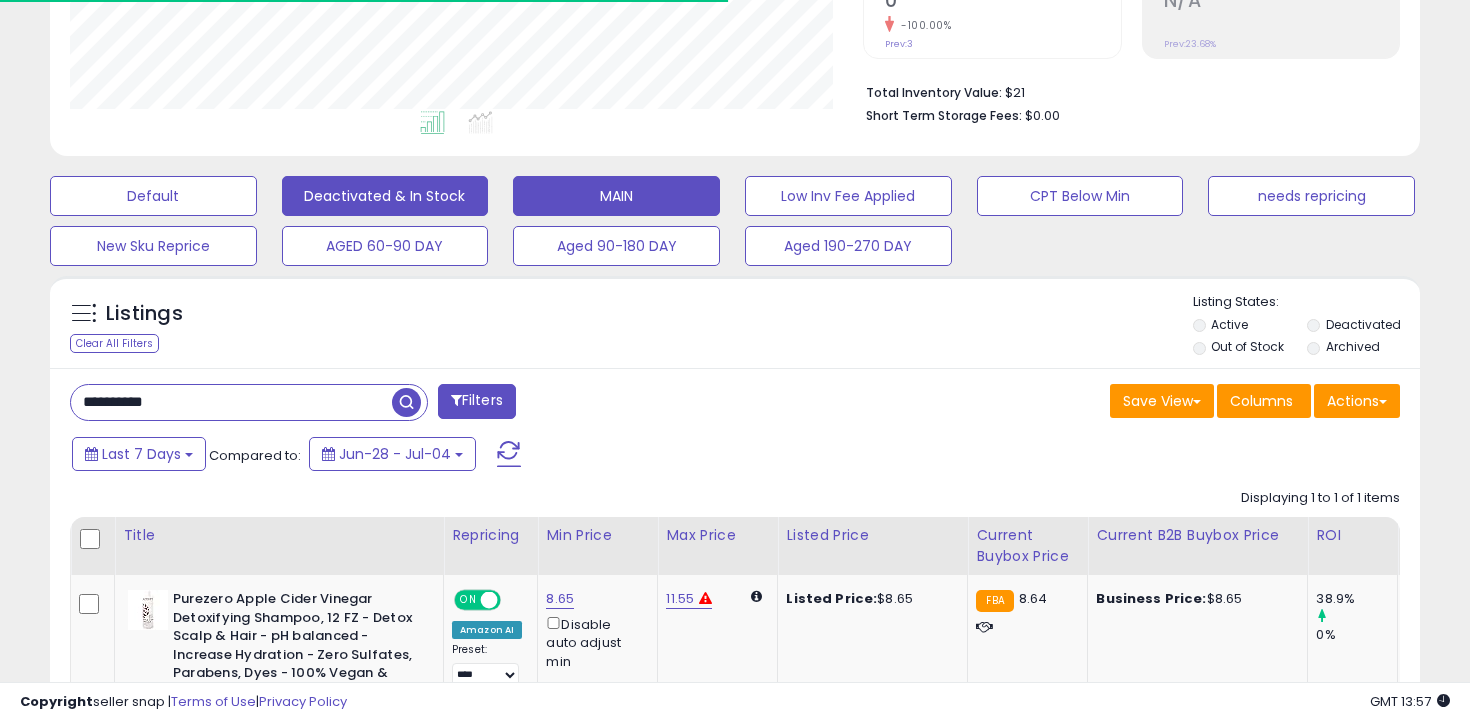 scroll, scrollTop: 658, scrollLeft: 0, axis: vertical 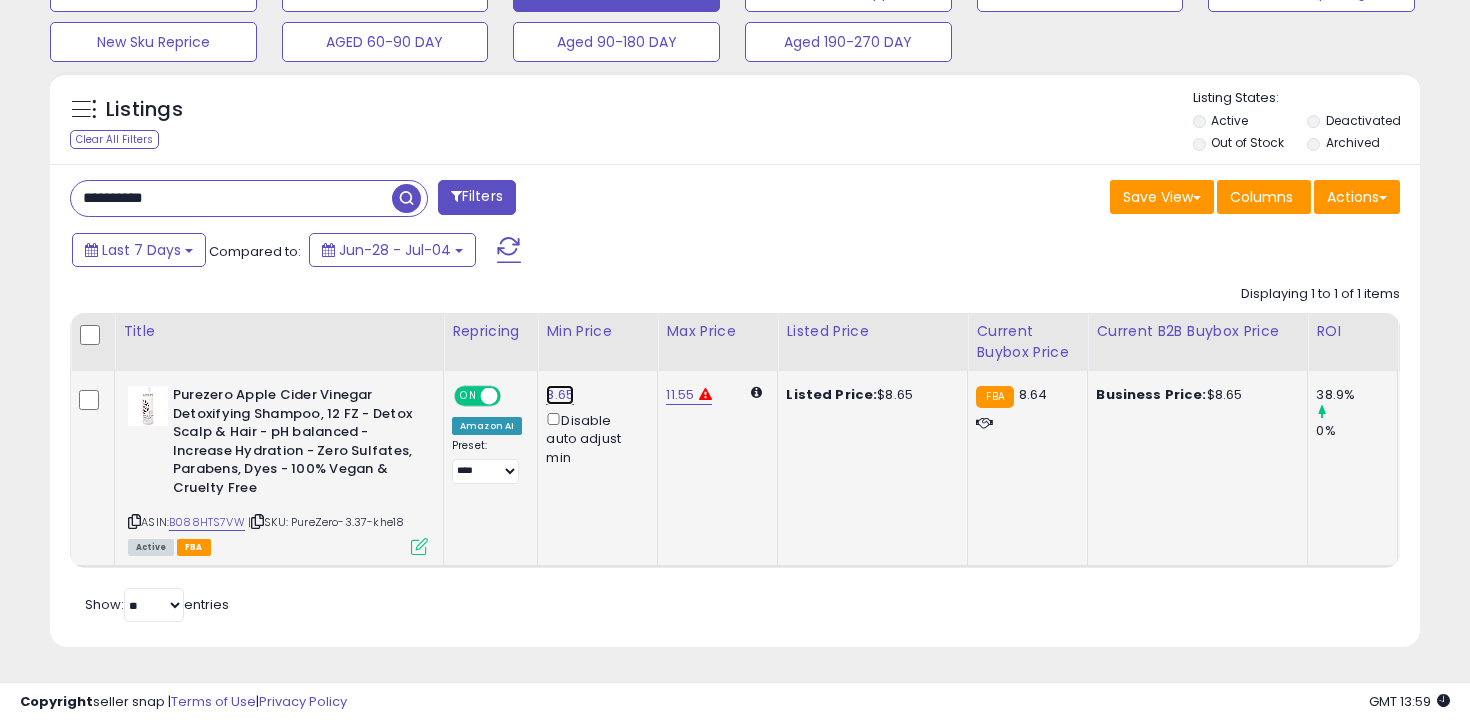 click on "8.65" at bounding box center (560, 395) 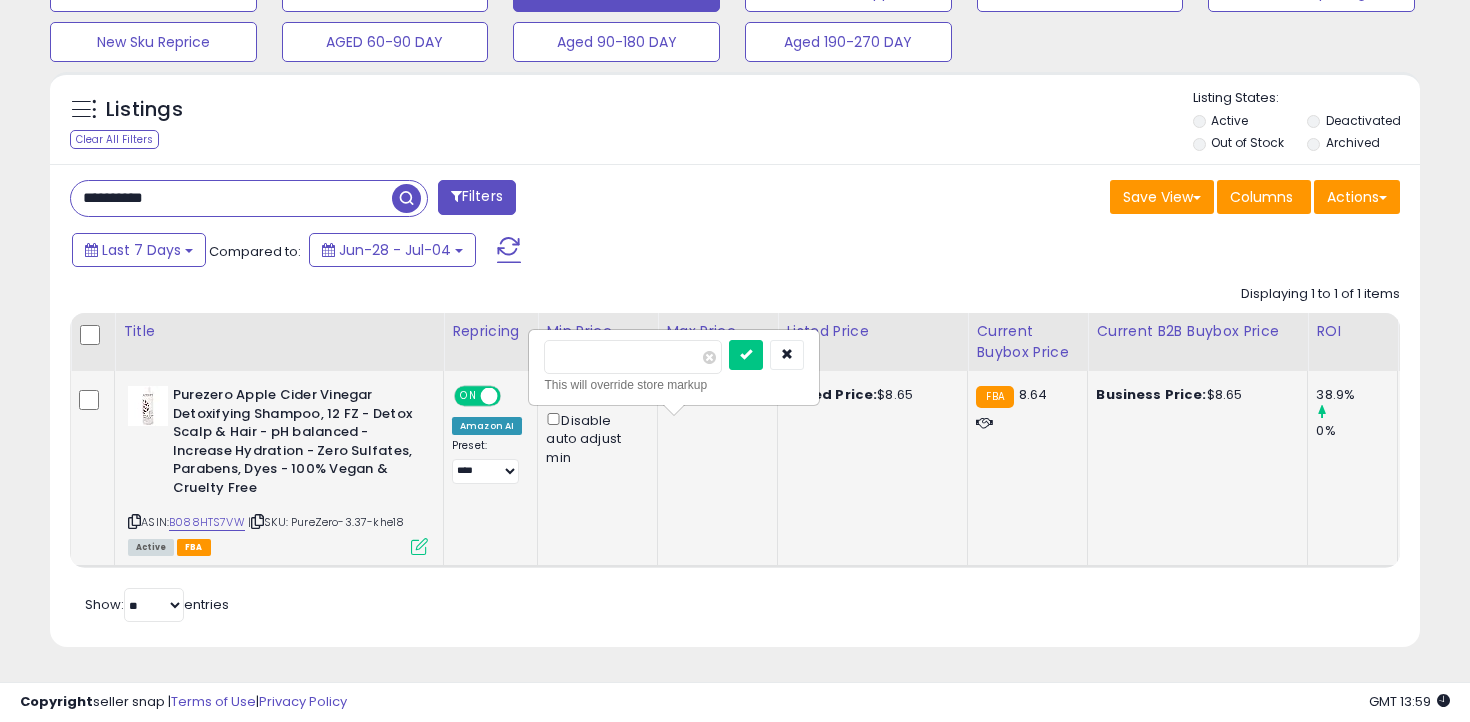 type on "***" 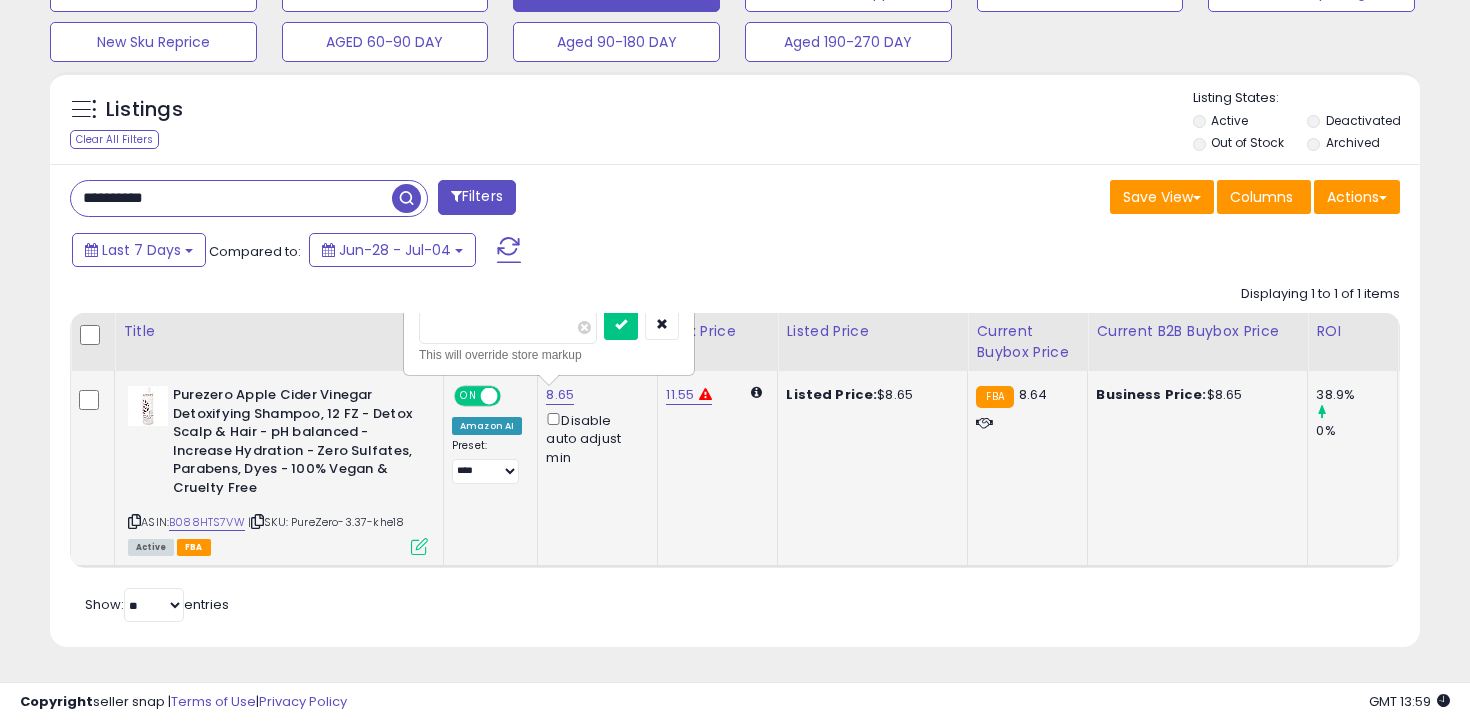 click at bounding box center [621, 325] 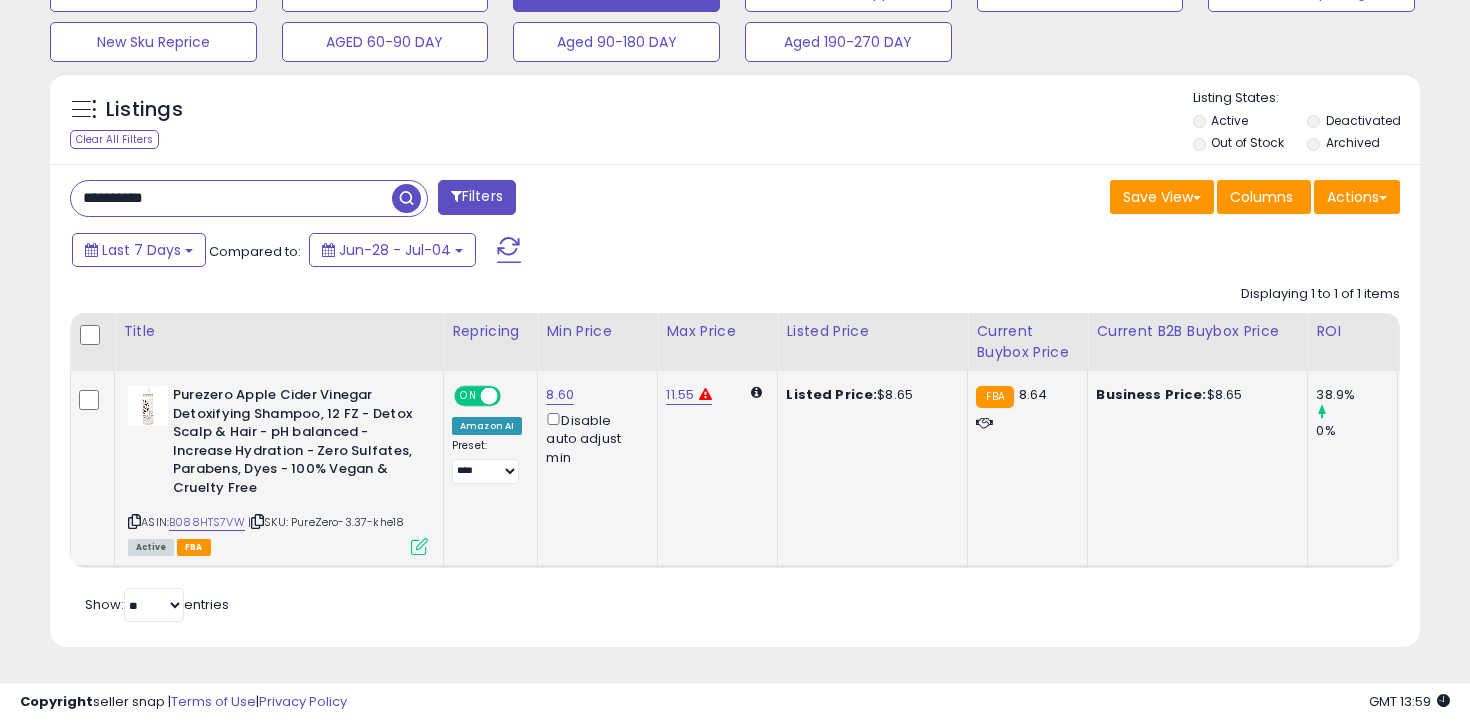 click on "**********" at bounding box center [231, 198] 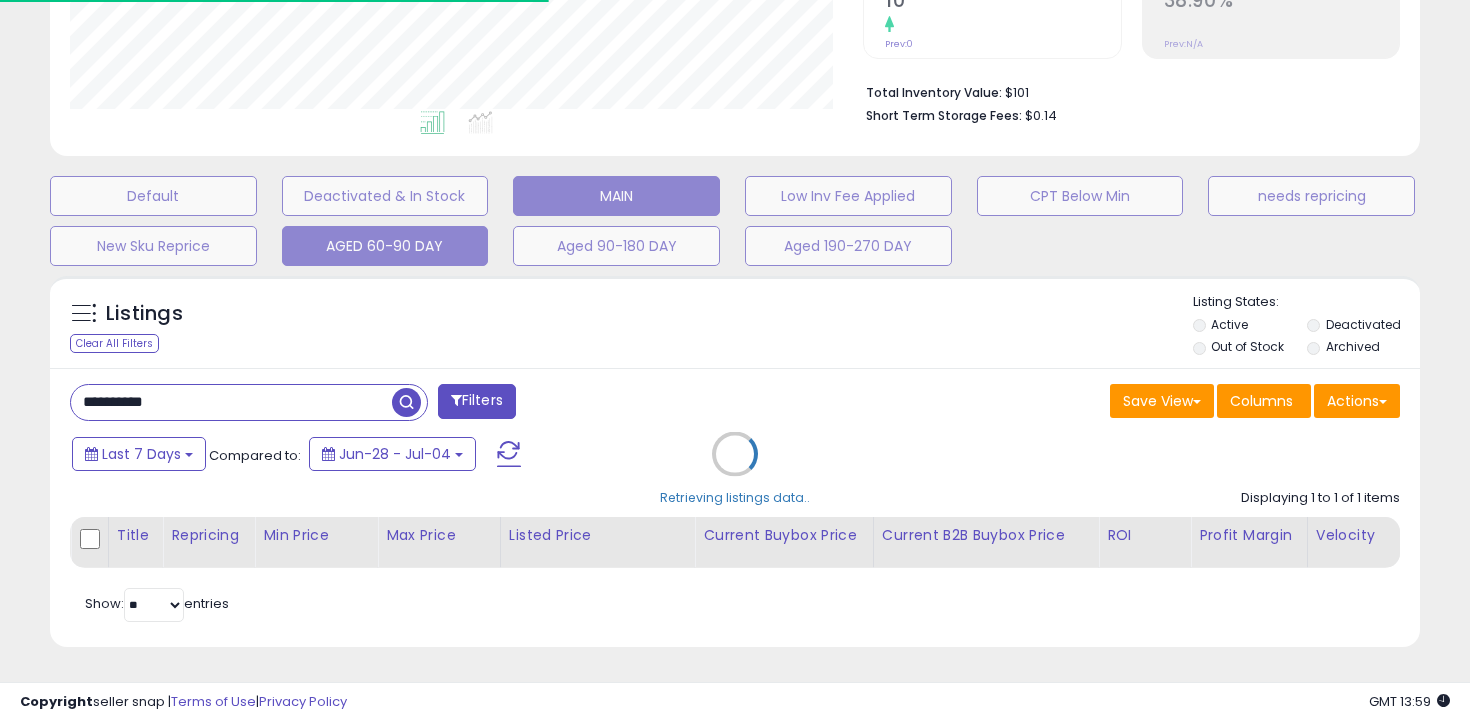 scroll, scrollTop: 603, scrollLeft: 0, axis: vertical 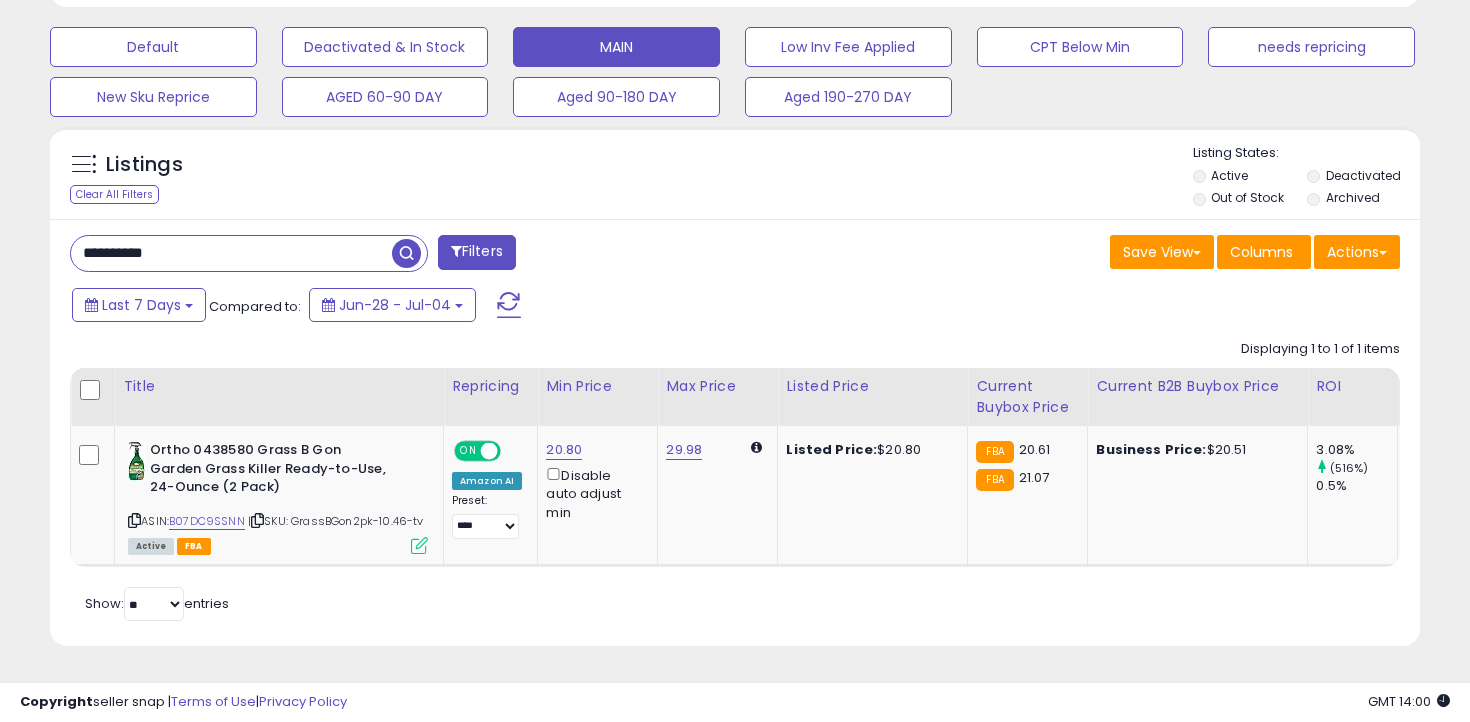 click on "**********" at bounding box center [231, 253] 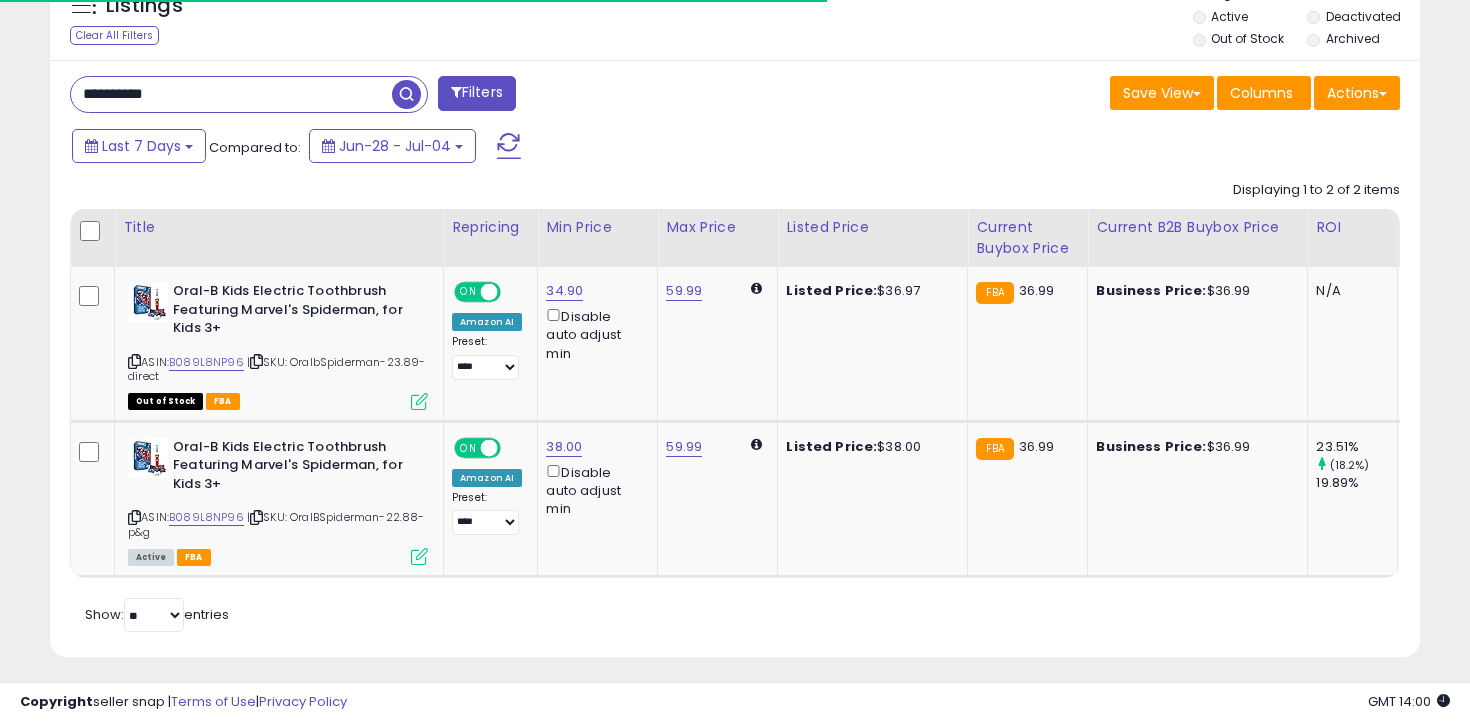 scroll, scrollTop: 773, scrollLeft: 0, axis: vertical 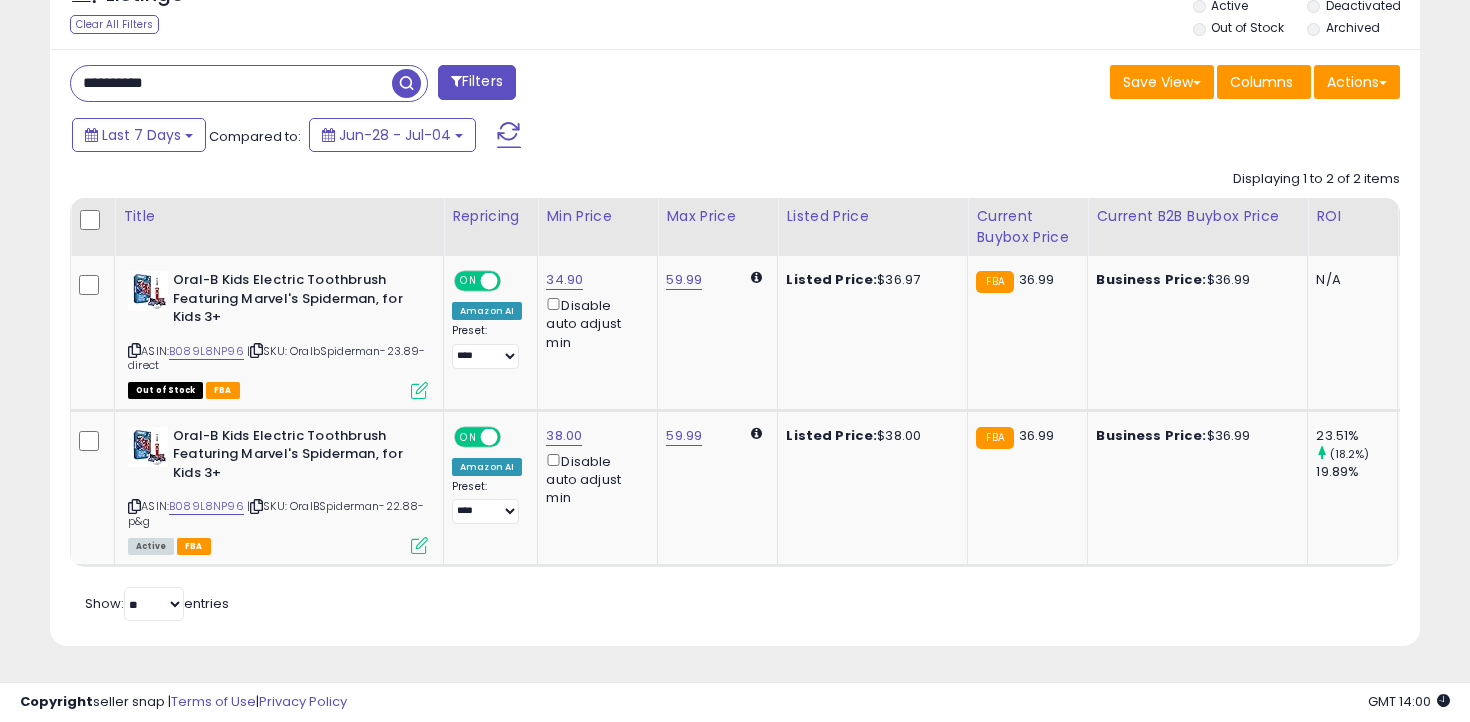click on "**********" at bounding box center (231, 83) 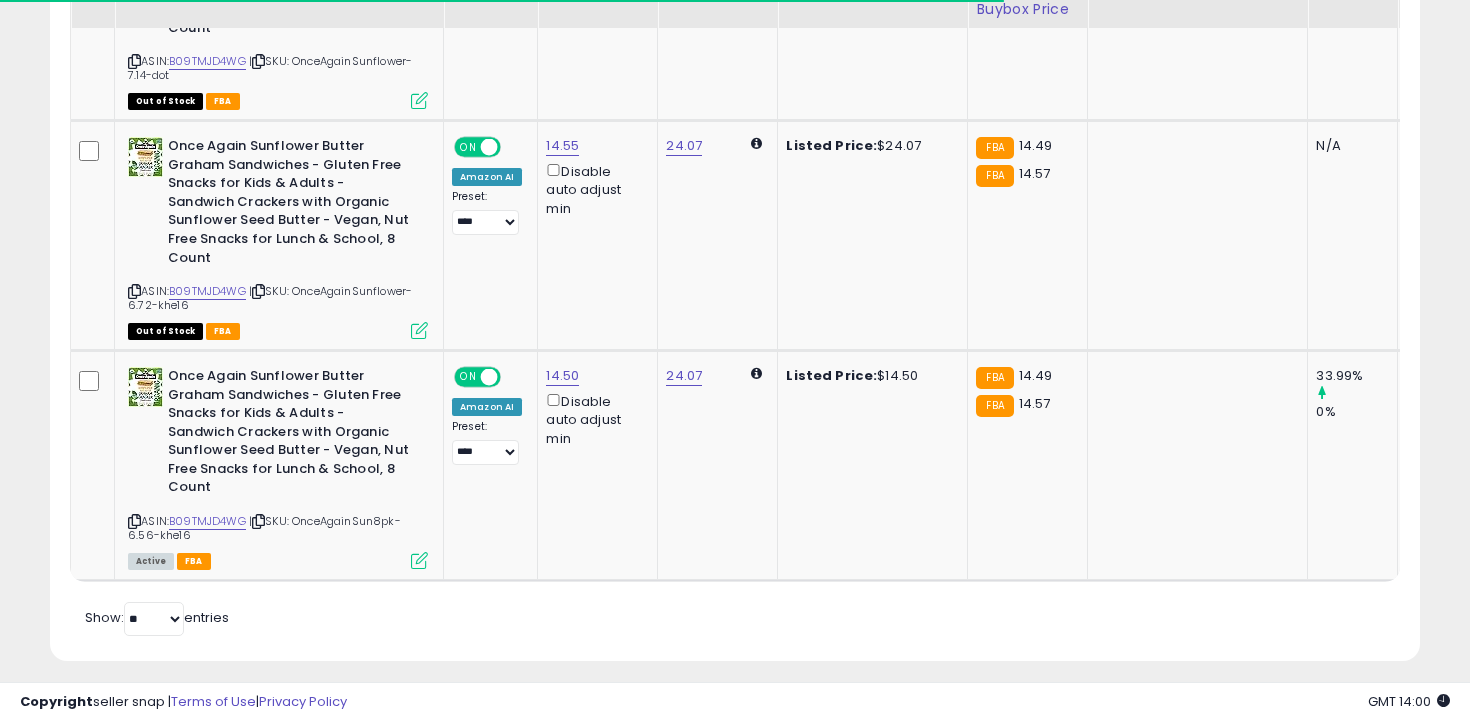 scroll, scrollTop: 1151, scrollLeft: 0, axis: vertical 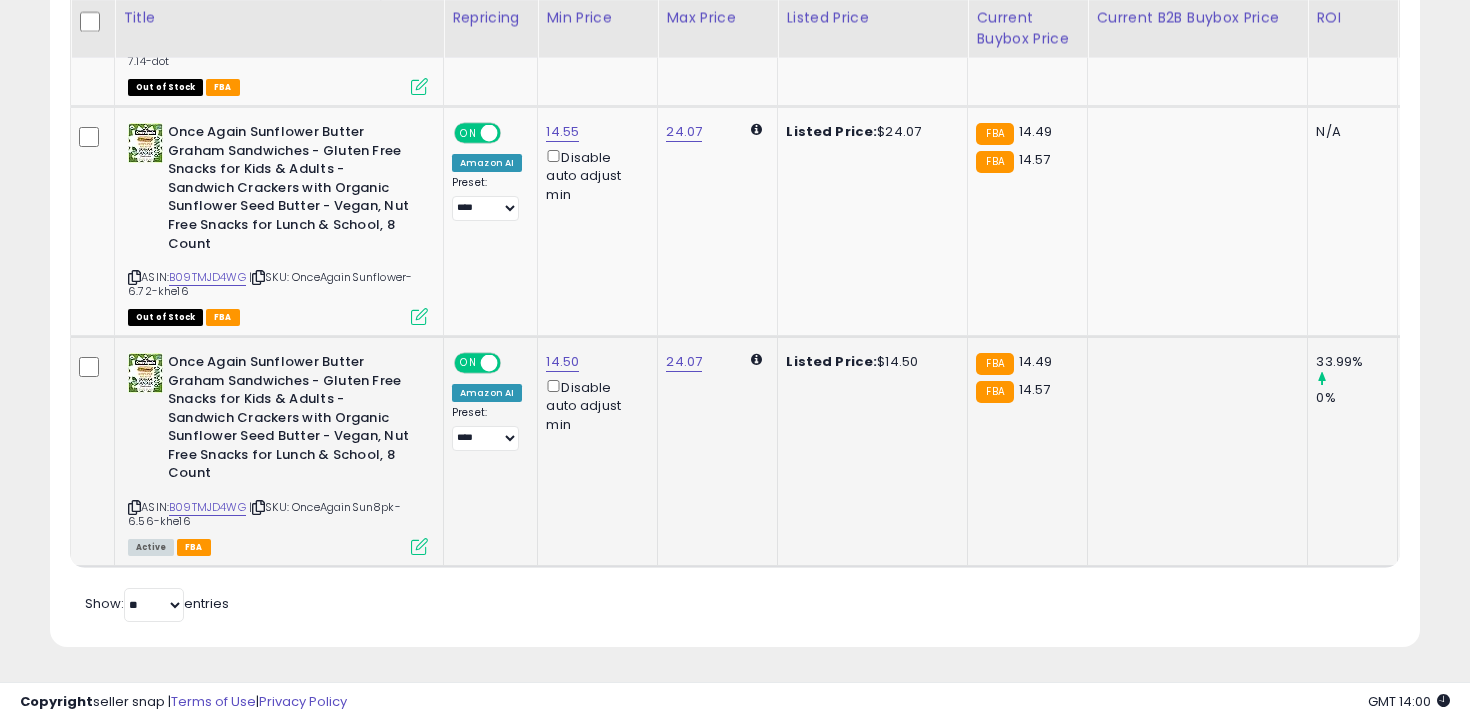 click on "|   SKU: OnceAgainSun8pk-6.56-khe16" at bounding box center (264, 514) 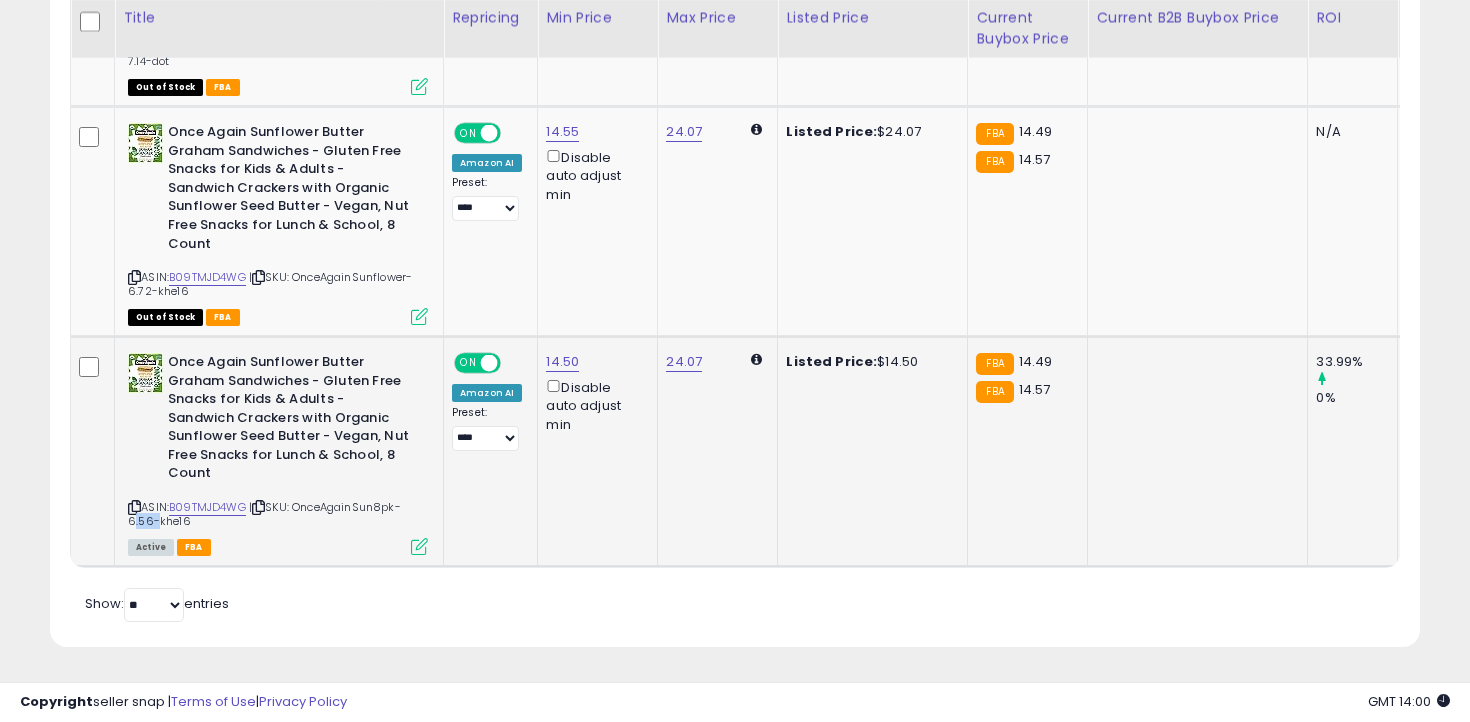 click on "|   SKU: OnceAgainSun8pk-6.56-khe16" at bounding box center [264, 514] 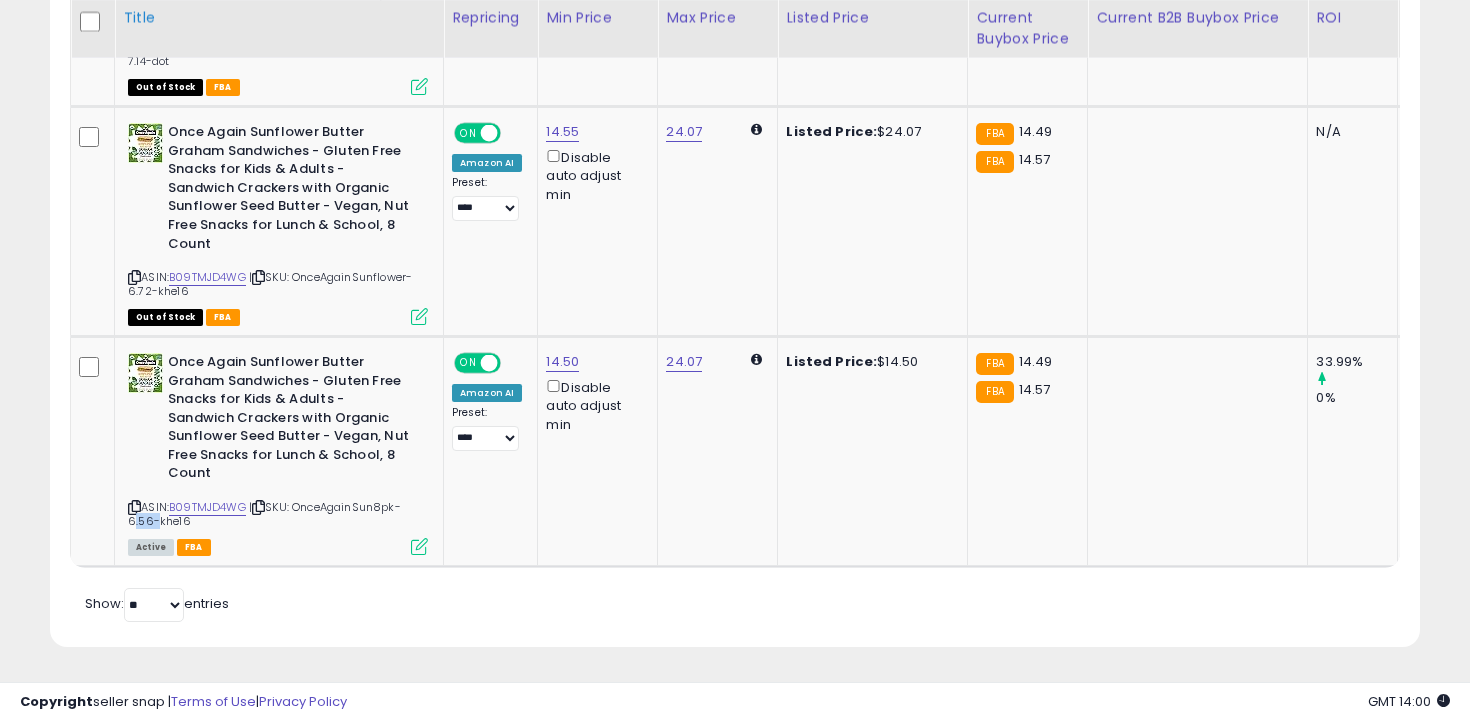 copy on "6.56" 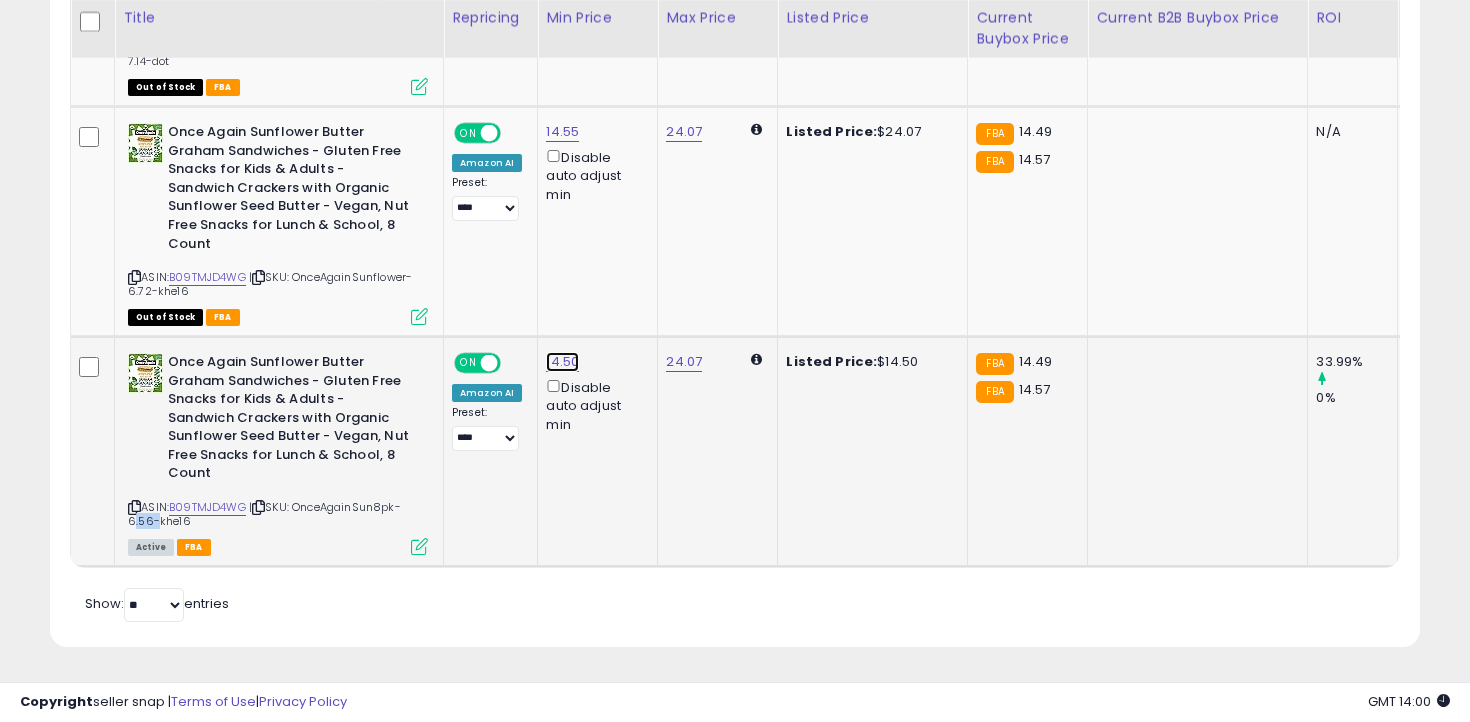 click on "14.50" at bounding box center (562, -98) 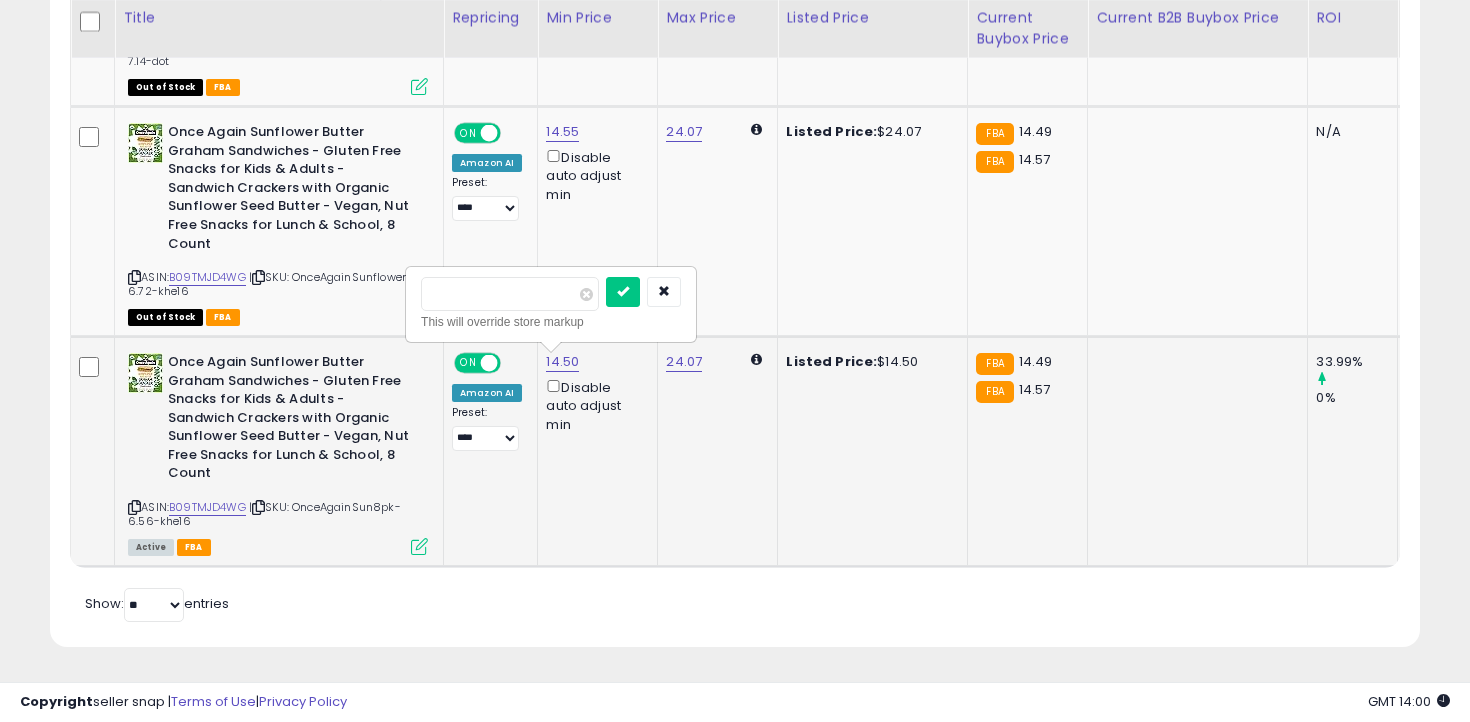 click on "*****" at bounding box center (510, 294) 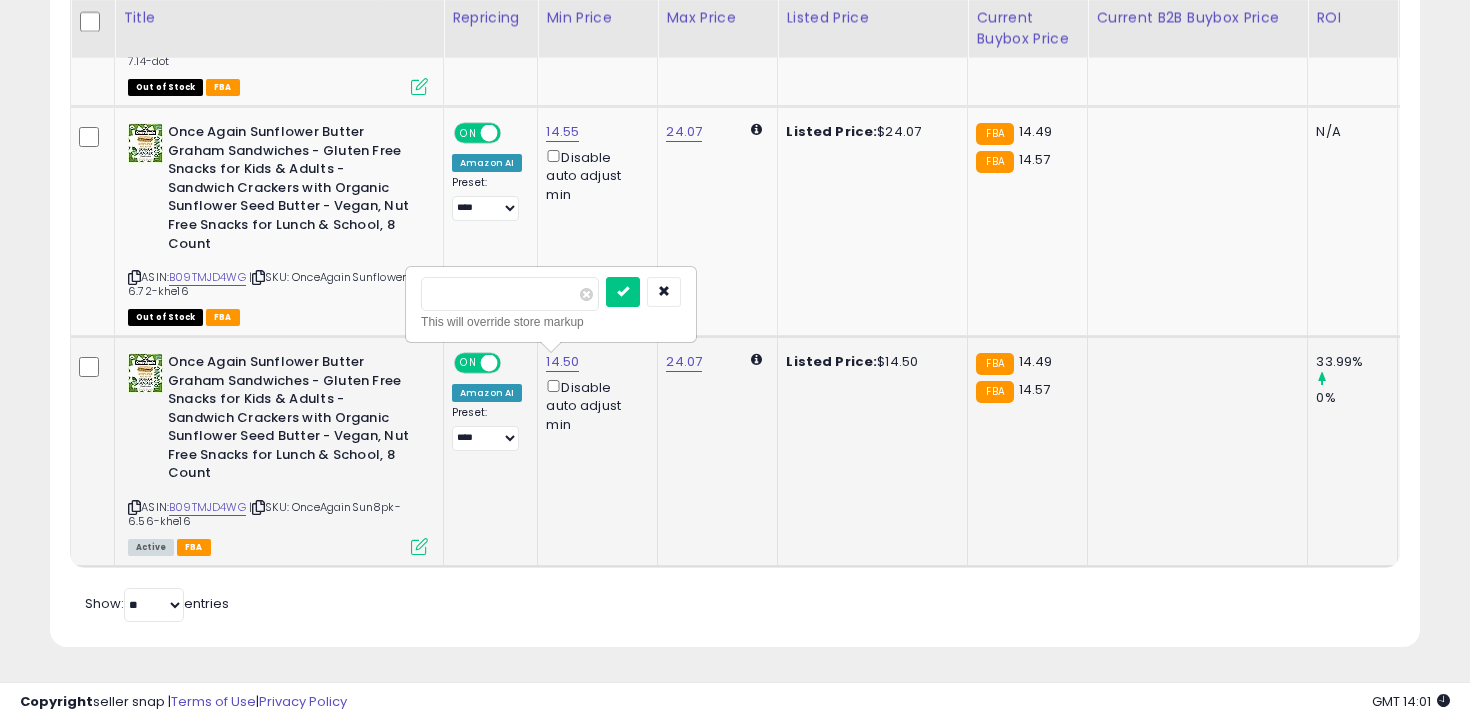 click on "*****" at bounding box center [510, 294] 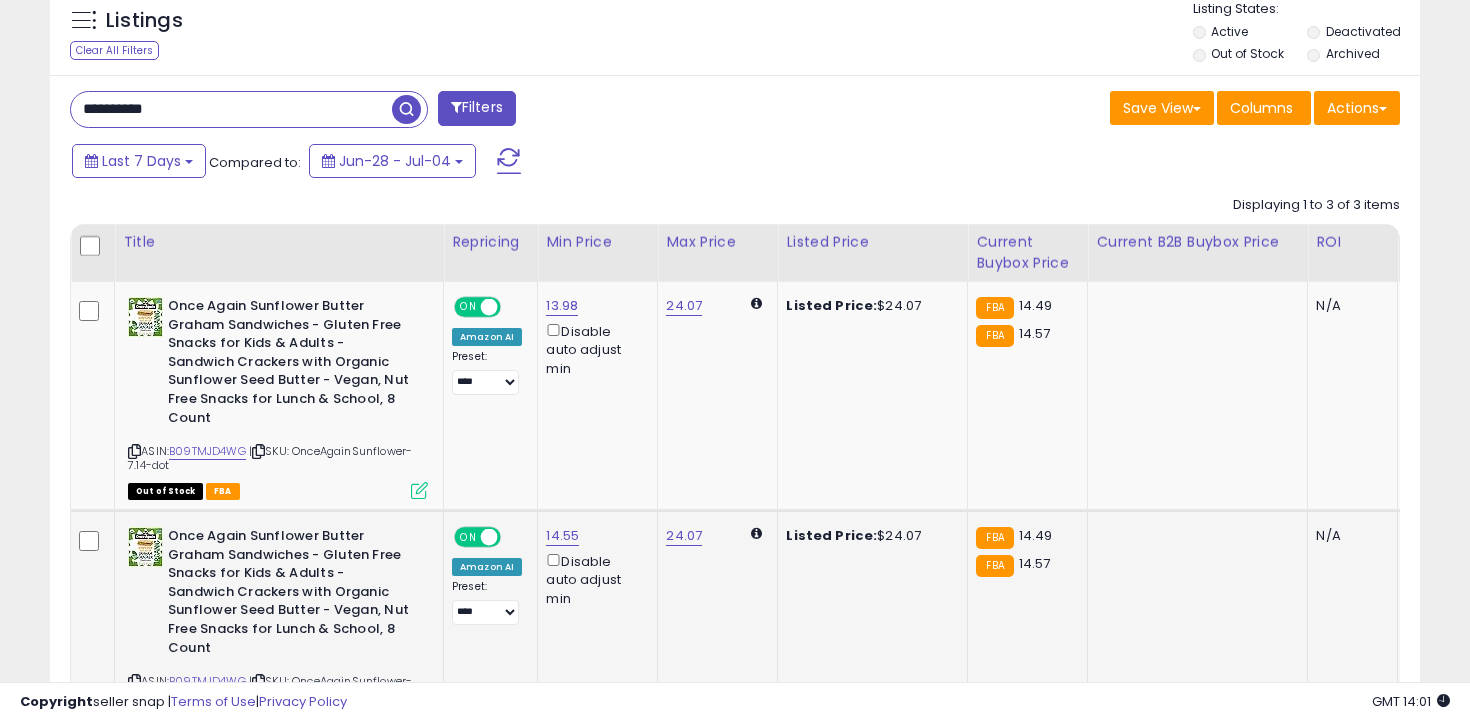 scroll, scrollTop: 745, scrollLeft: 0, axis: vertical 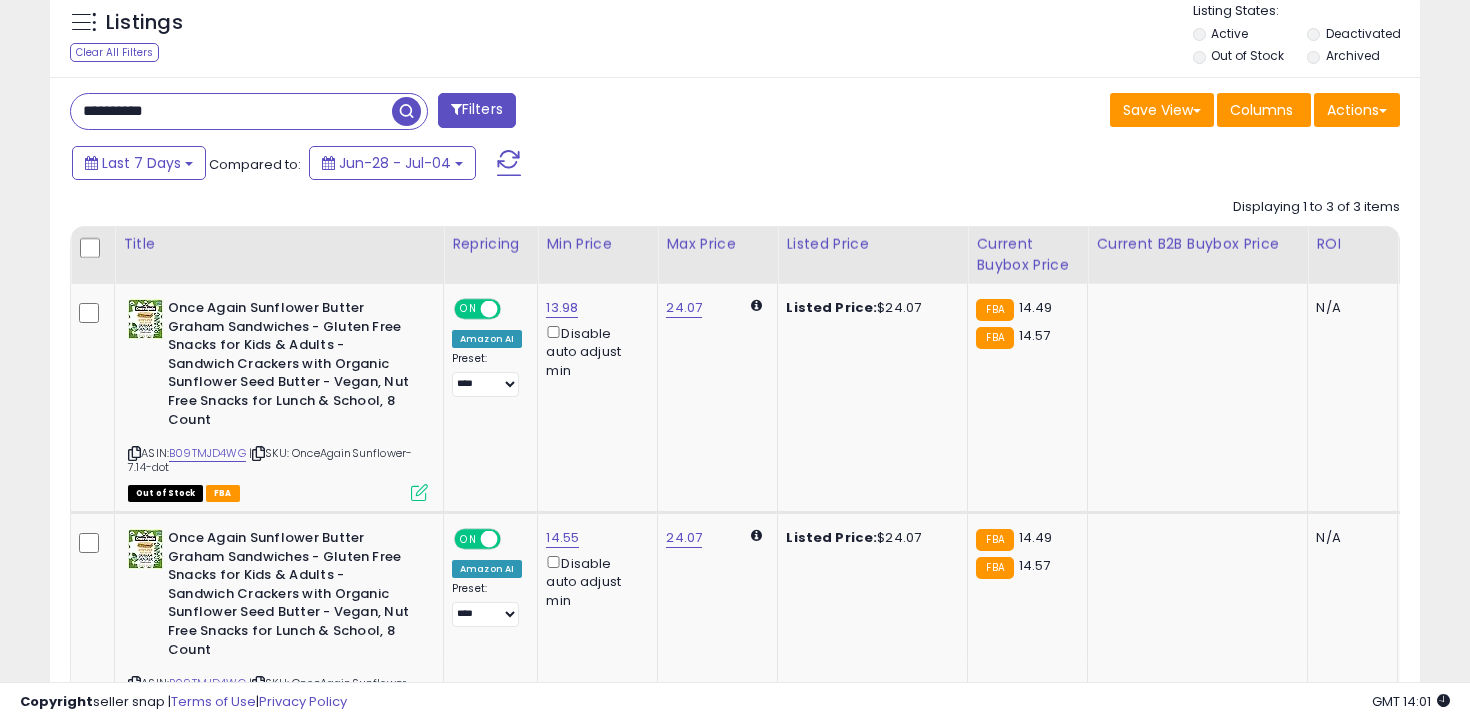 click on "**********" at bounding box center (395, 113) 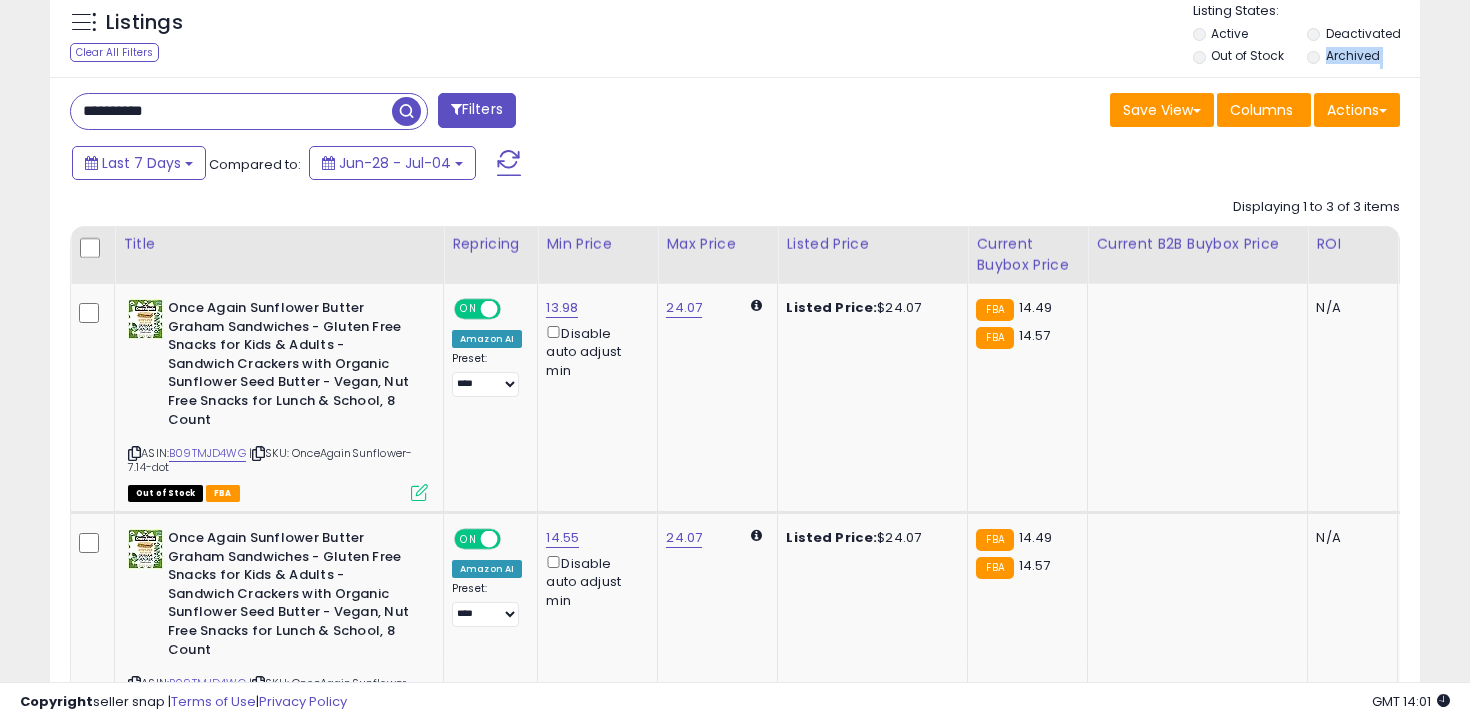 click on "**********" at bounding box center (395, 113) 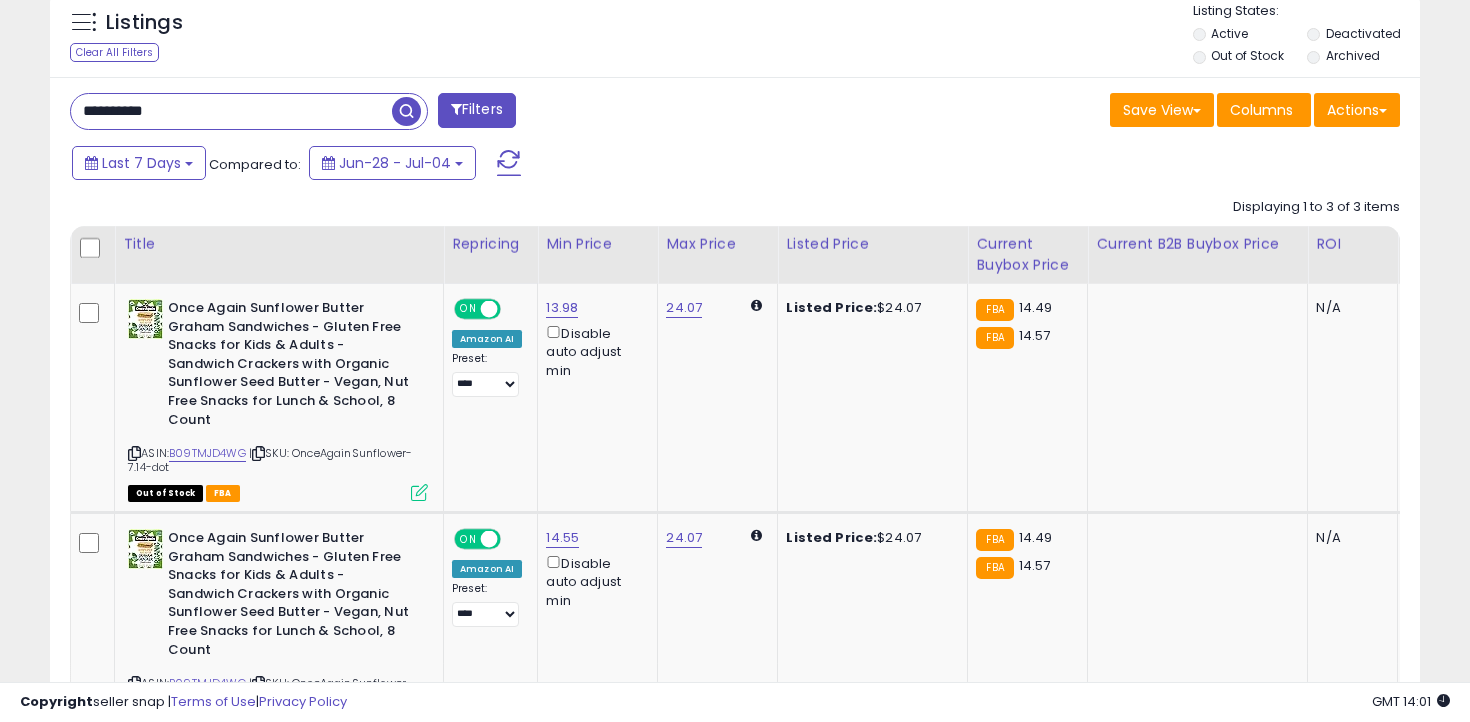click on "**********" at bounding box center [231, 111] 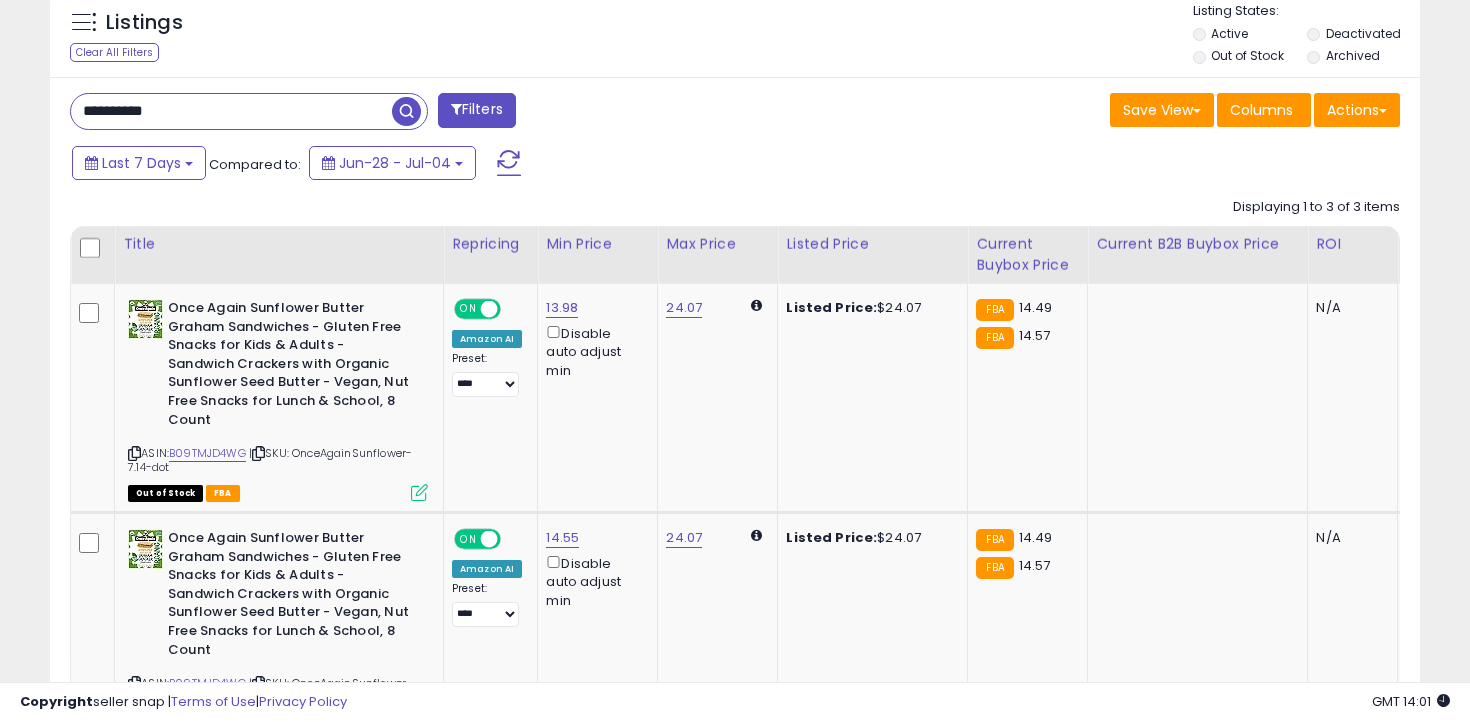 paste 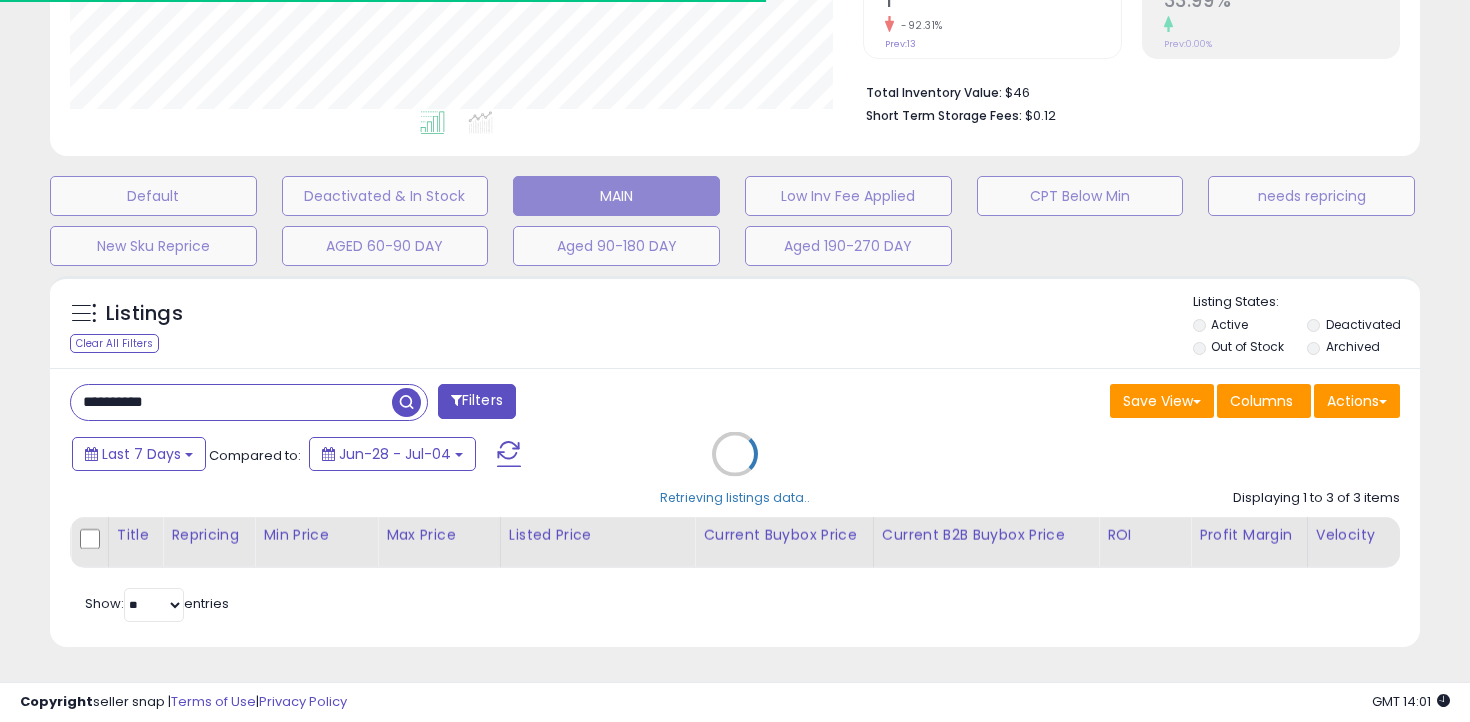 scroll, scrollTop: 598, scrollLeft: 0, axis: vertical 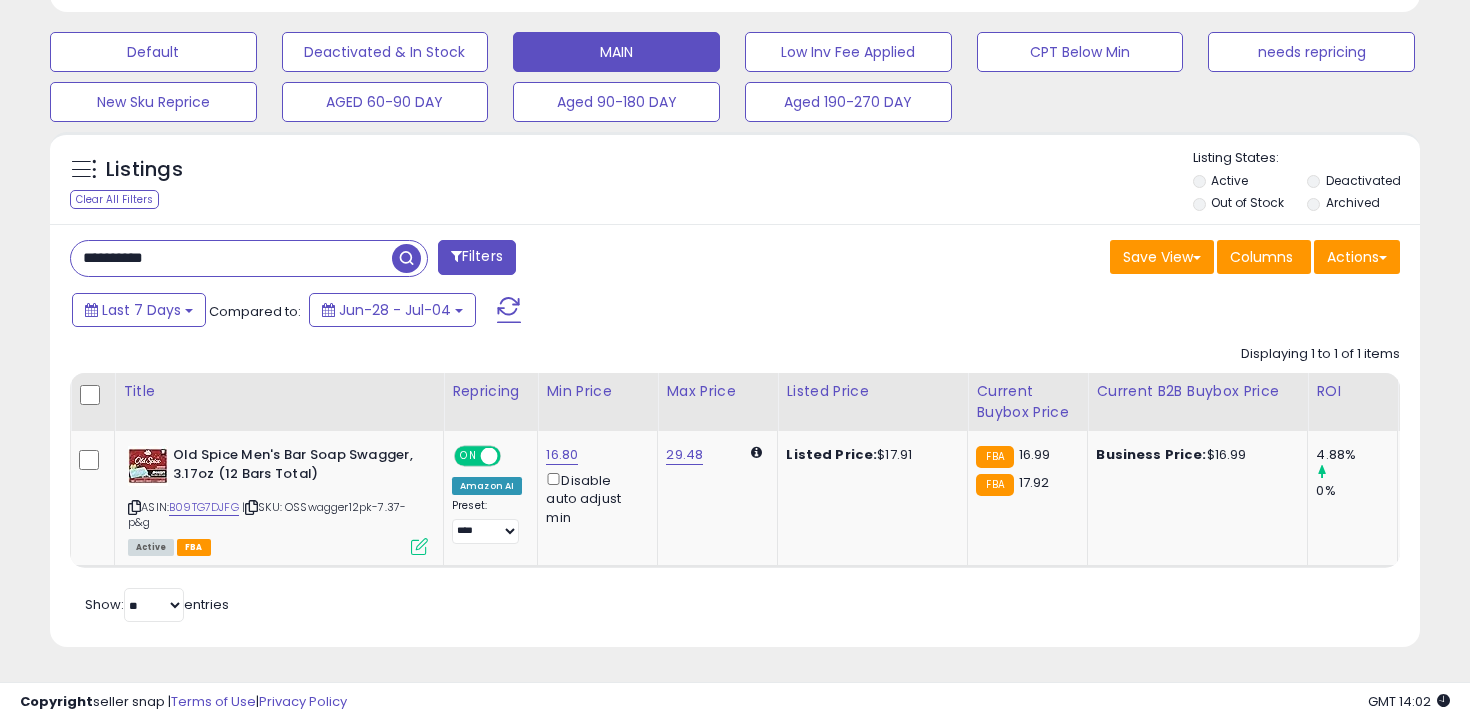 click on "**********" at bounding box center [231, 258] 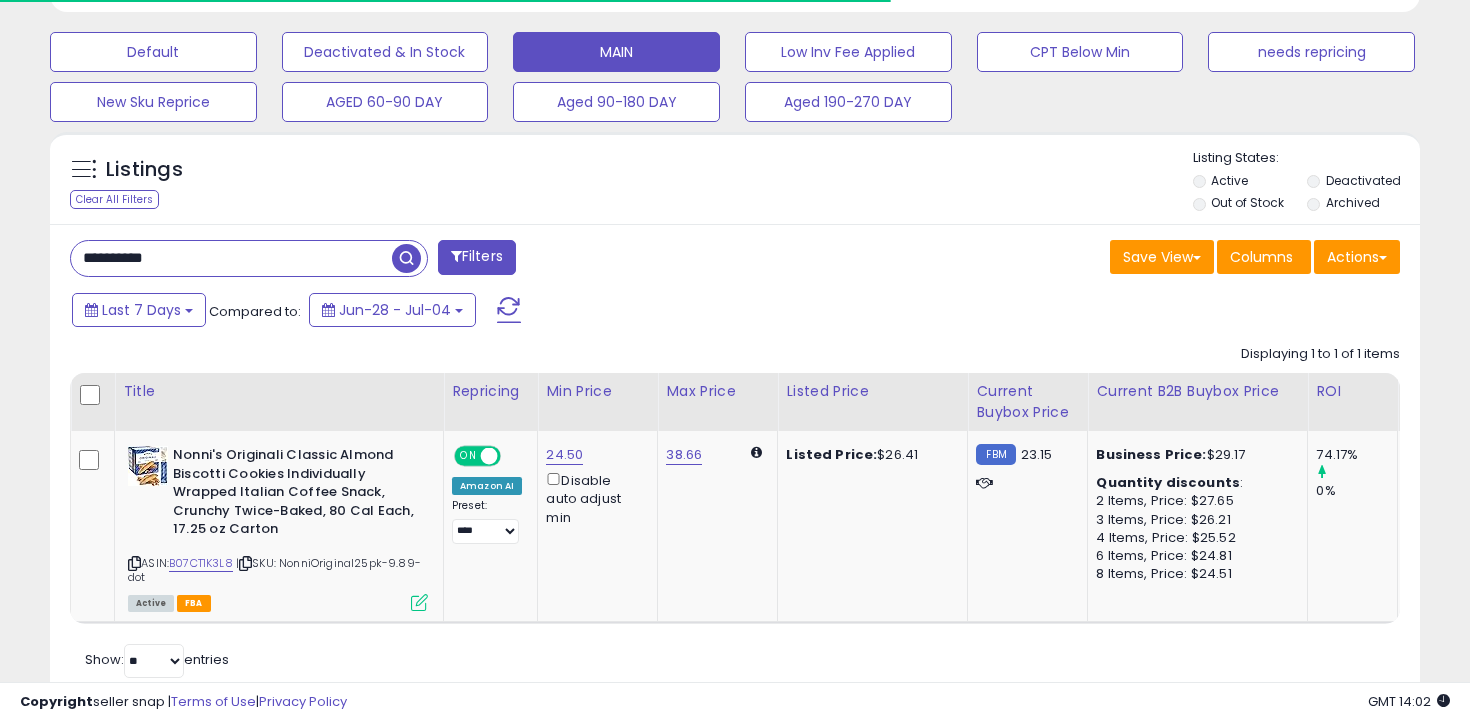 scroll, scrollTop: 654, scrollLeft: 0, axis: vertical 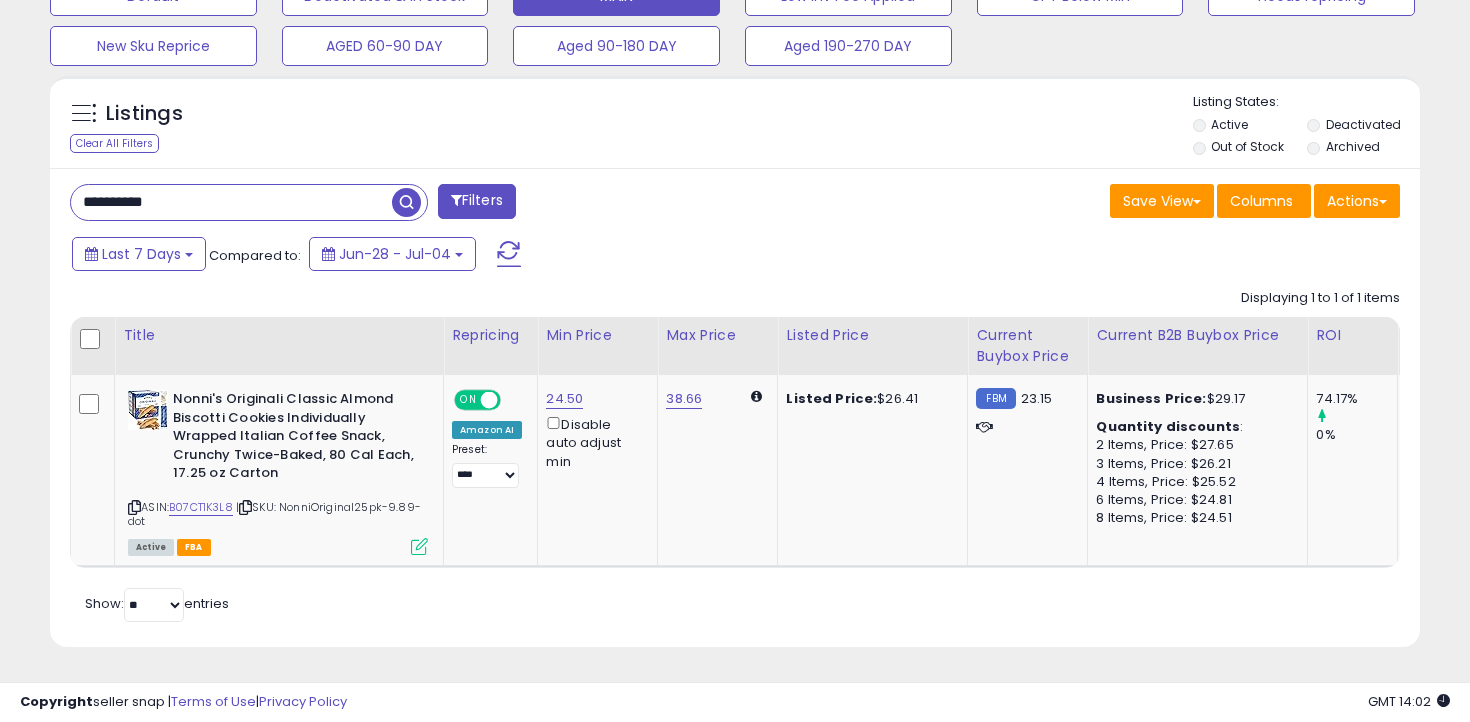 click on "**********" at bounding box center [231, 202] 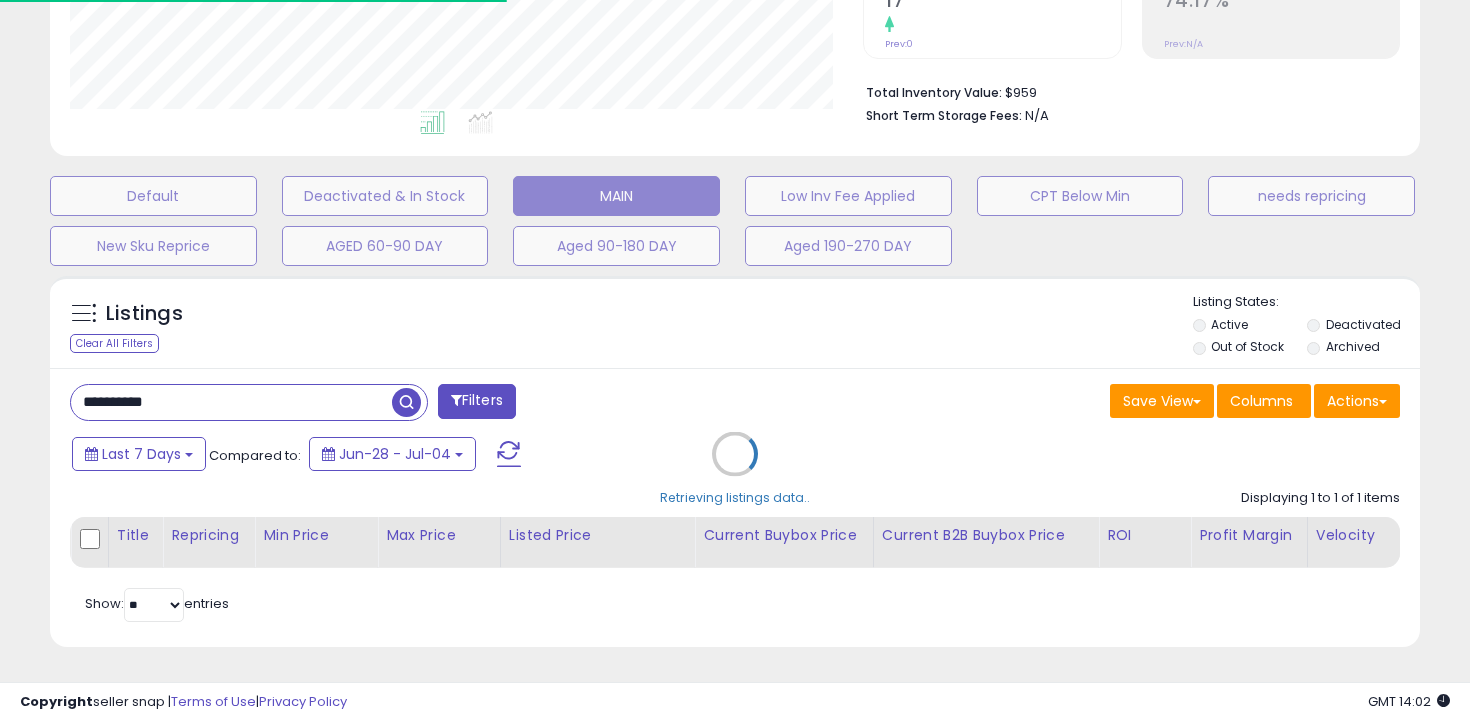 scroll, scrollTop: 654, scrollLeft: 0, axis: vertical 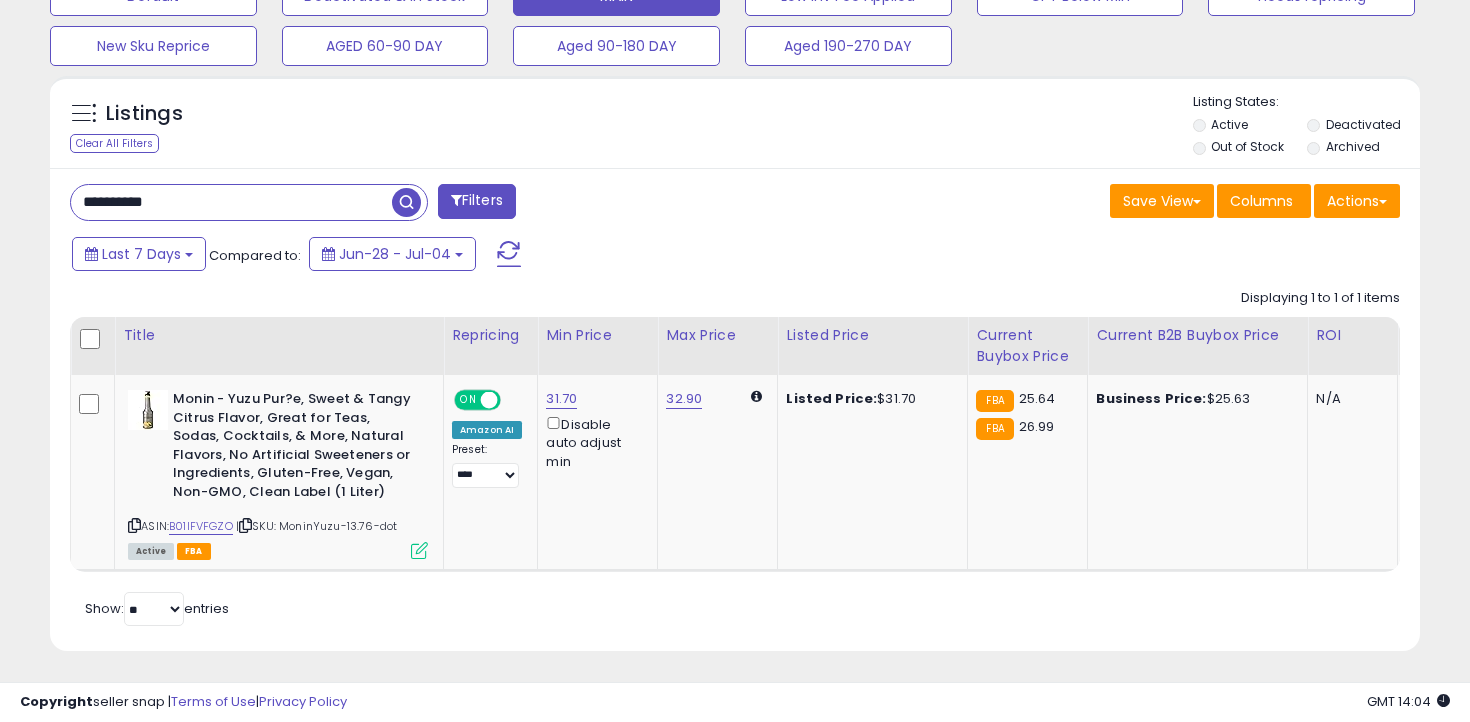 click on "**********" at bounding box center [231, 202] 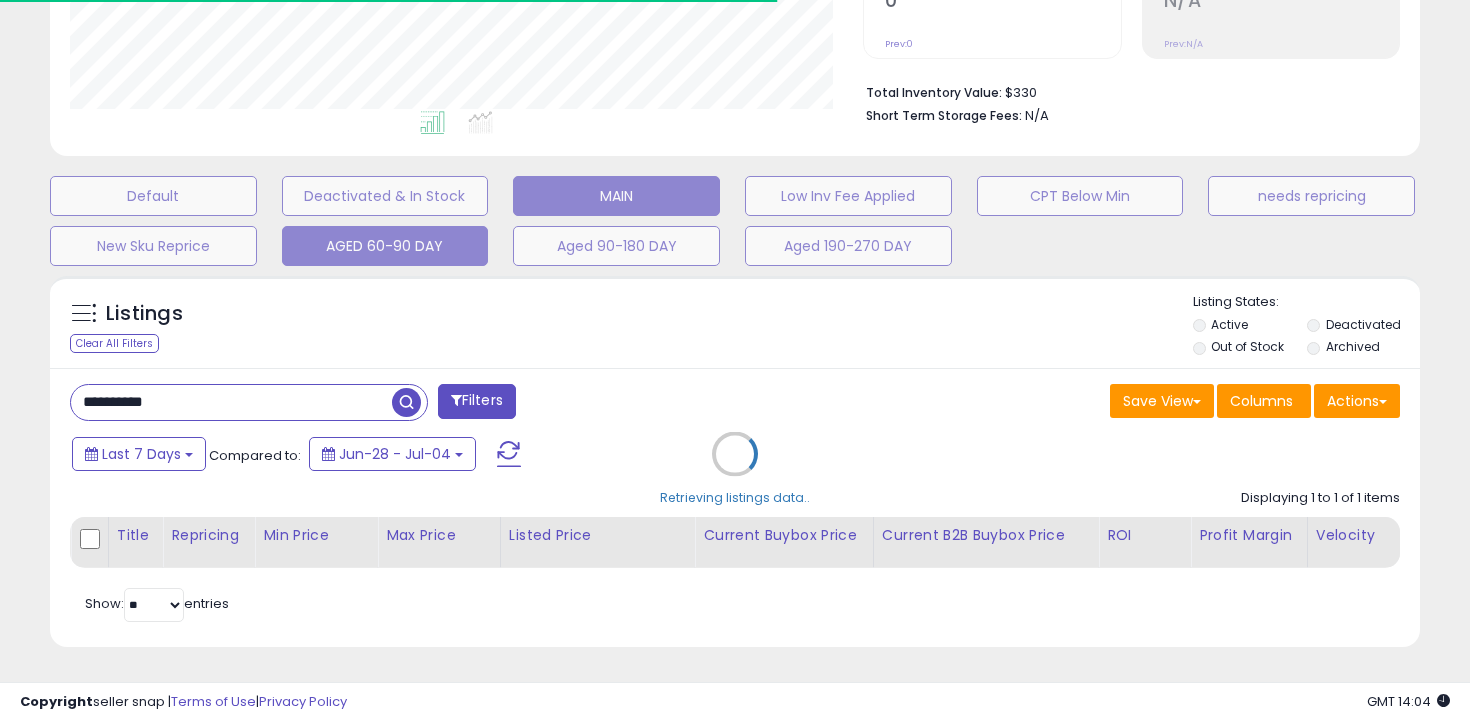 scroll, scrollTop: 598, scrollLeft: 0, axis: vertical 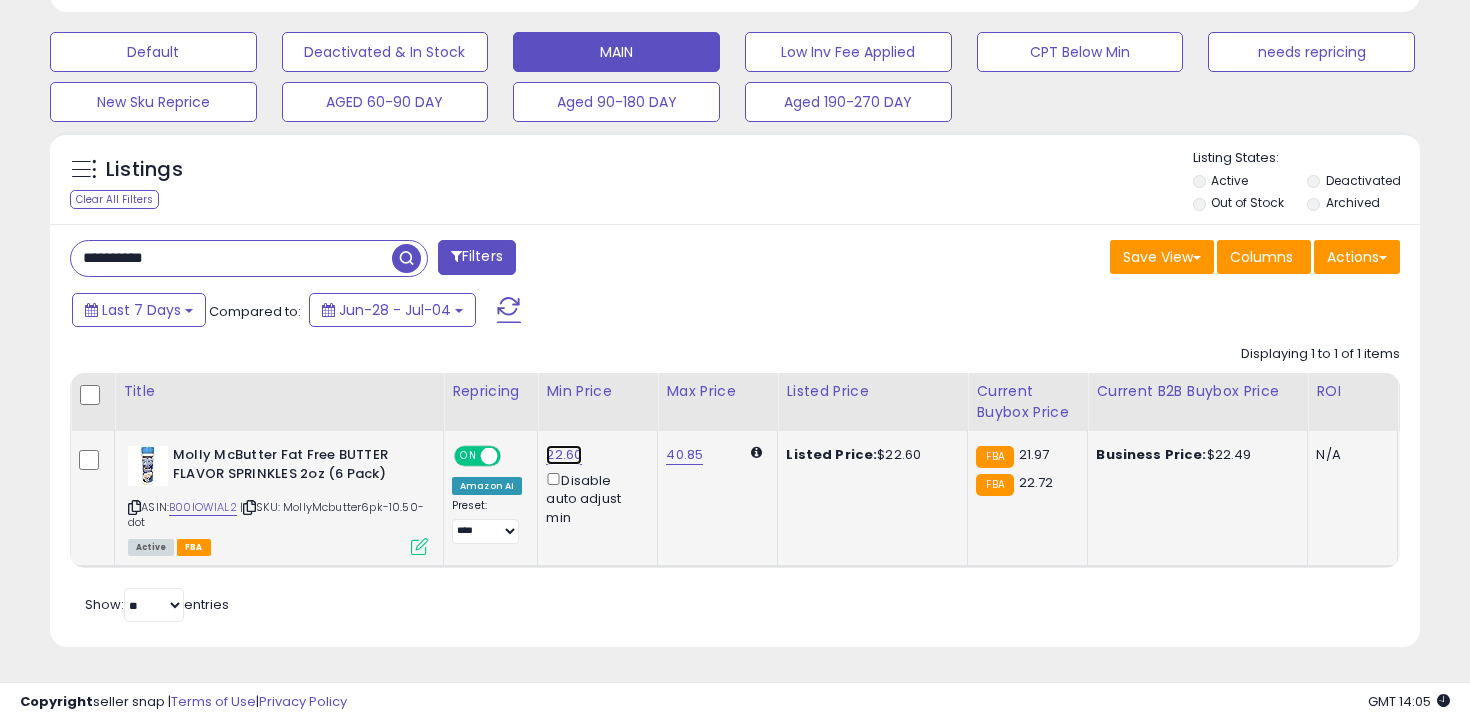 click on "22.60" at bounding box center [564, 455] 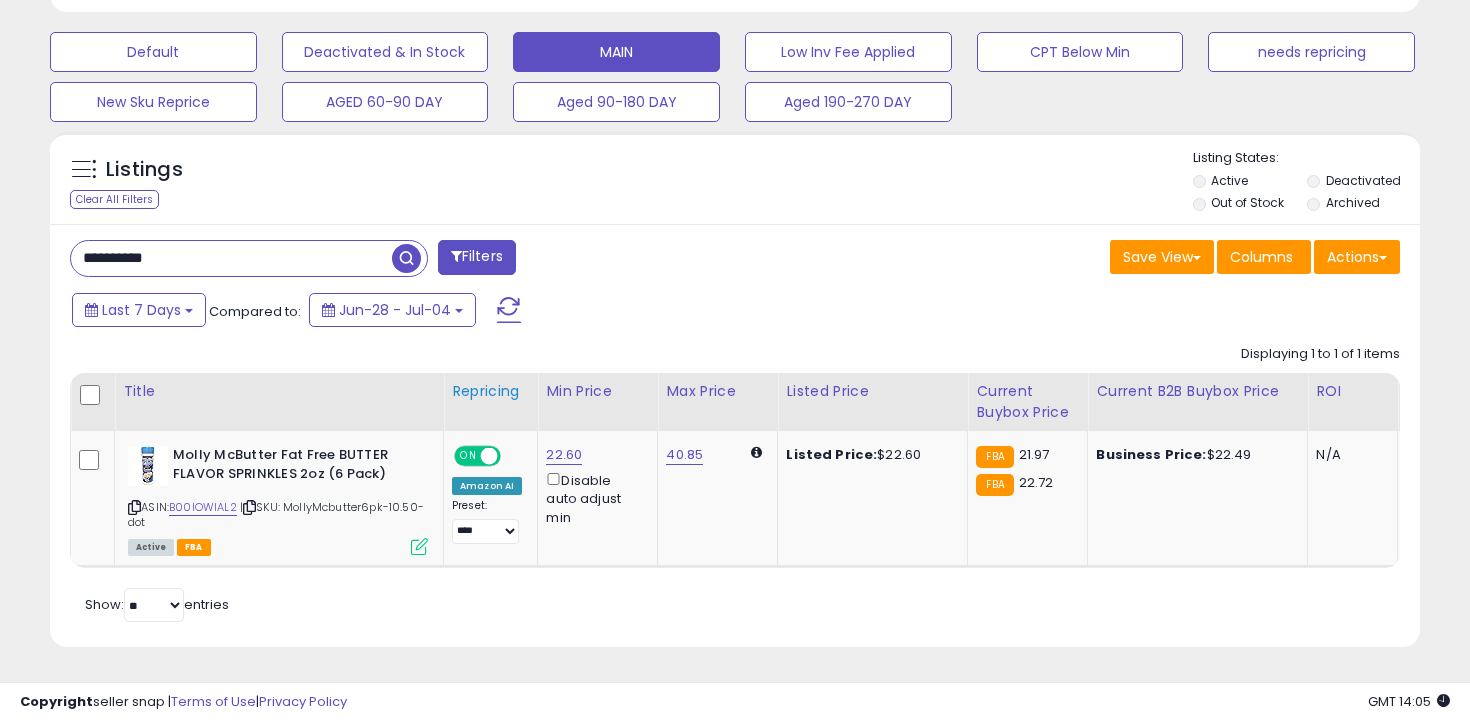 click on "Repricing" at bounding box center (490, 391) 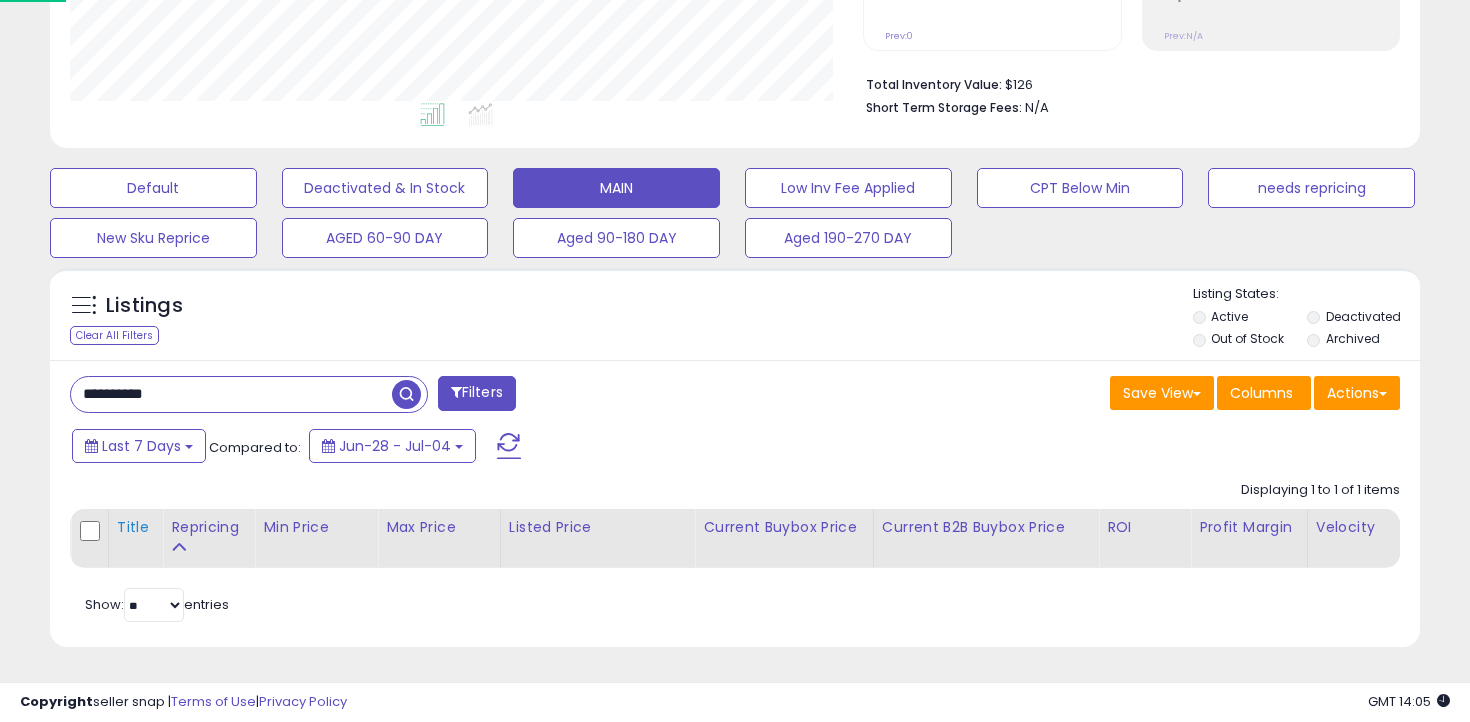 scroll, scrollTop: 598, scrollLeft: 0, axis: vertical 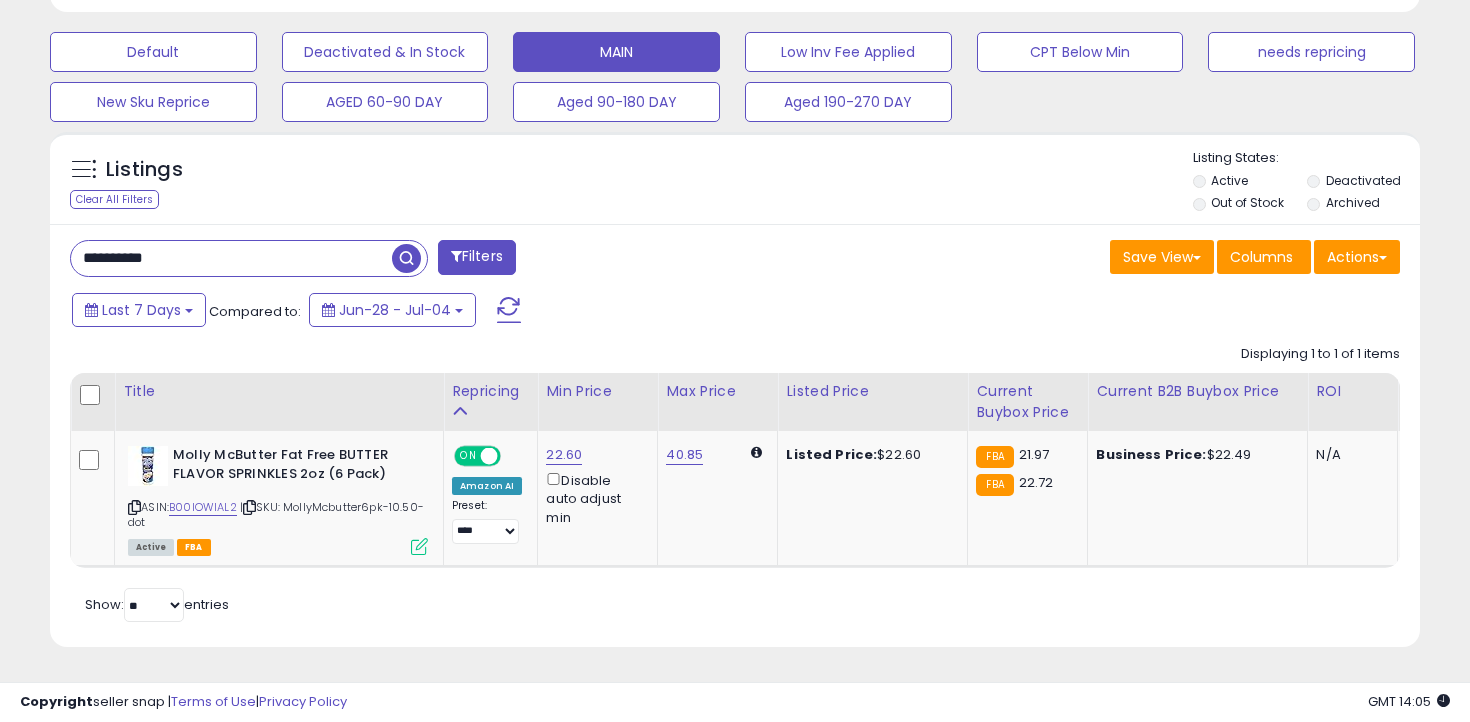 click on "Filters" at bounding box center (477, 257) 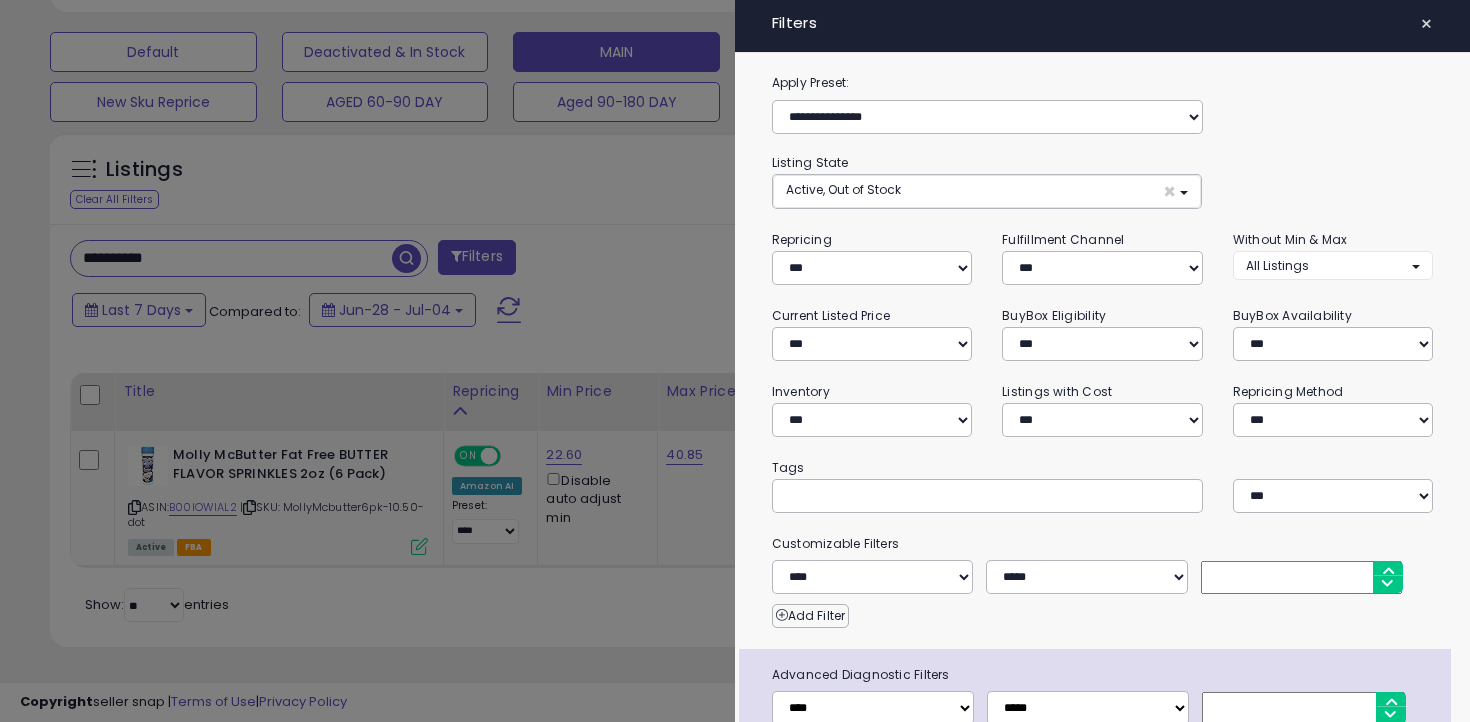 click at bounding box center [735, 361] 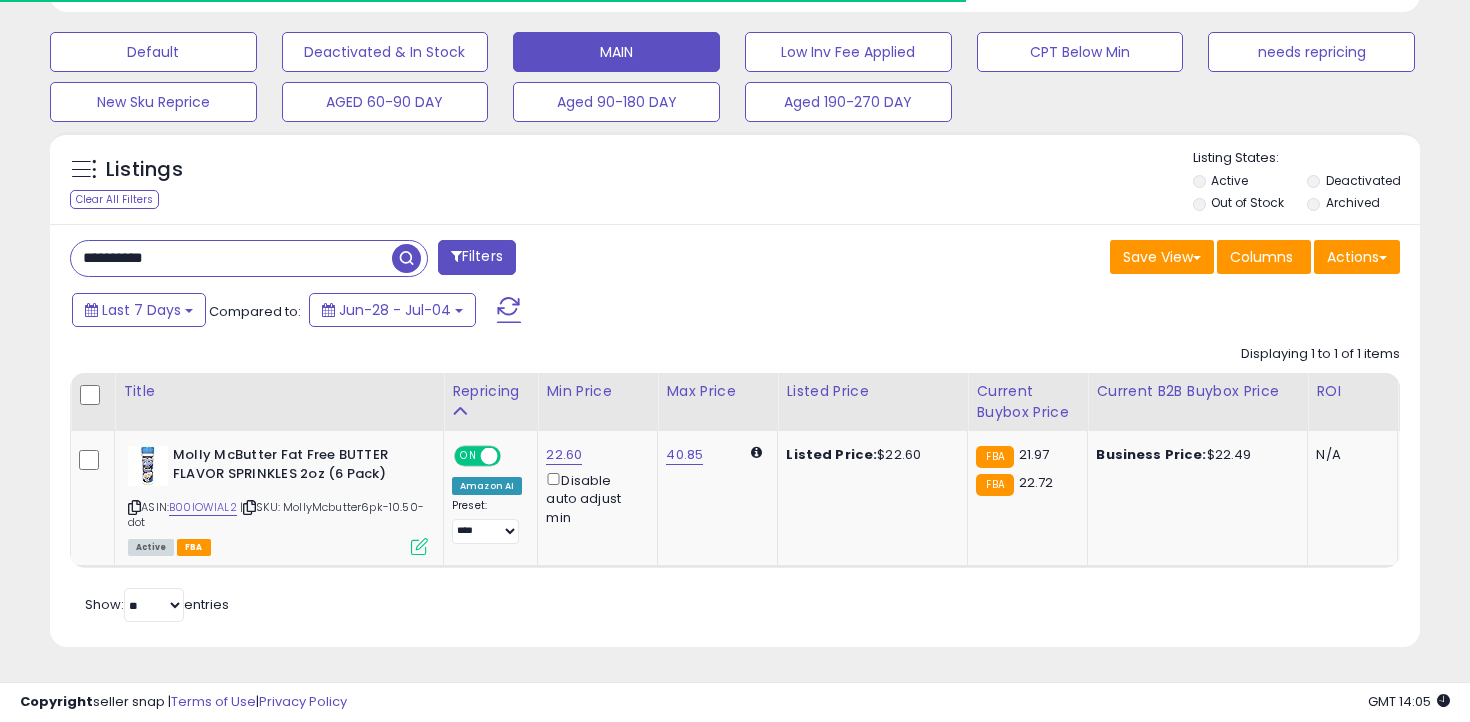 click at bounding box center [509, 310] 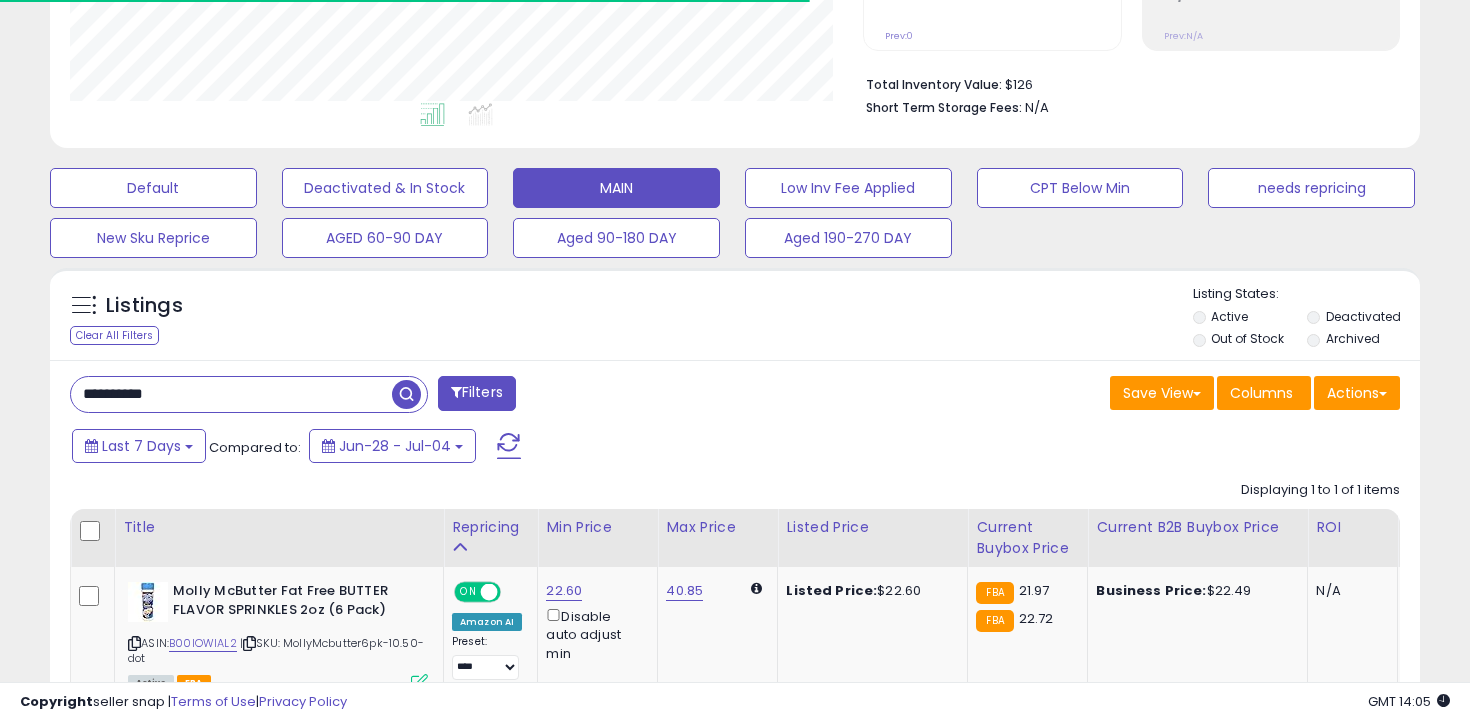 scroll, scrollTop: 598, scrollLeft: 0, axis: vertical 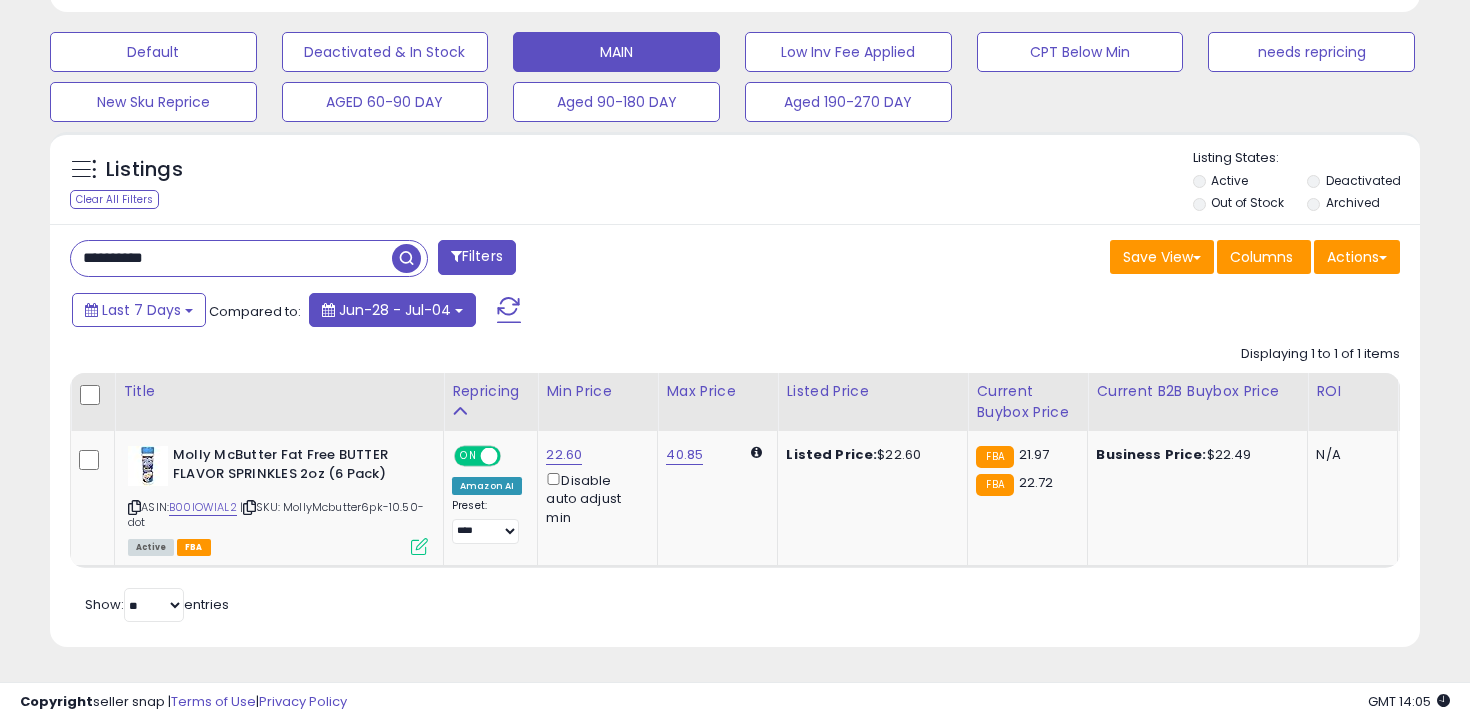 click on "Jun-28 - Jul-04" at bounding box center (392, 310) 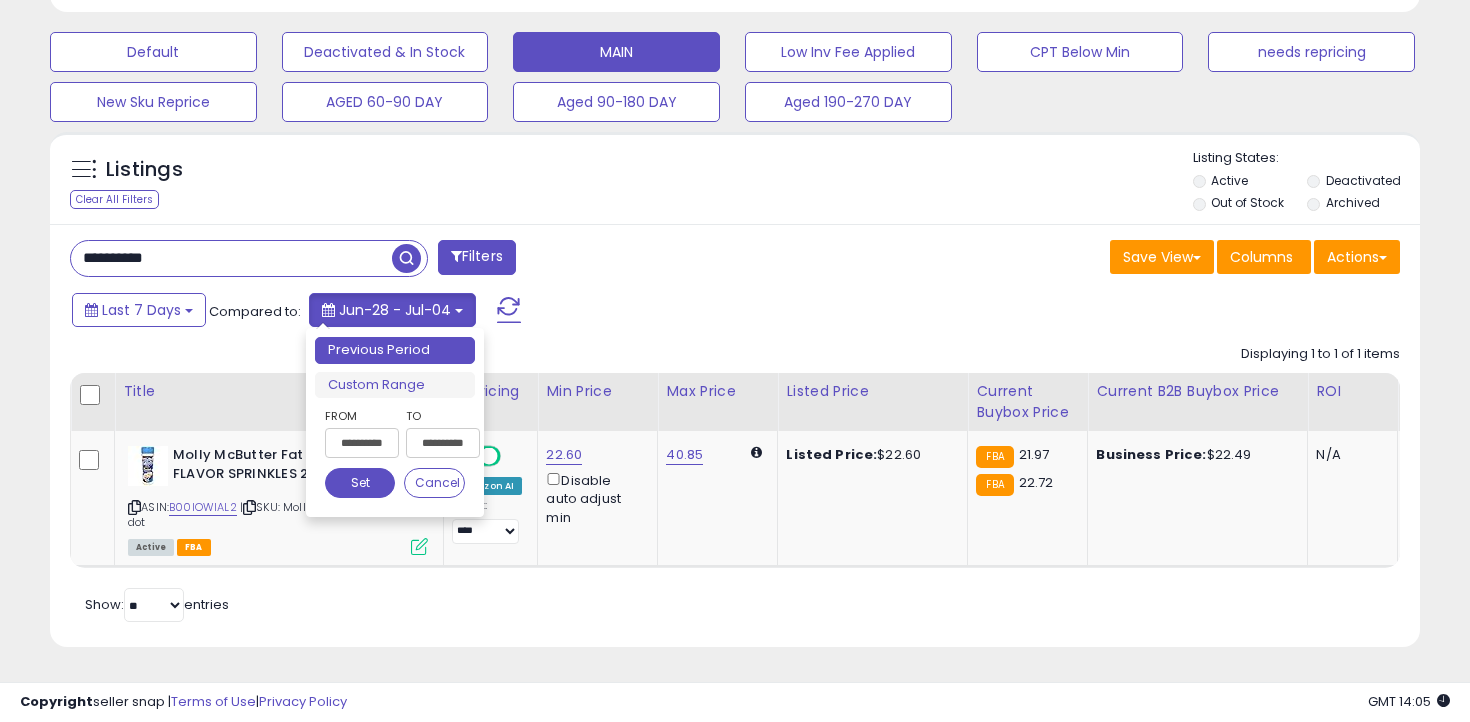 click on "Jun-28 - Jul-04" at bounding box center [392, 310] 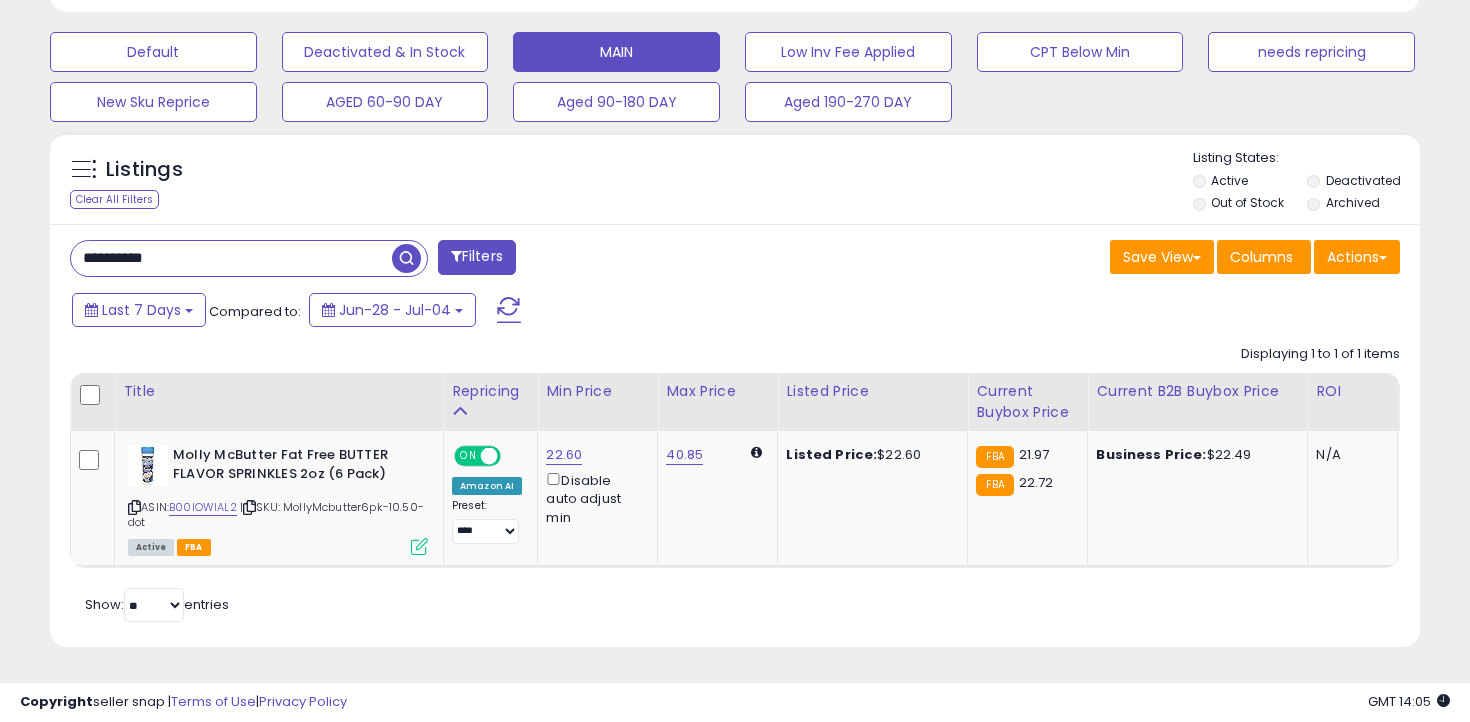 click on "Displaying 1 to 1 of 1 items
Title
Repricing" 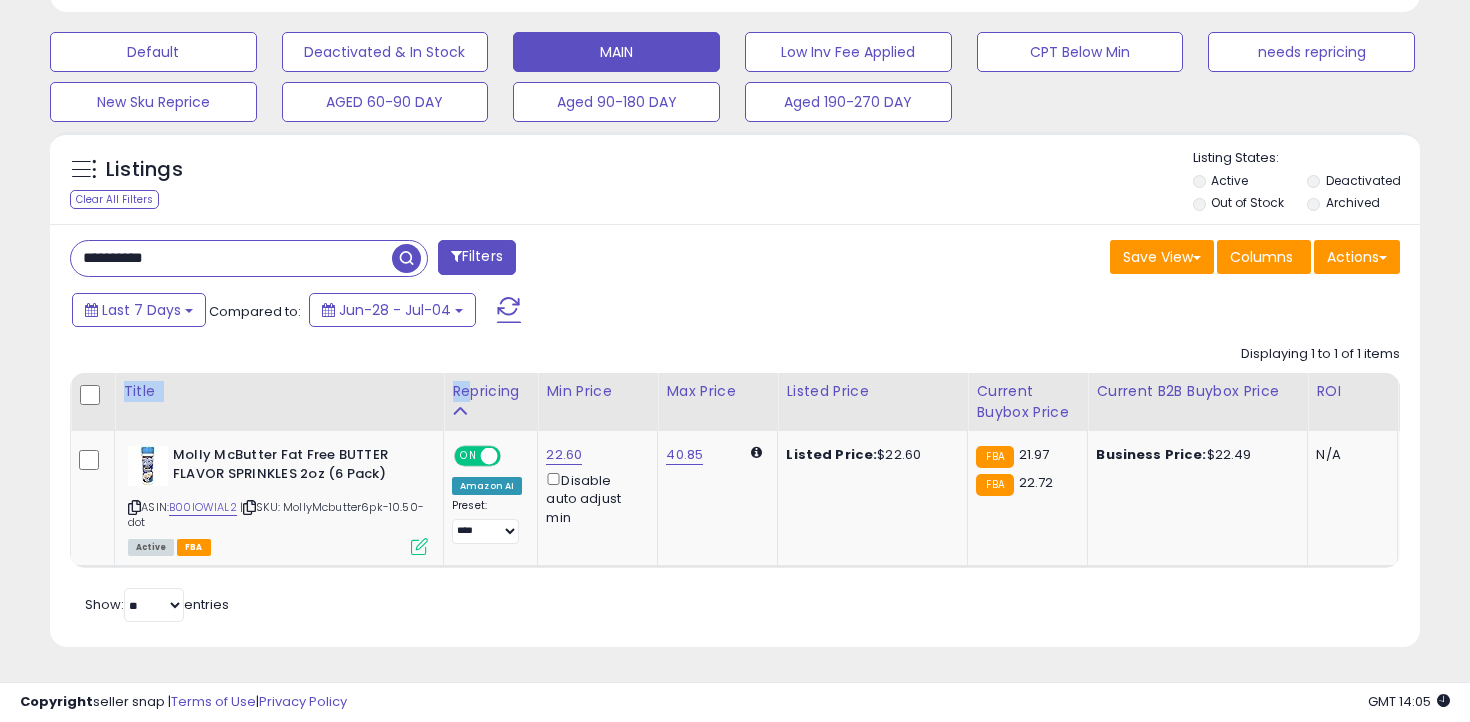 drag, startPoint x: 468, startPoint y: 396, endPoint x: 541, endPoint y: 336, distance: 94.493385 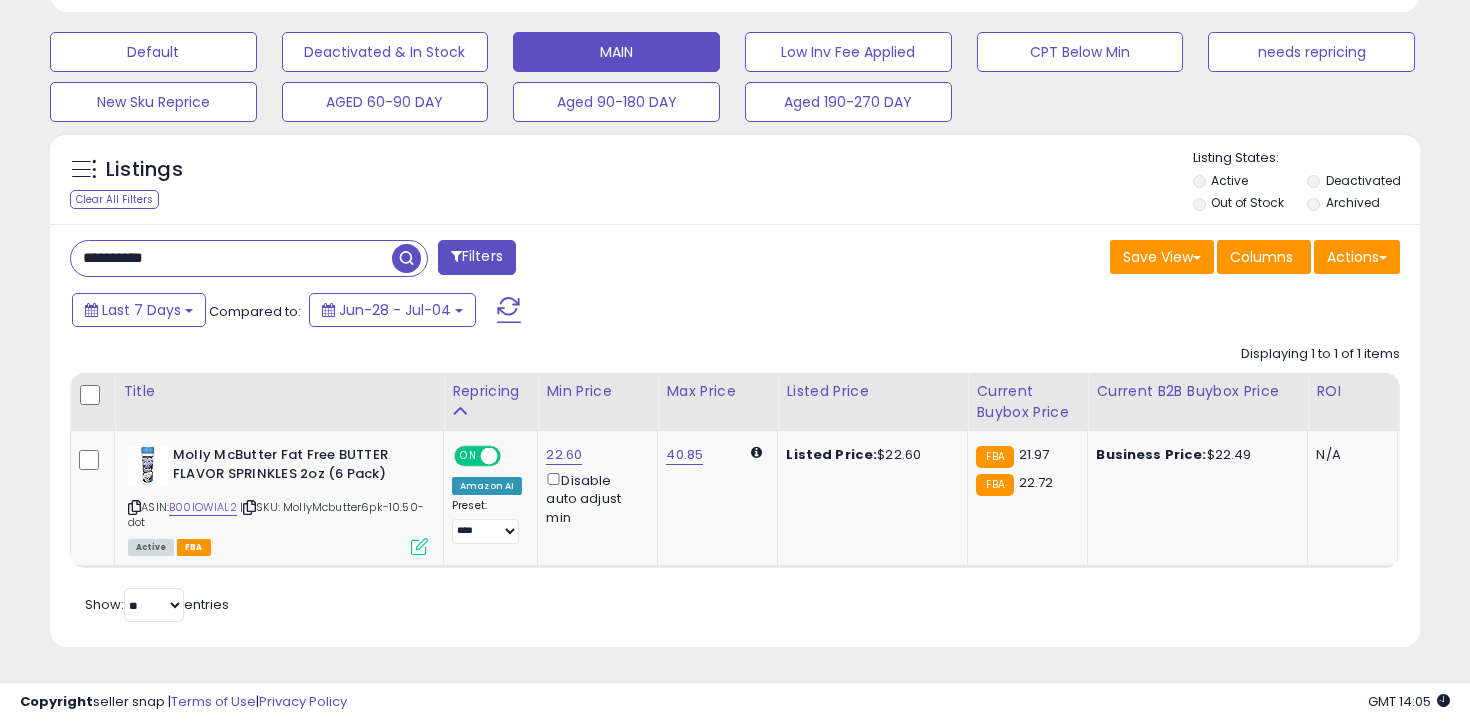 click on "Displaying 1 to 1 of 1 items
Title
Repricing" 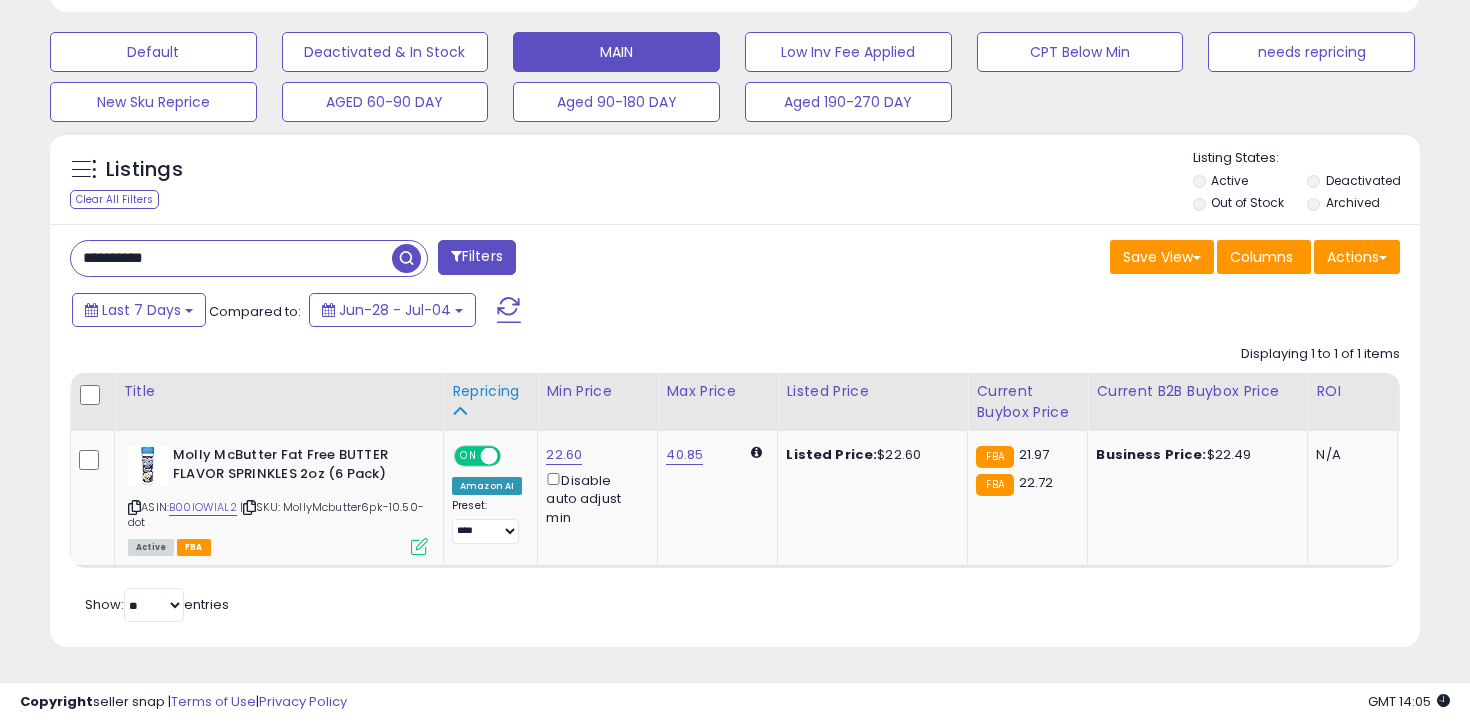 click on "Repricing" at bounding box center [490, 391] 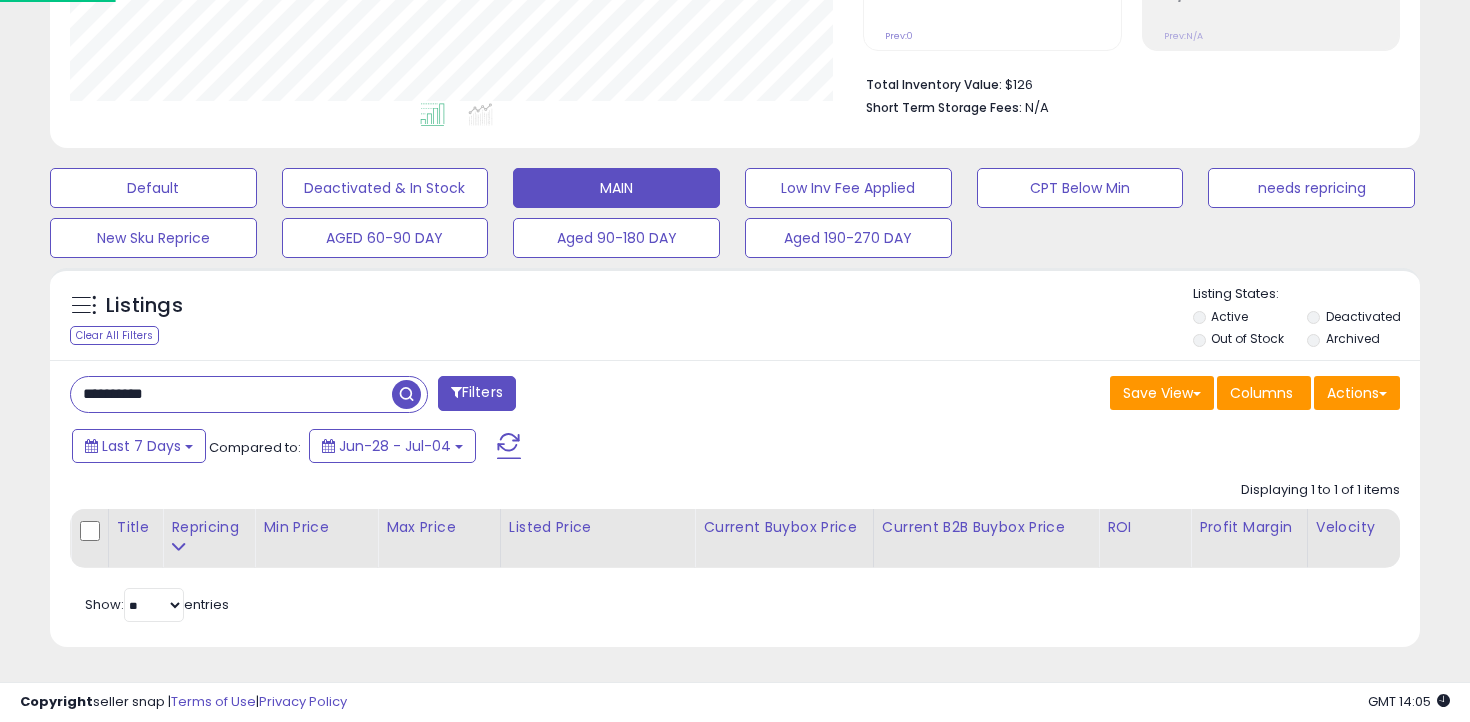 scroll, scrollTop: 598, scrollLeft: 0, axis: vertical 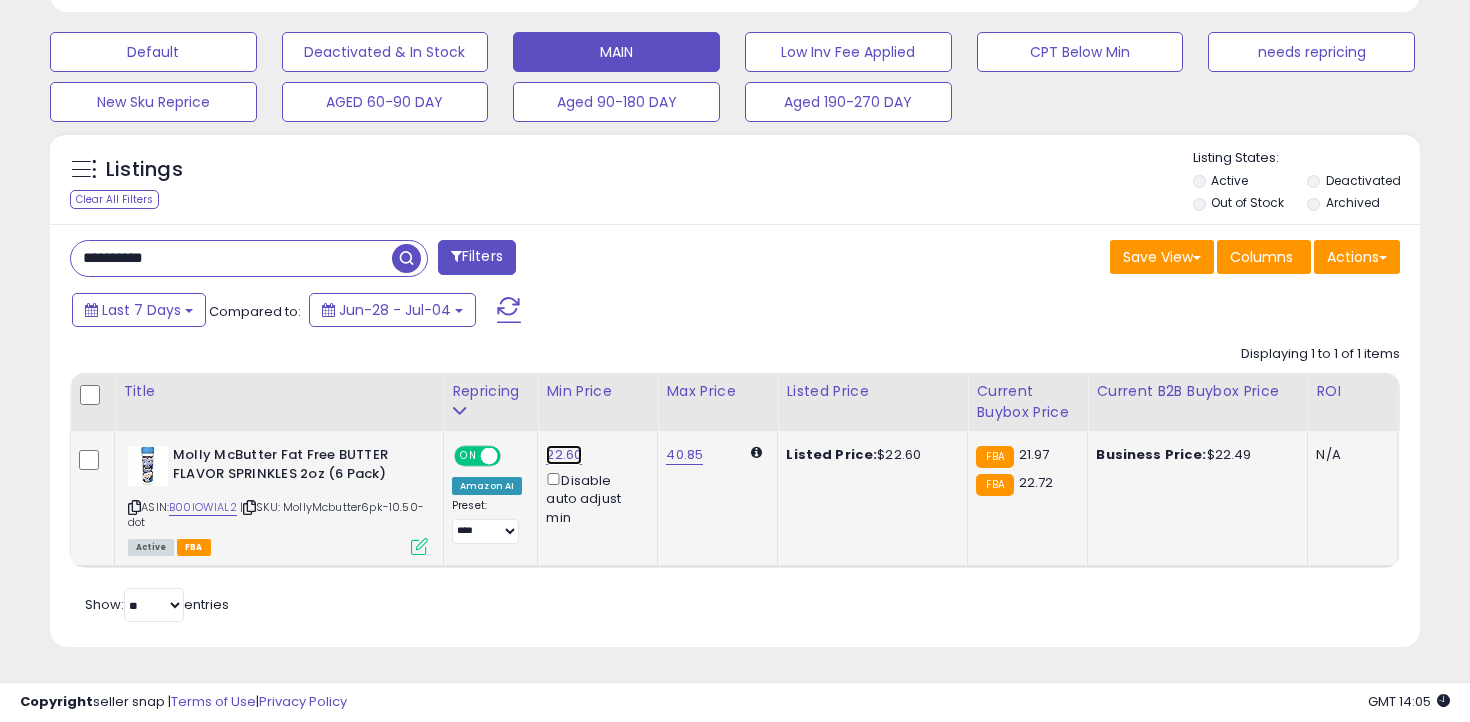 click on "22.60" at bounding box center [564, 455] 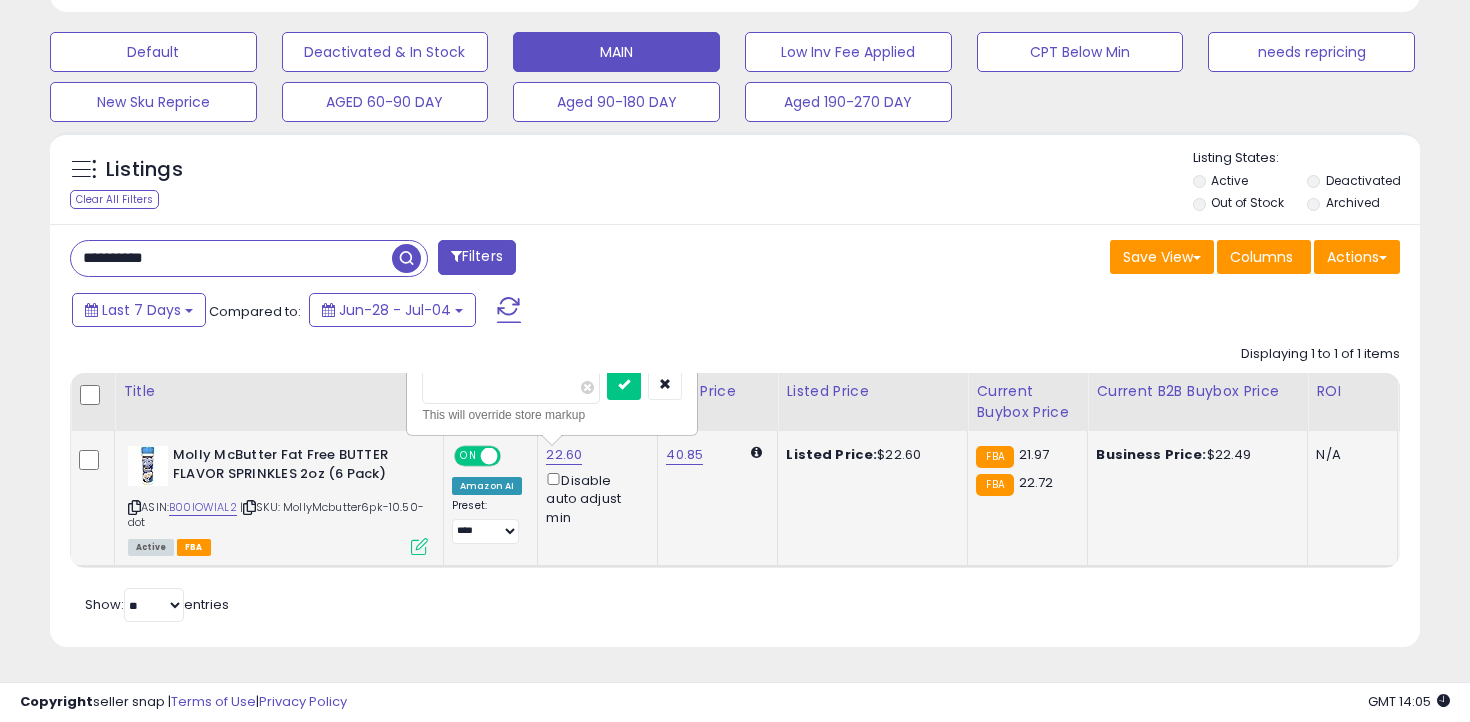 click on "*****" at bounding box center (511, 387) 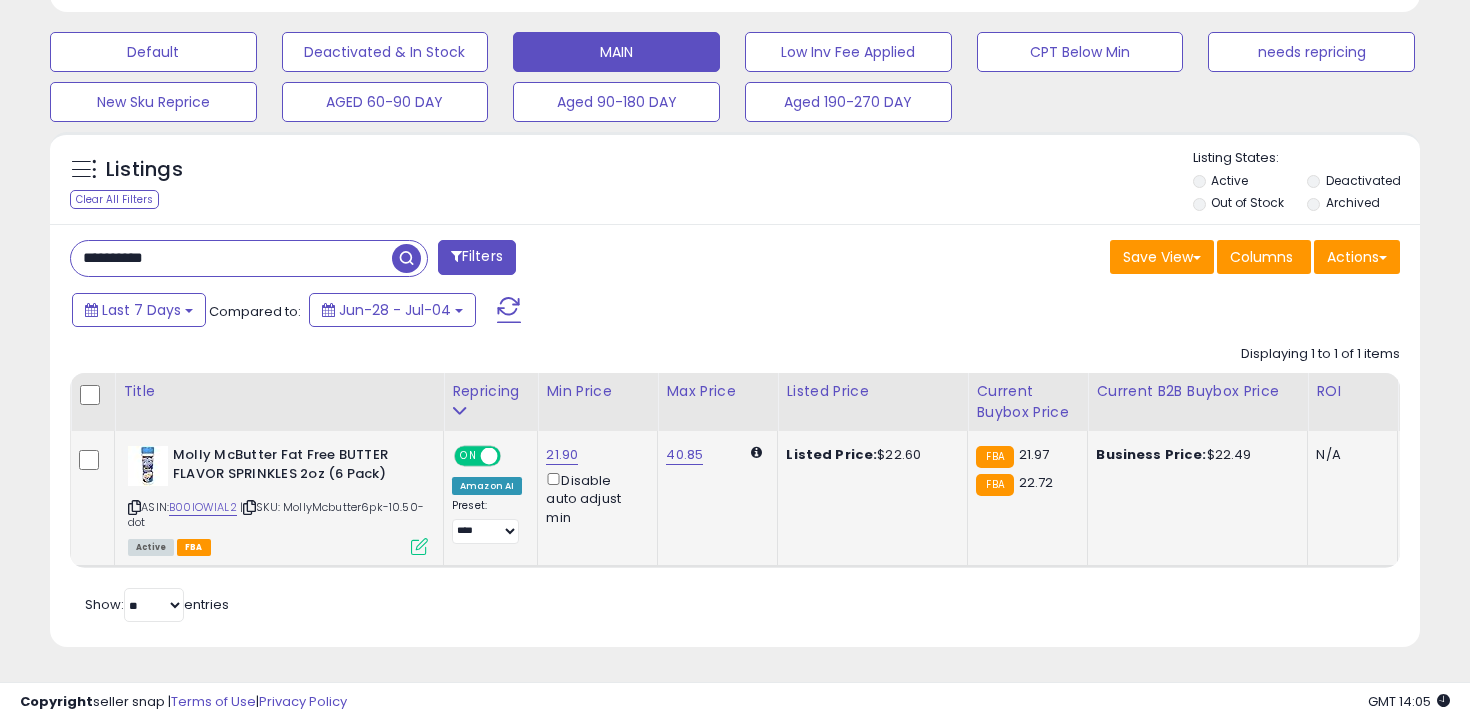 click on "**********" at bounding box center (231, 258) 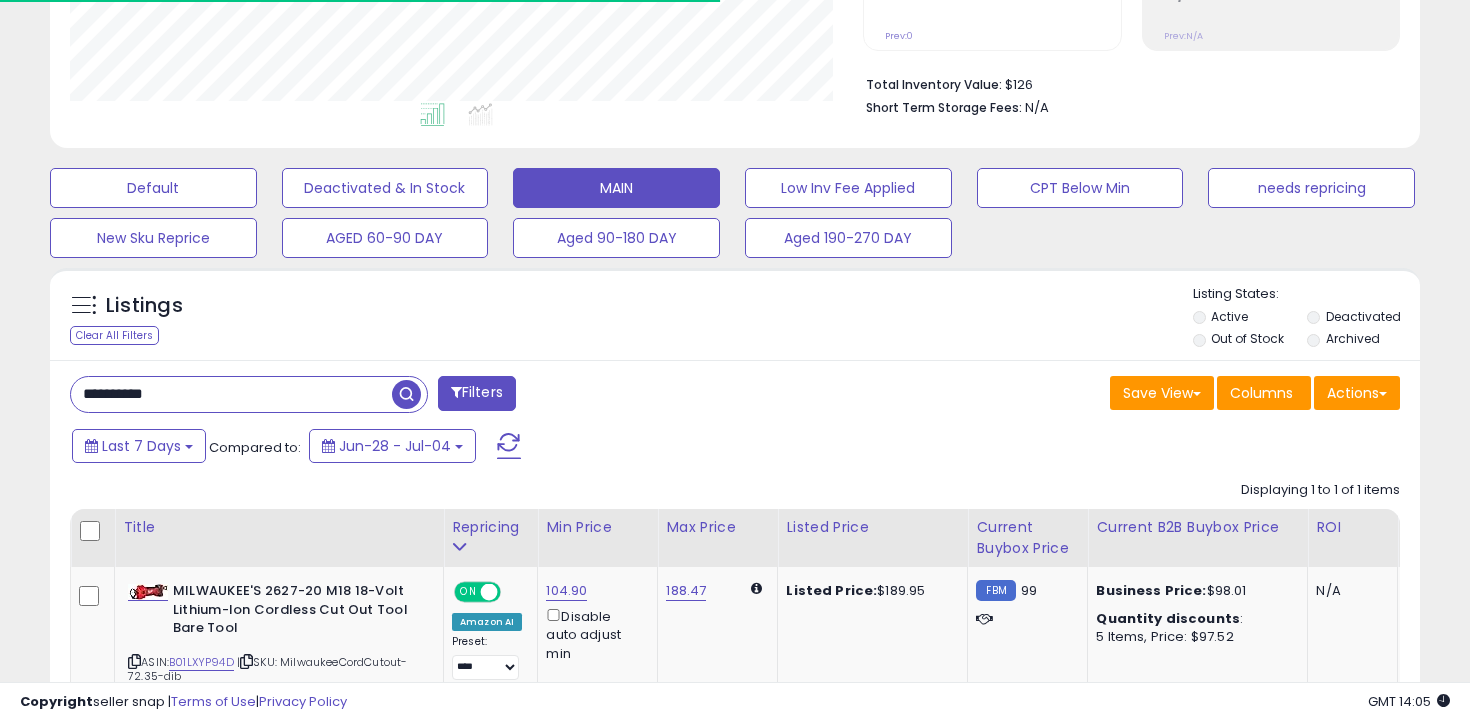scroll, scrollTop: 598, scrollLeft: 0, axis: vertical 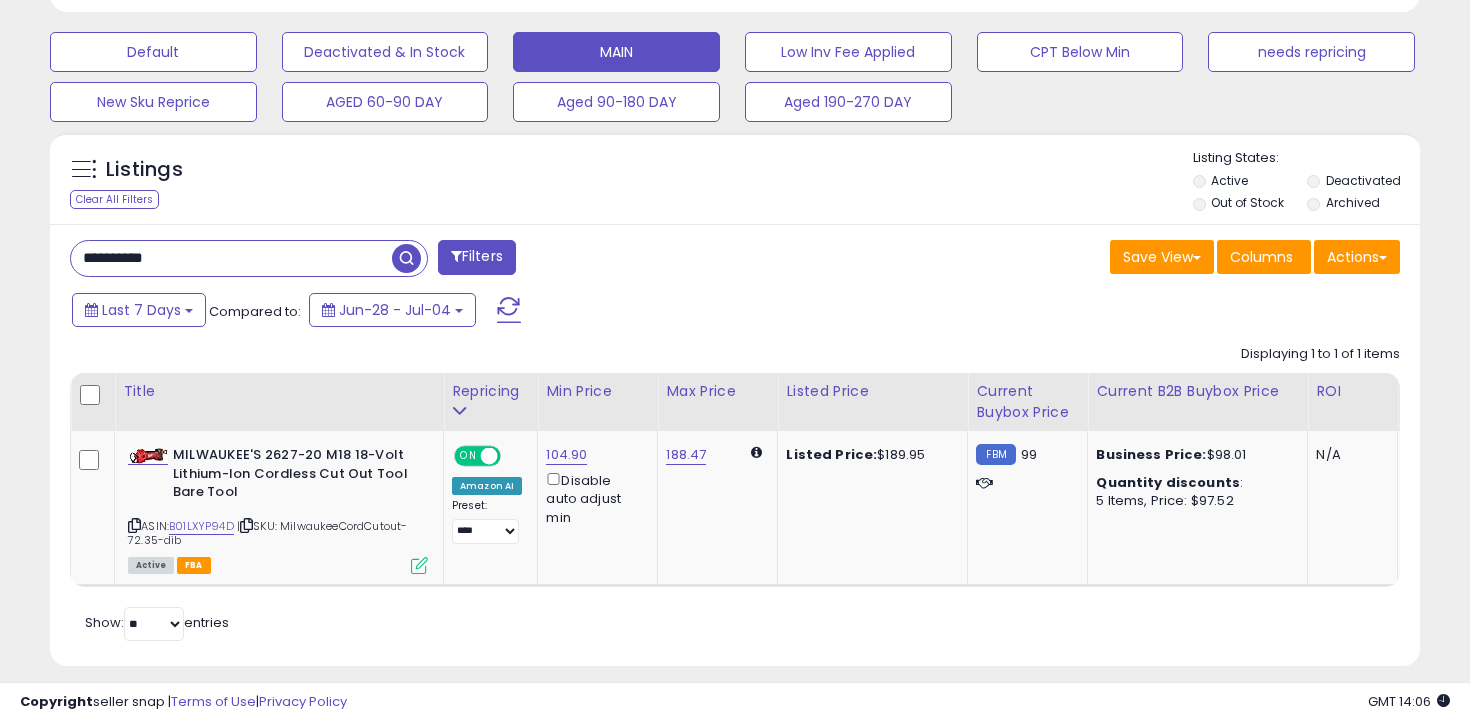 click on "**********" at bounding box center [231, 258] 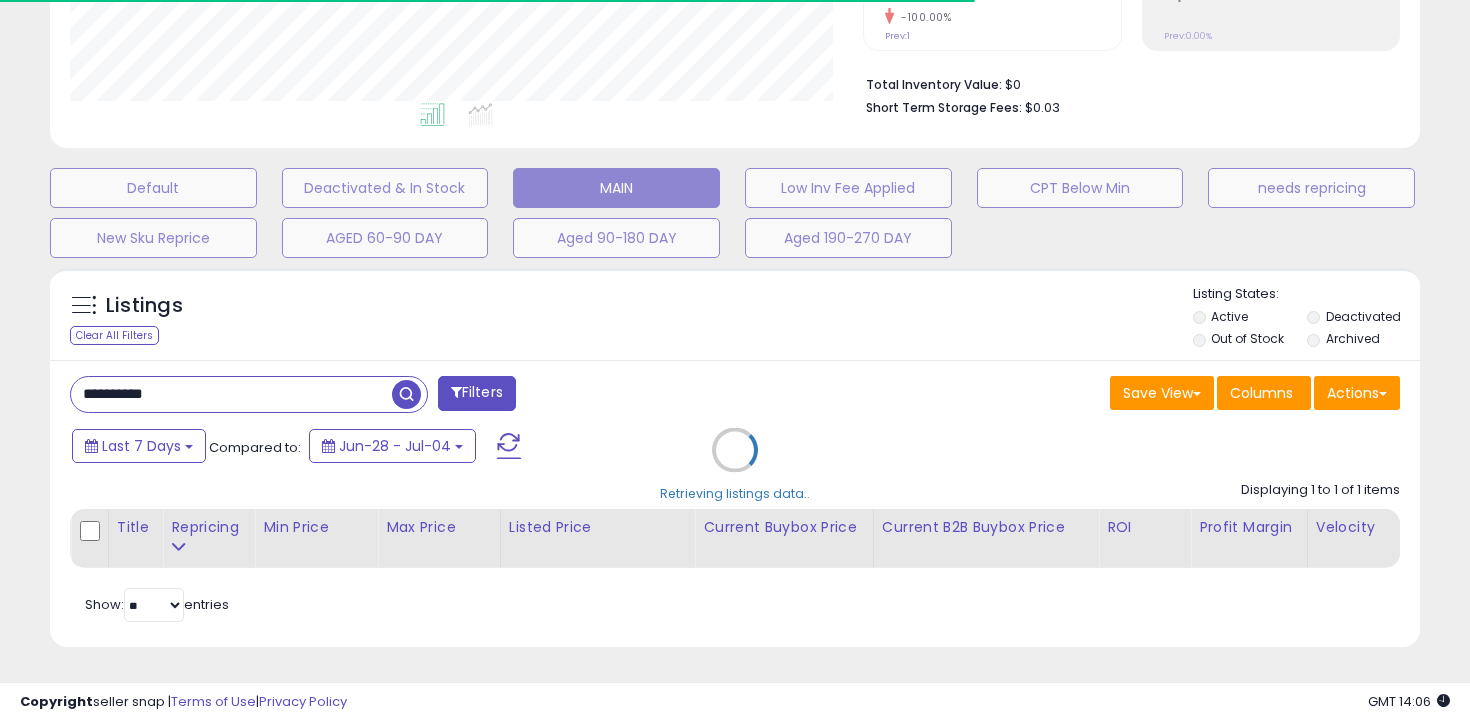scroll, scrollTop: 598, scrollLeft: 0, axis: vertical 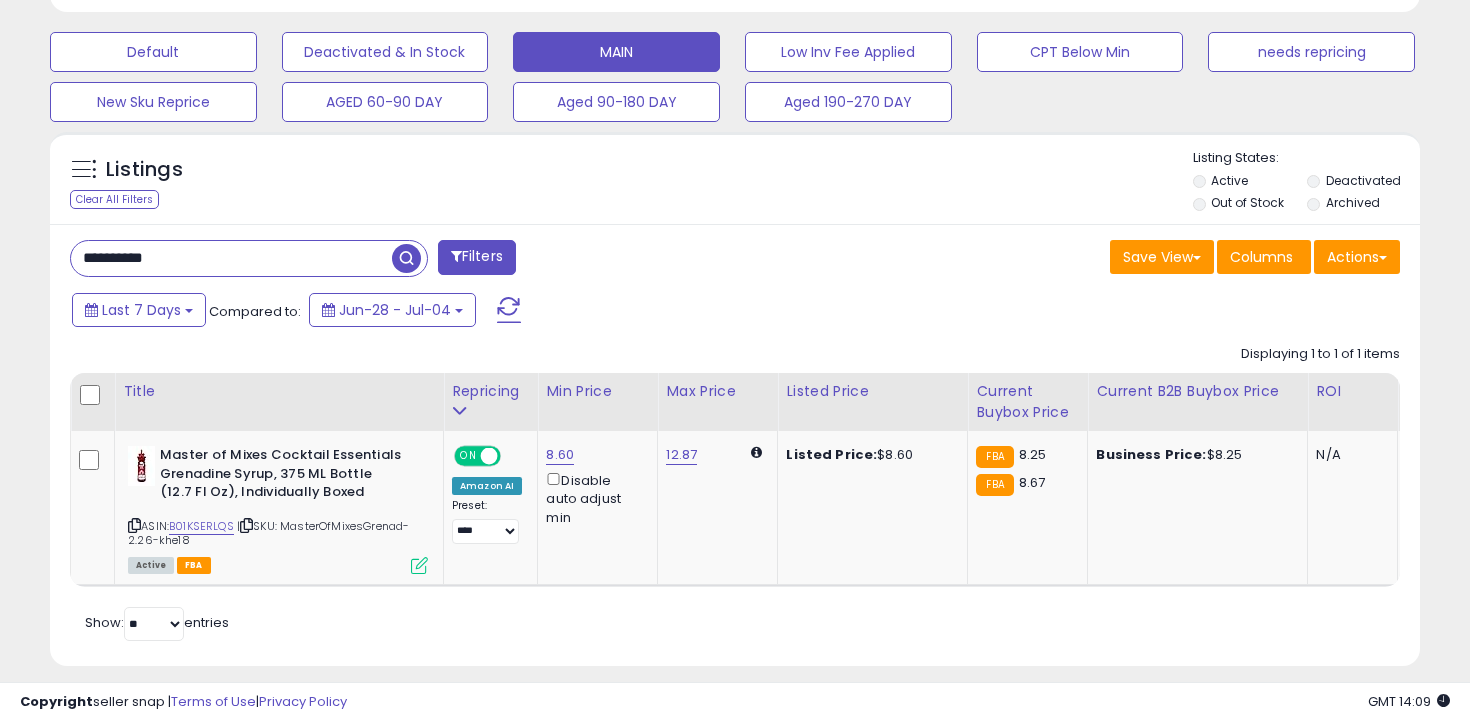 click on "**********" at bounding box center (231, 258) 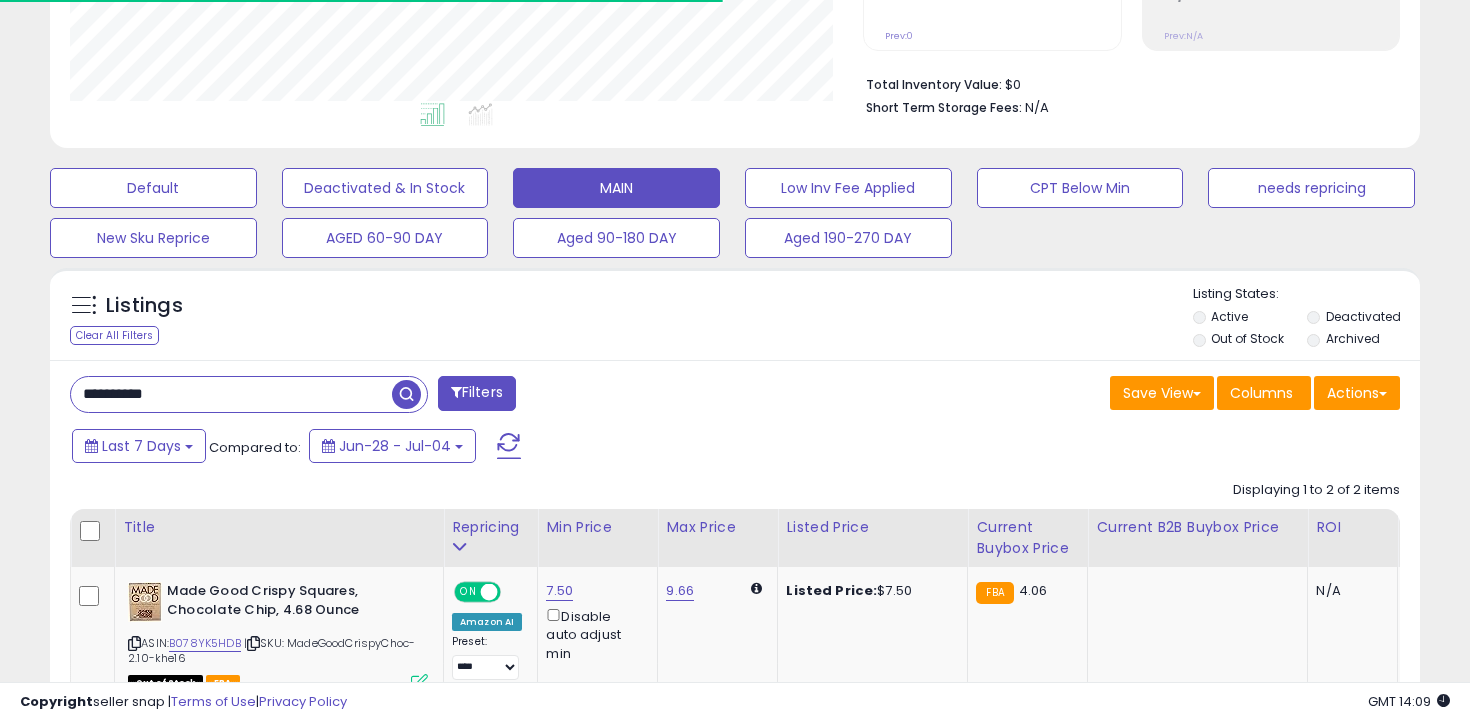 scroll, scrollTop: 598, scrollLeft: 0, axis: vertical 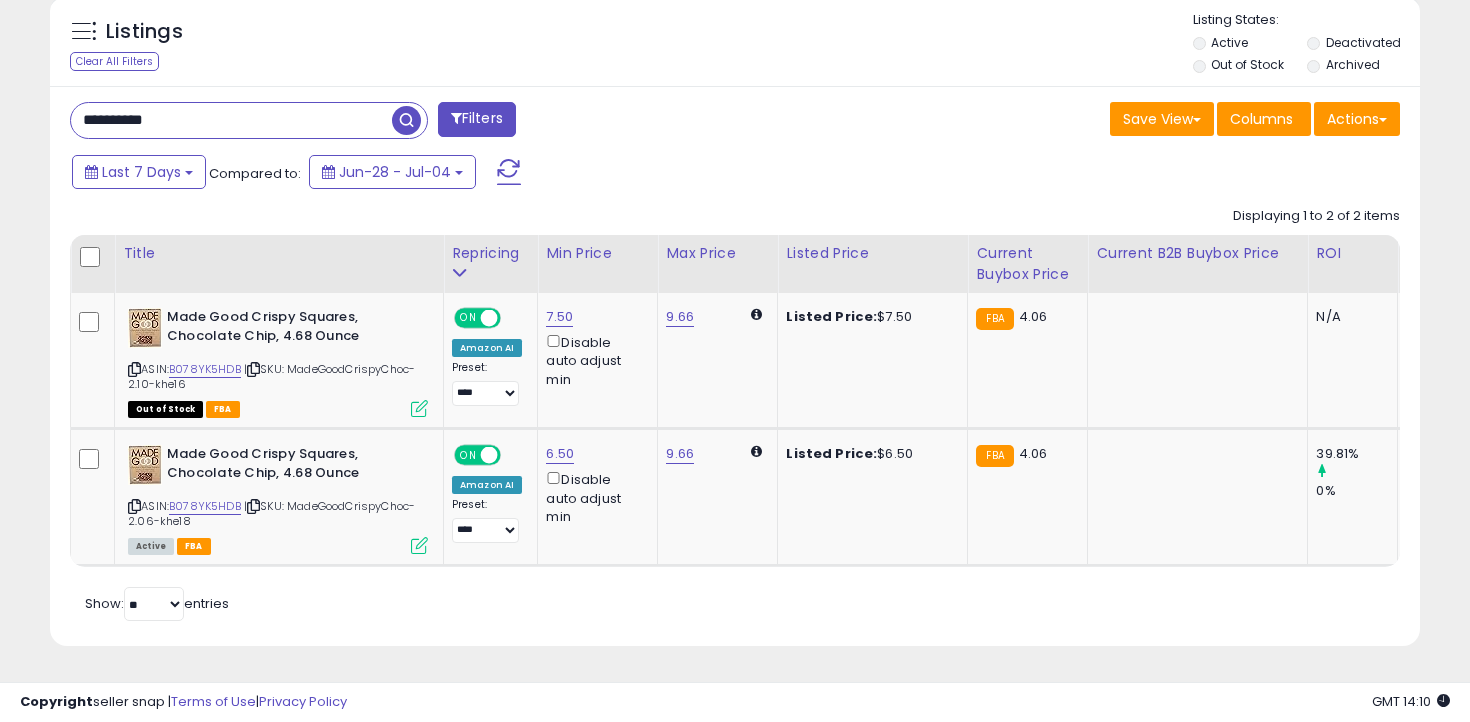 click on "**********" at bounding box center [231, 120] 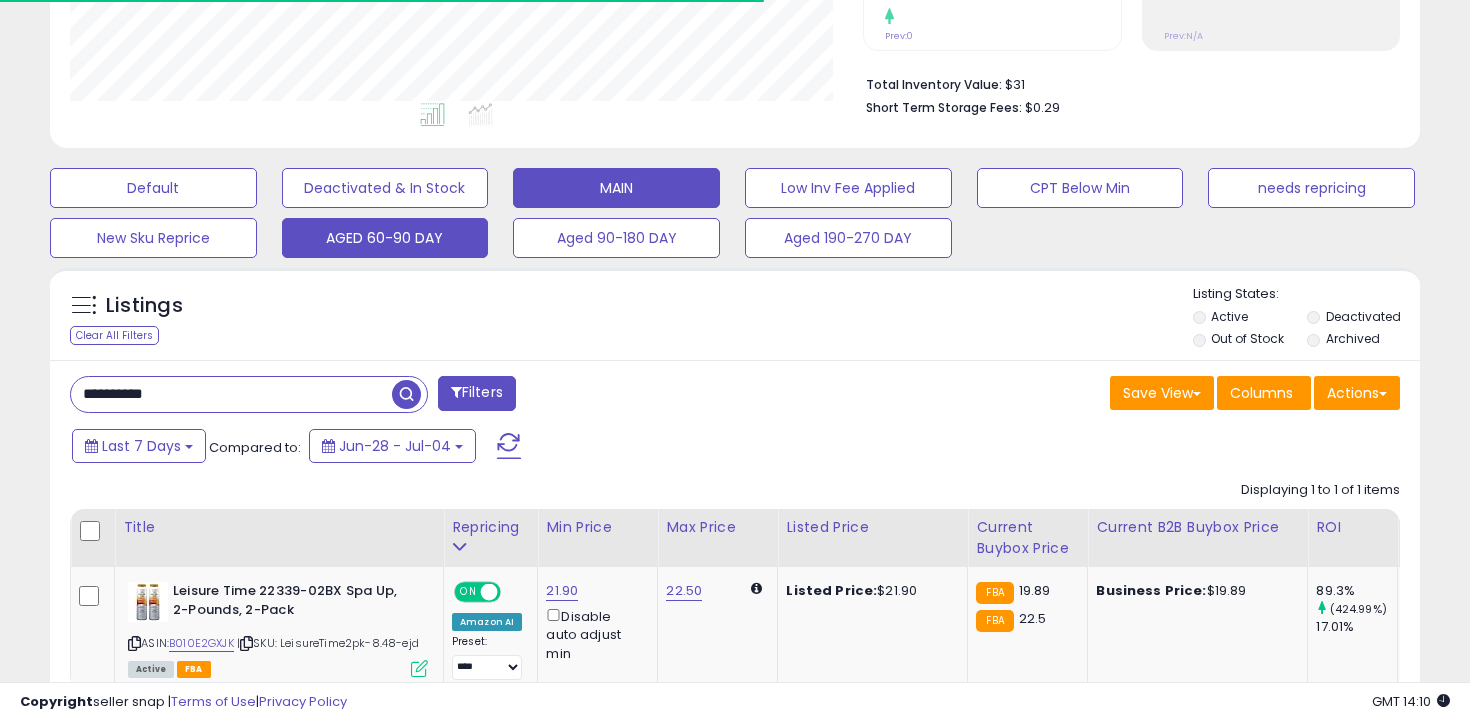 scroll, scrollTop: 585, scrollLeft: 0, axis: vertical 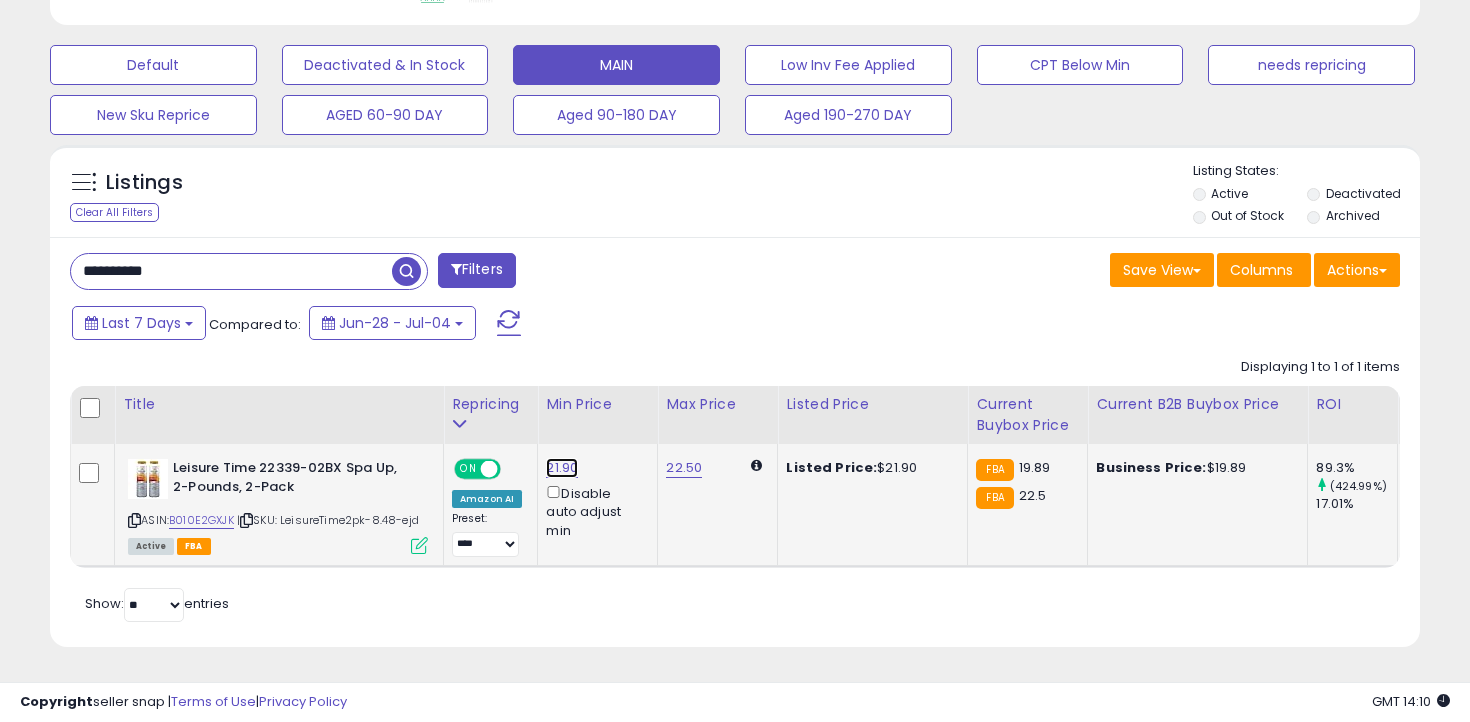 click on "21.90" at bounding box center (562, 468) 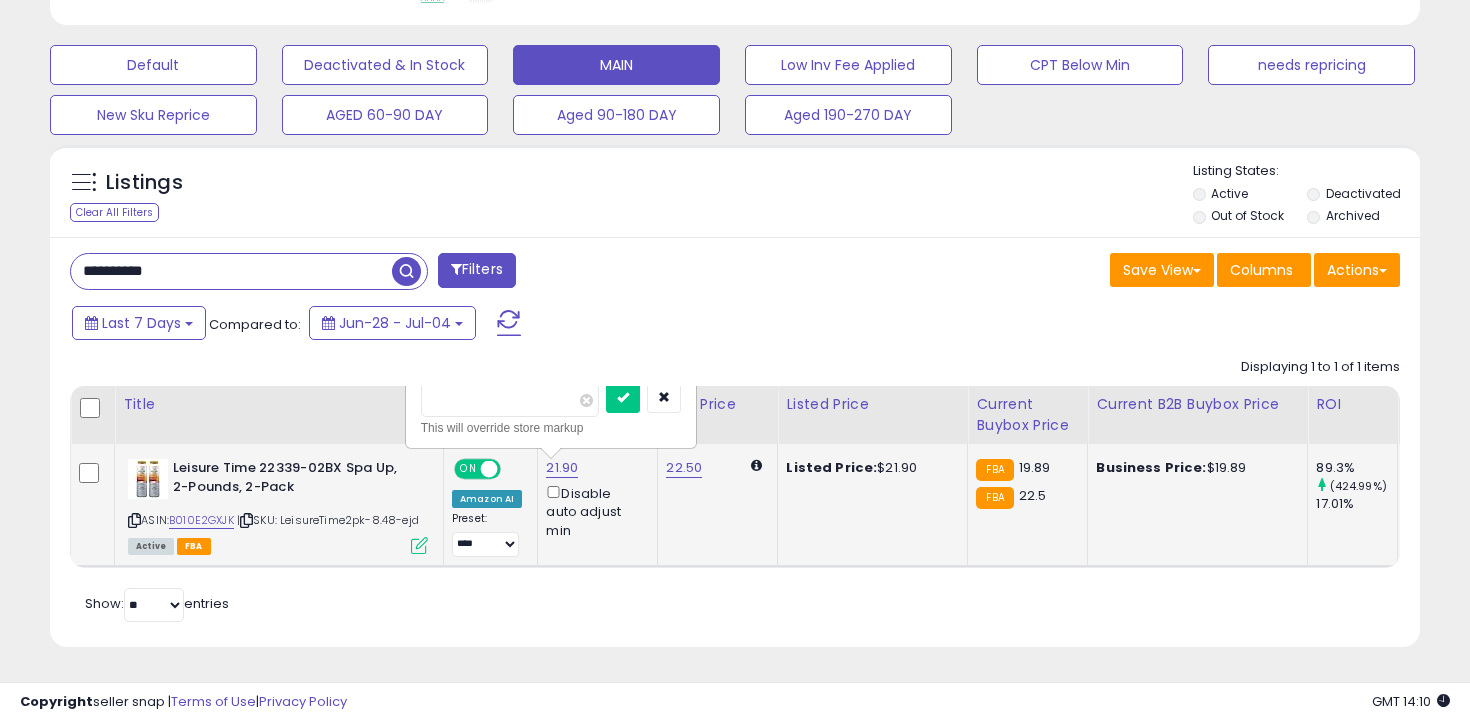 click on "*****" at bounding box center (510, 400) 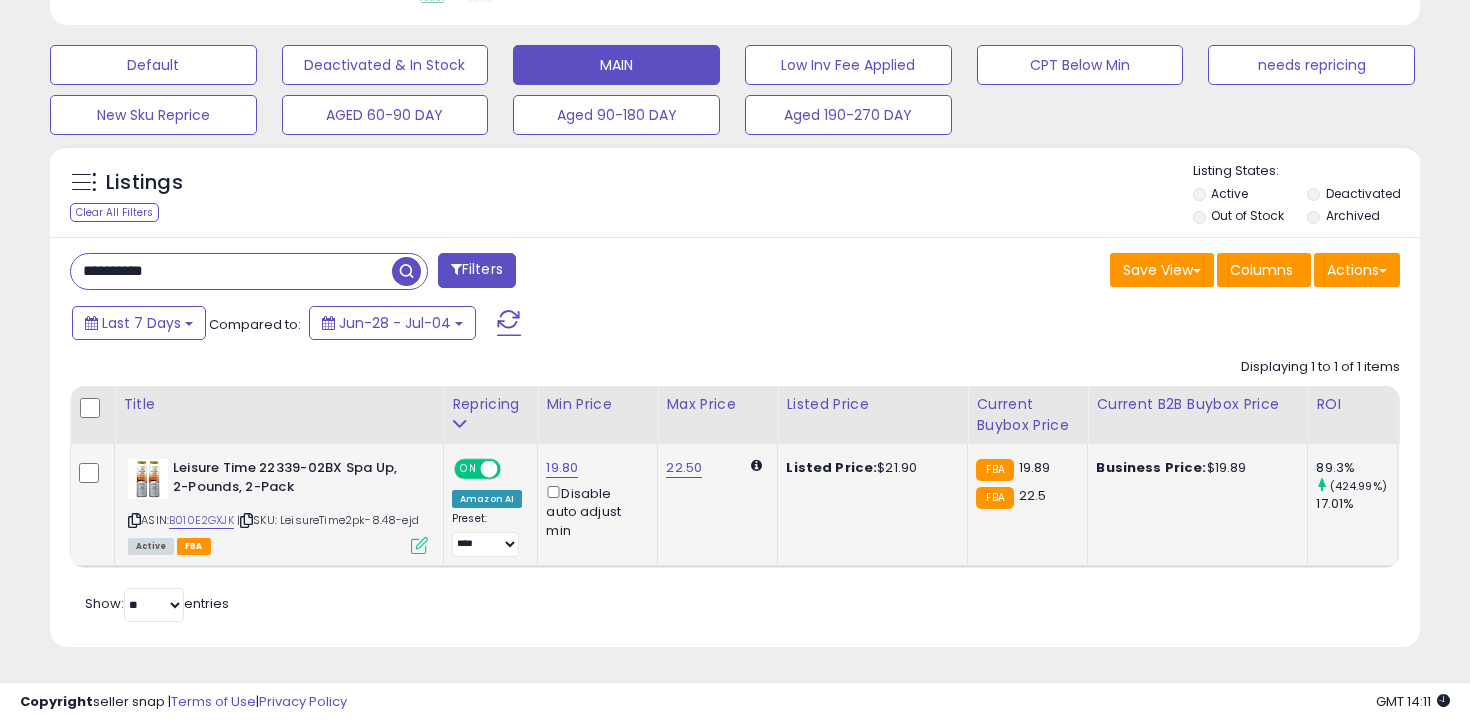 click on "**********" at bounding box center [231, 271] 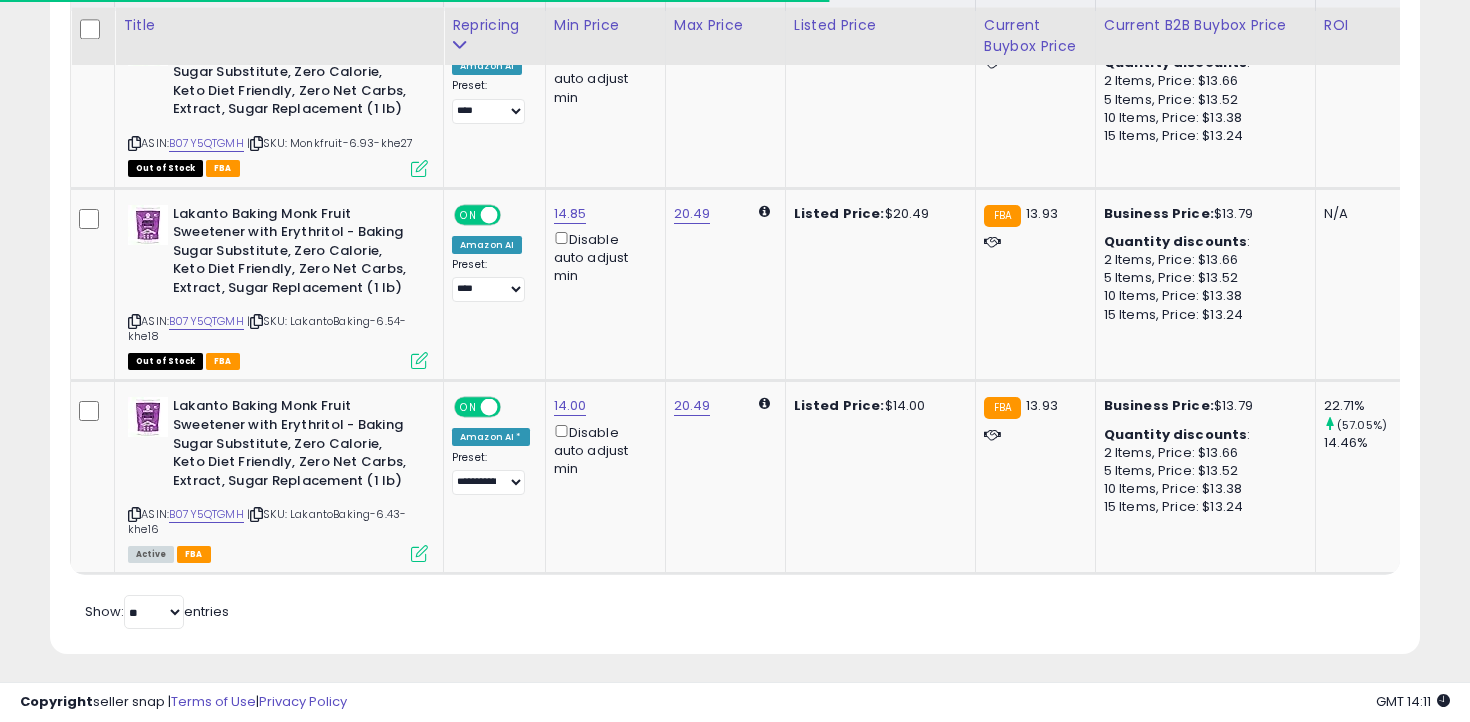 scroll, scrollTop: 1026, scrollLeft: 0, axis: vertical 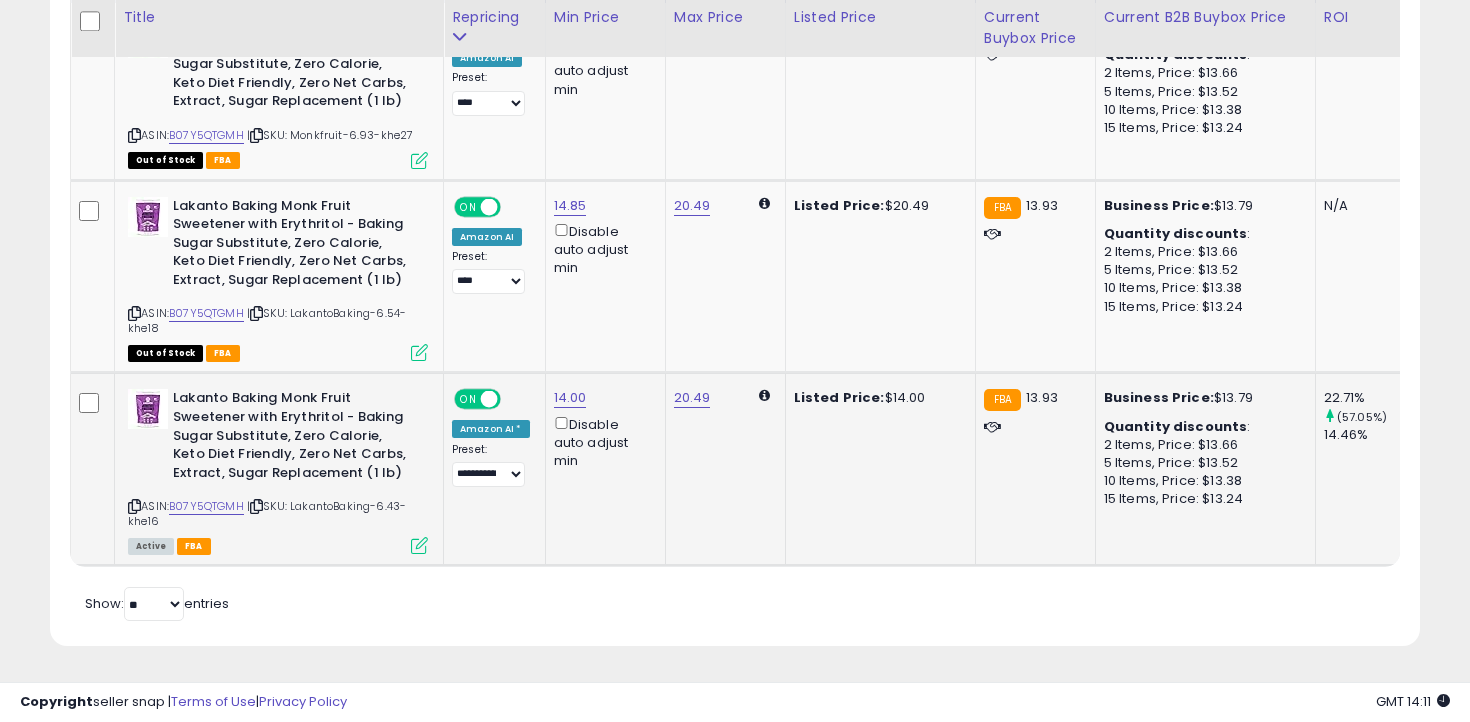 click on "14.00  Disable auto adjust min" 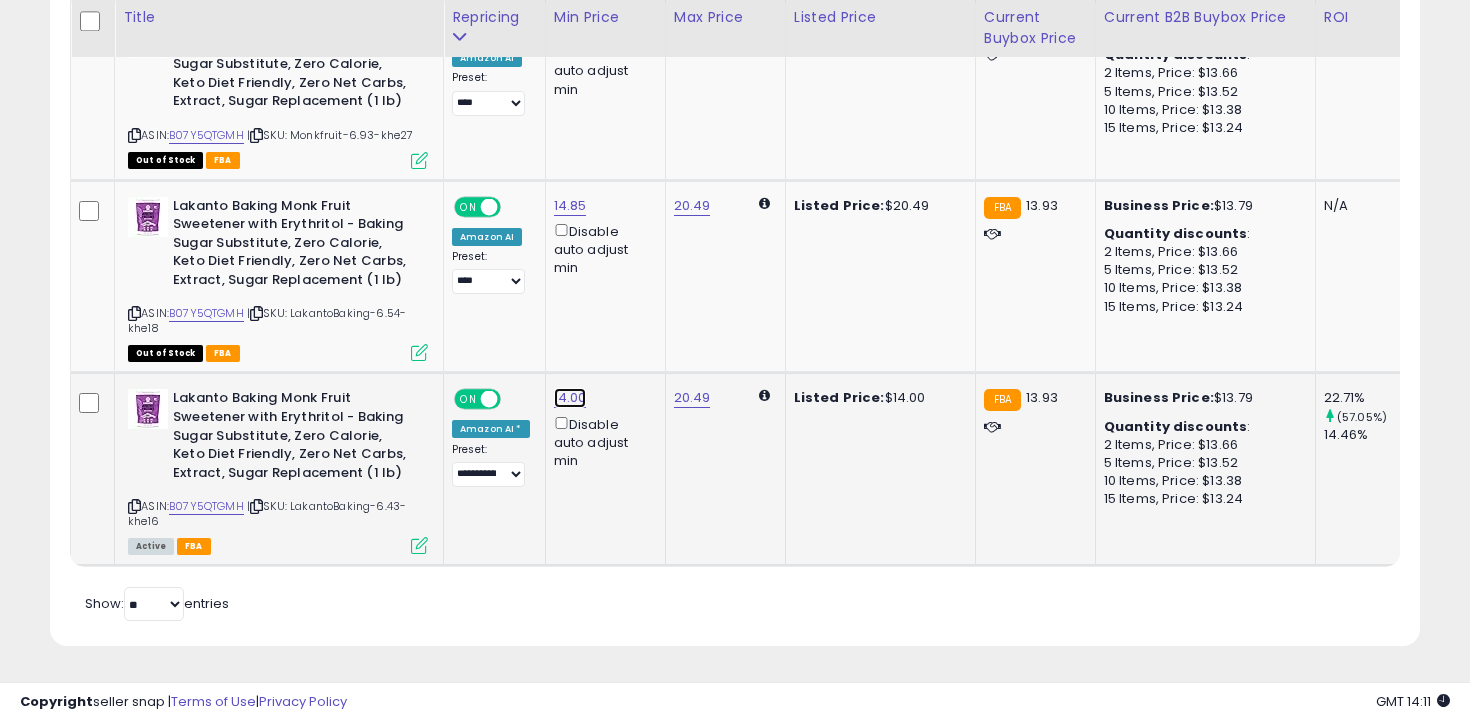 click on "14.00" at bounding box center [570, 27] 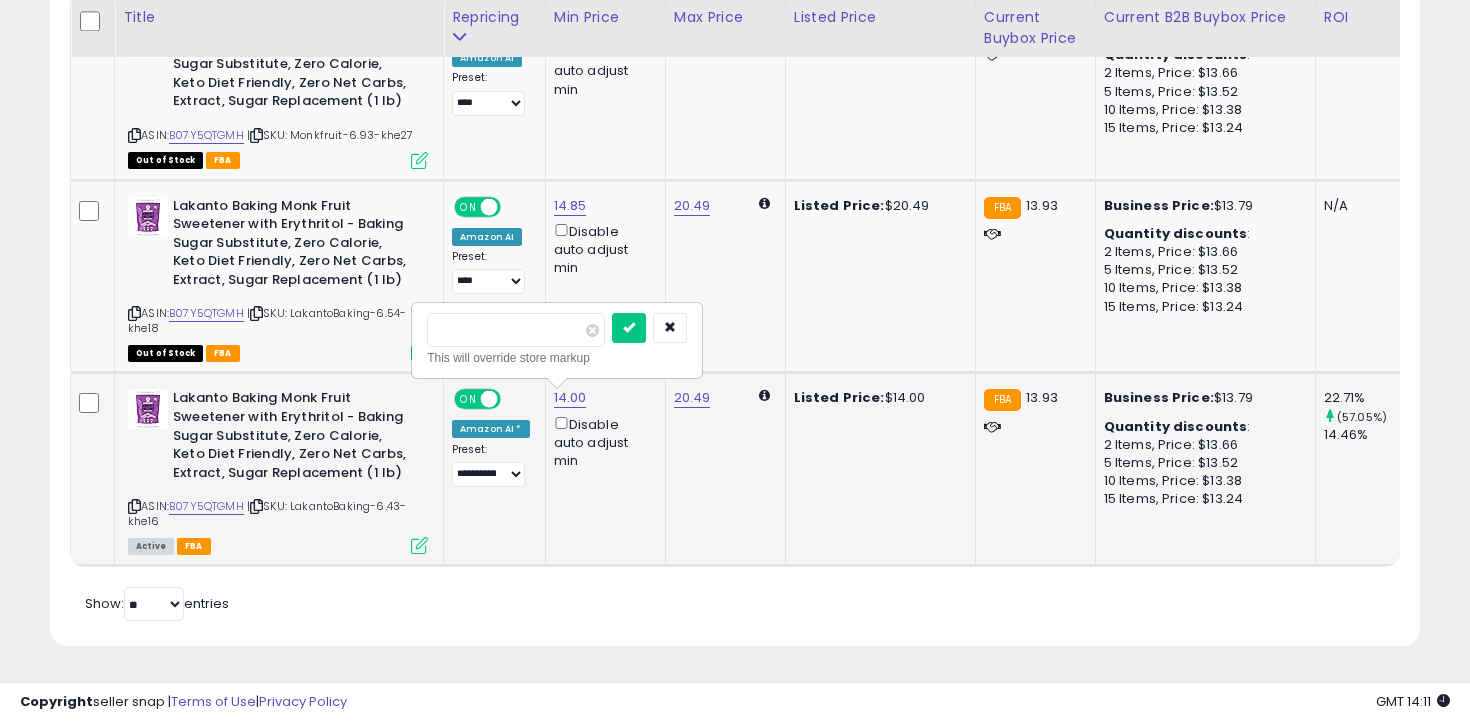 click on "This will override store markup" at bounding box center (557, 358) 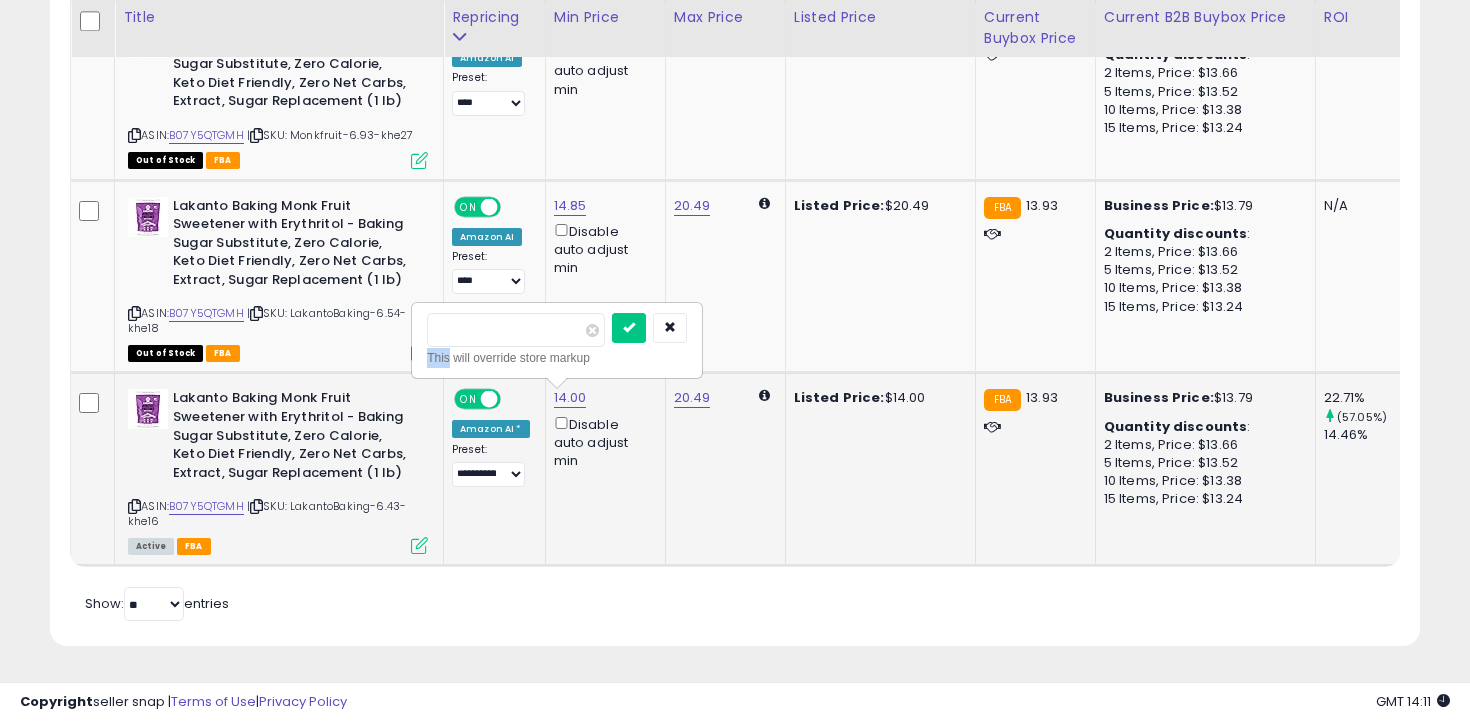 click on "This will override store markup" at bounding box center [557, 358] 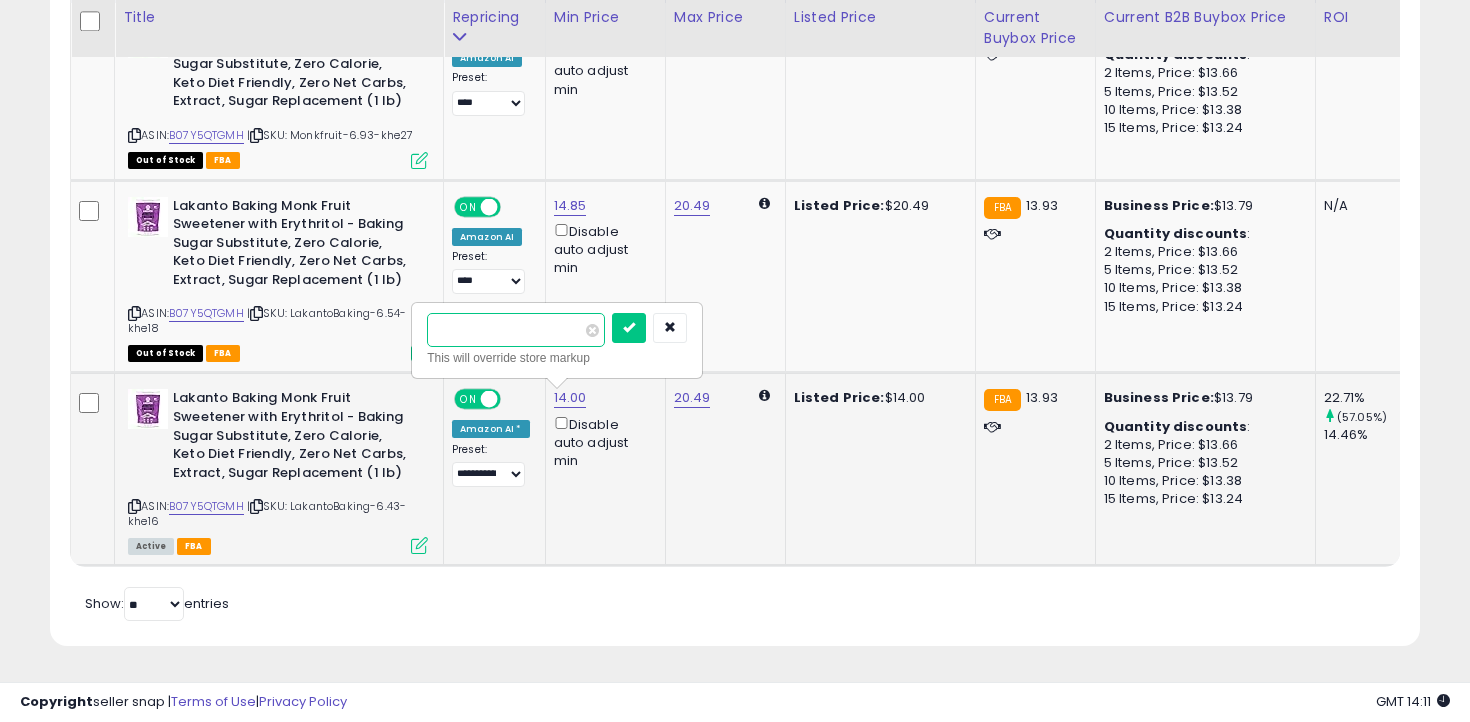 click on "*****" at bounding box center [516, 330] 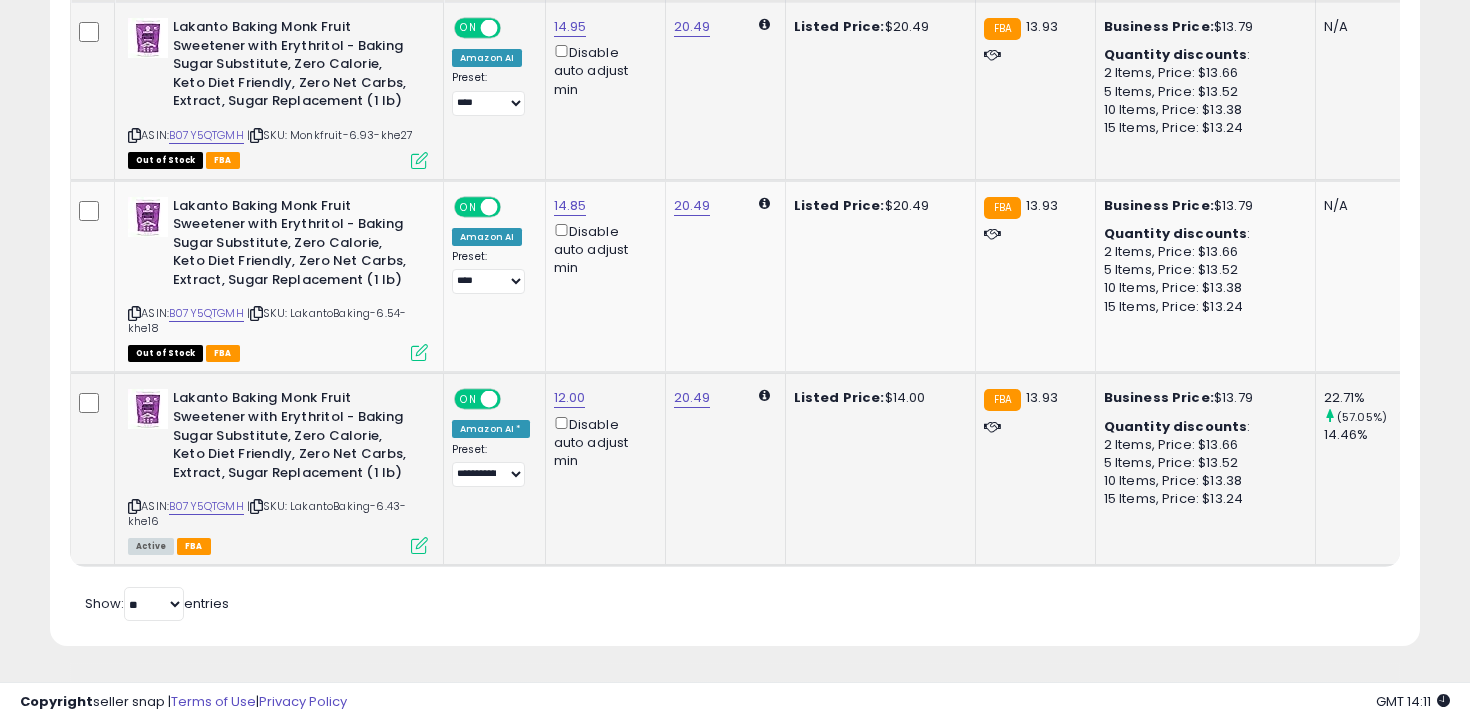 scroll, scrollTop: 725, scrollLeft: 0, axis: vertical 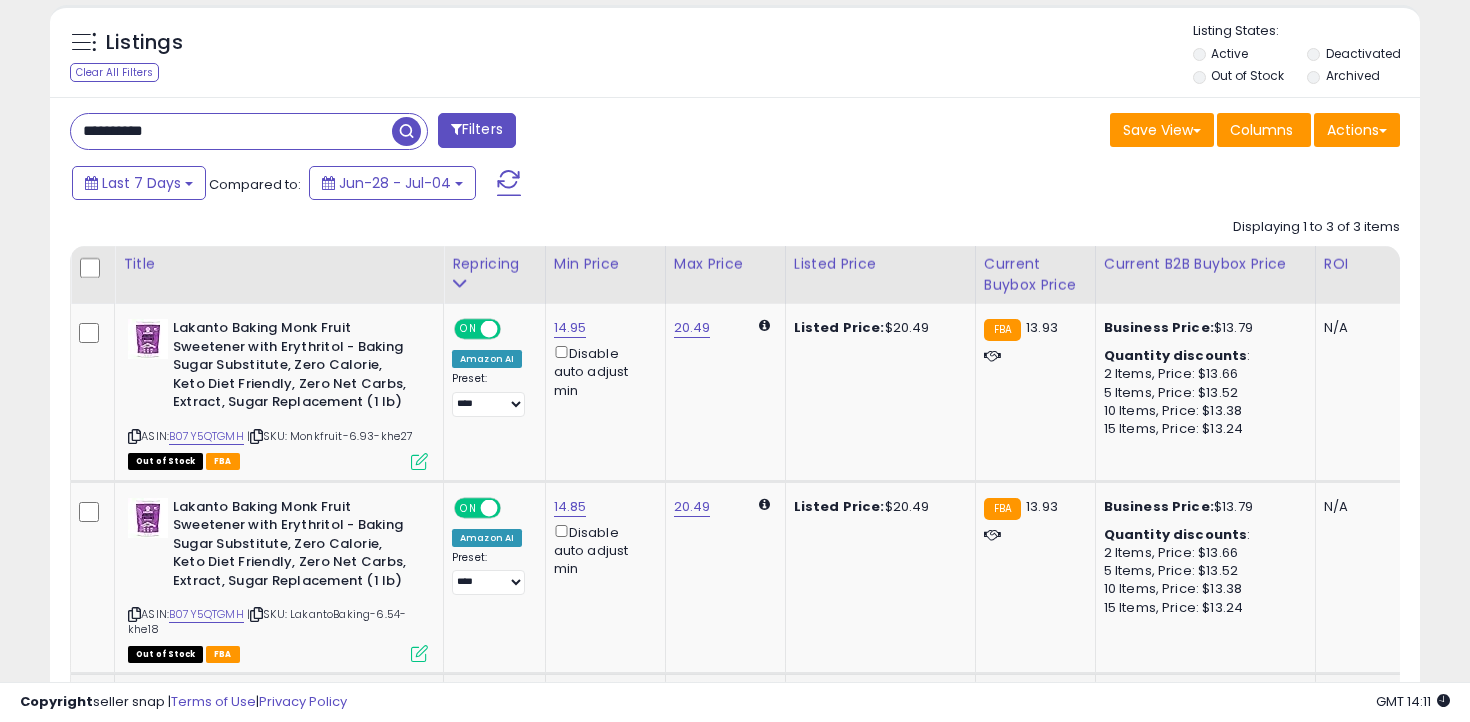 click on "**********" at bounding box center [231, 131] 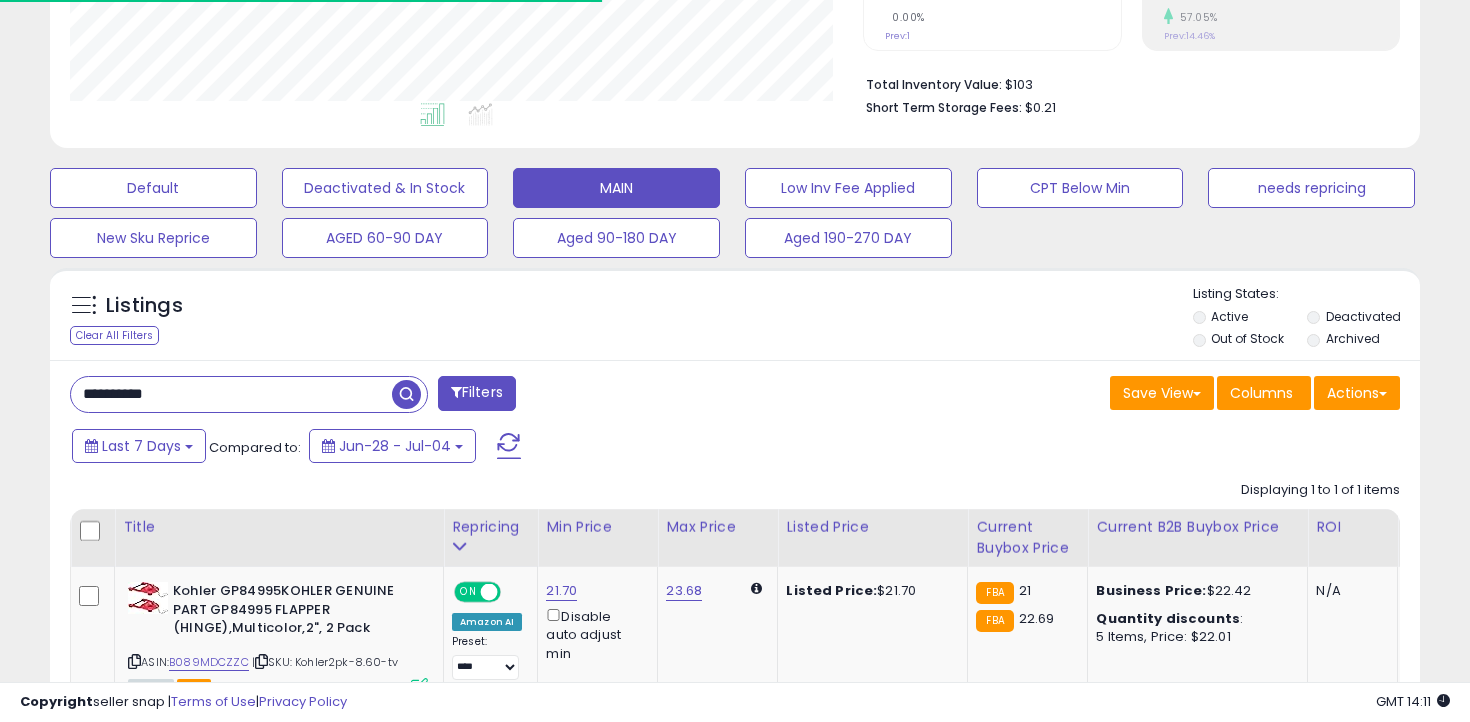 scroll, scrollTop: 603, scrollLeft: 0, axis: vertical 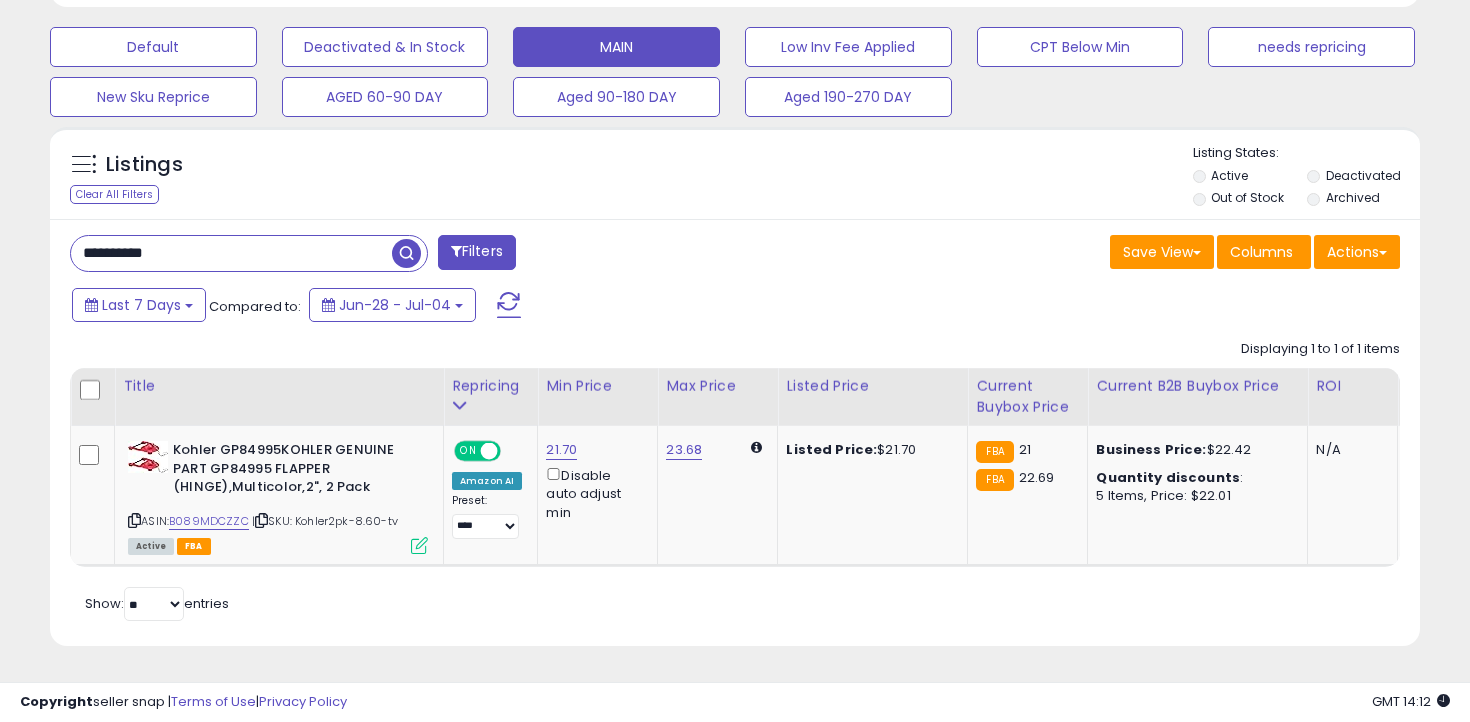 click on "**********" at bounding box center [231, 253] 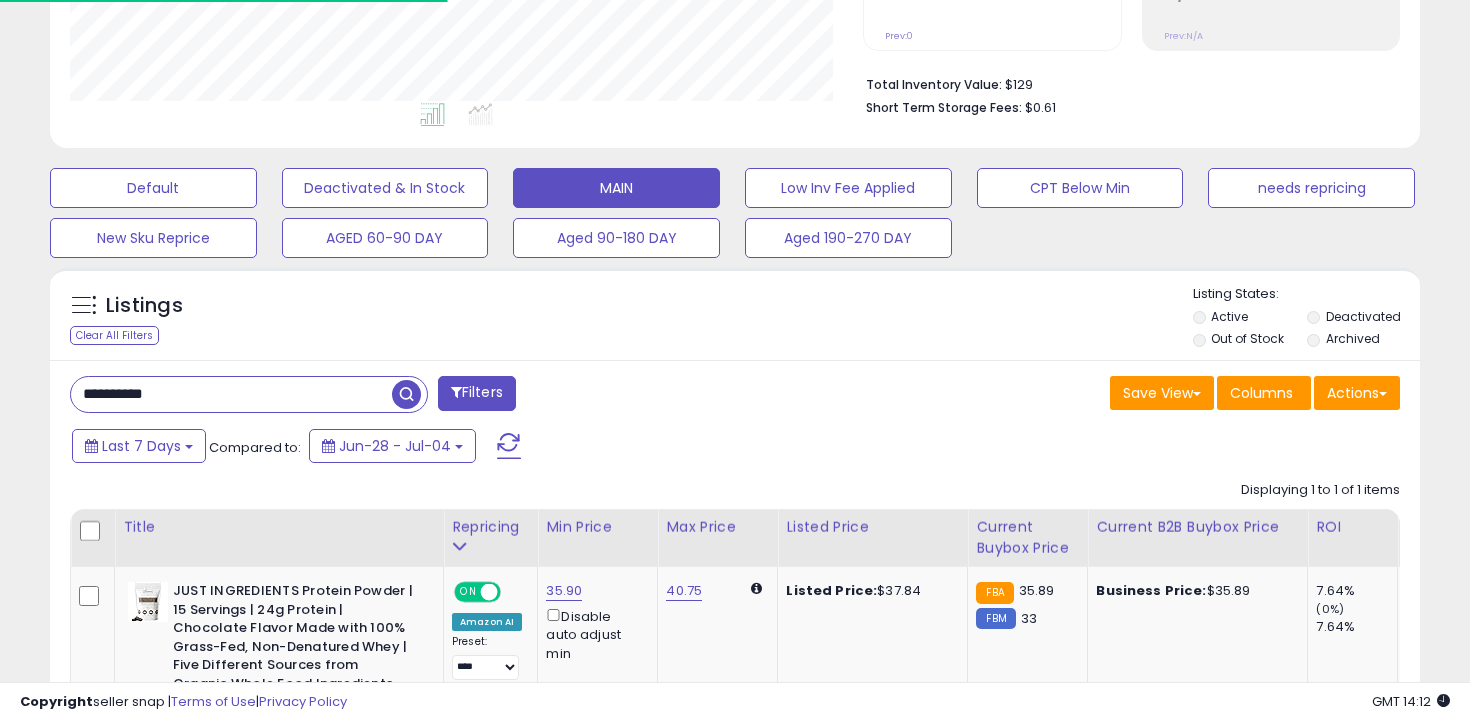scroll, scrollTop: 603, scrollLeft: 0, axis: vertical 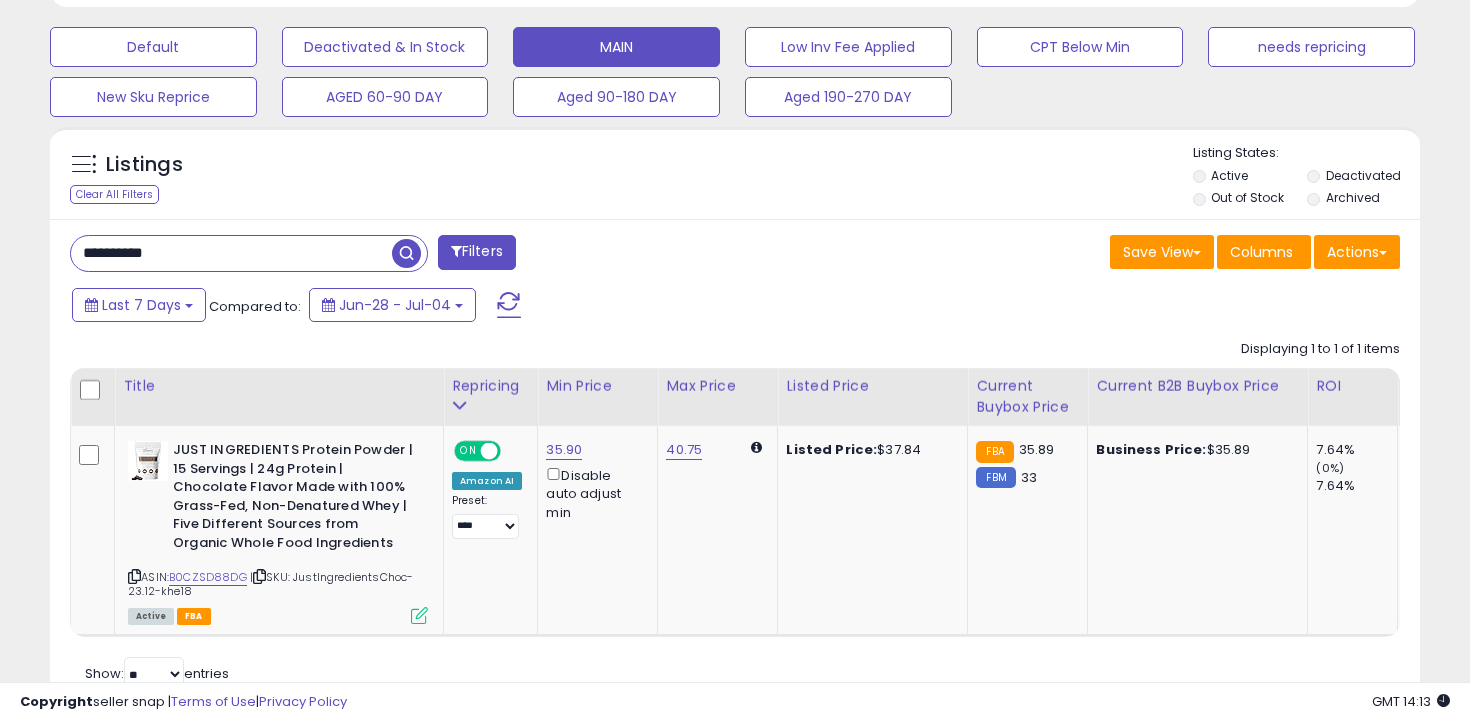 click on "**********" at bounding box center (231, 253) 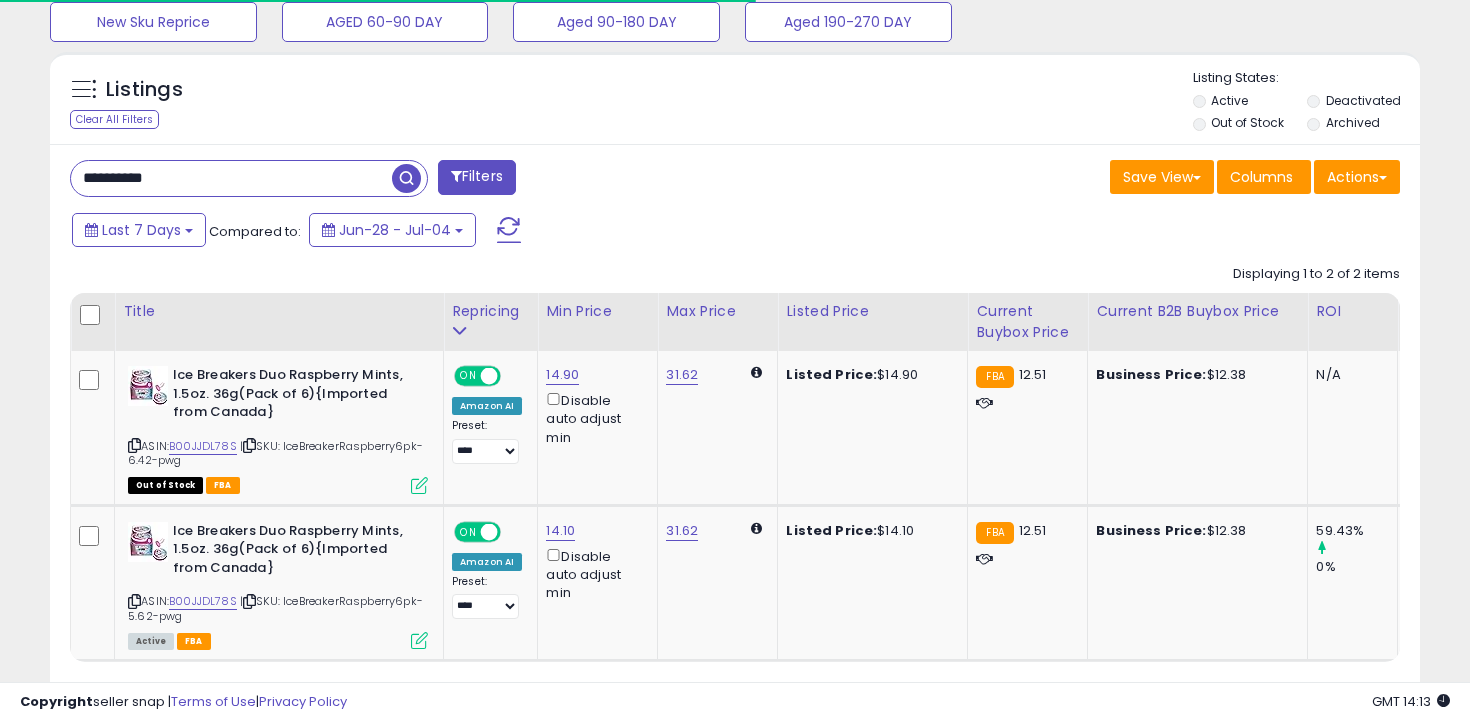 scroll, scrollTop: 773, scrollLeft: 0, axis: vertical 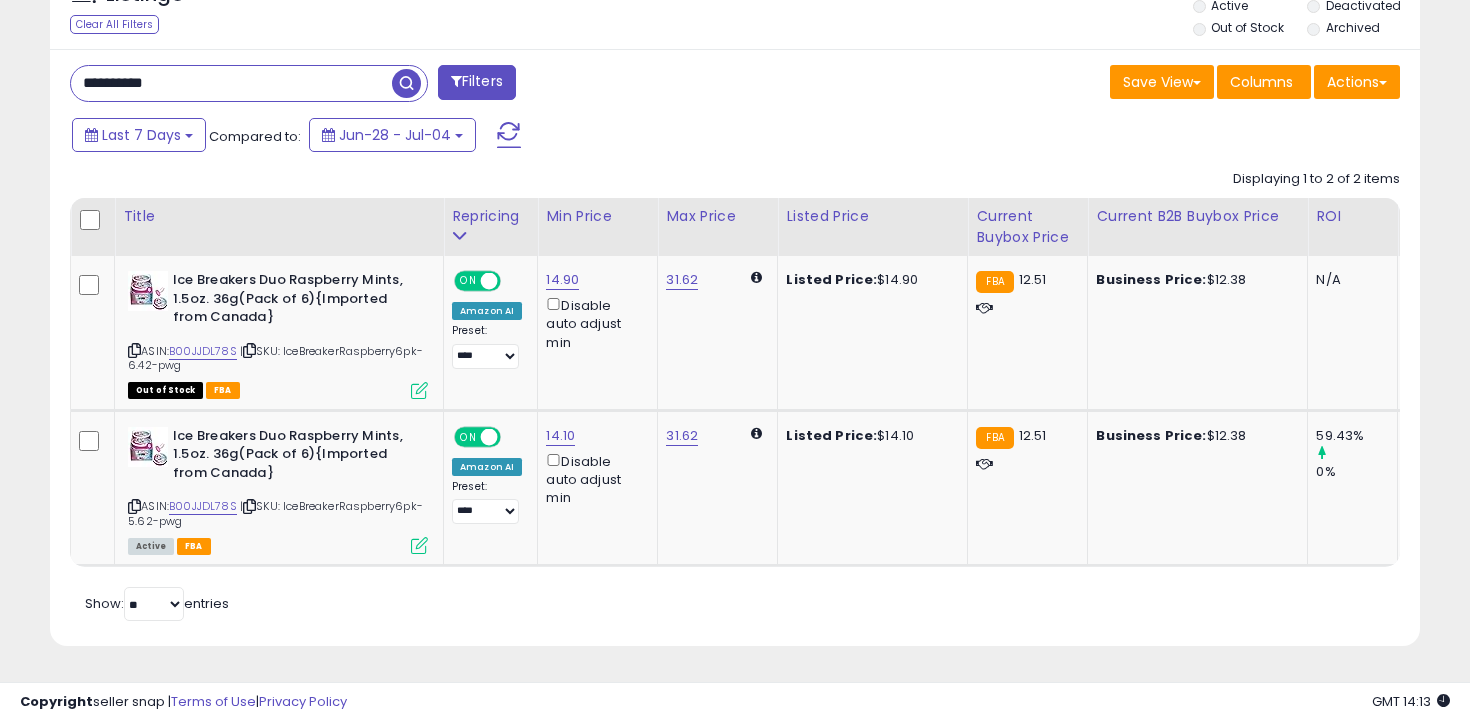 click on "**********" at bounding box center [231, 83] 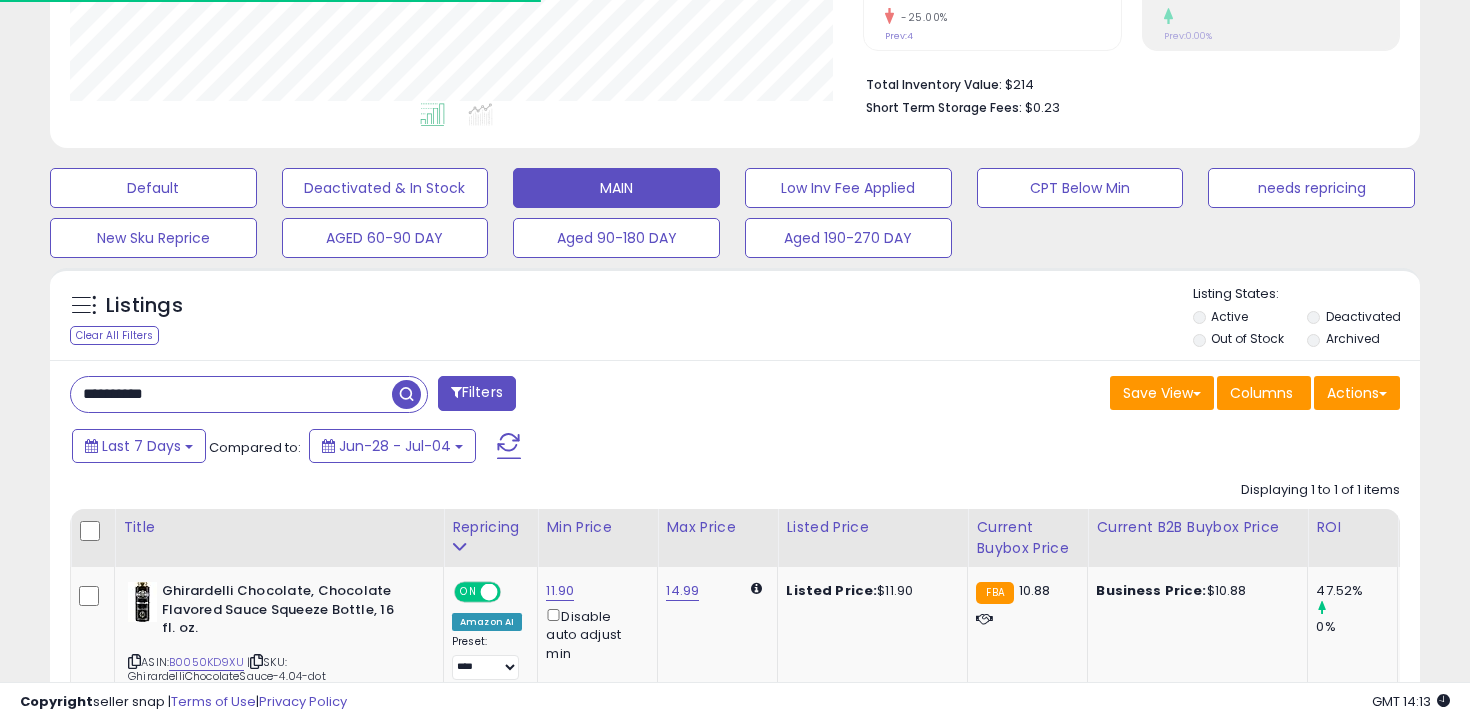 scroll, scrollTop: 617, scrollLeft: 0, axis: vertical 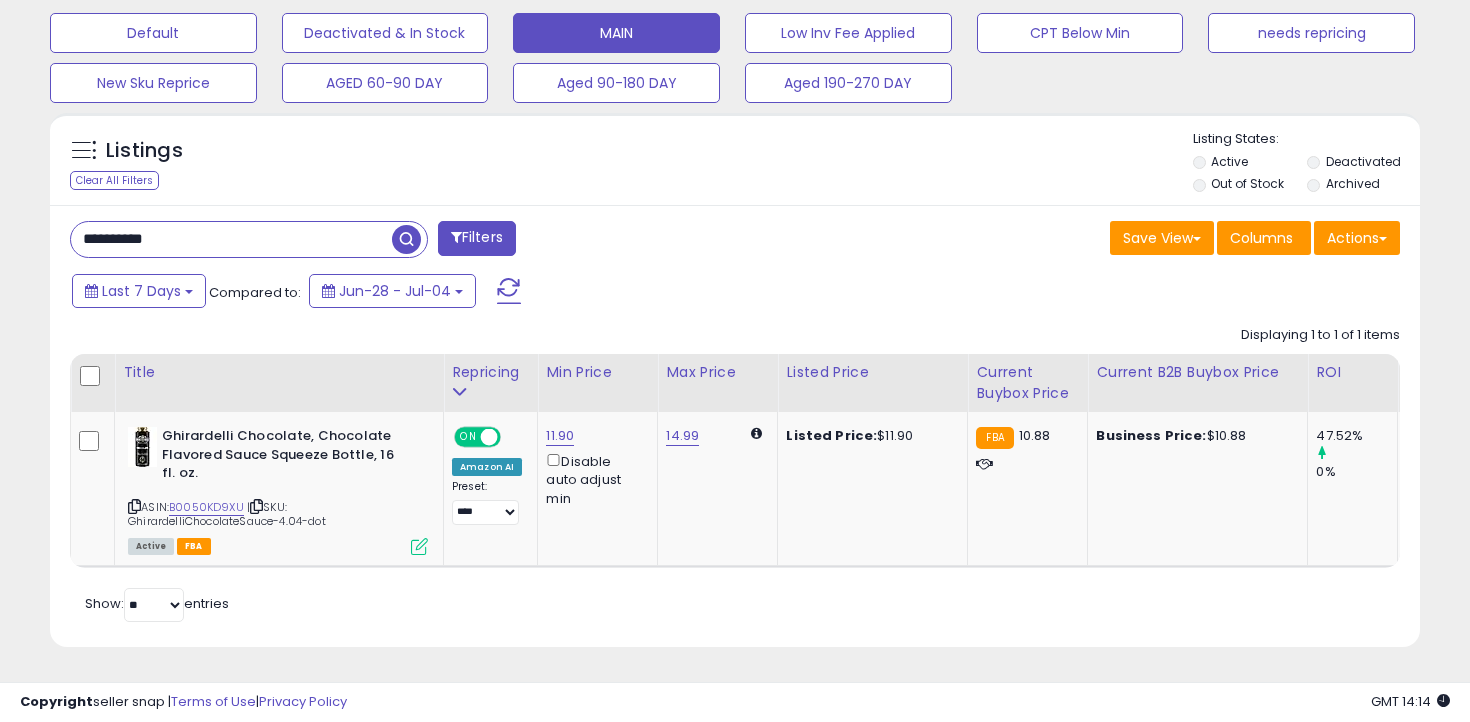 click on "**********" at bounding box center (231, 239) 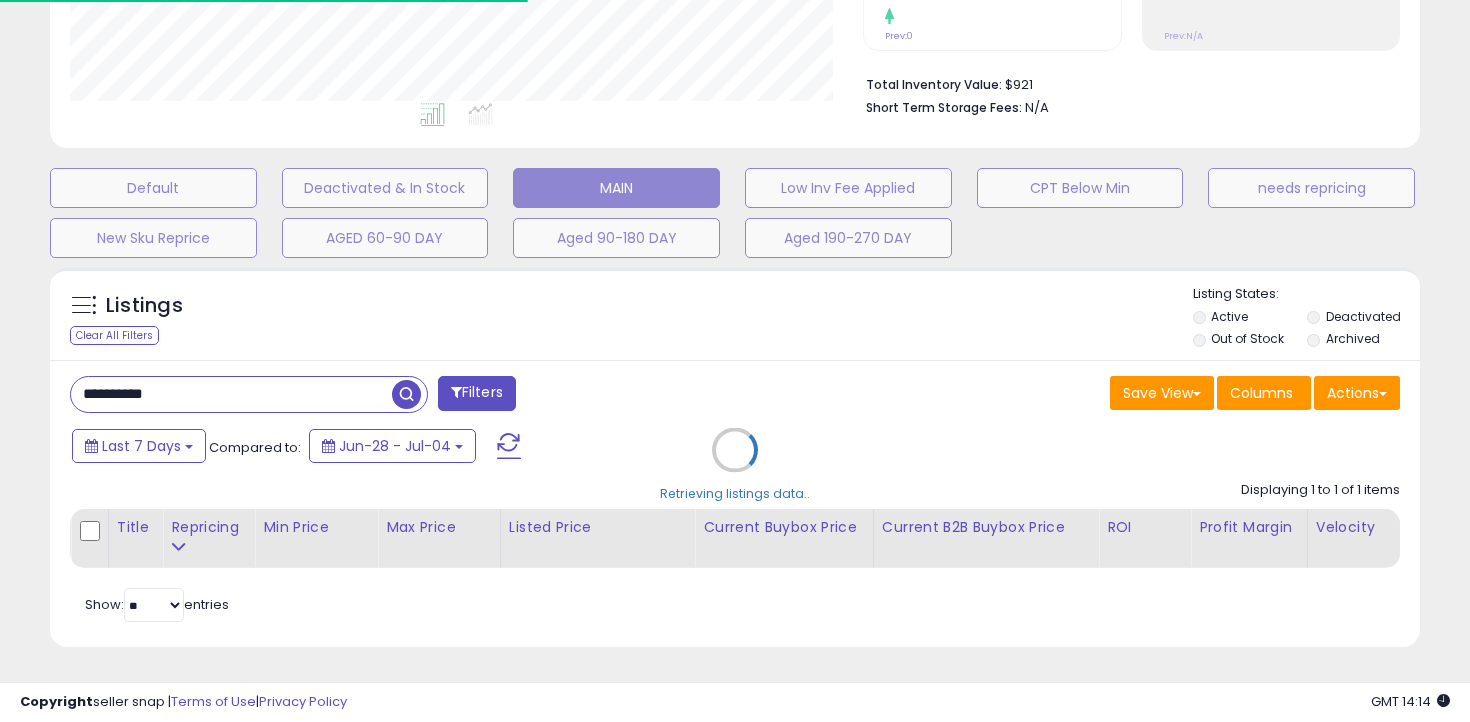 scroll, scrollTop: 585, scrollLeft: 0, axis: vertical 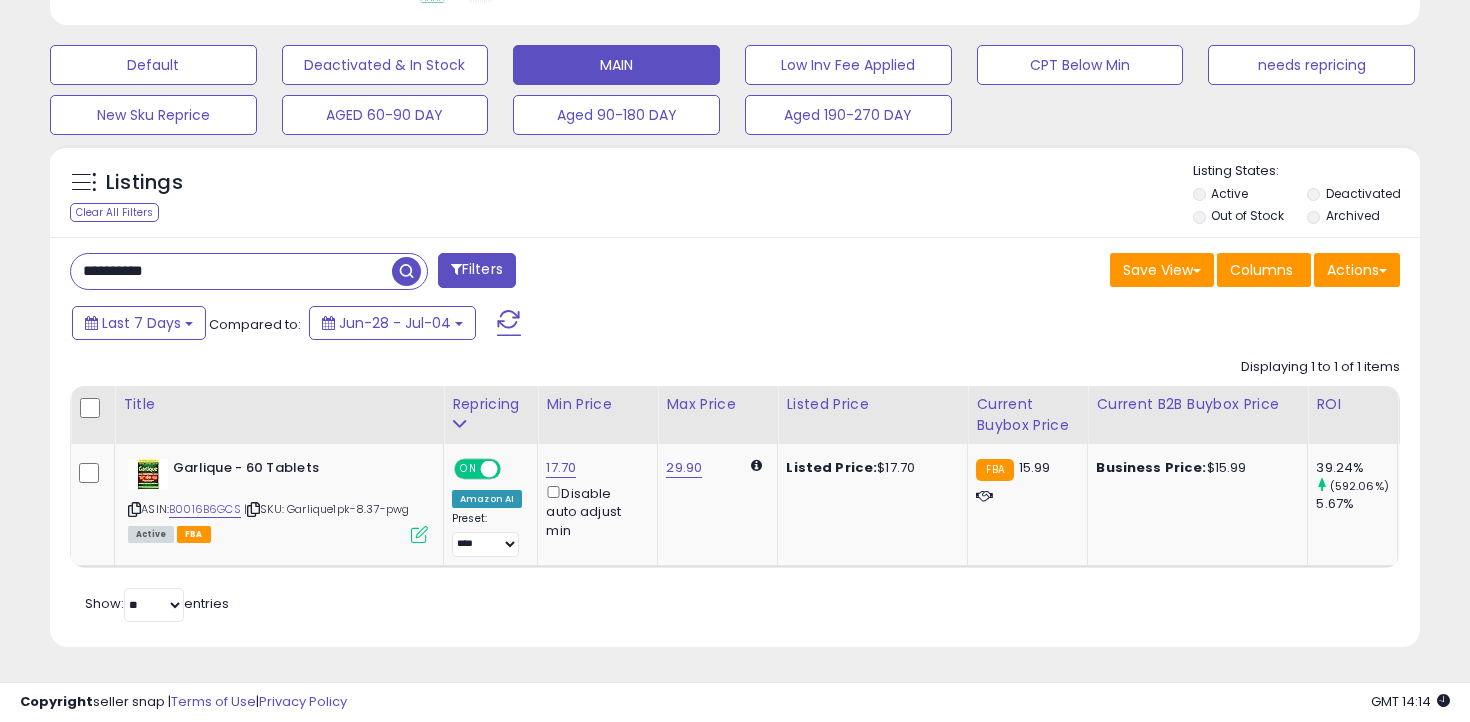 click on "**********" at bounding box center [231, 271] 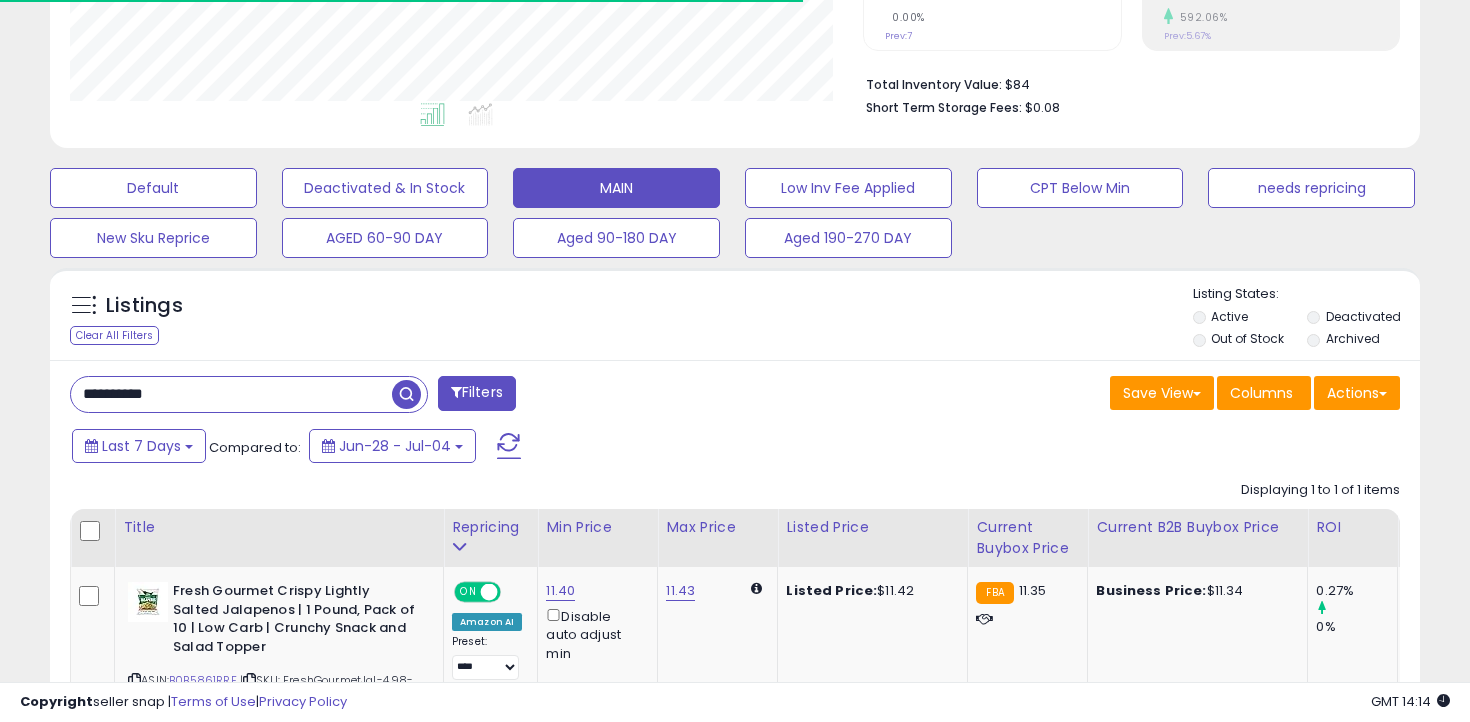 scroll, scrollTop: 585, scrollLeft: 0, axis: vertical 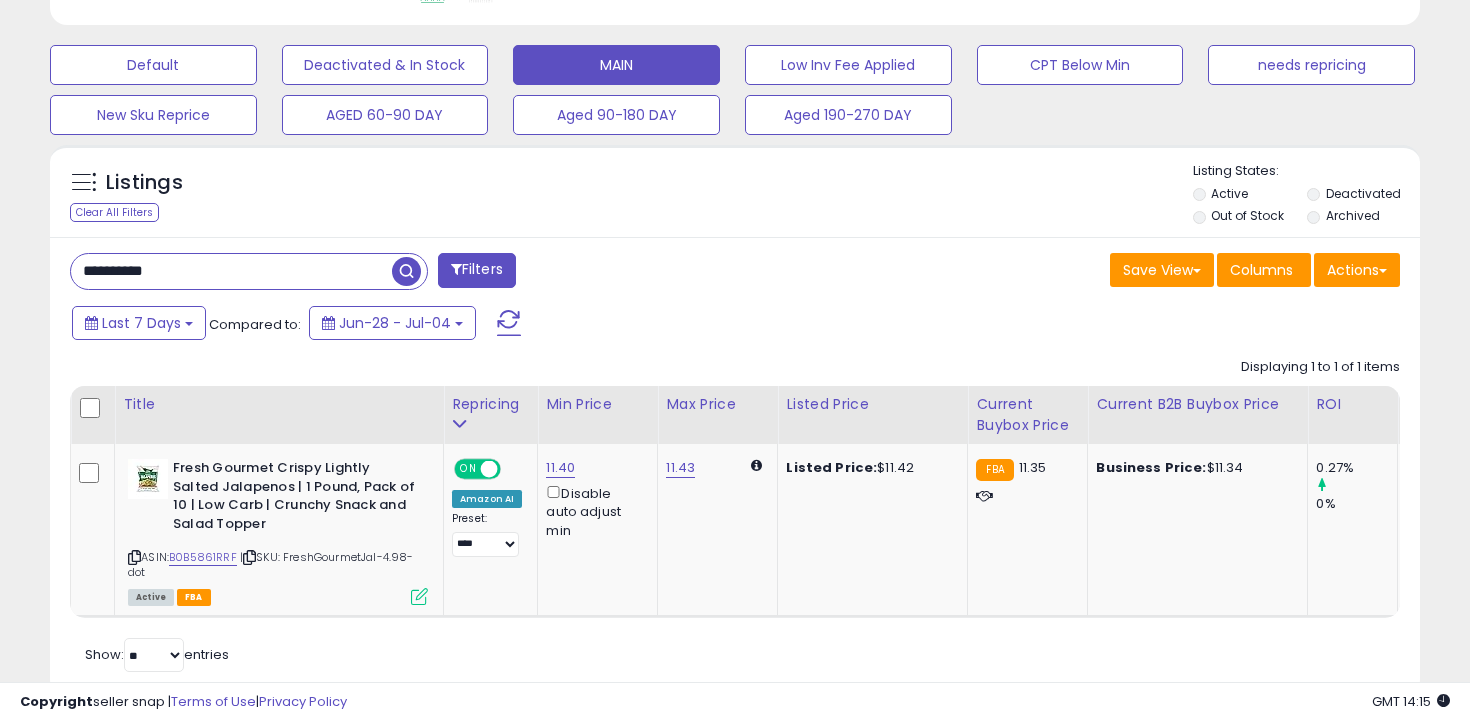 click on "**********" at bounding box center [231, 271] 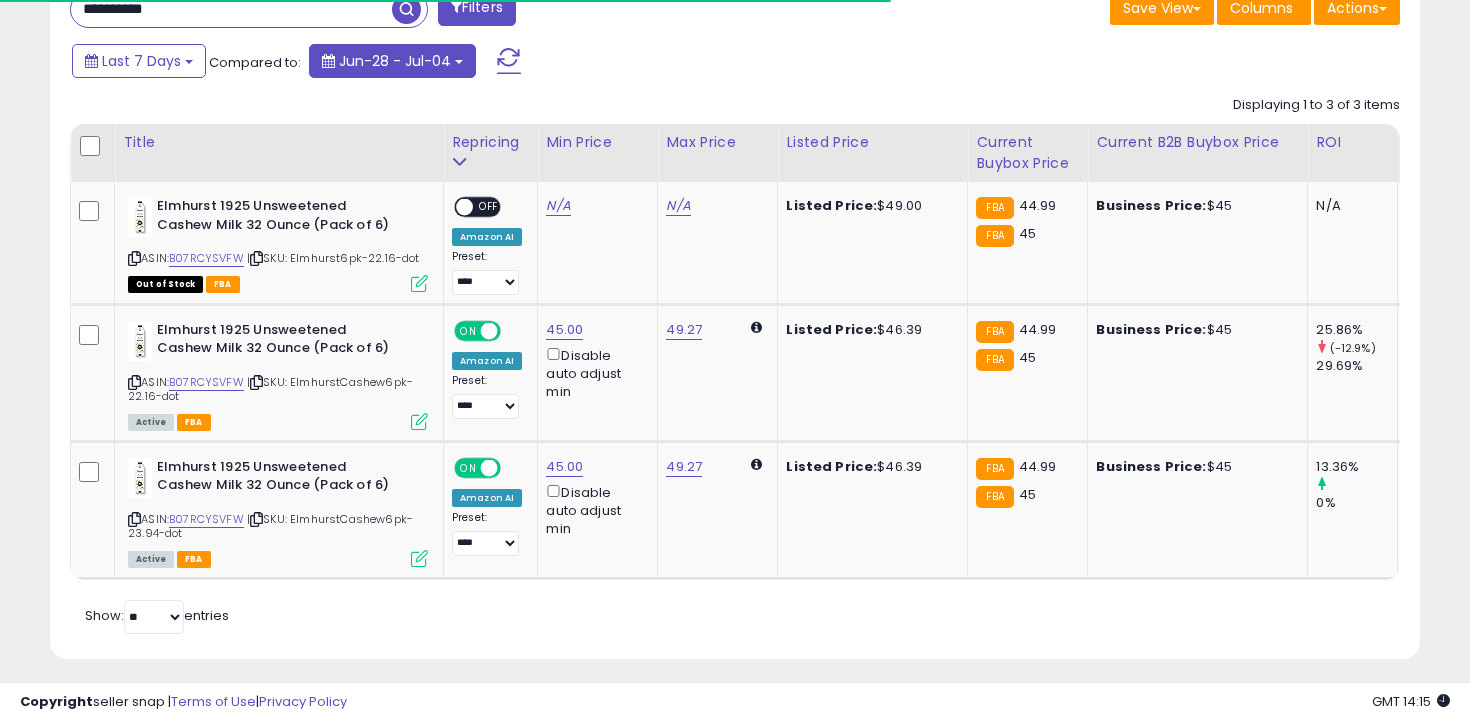 scroll, scrollTop: 859, scrollLeft: 0, axis: vertical 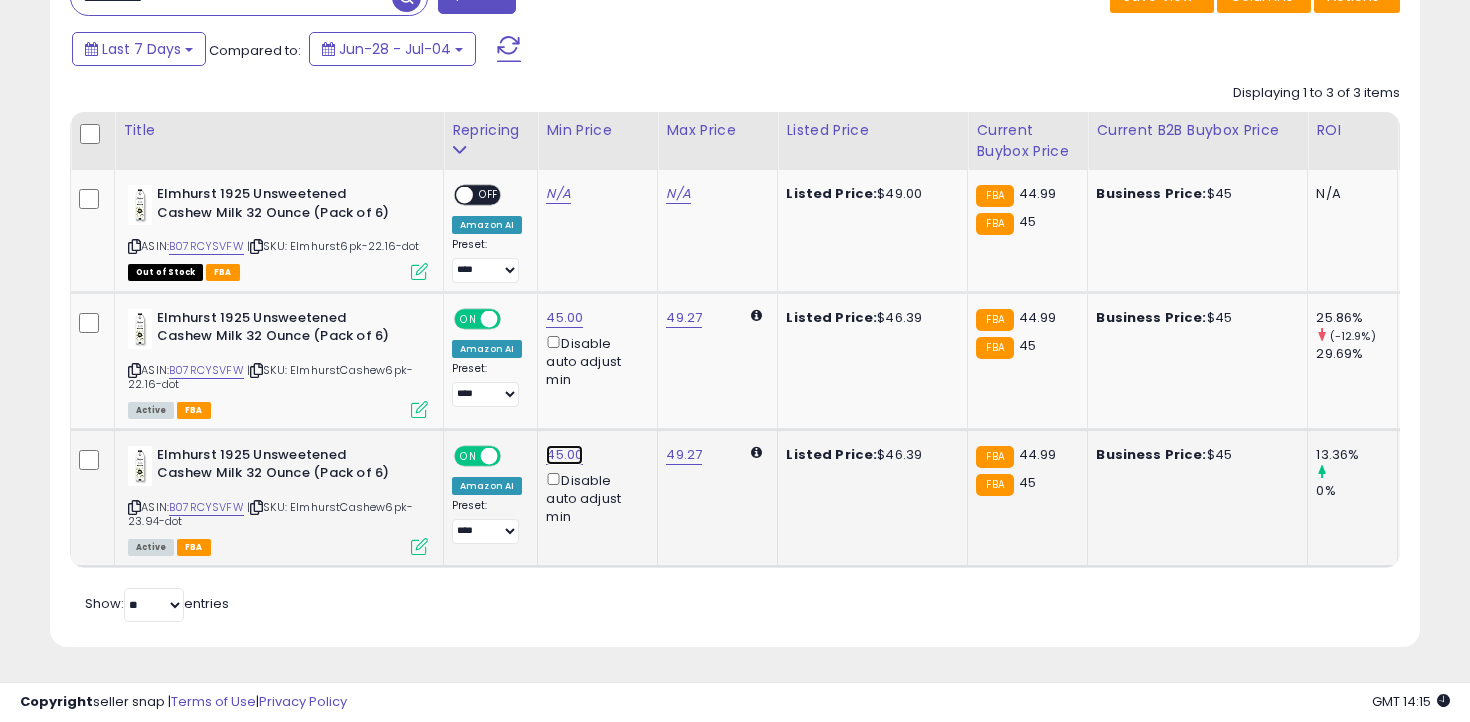 click on "45.00" at bounding box center (558, 194) 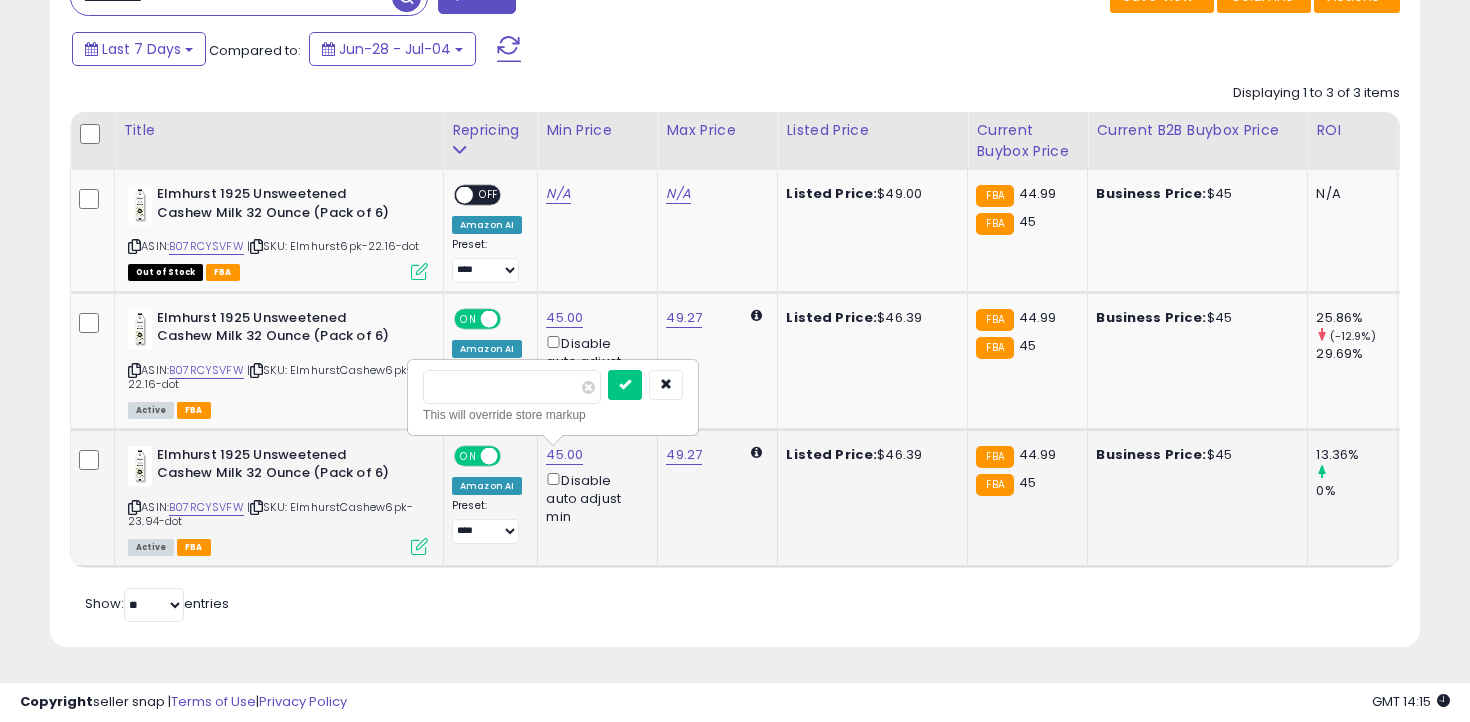 click on "*****" at bounding box center [512, 387] 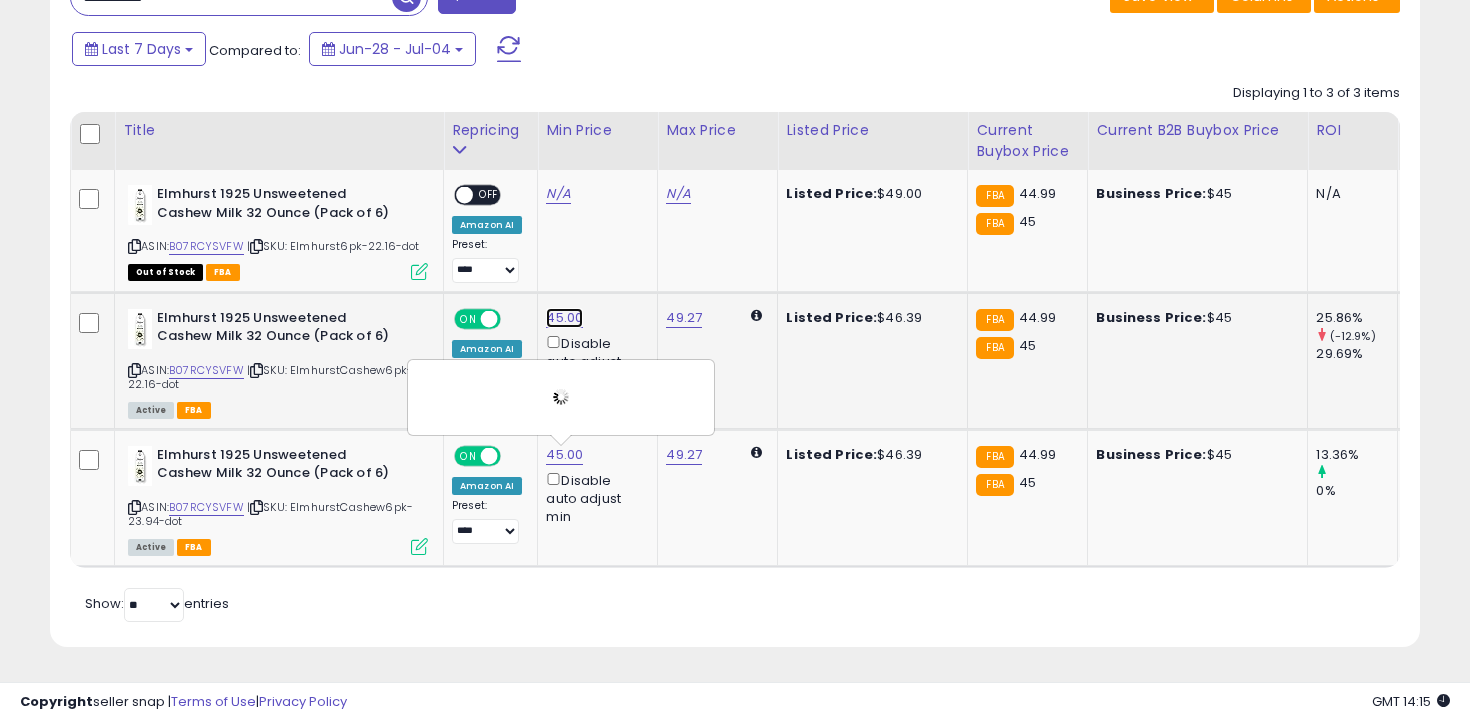 click on "45.00" at bounding box center [558, 194] 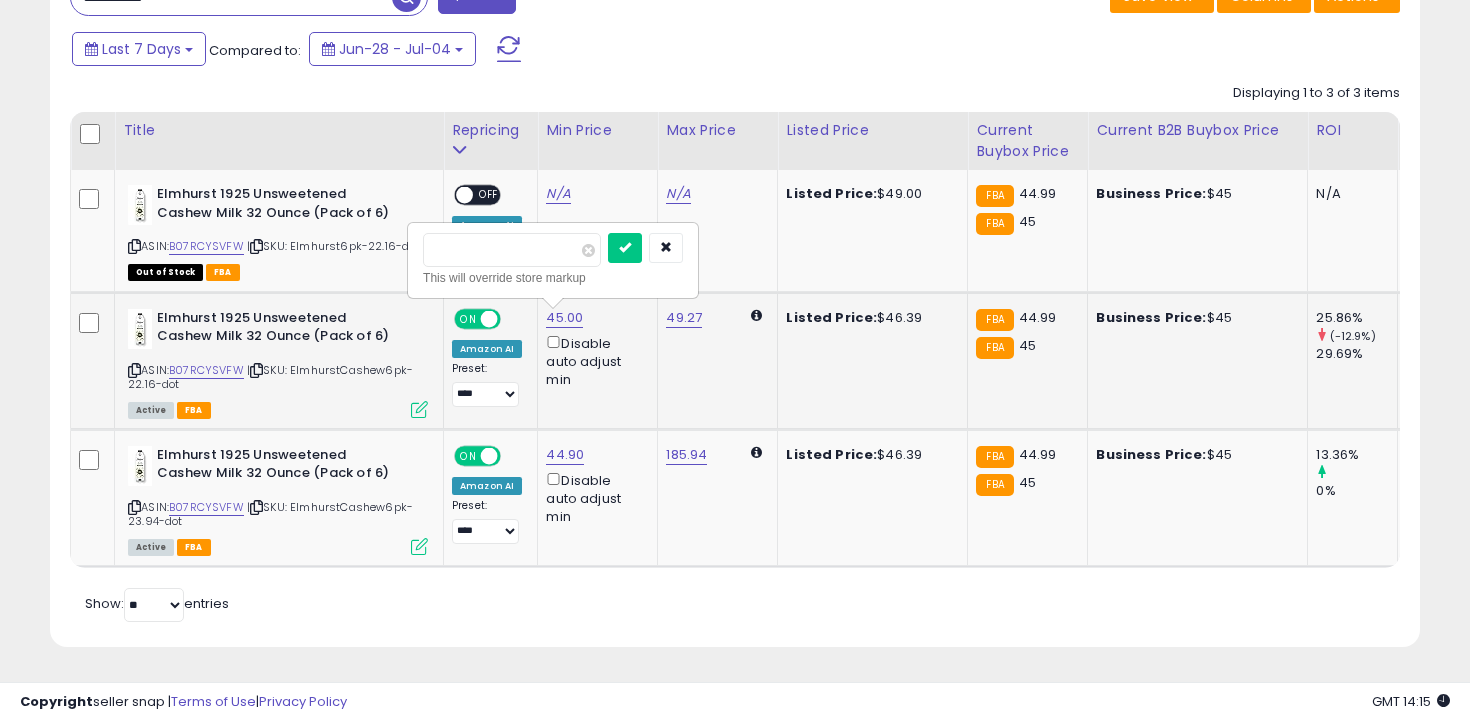 click on "*****" at bounding box center (512, 250) 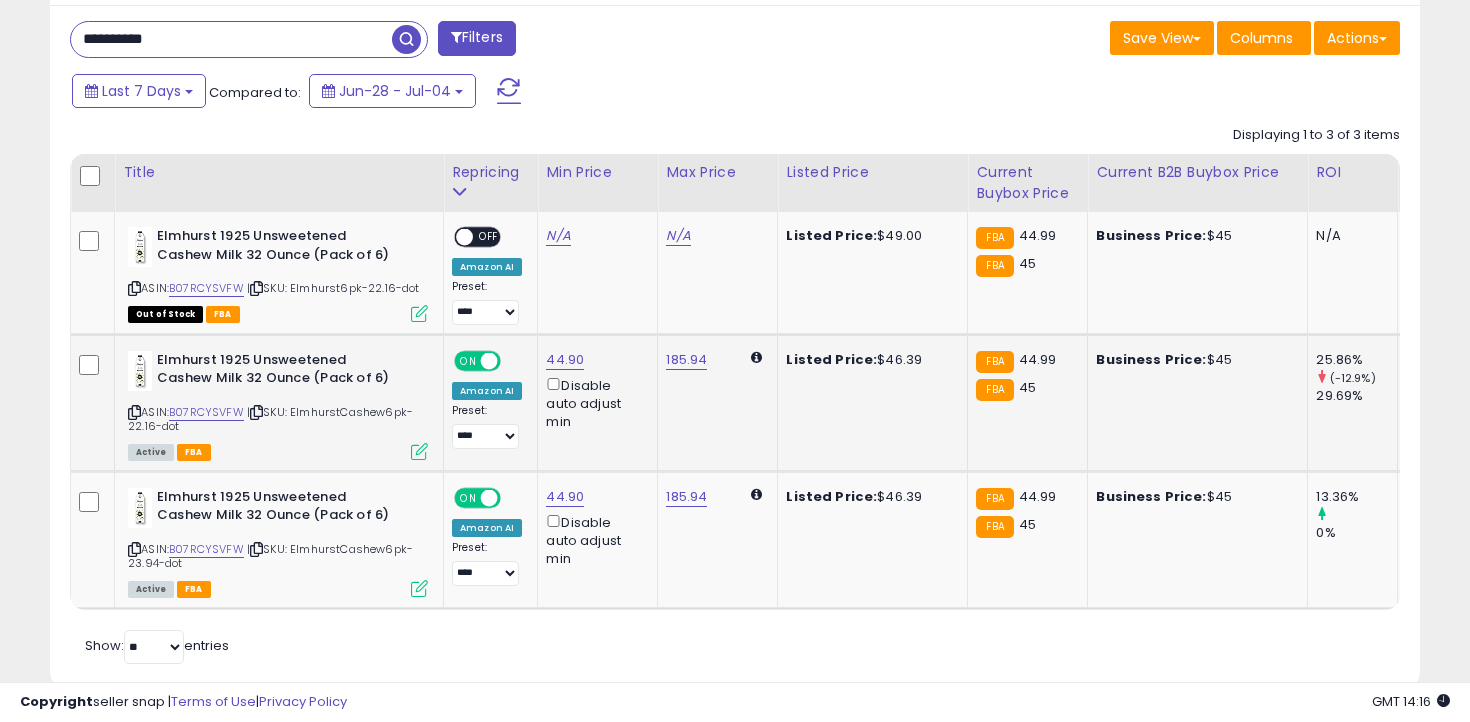 click on "**********" at bounding box center (231, 39) 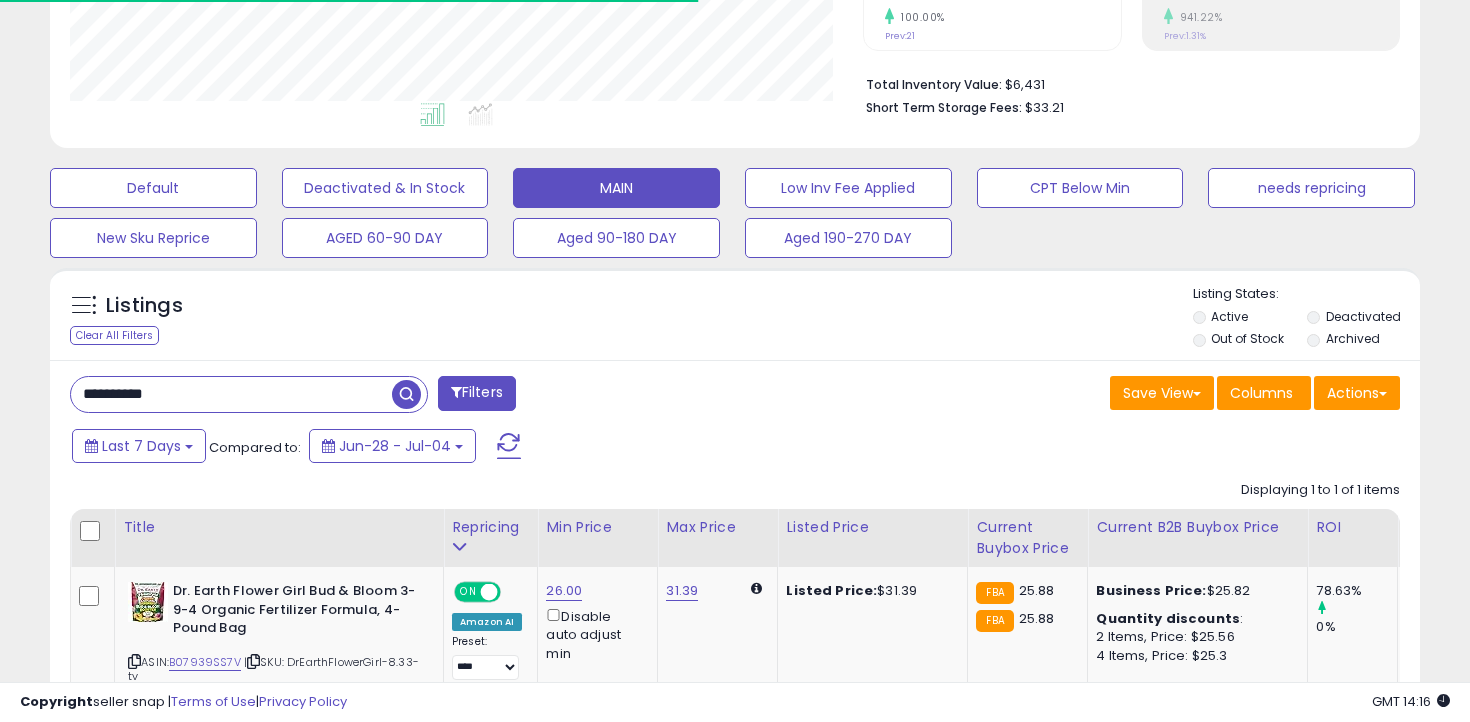 scroll, scrollTop: 617, scrollLeft: 0, axis: vertical 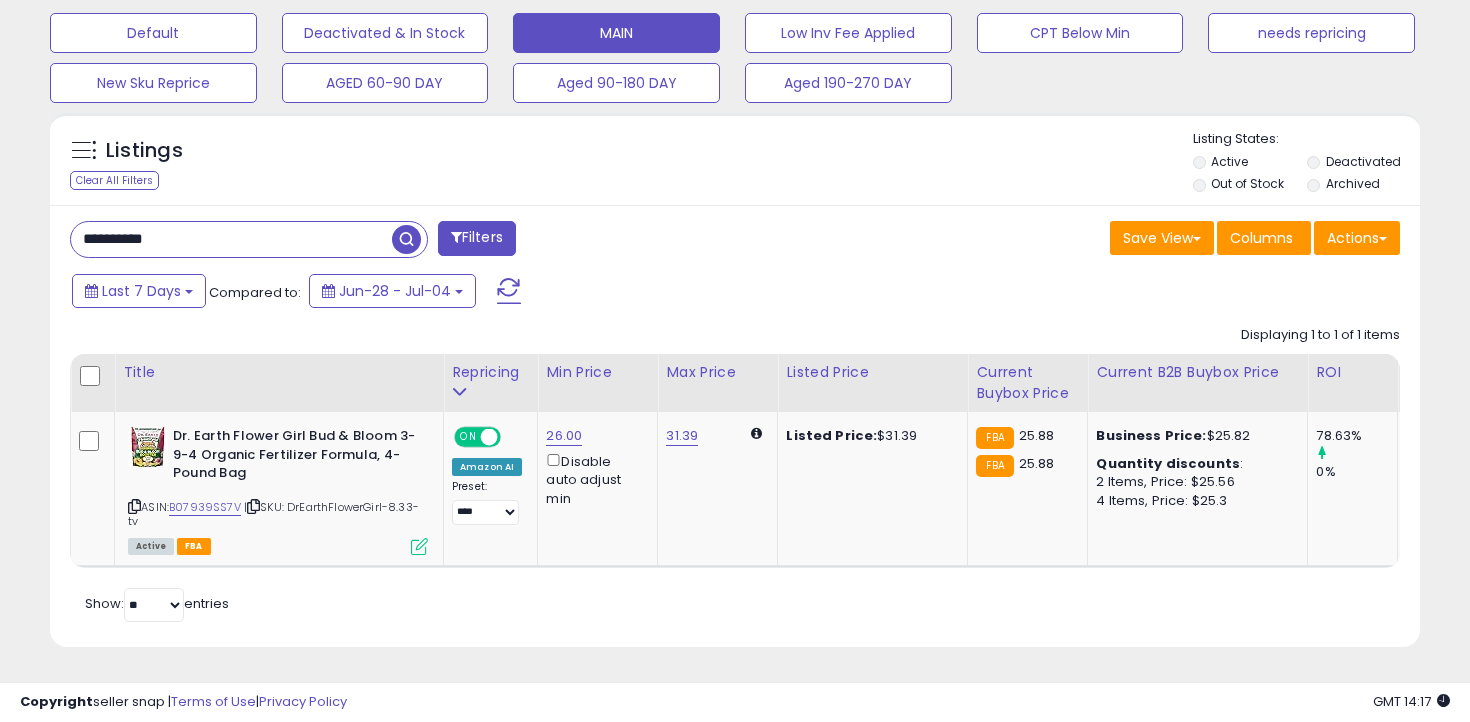 click on "**********" at bounding box center (231, 239) 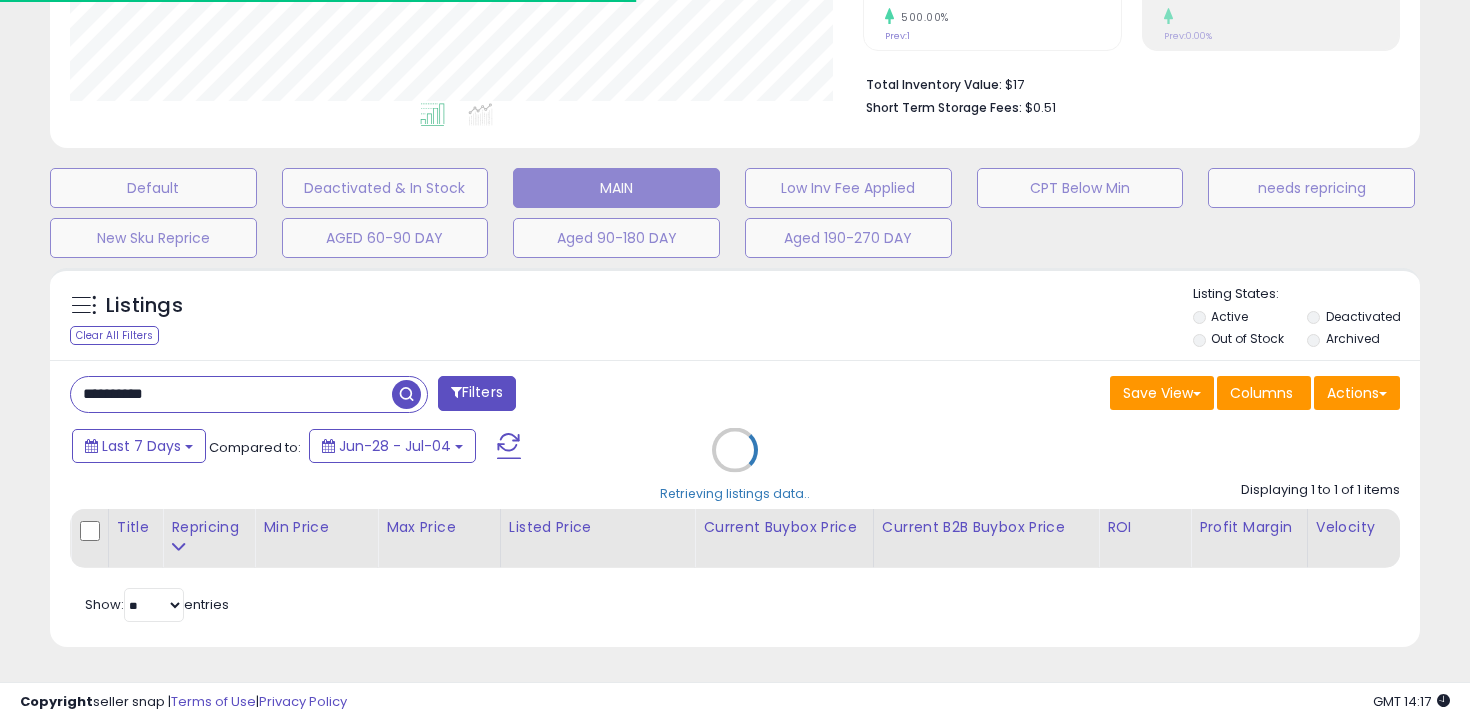 scroll, scrollTop: 585, scrollLeft: 0, axis: vertical 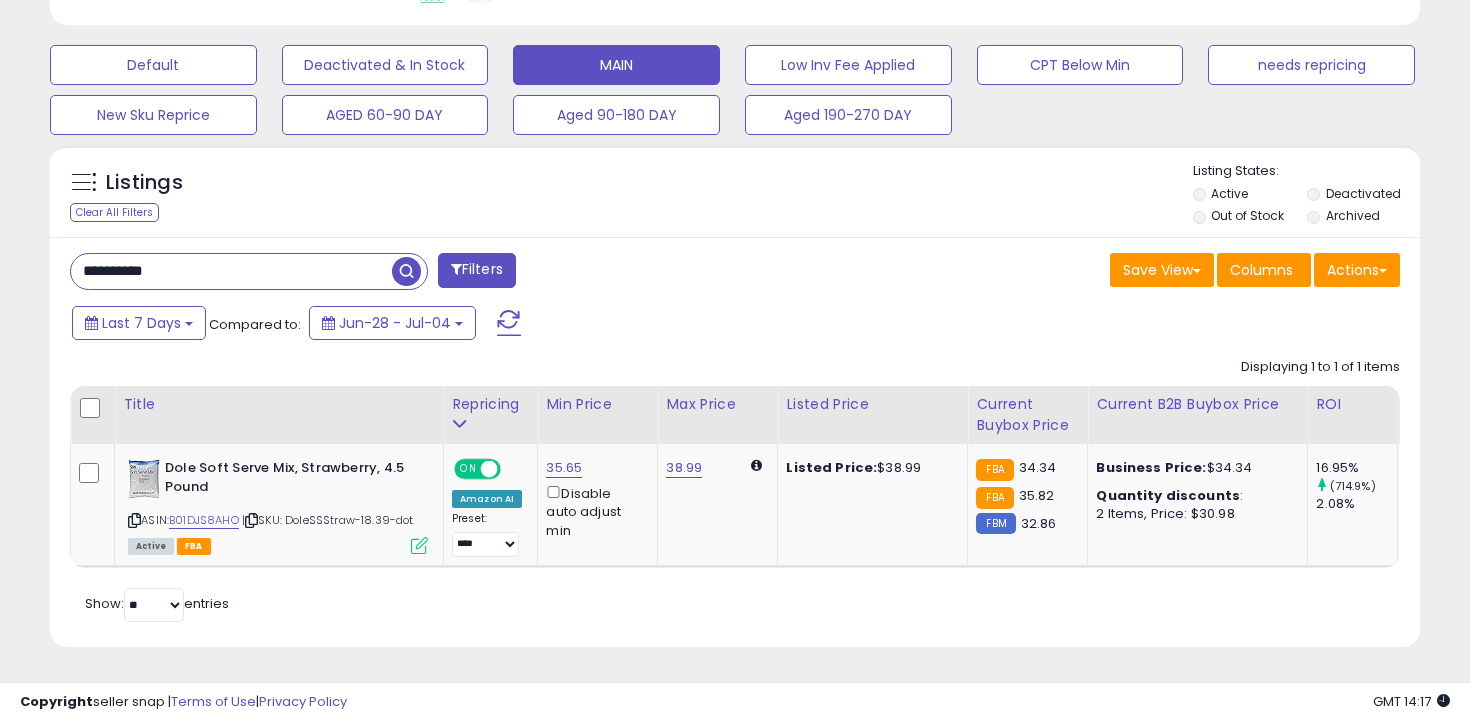 click on "**********" at bounding box center (231, 271) 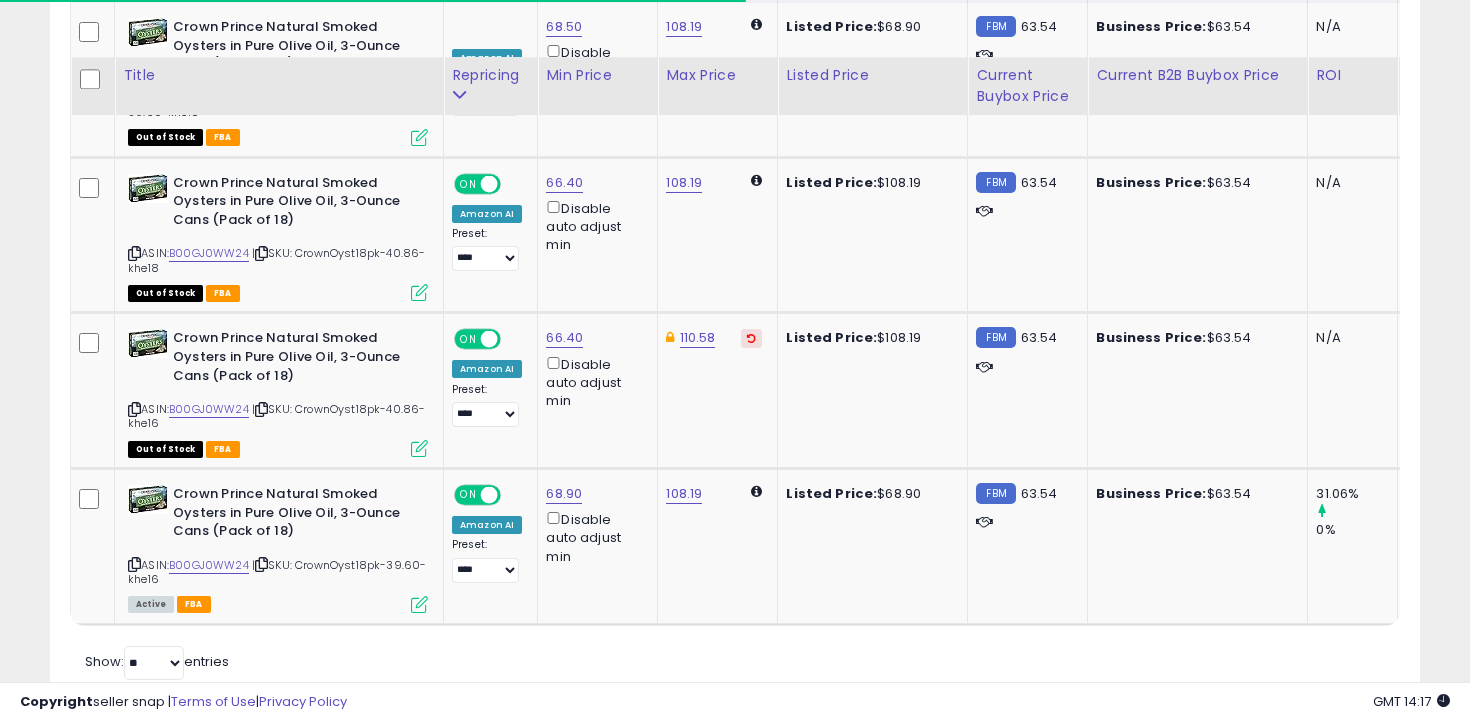 scroll, scrollTop: 1084, scrollLeft: 0, axis: vertical 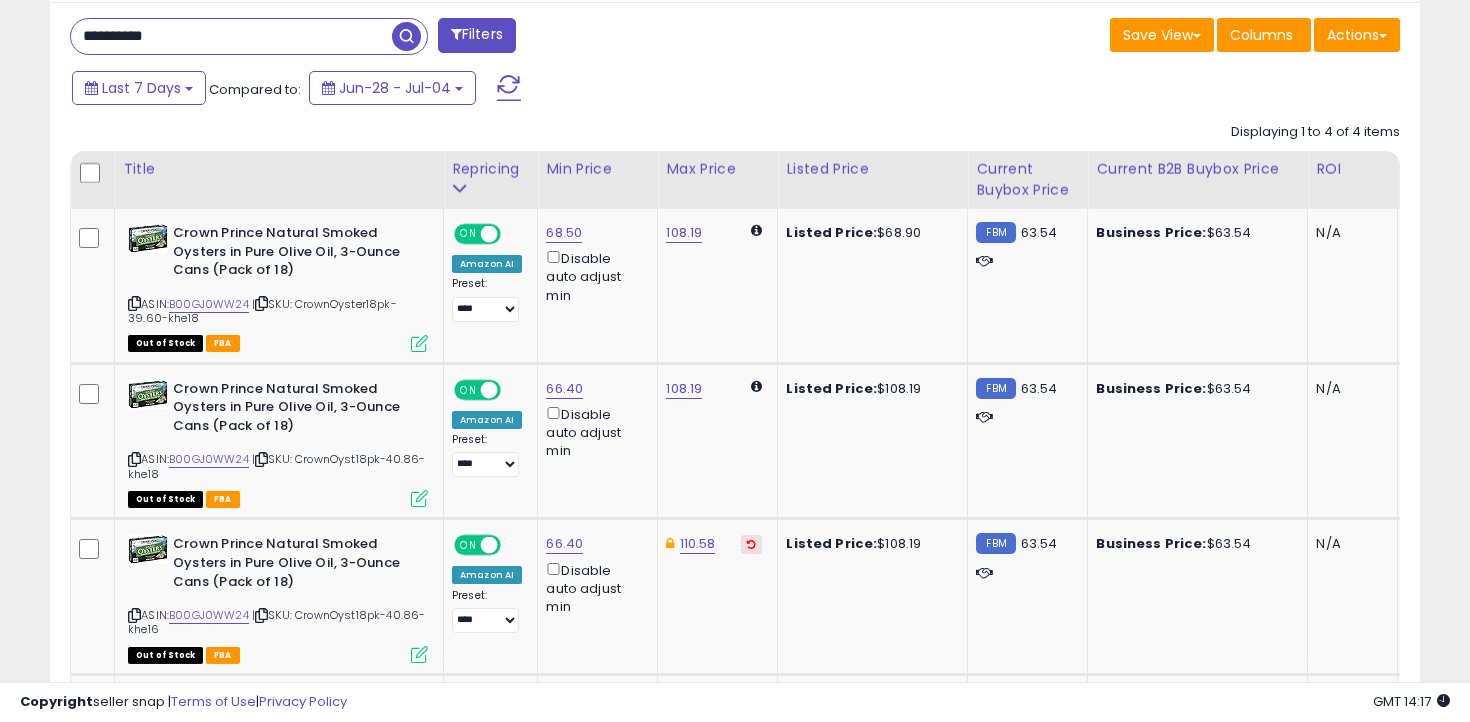 click on "**********" at bounding box center [231, 36] 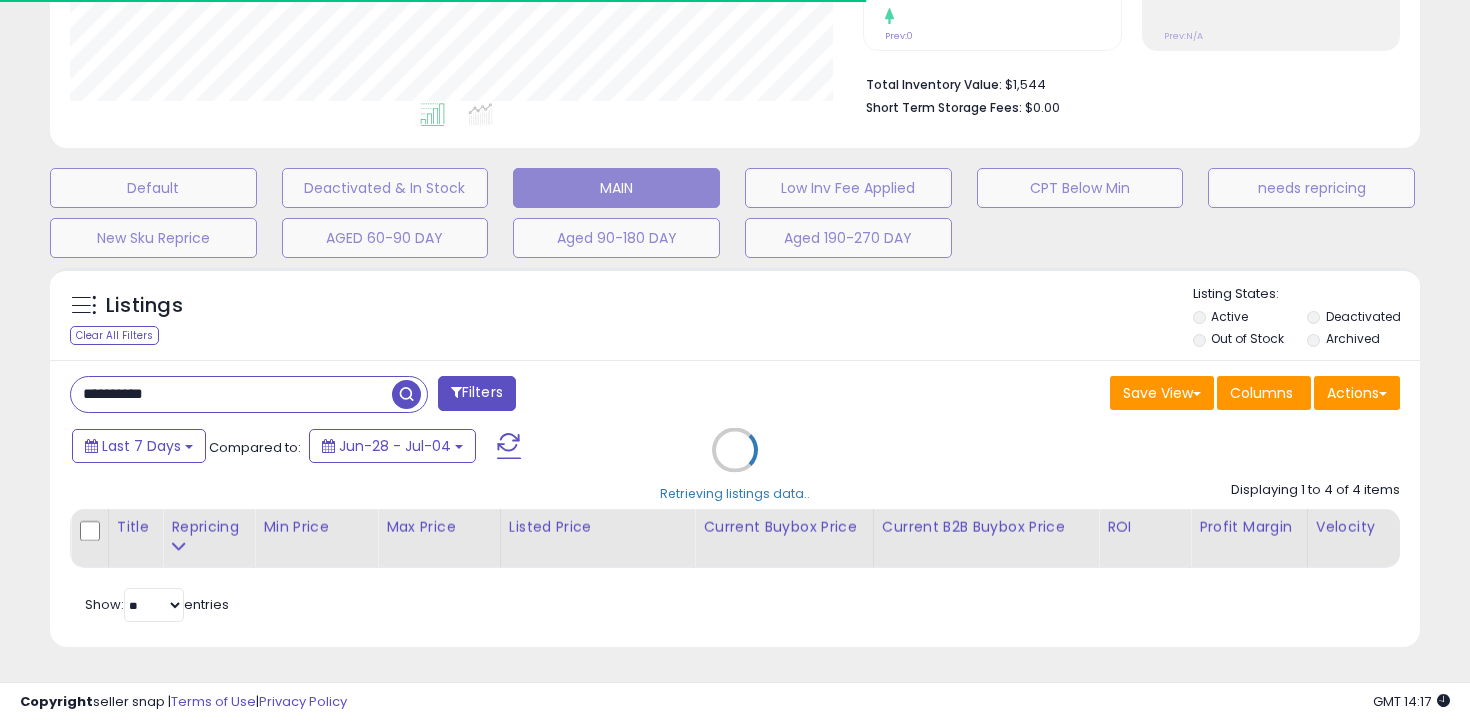 scroll, scrollTop: 810, scrollLeft: 0, axis: vertical 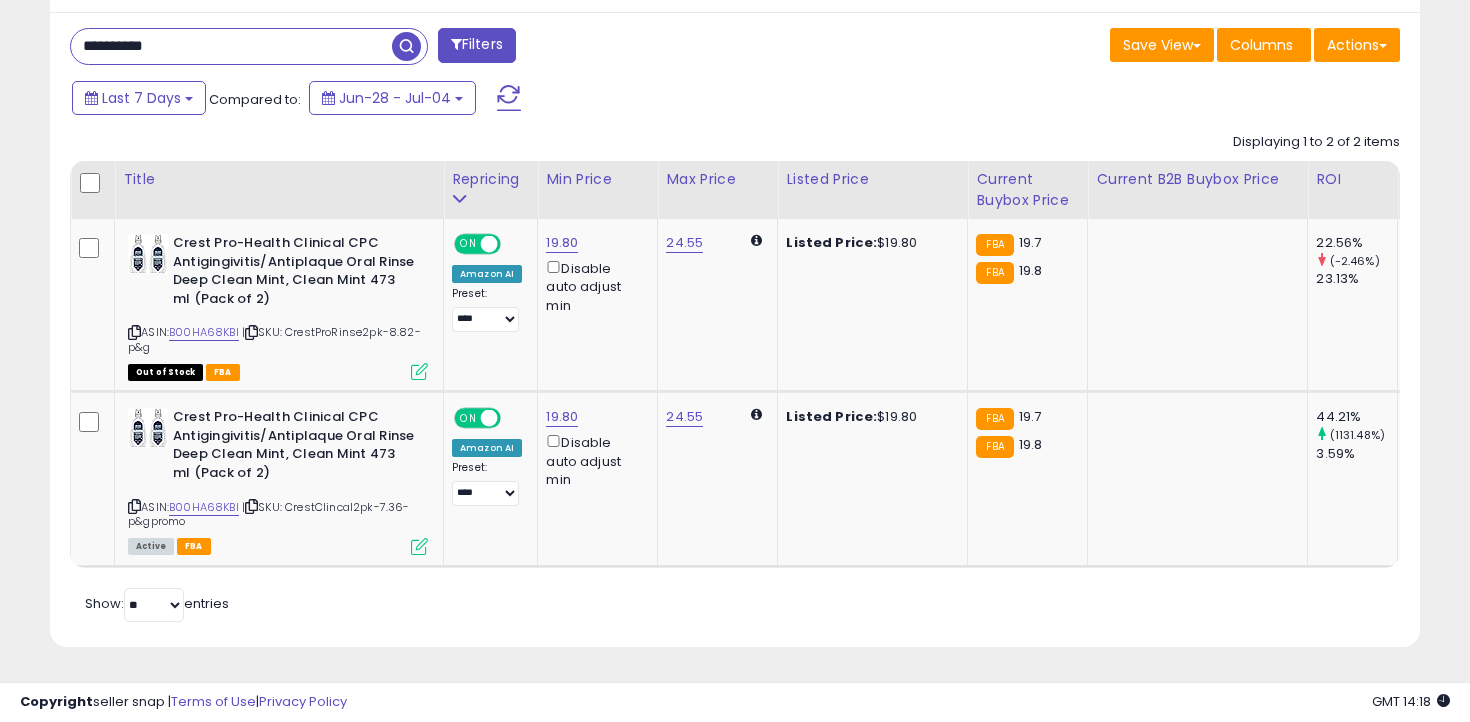 click on "**********" at bounding box center (231, 46) 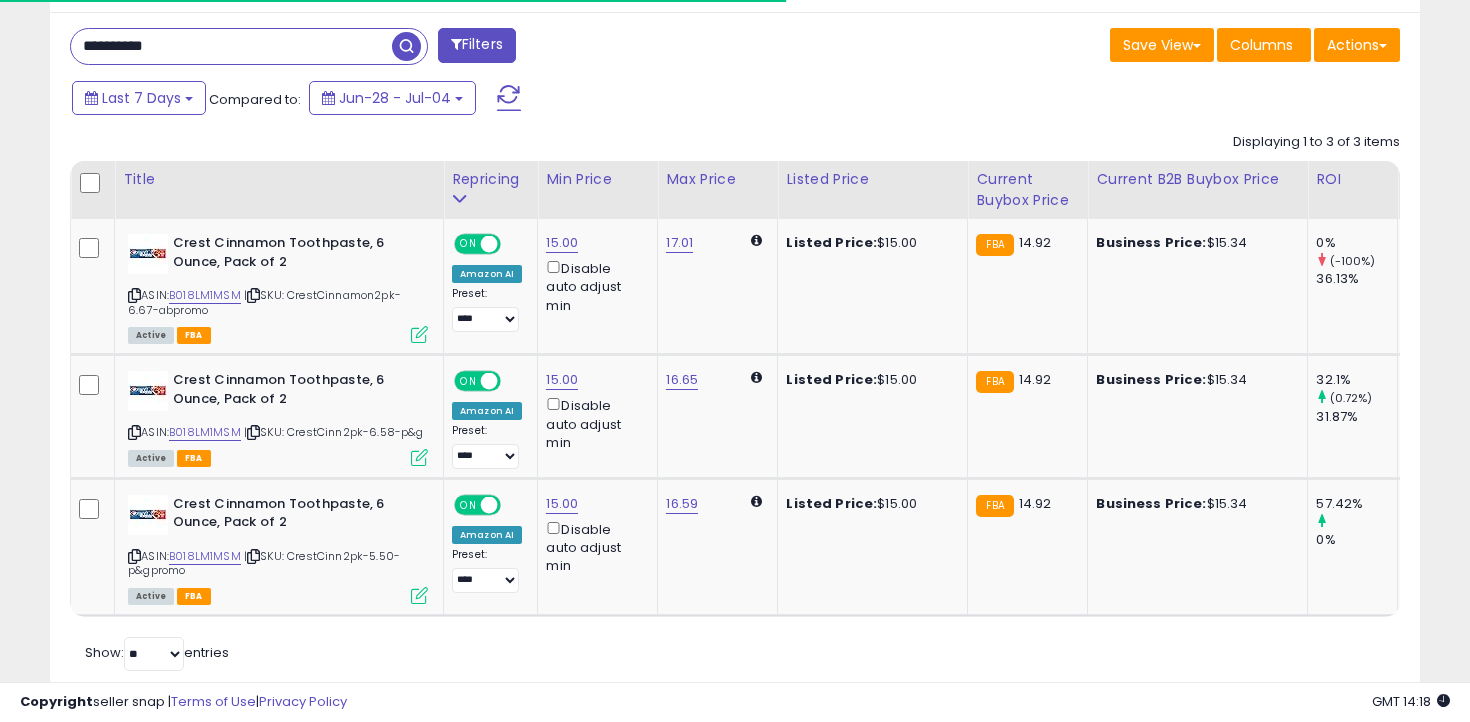 scroll, scrollTop: 859, scrollLeft: 0, axis: vertical 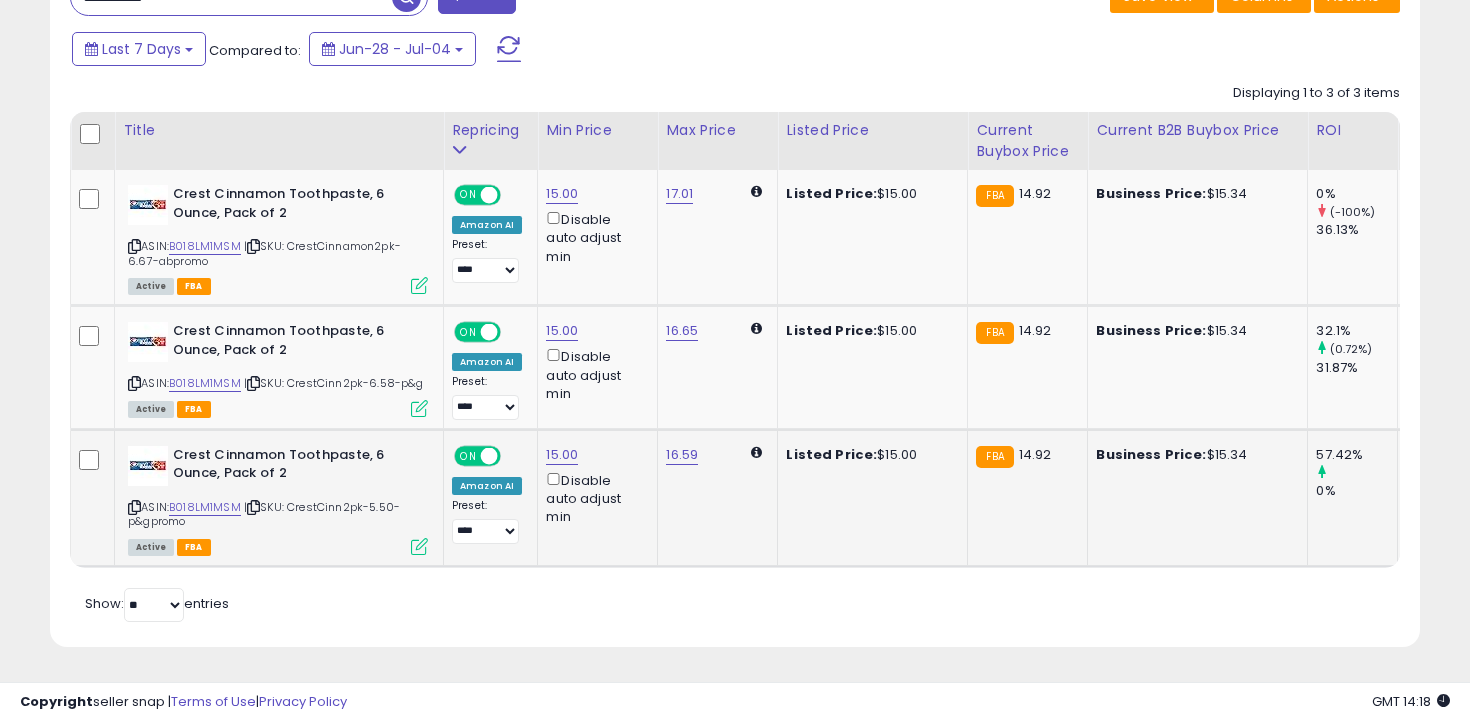 click on "15.00  Disable auto adjust min" at bounding box center [594, 486] 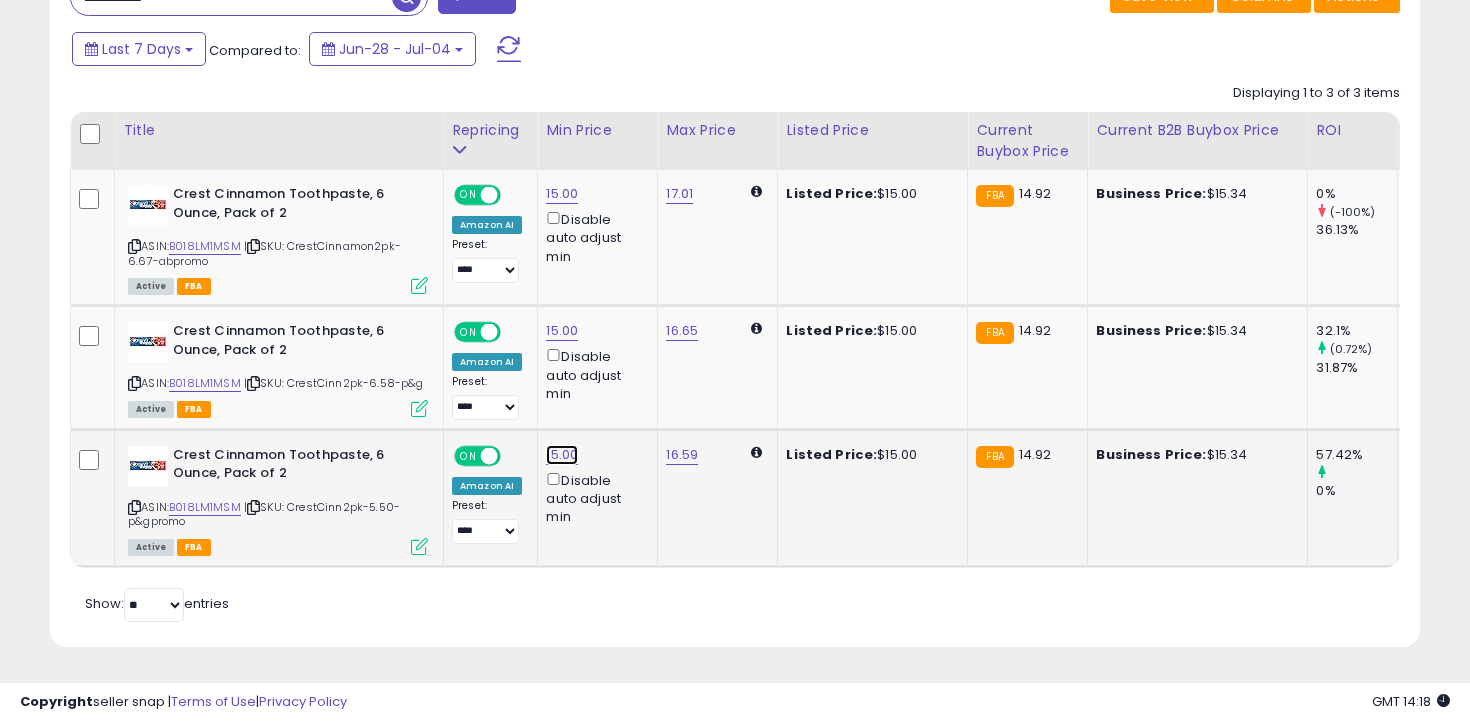 click on "15.00" at bounding box center [562, 194] 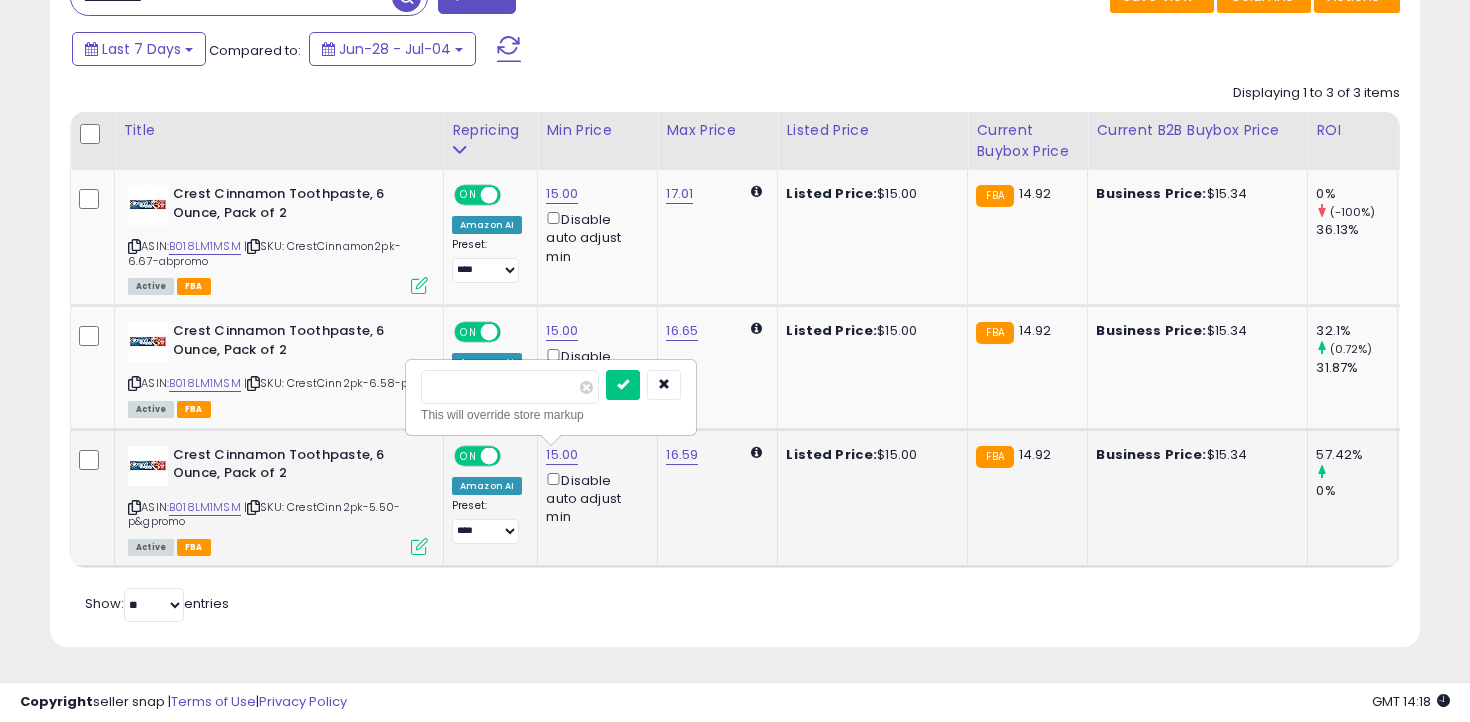 click on "*****" at bounding box center (510, 387) 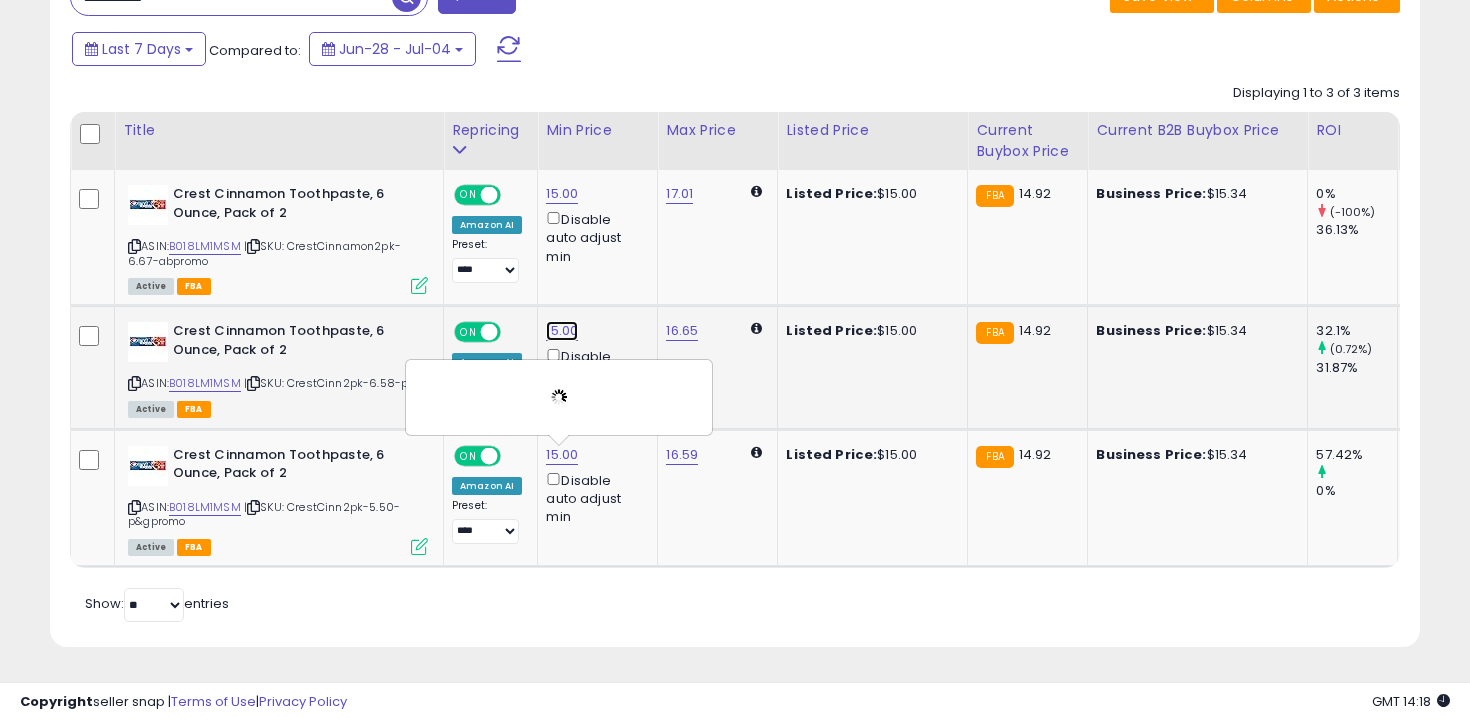click on "15.00" at bounding box center (562, 194) 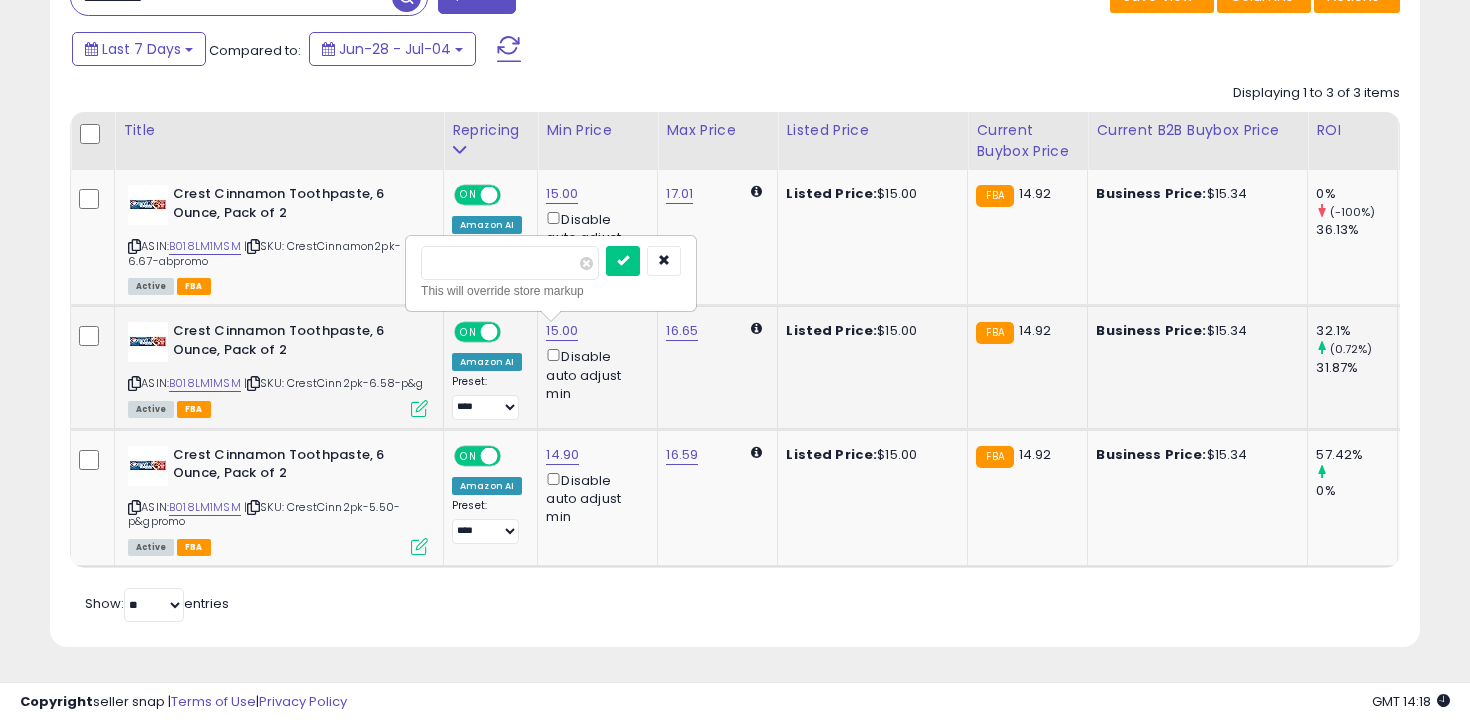 click on "*****" at bounding box center [510, 263] 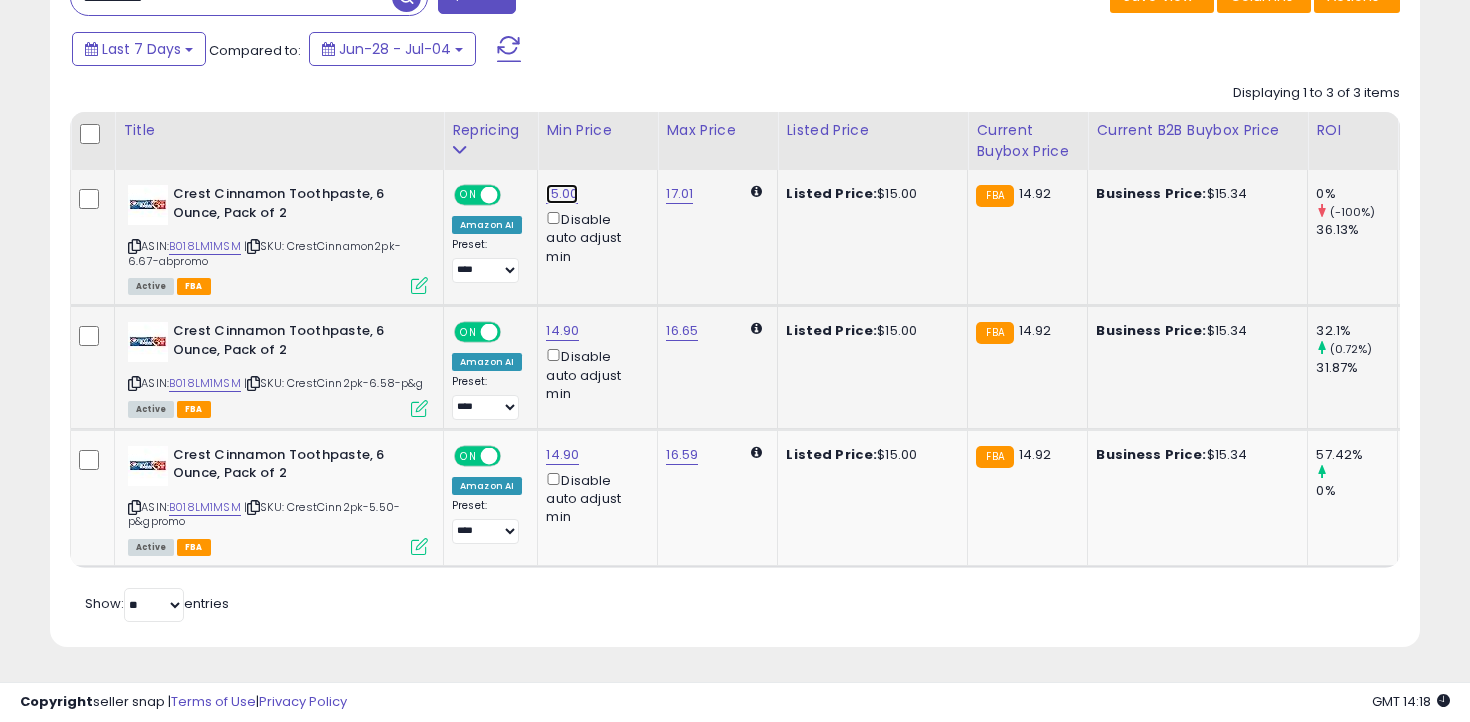 click on "15.00" at bounding box center (562, 194) 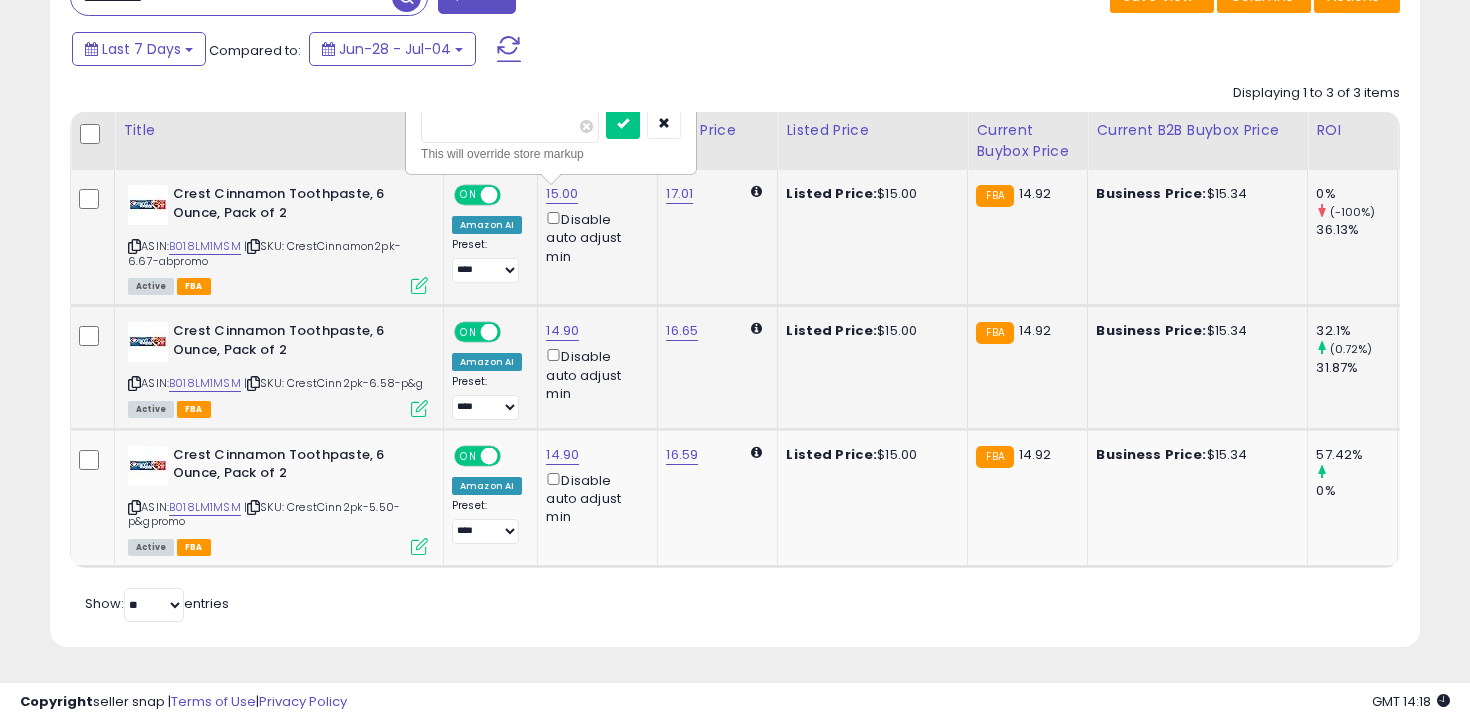 click on "This will override store markup" at bounding box center (551, 154) 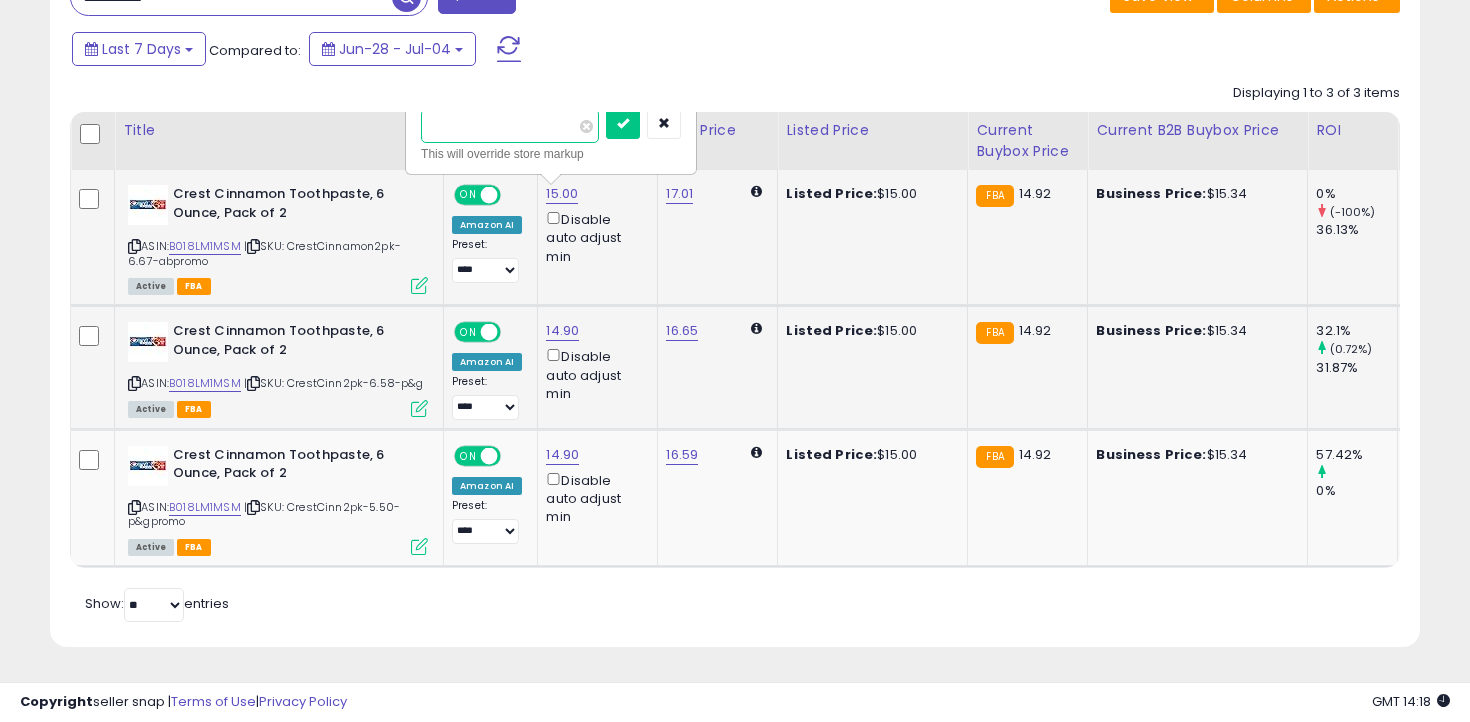click on "*****" at bounding box center [510, 126] 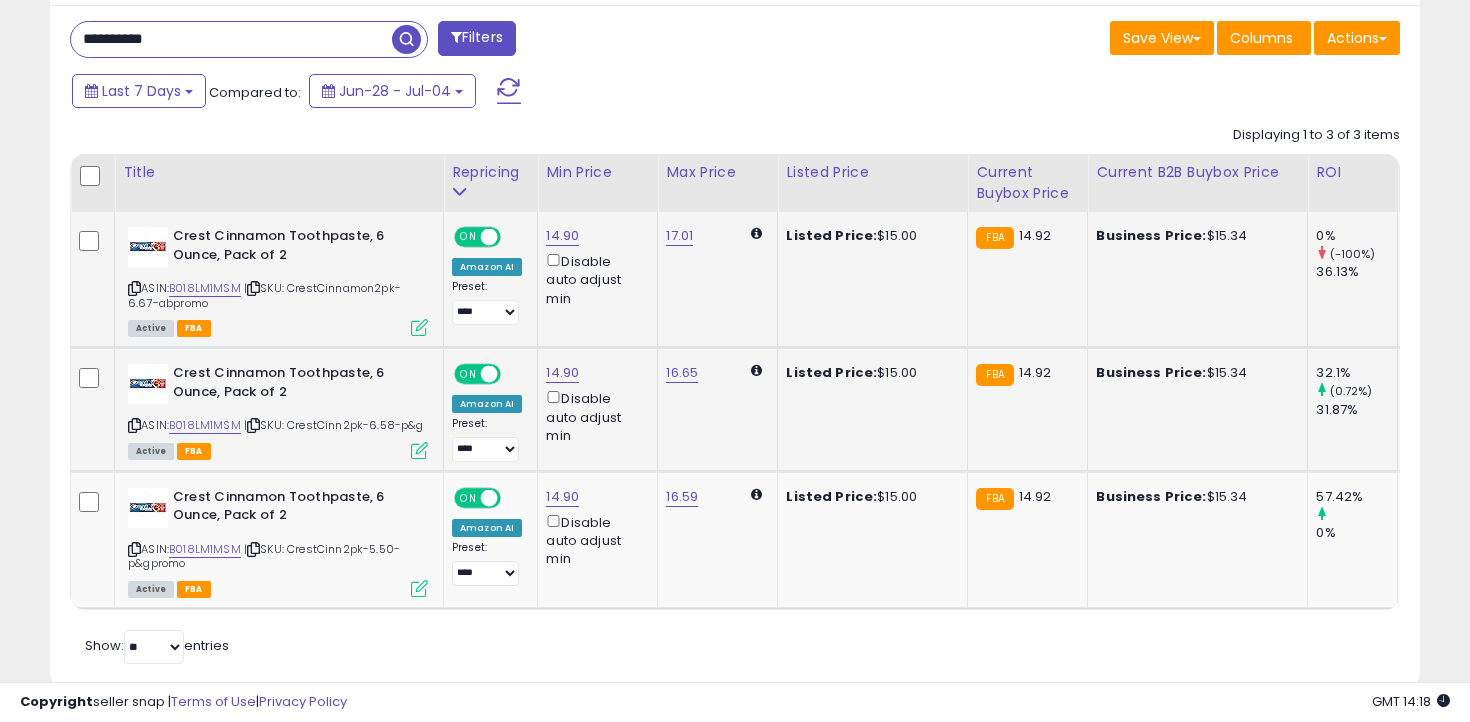 click on "**********" at bounding box center (231, 39) 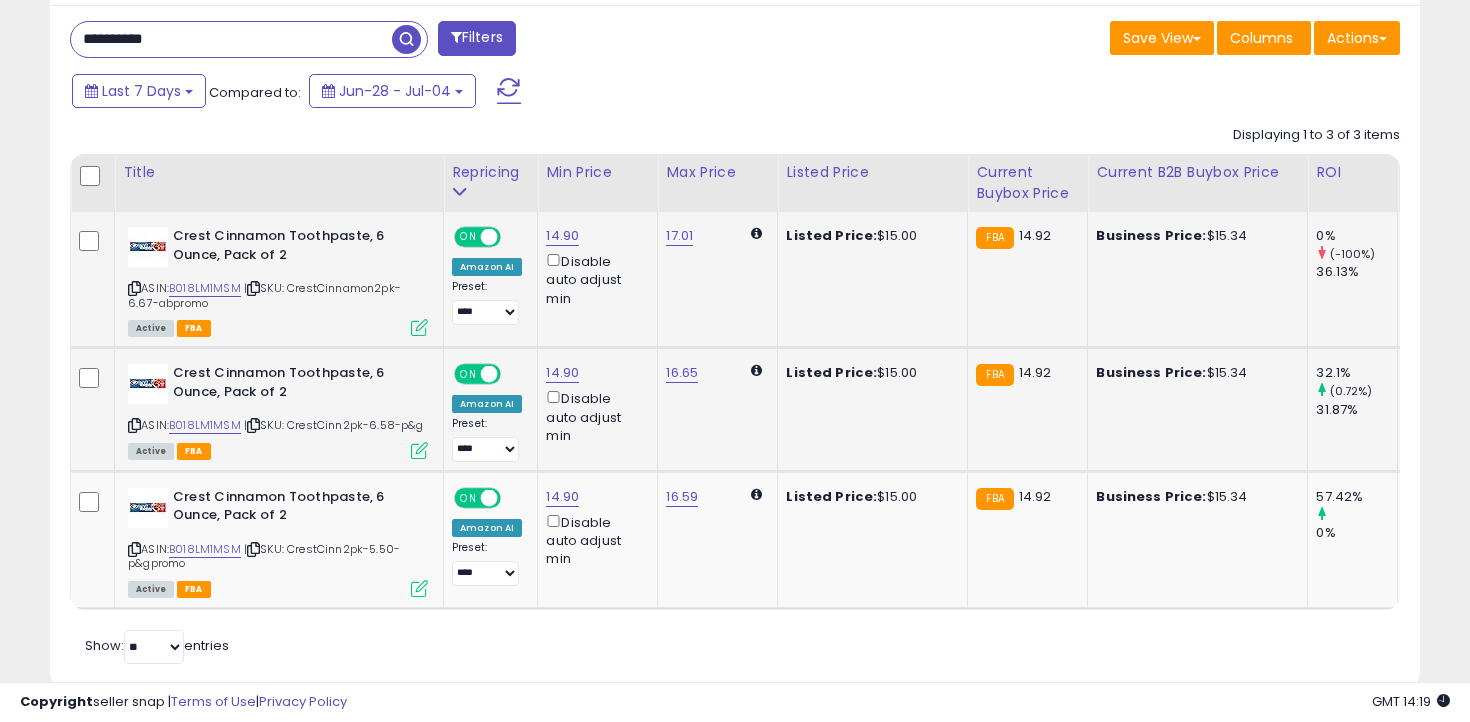 click on "**********" at bounding box center (231, 39) 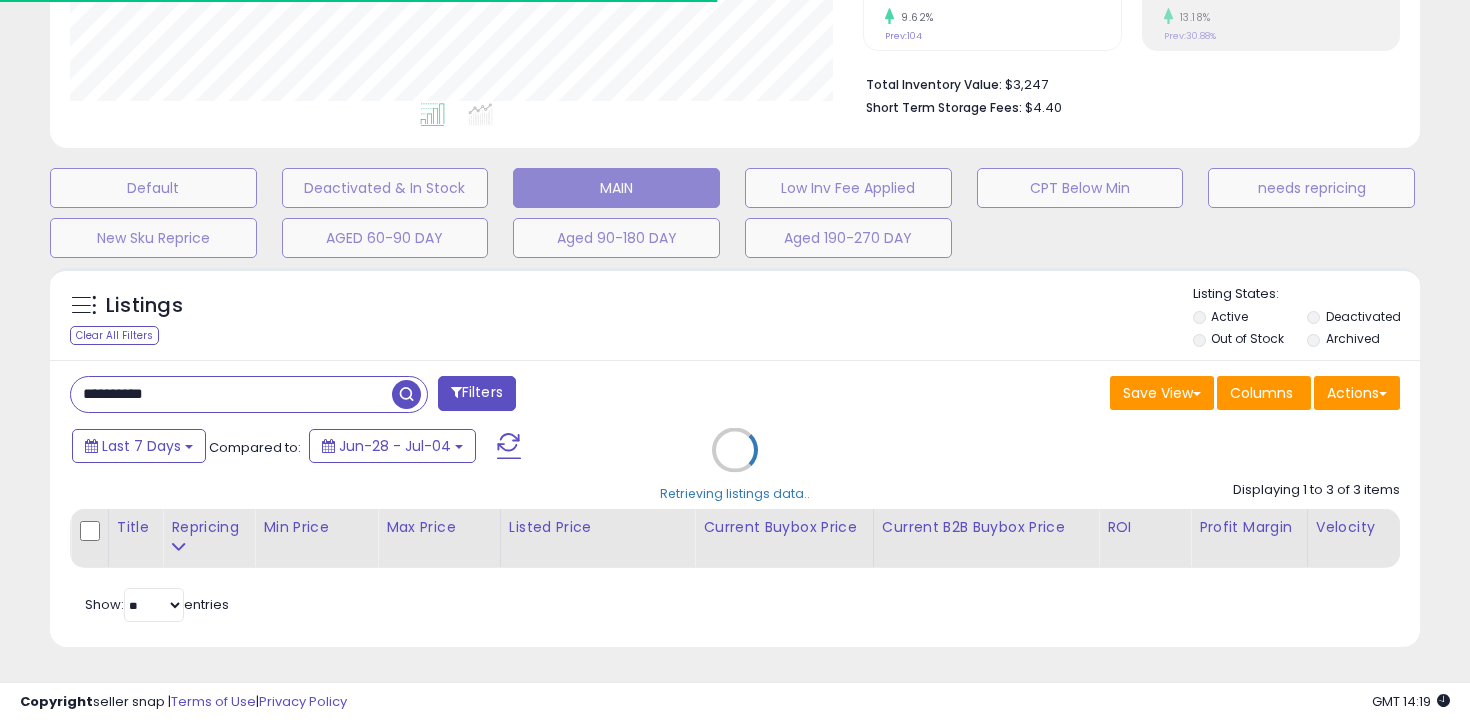 scroll, scrollTop: 773, scrollLeft: 0, axis: vertical 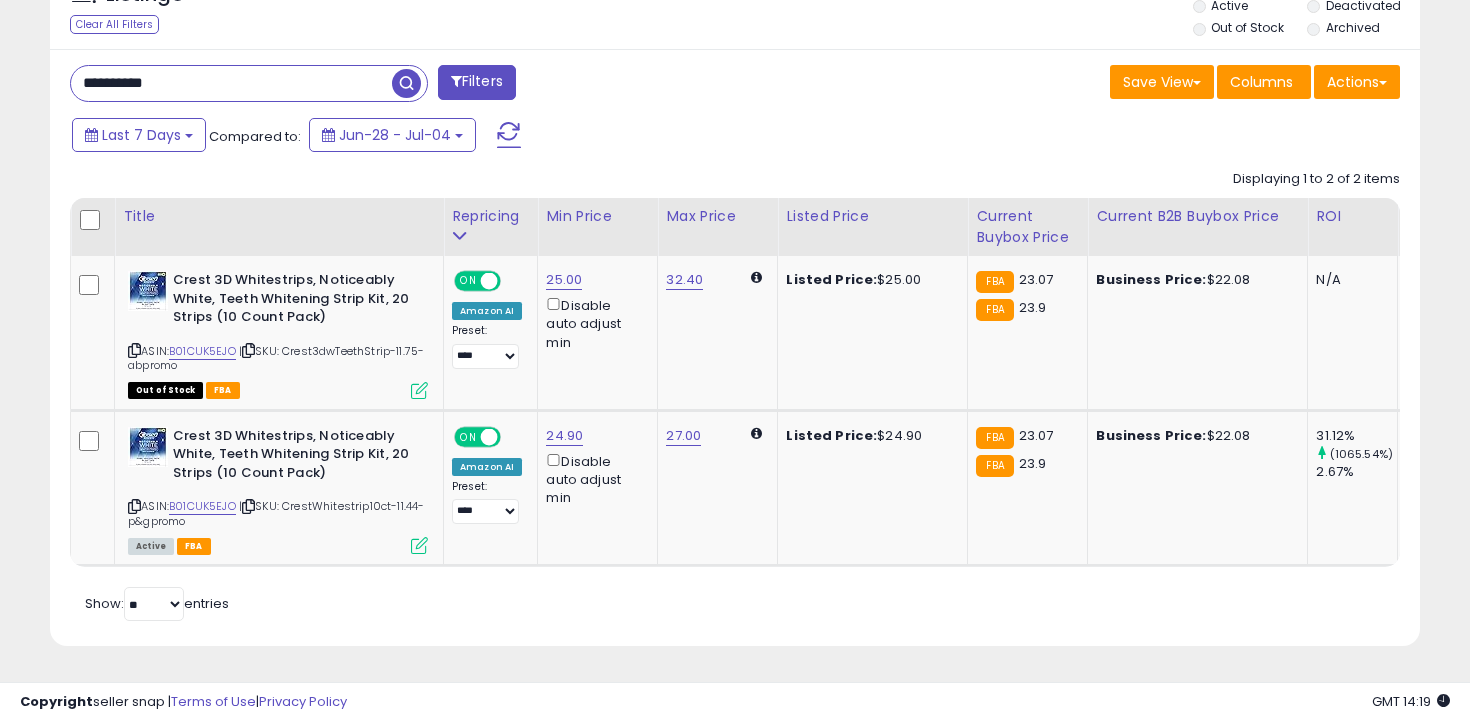 click on "**********" at bounding box center [231, 83] 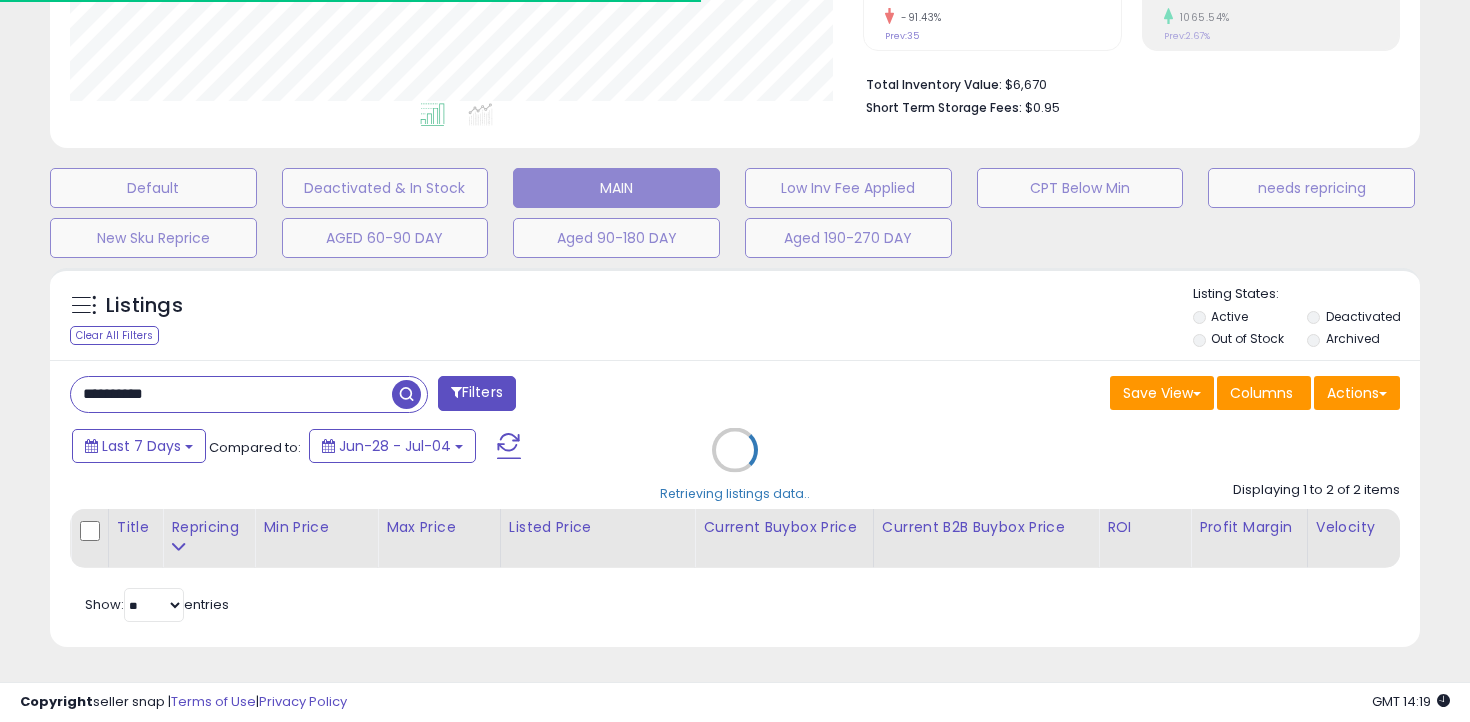 scroll, scrollTop: 598, scrollLeft: 0, axis: vertical 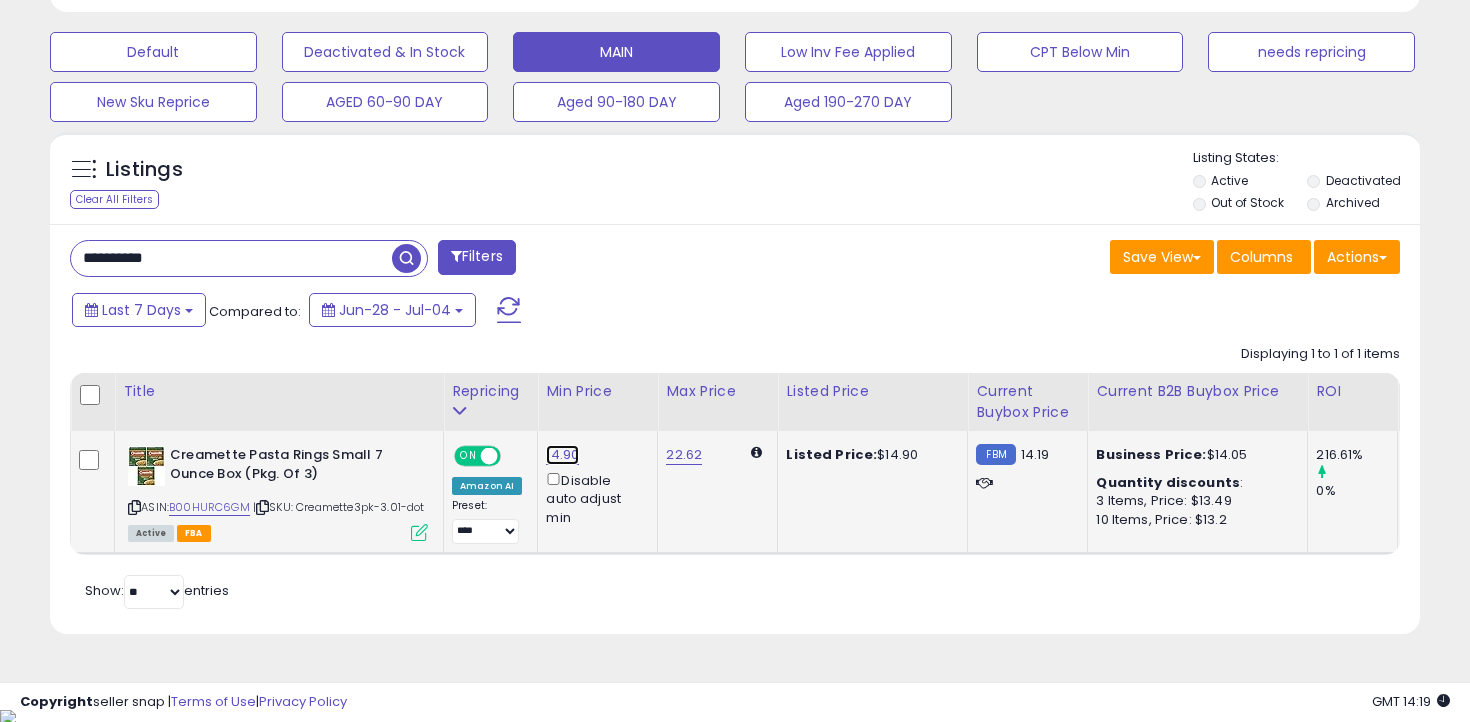 click on "14.90" at bounding box center (562, 455) 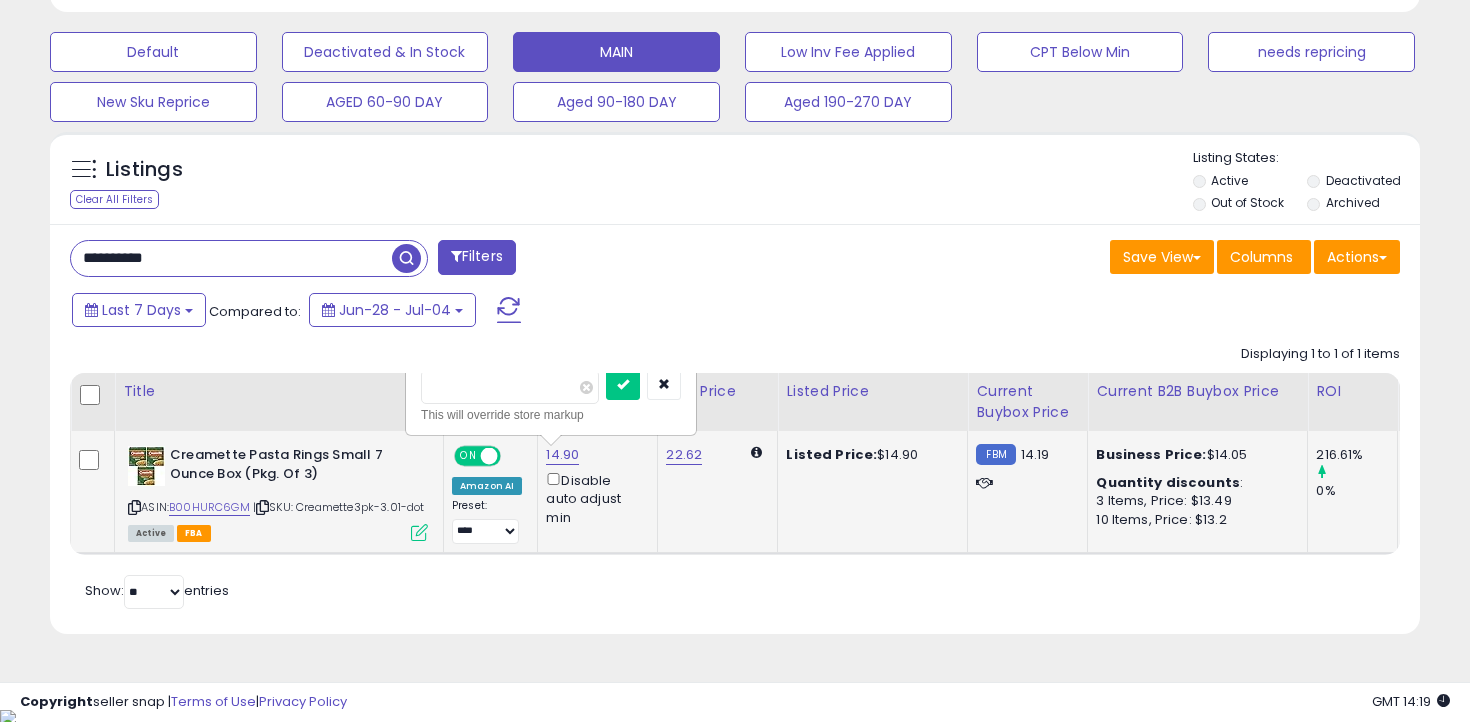 type on "**" 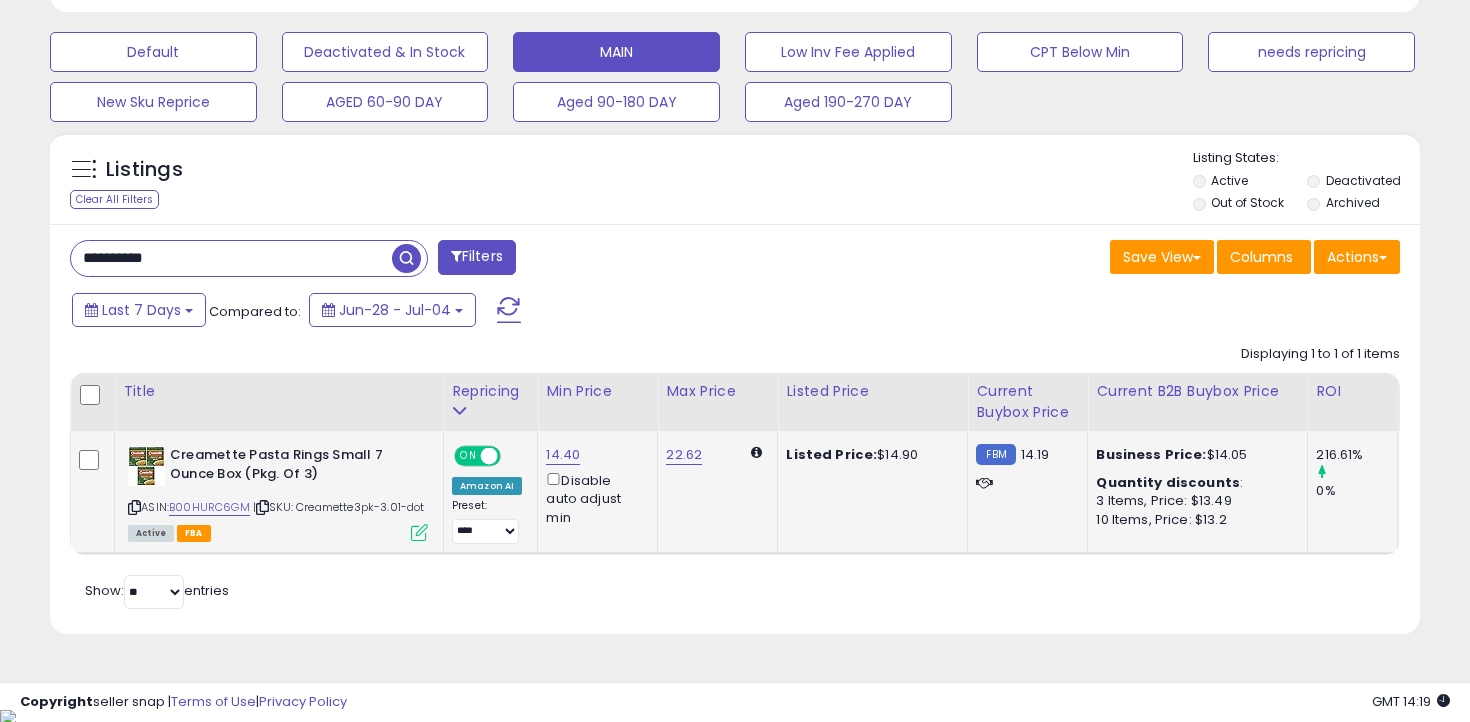 click on "**********" at bounding box center (231, 258) 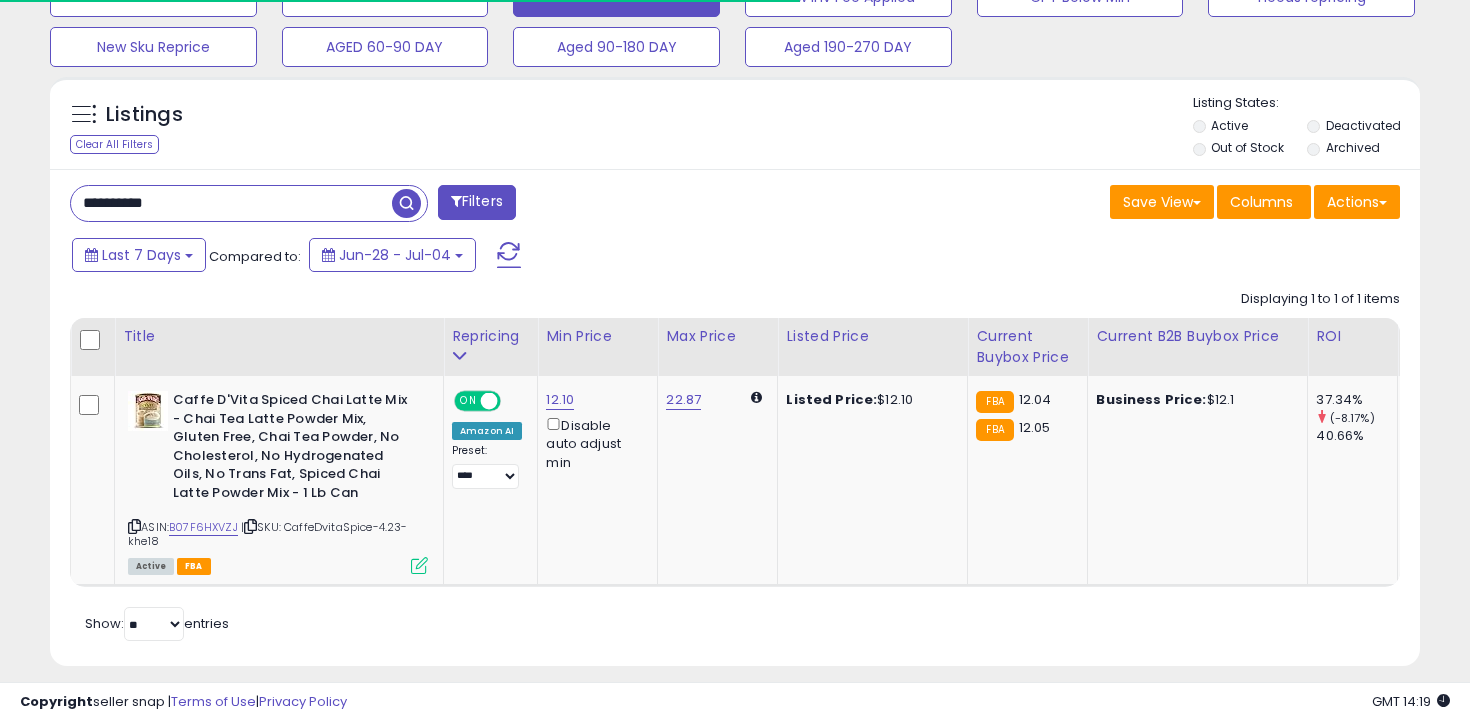 scroll, scrollTop: 658, scrollLeft: 0, axis: vertical 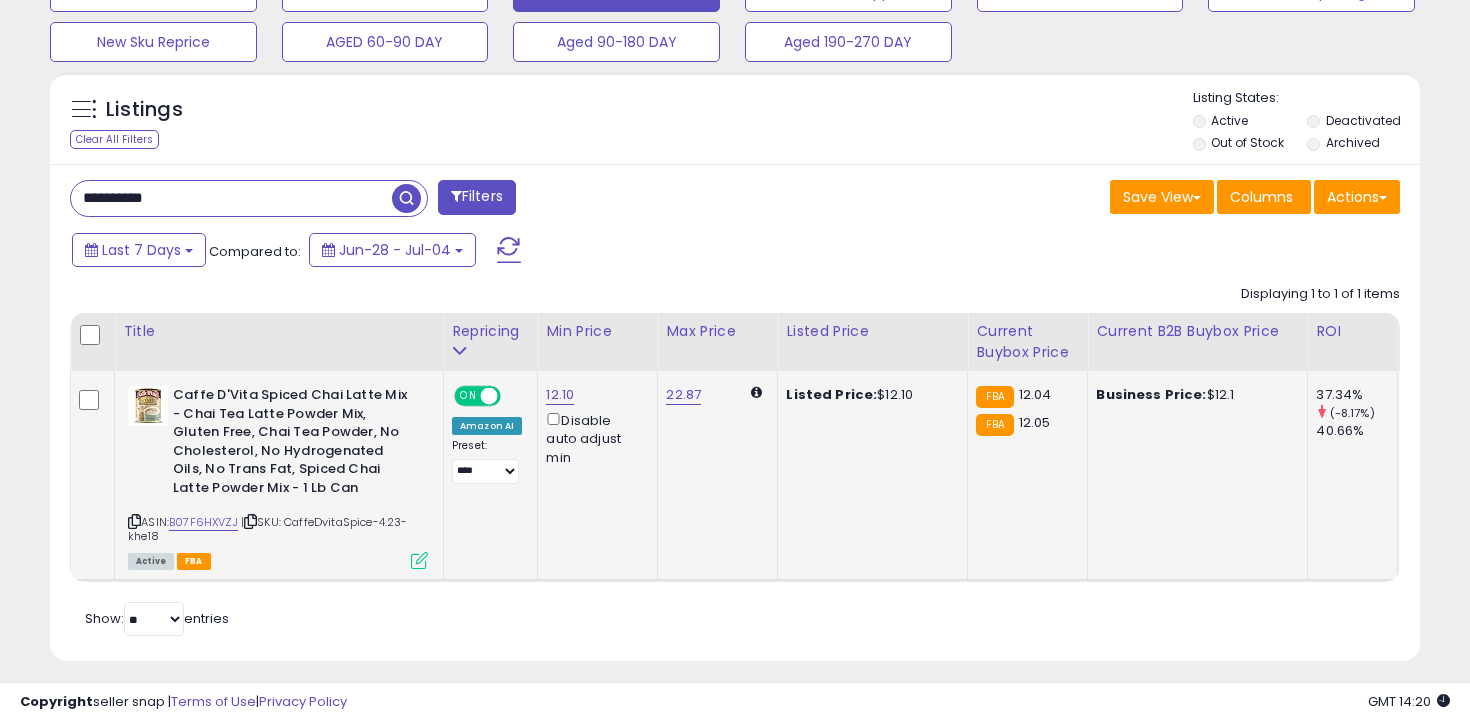 click on "12.10  Disable auto adjust min" 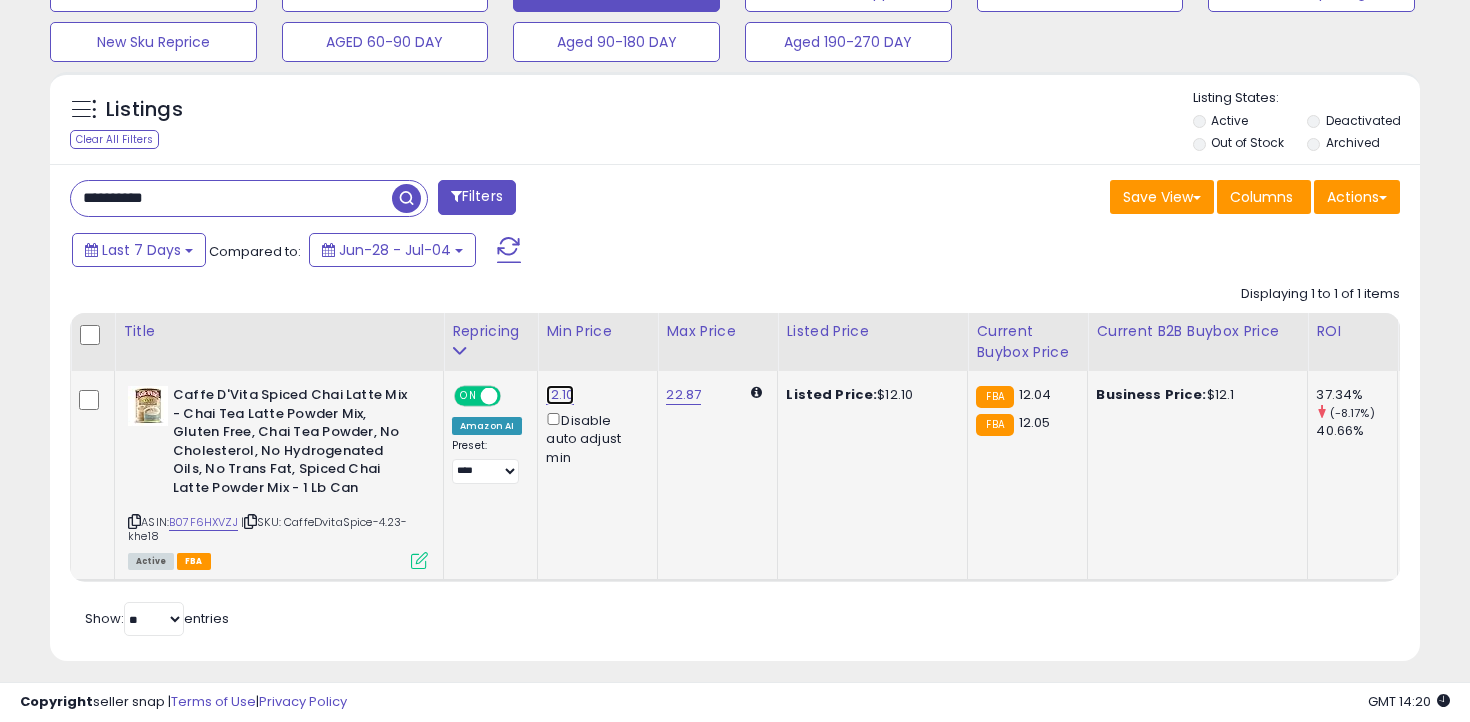 click on "12.10" at bounding box center (560, 395) 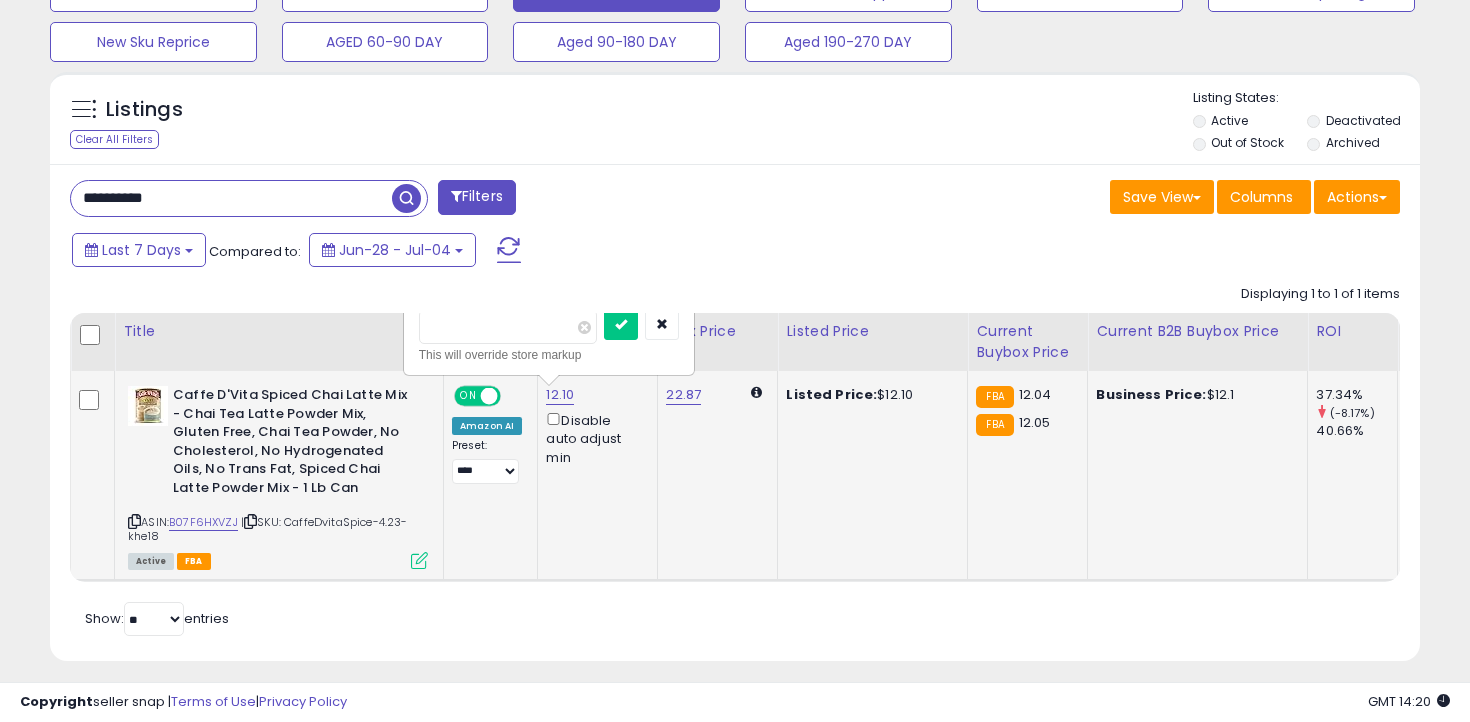 type on "**" 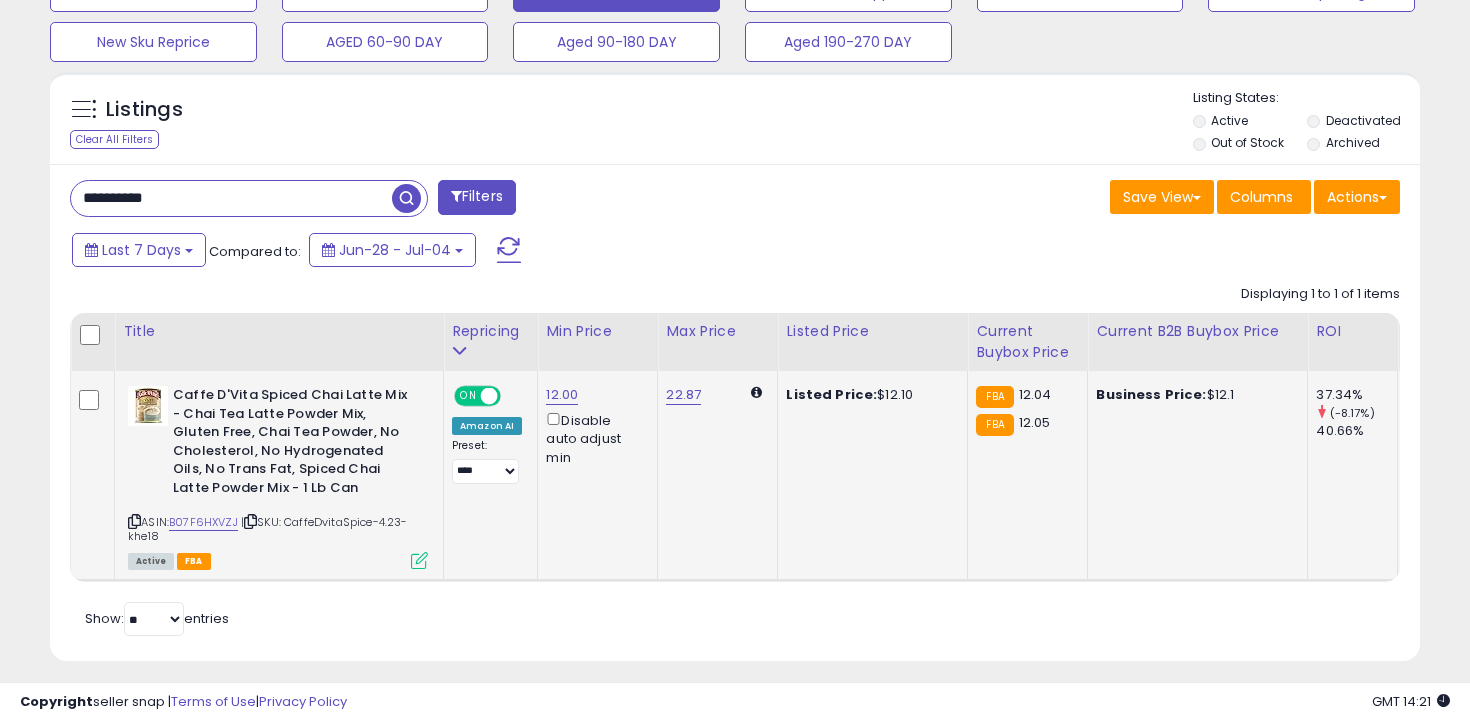 click on "**********" at bounding box center (395, 200) 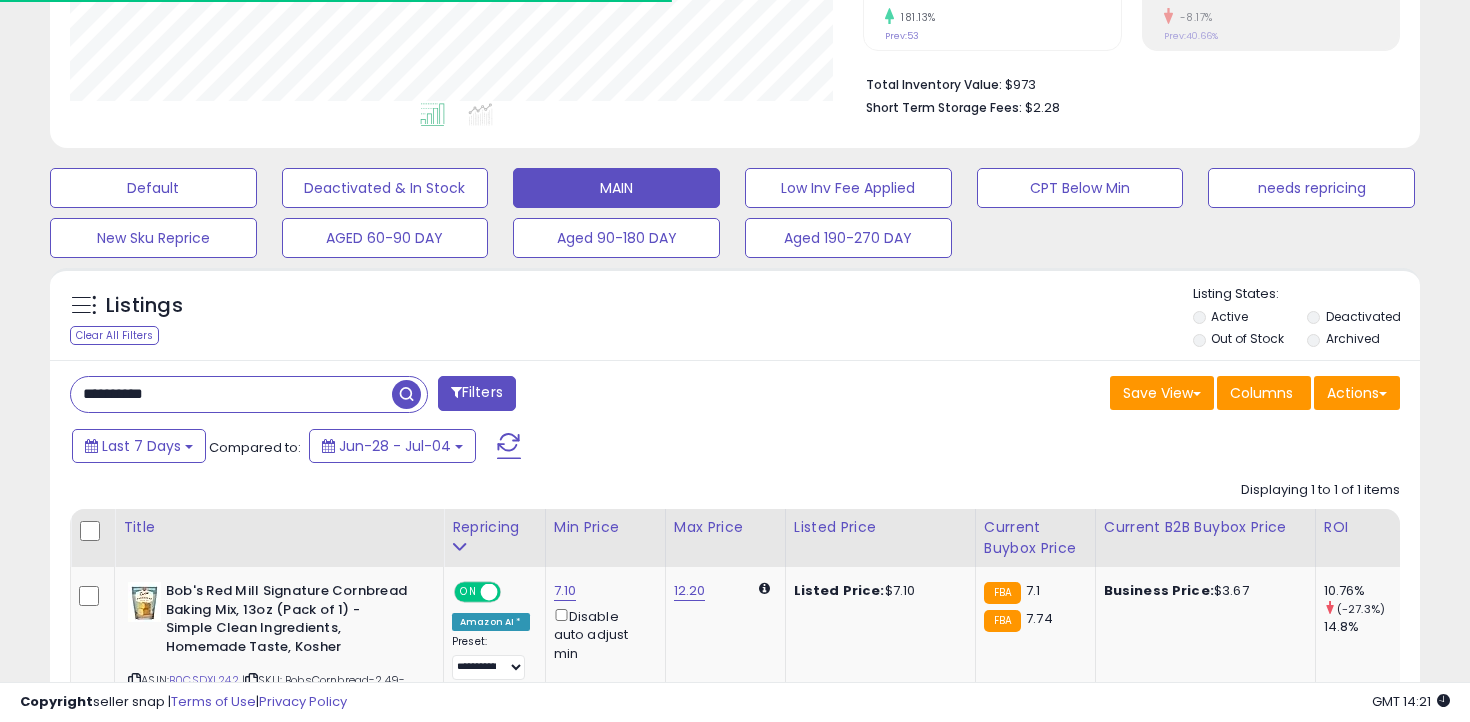 scroll, scrollTop: 636, scrollLeft: 0, axis: vertical 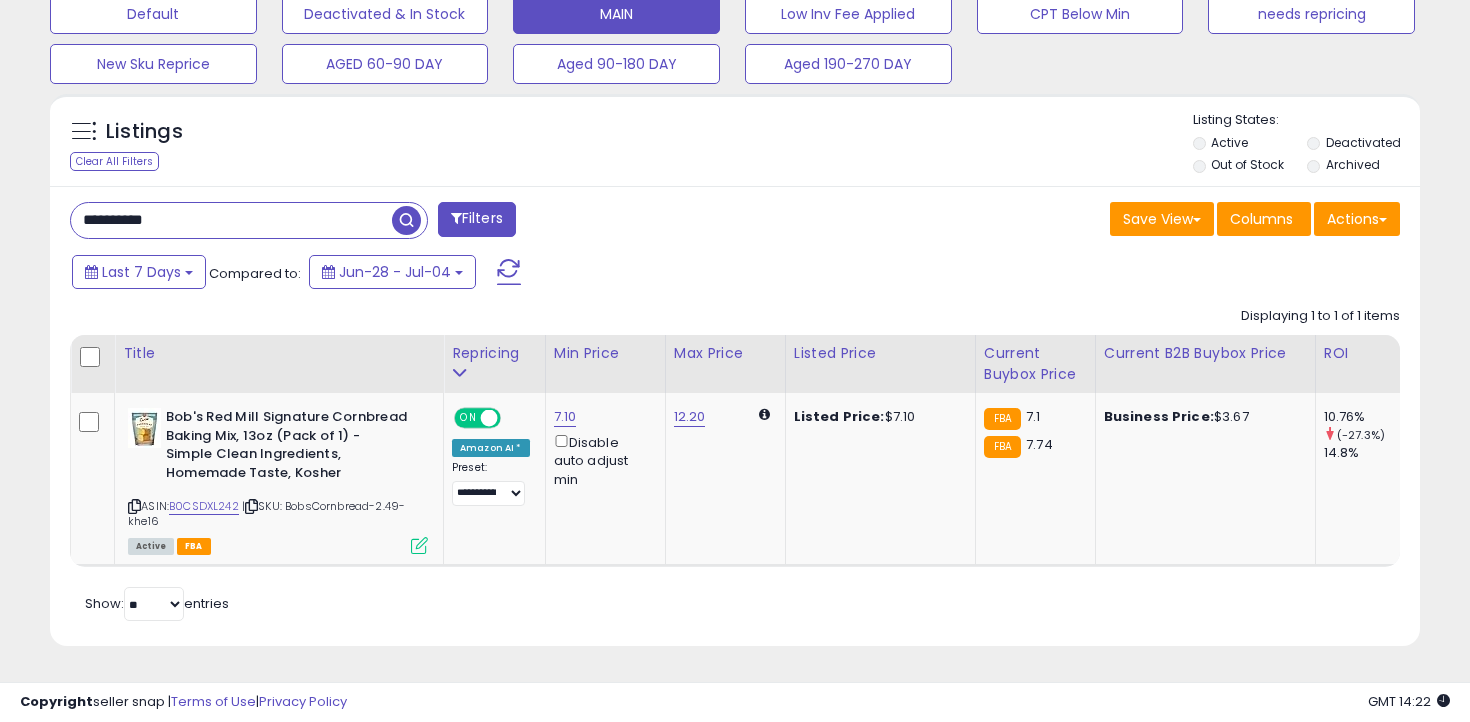 click on "**********" at bounding box center (231, 220) 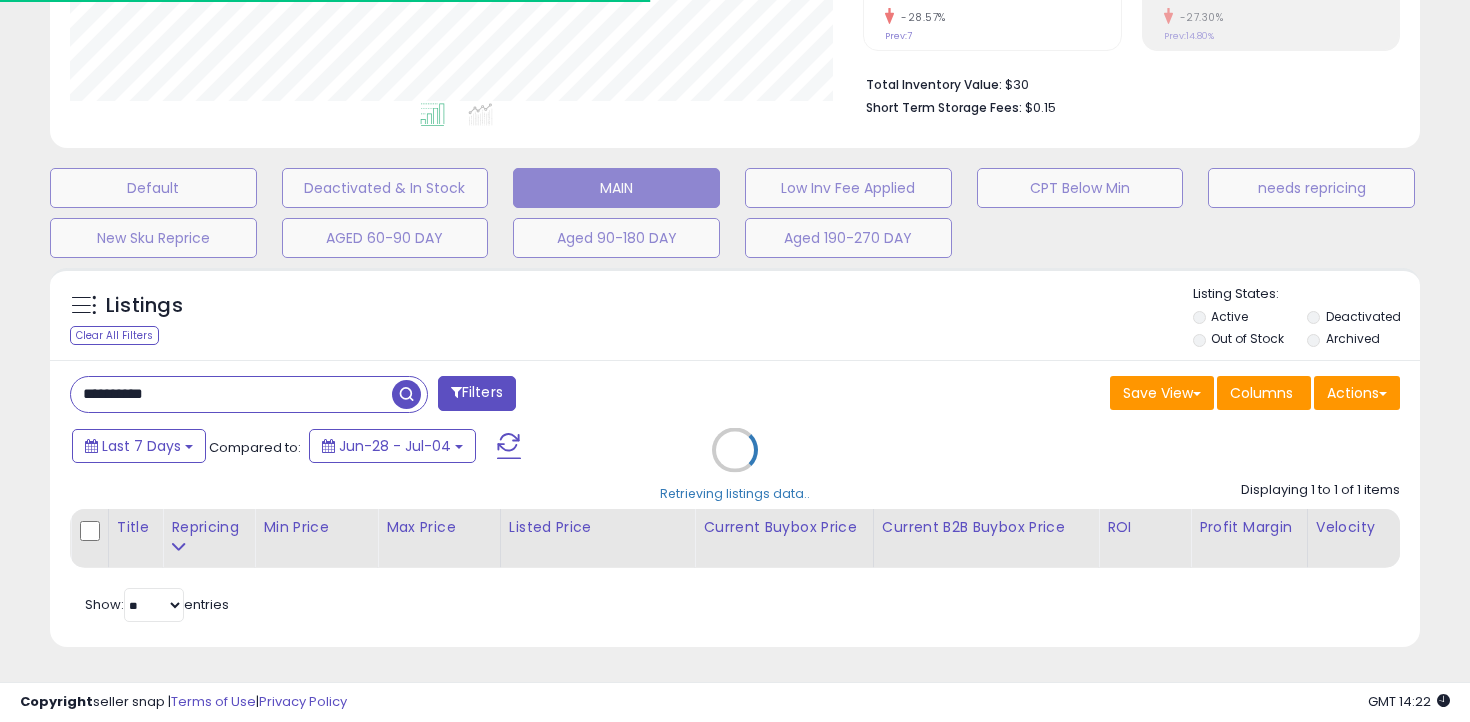 scroll, scrollTop: 585, scrollLeft: 0, axis: vertical 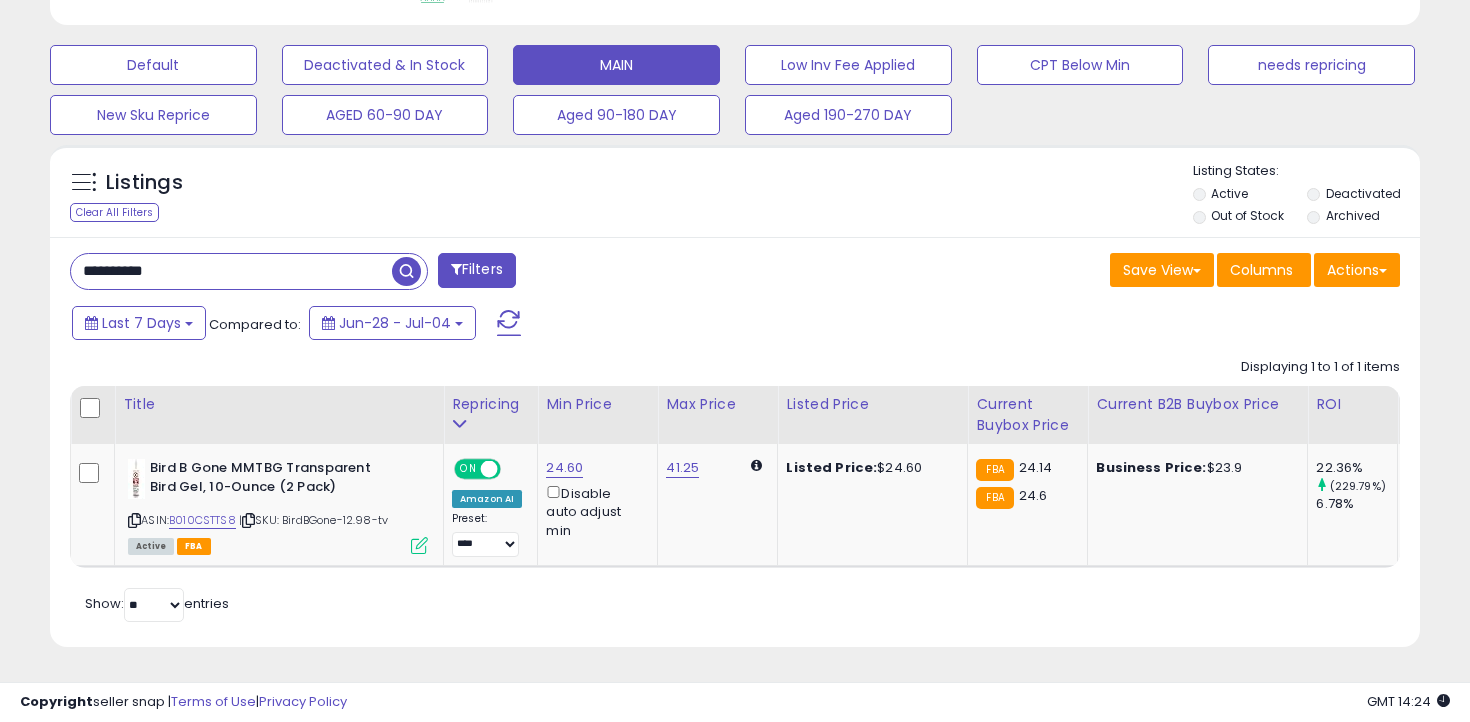 click on "**********" at bounding box center [231, 271] 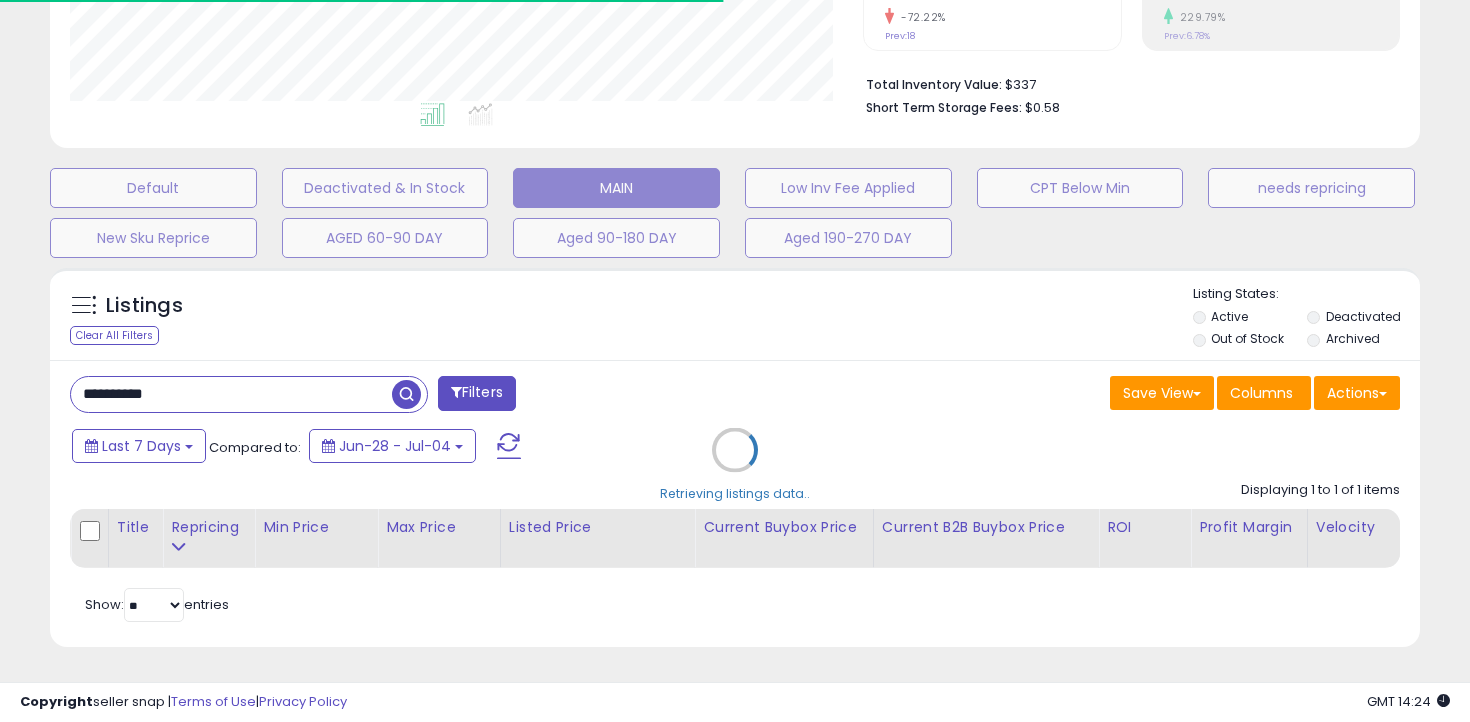 scroll, scrollTop: 585, scrollLeft: 0, axis: vertical 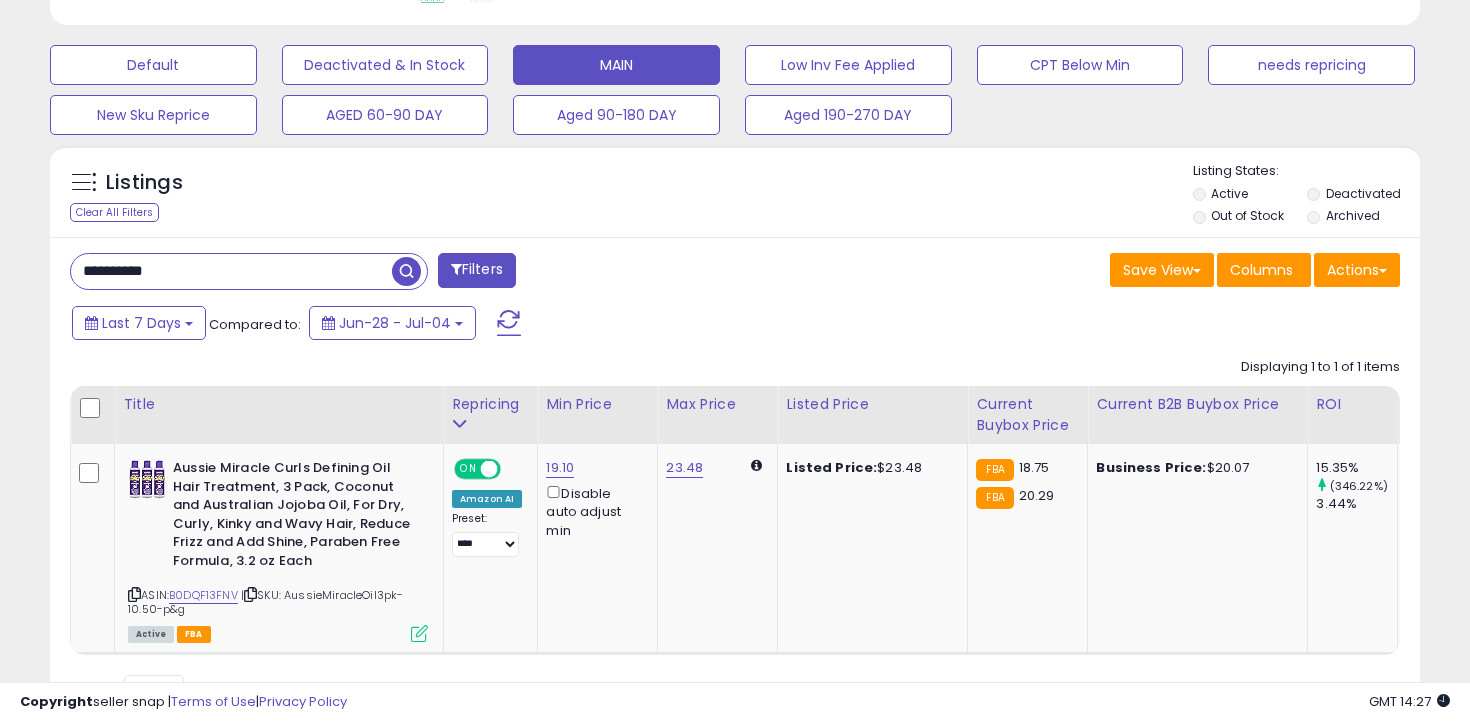 click on "**********" at bounding box center (231, 271) 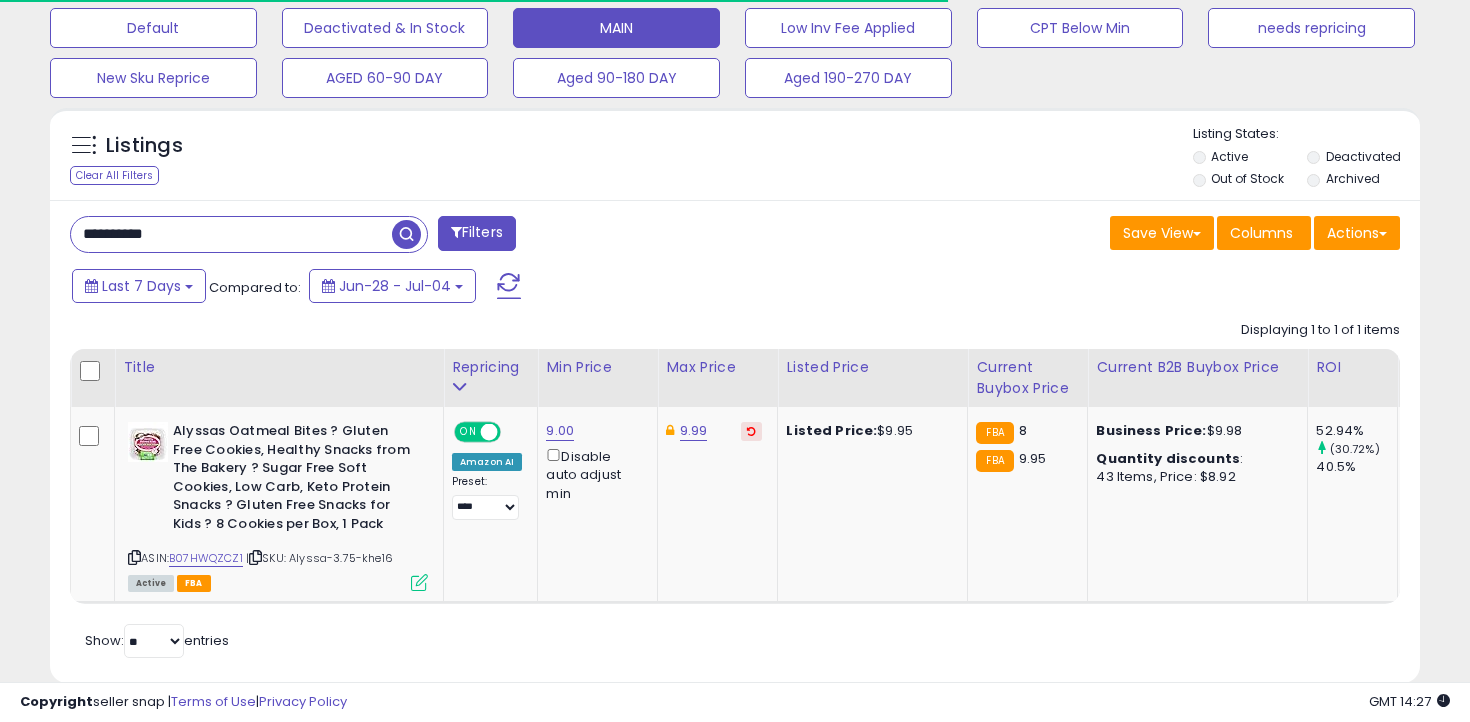scroll, scrollTop: 658, scrollLeft: 0, axis: vertical 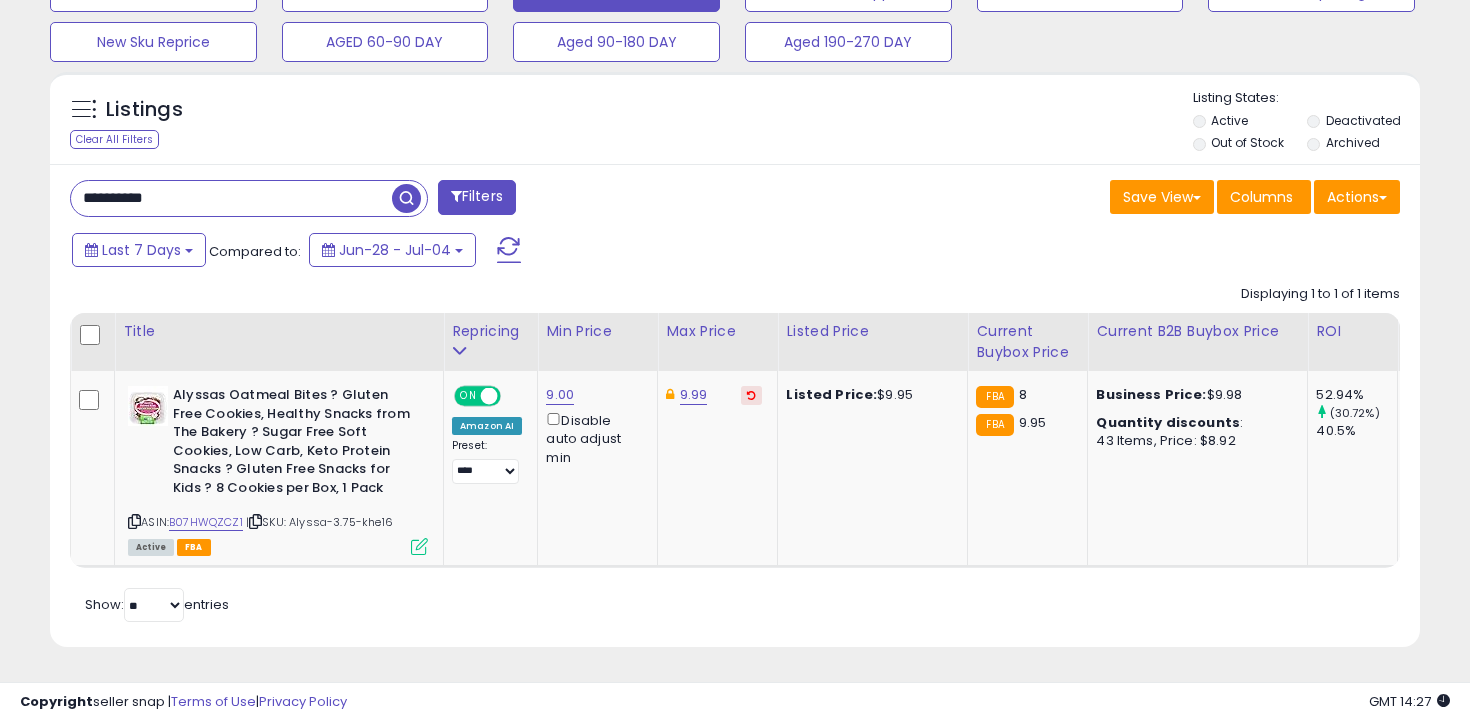 click on "**********" at bounding box center (231, 198) 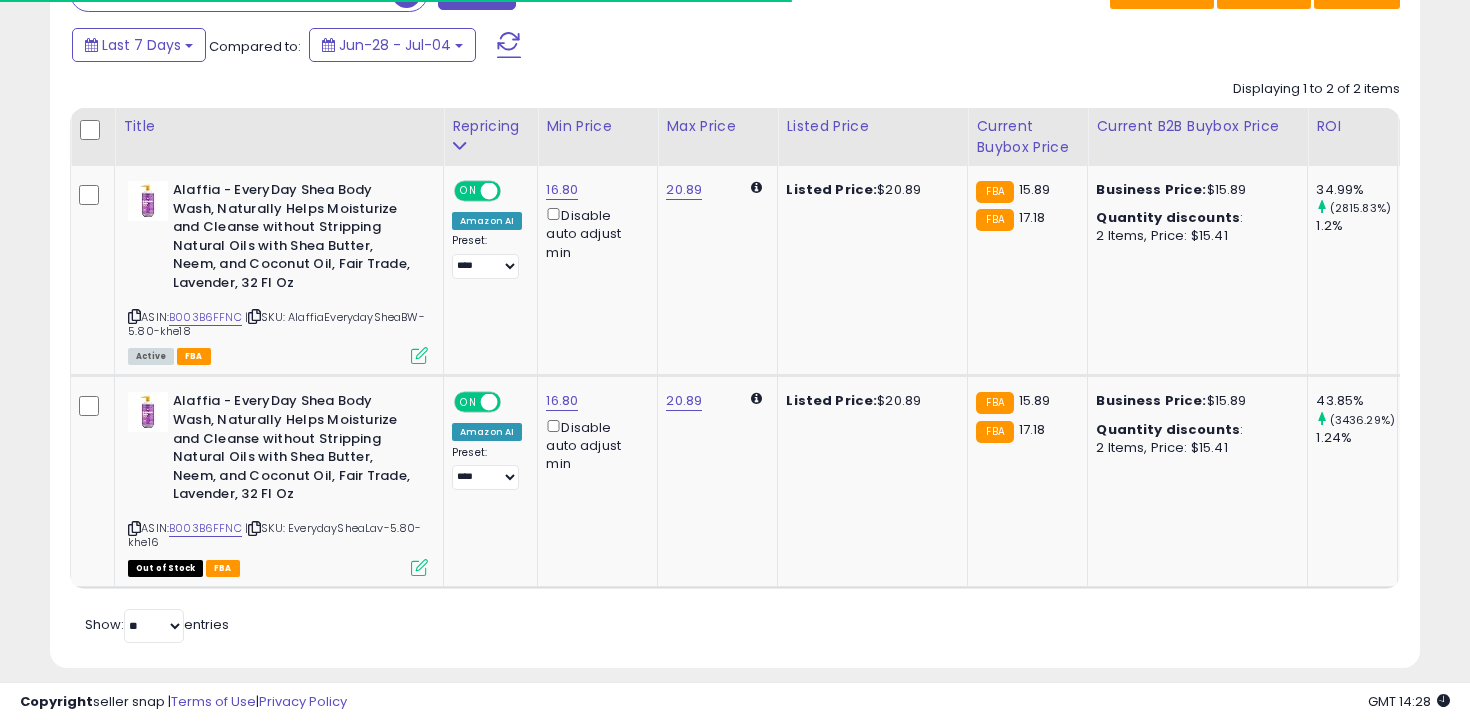 scroll, scrollTop: 866, scrollLeft: 0, axis: vertical 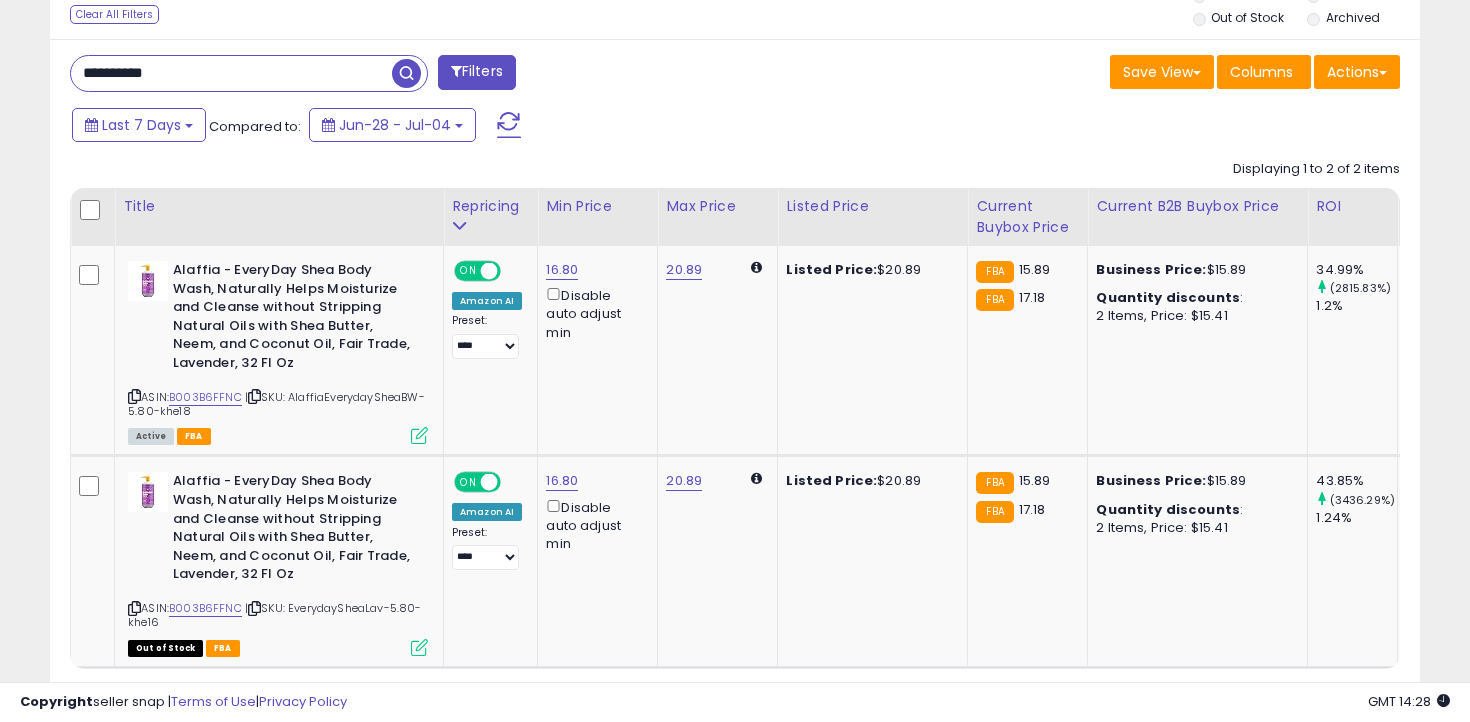 click on "**********" at bounding box center [231, 73] 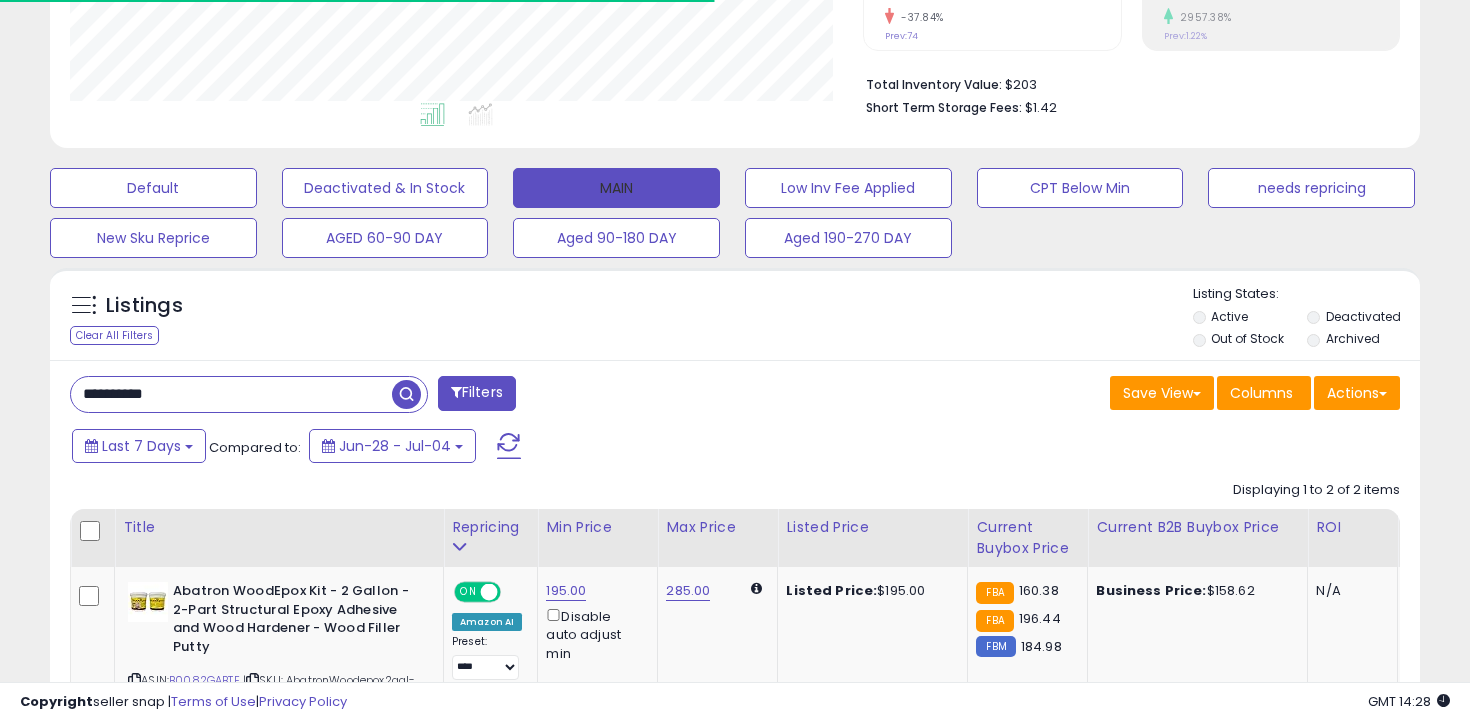 scroll, scrollTop: 783, scrollLeft: 0, axis: vertical 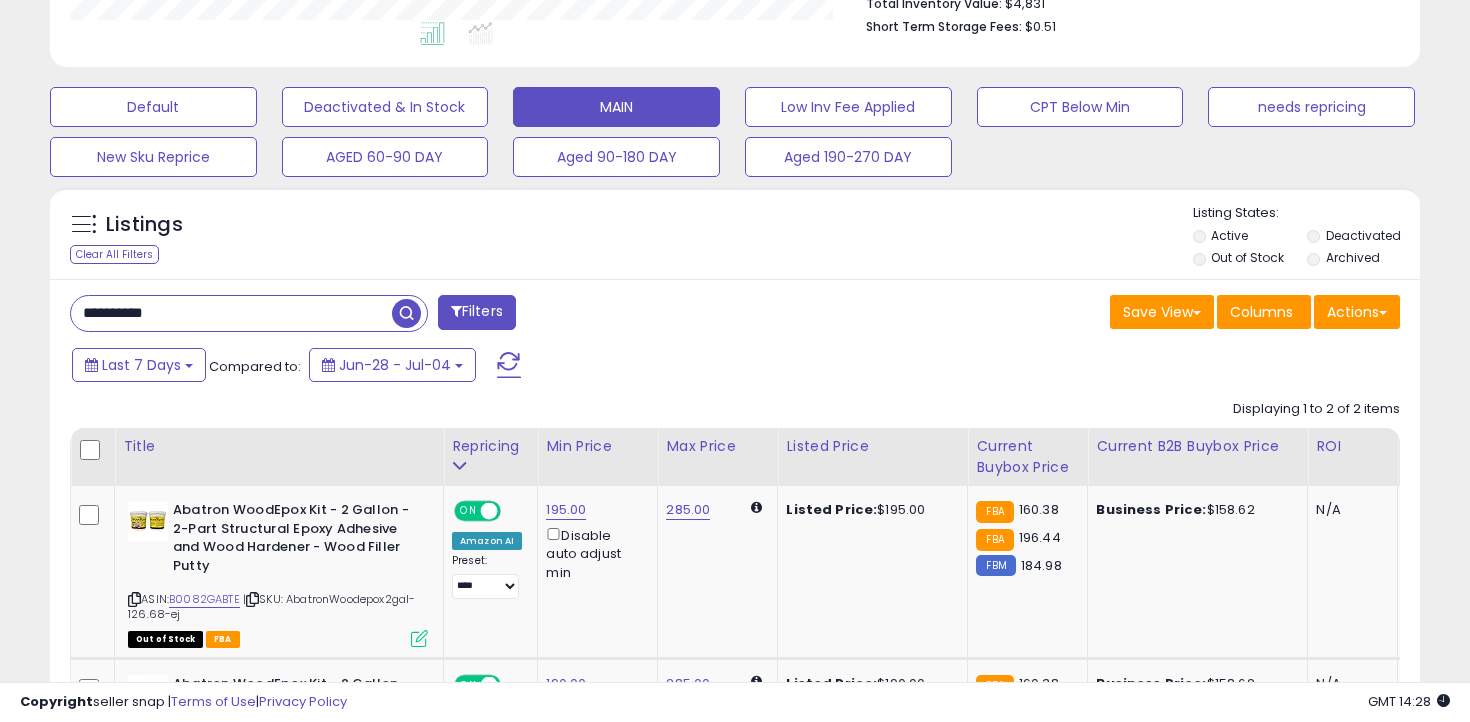 click on "Default
Deactivated & In Stock
MAIN
Low Inv Fee Applied
CPT Below Min
needs repricing
New Sku Reprice
AGED 60-90 DAY
Aged 90-180 DAY
Aged 190-270 DAY" at bounding box center (735, 127) 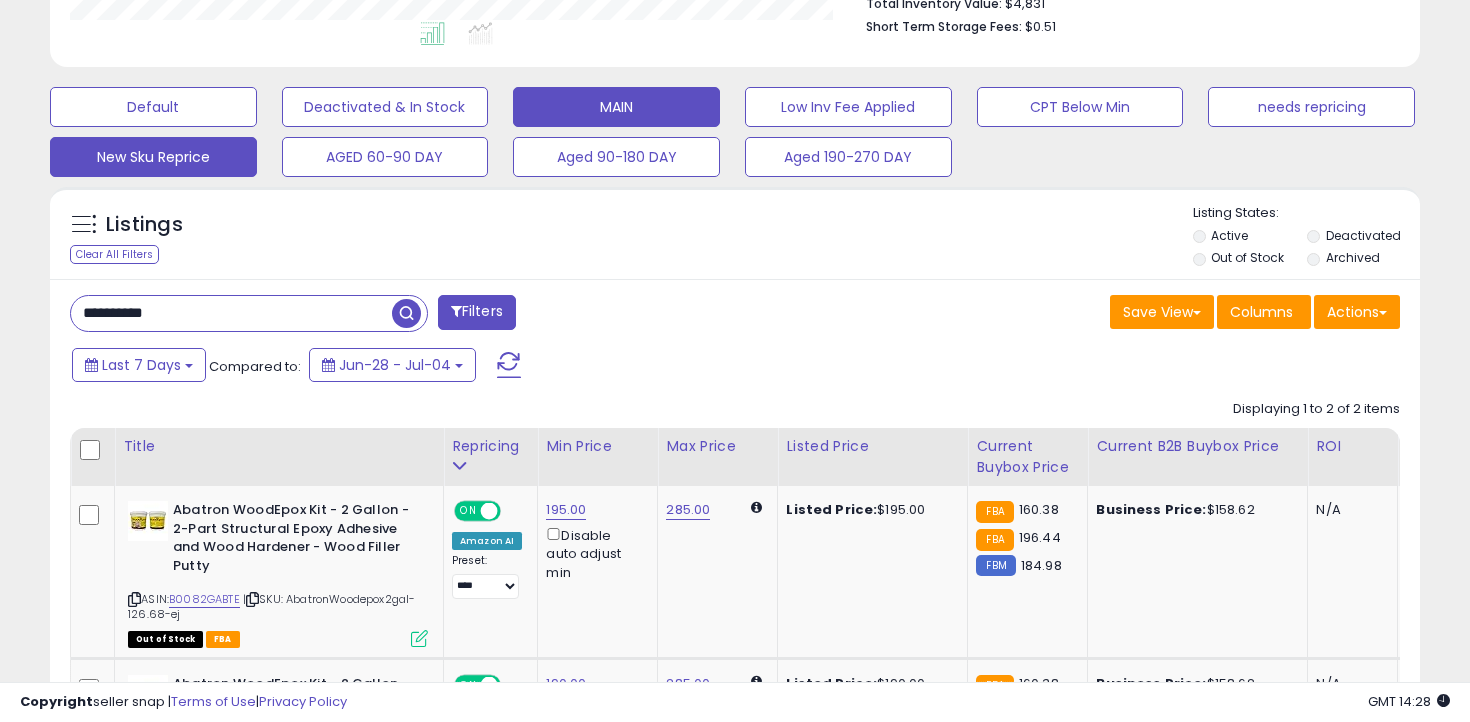 click on "New Sku Reprice" at bounding box center (153, 107) 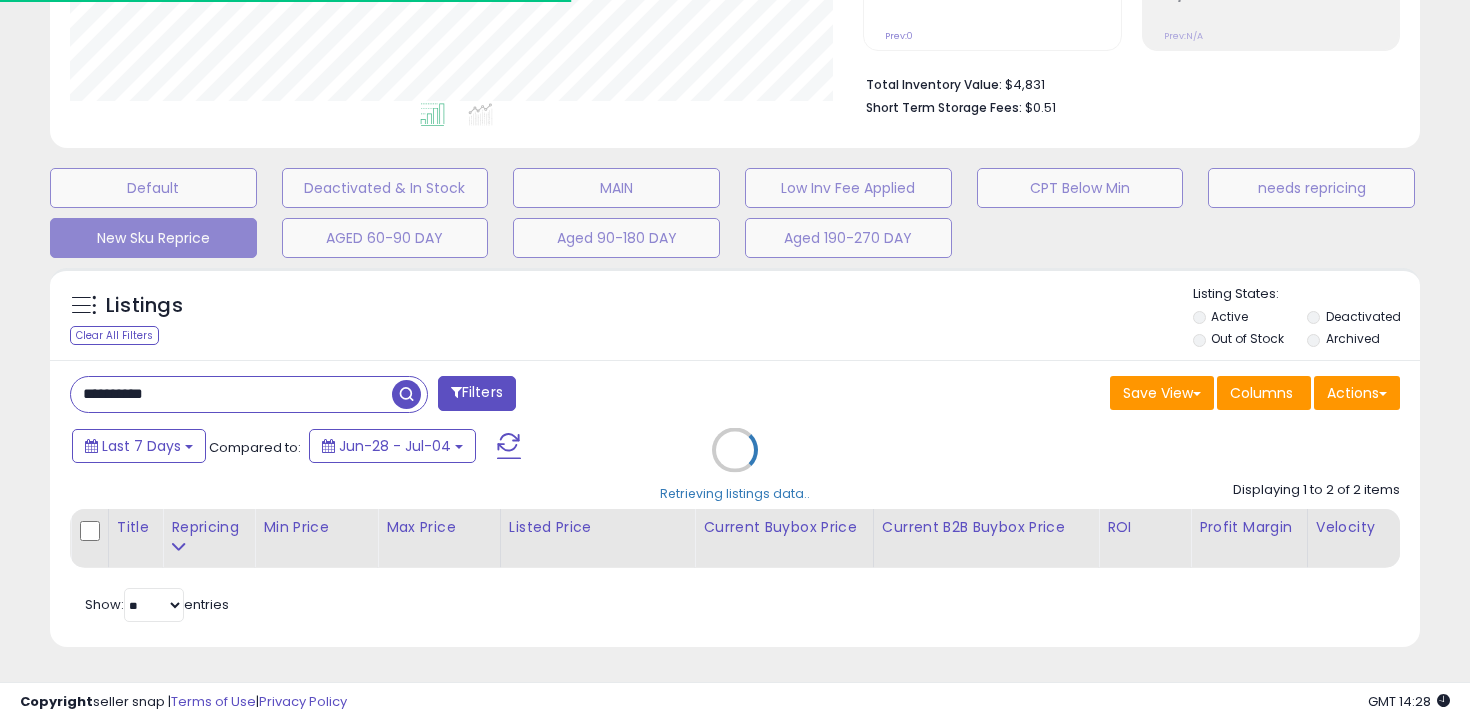 type 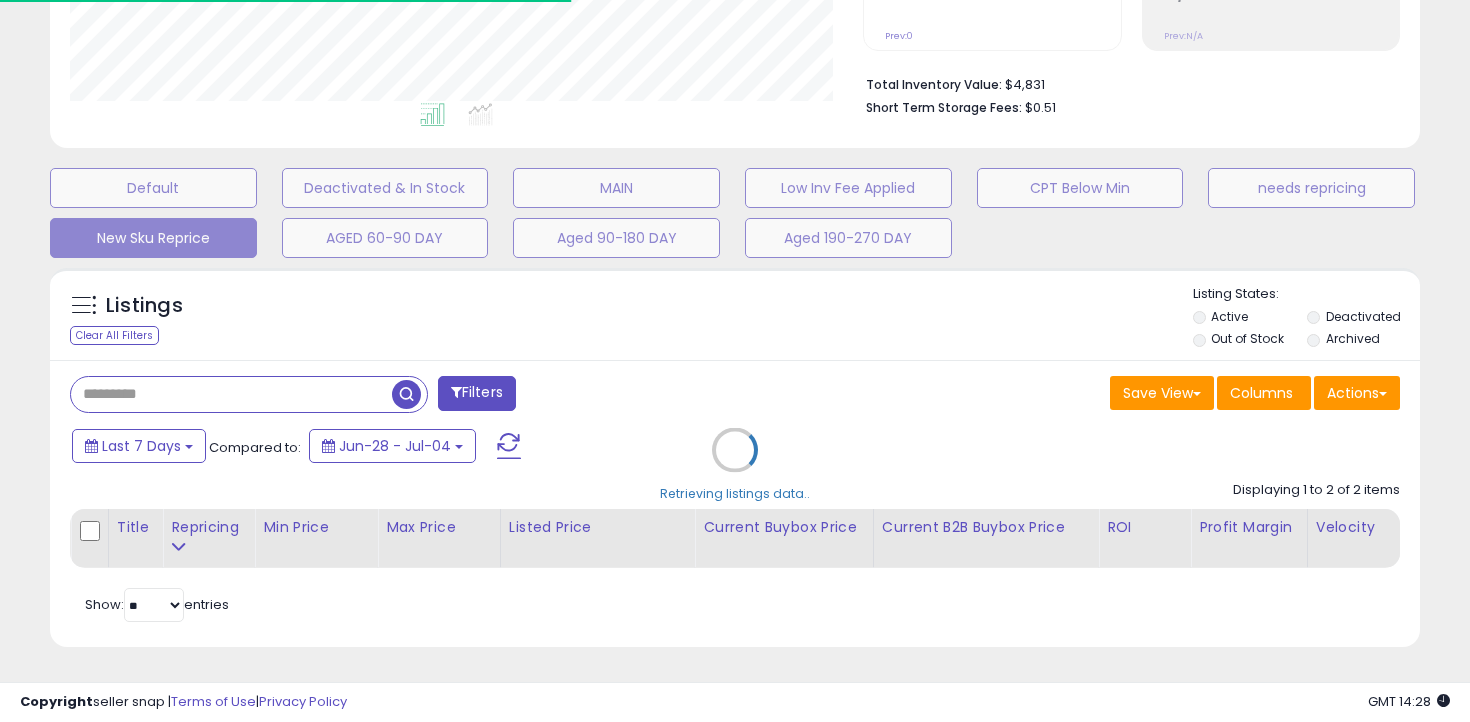 scroll, scrollTop: 483, scrollLeft: 0, axis: vertical 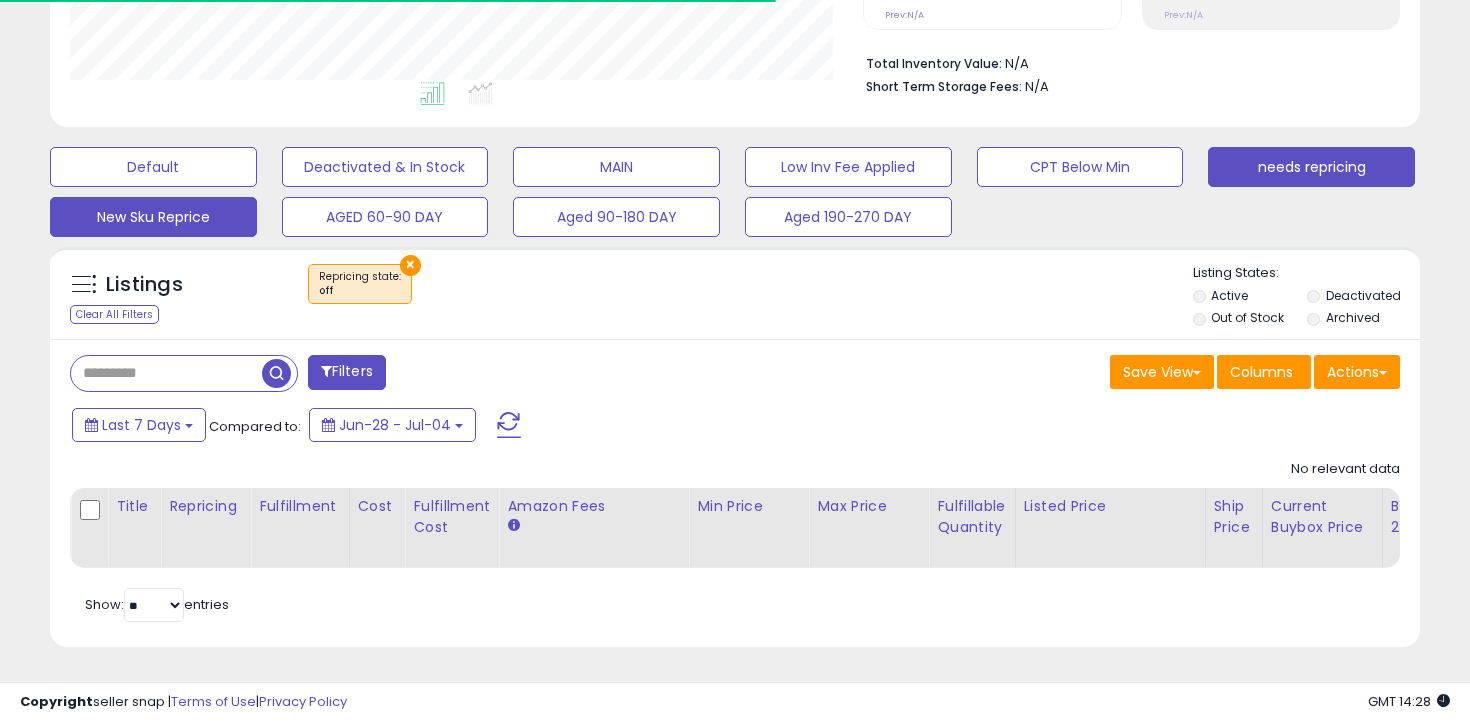 click on "needs repricing" at bounding box center (153, 167) 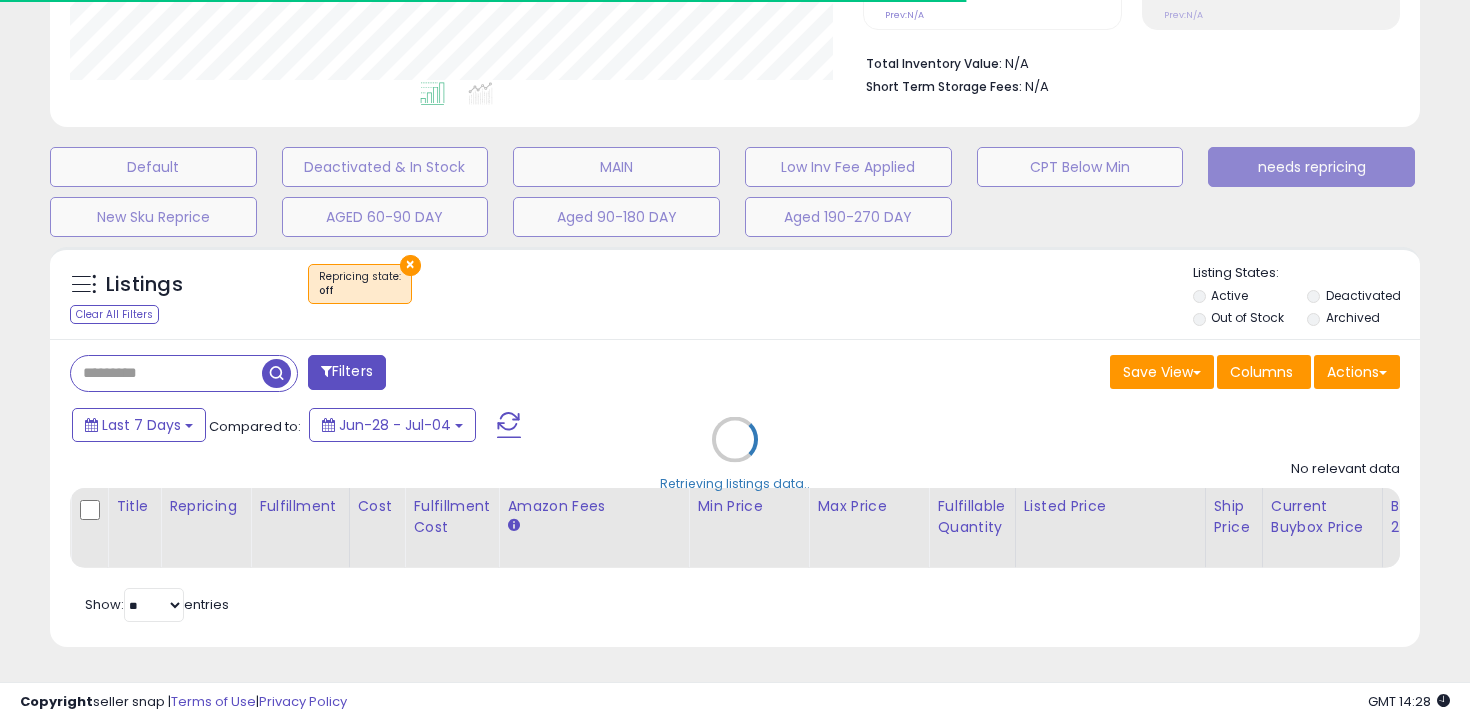 scroll, scrollTop: 999590, scrollLeft: 999206, axis: both 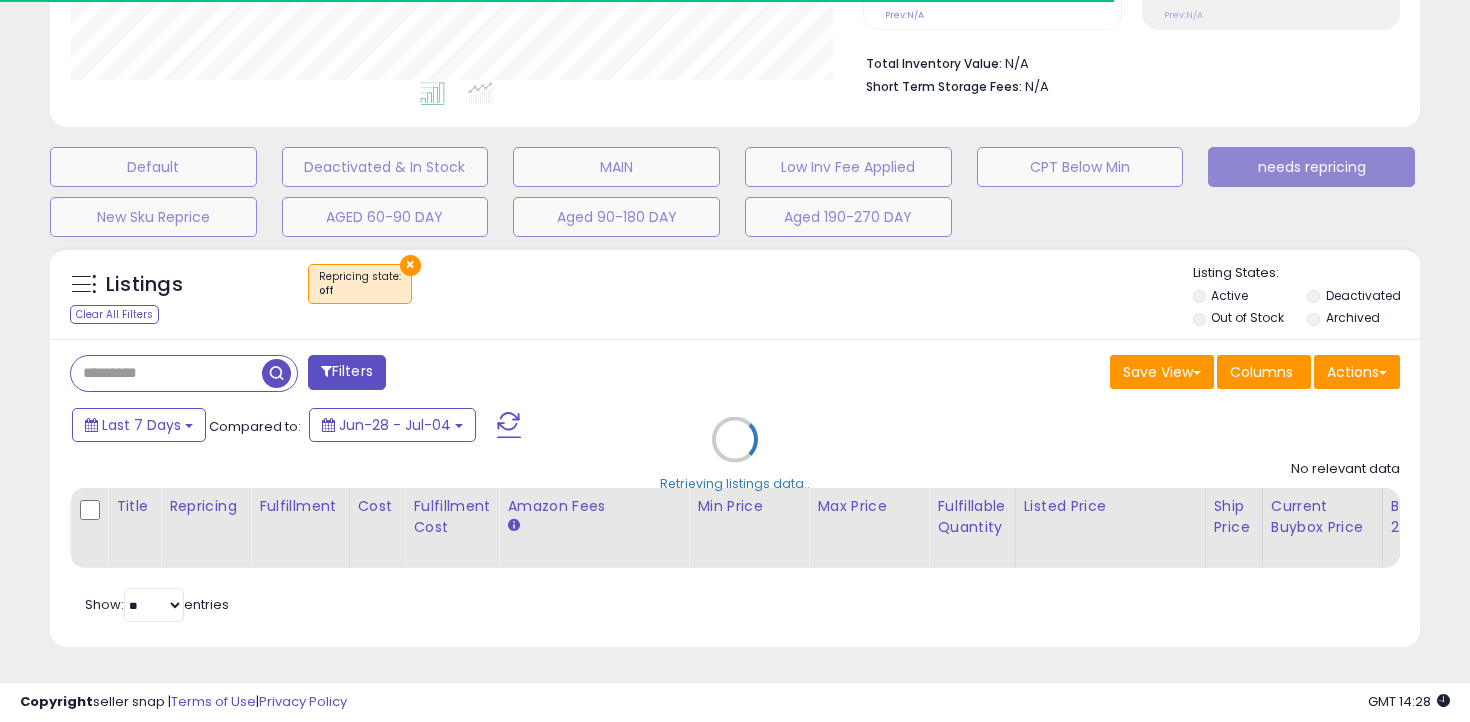 select on "**" 